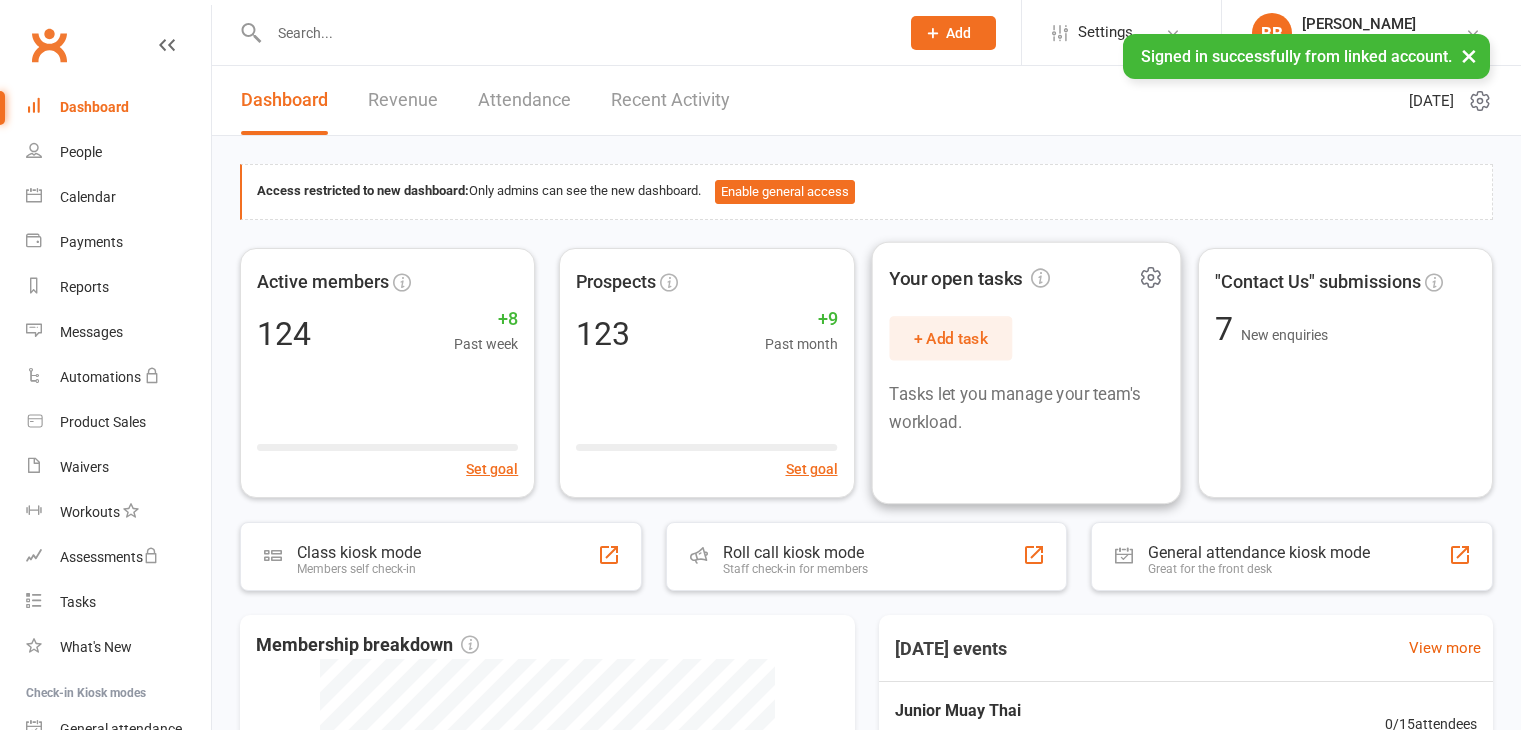 scroll, scrollTop: 0, scrollLeft: 0, axis: both 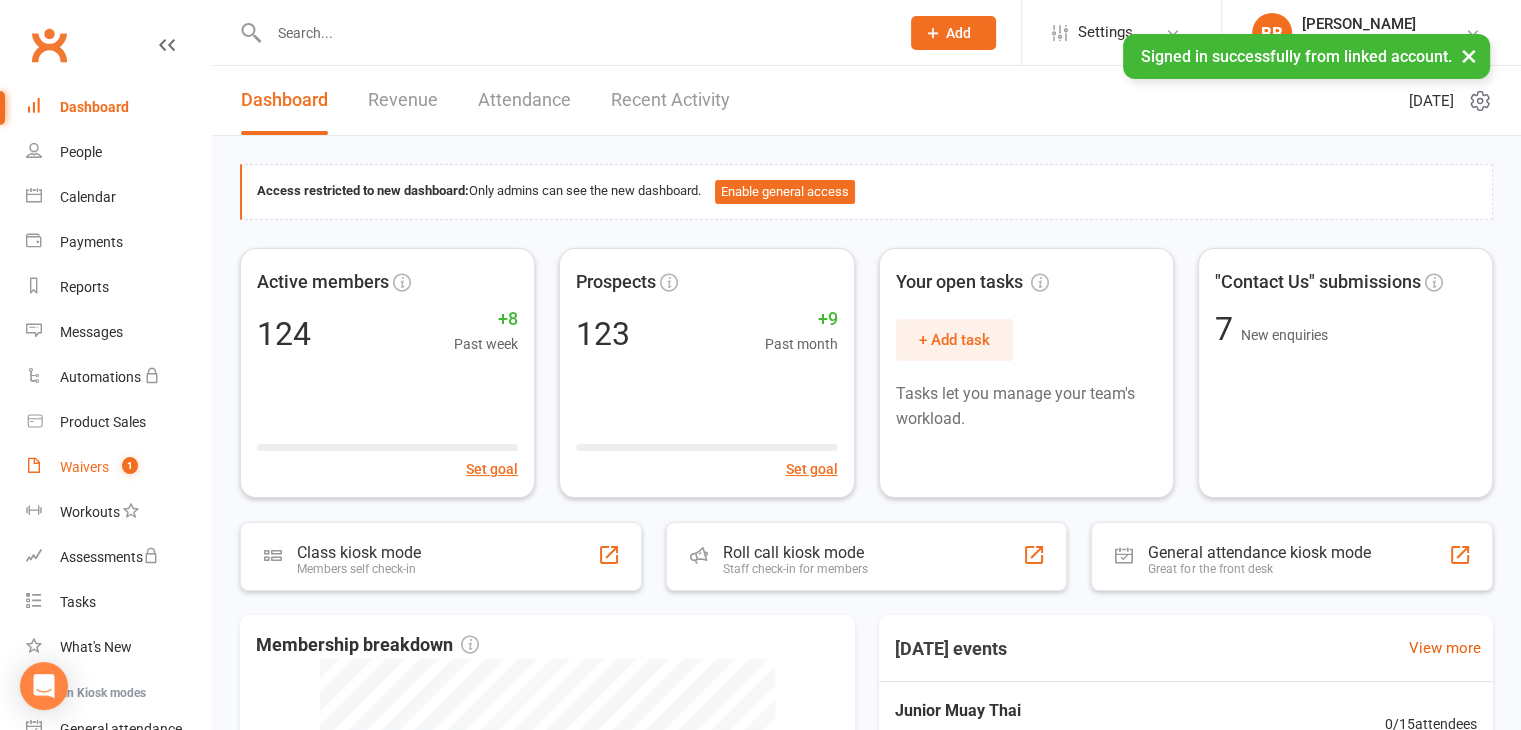 click on "Waivers" at bounding box center [84, 467] 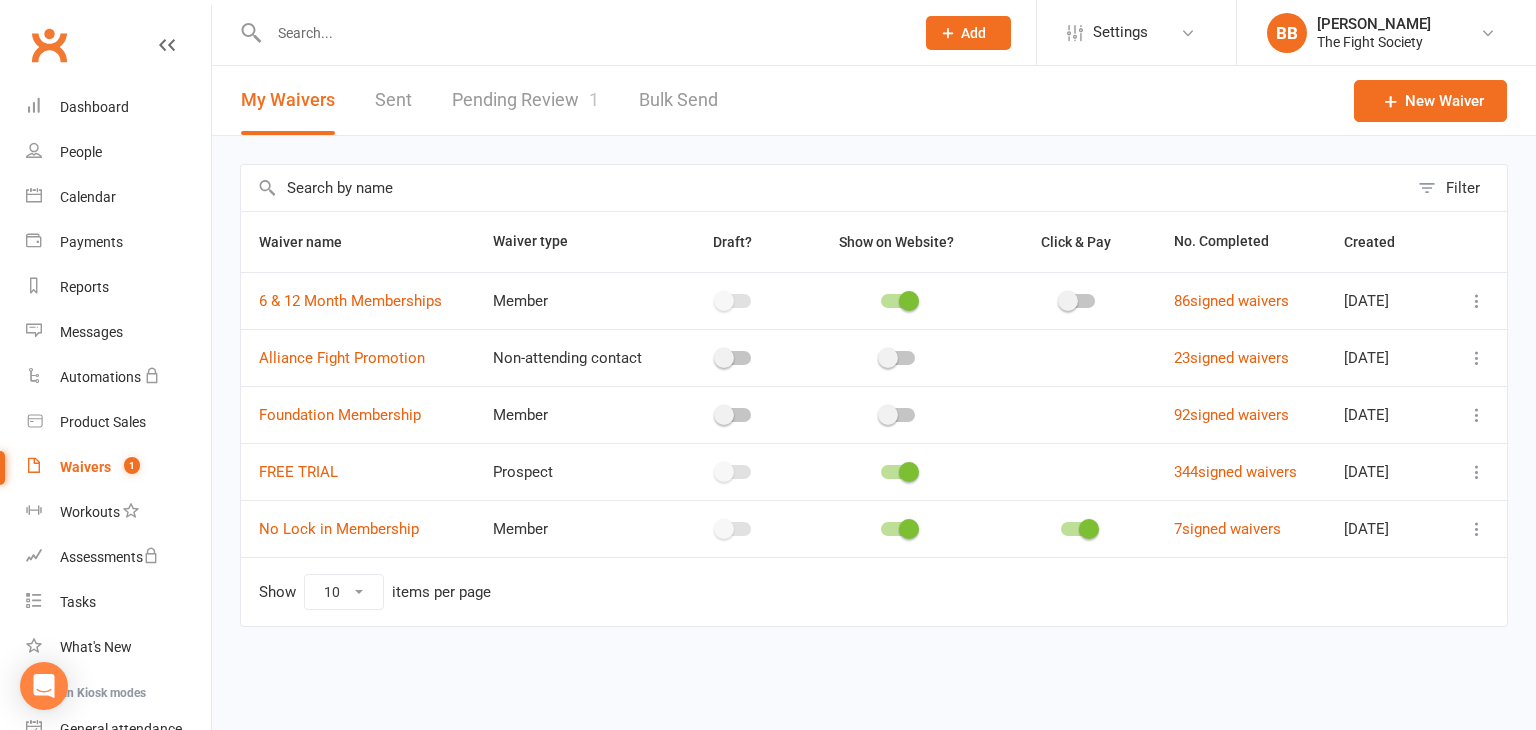 click on "Pending Review 1" at bounding box center (525, 100) 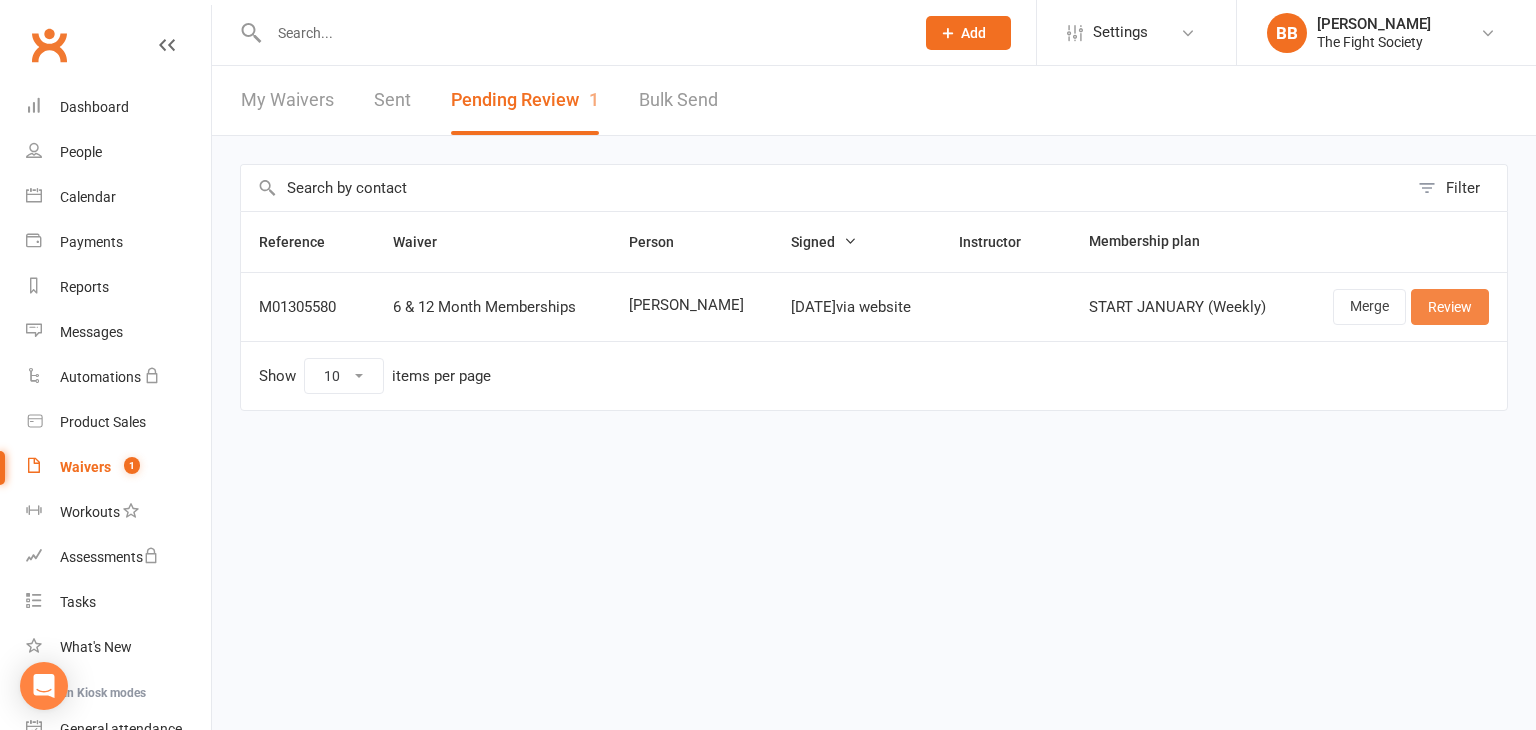 click on "Review" at bounding box center [1450, 307] 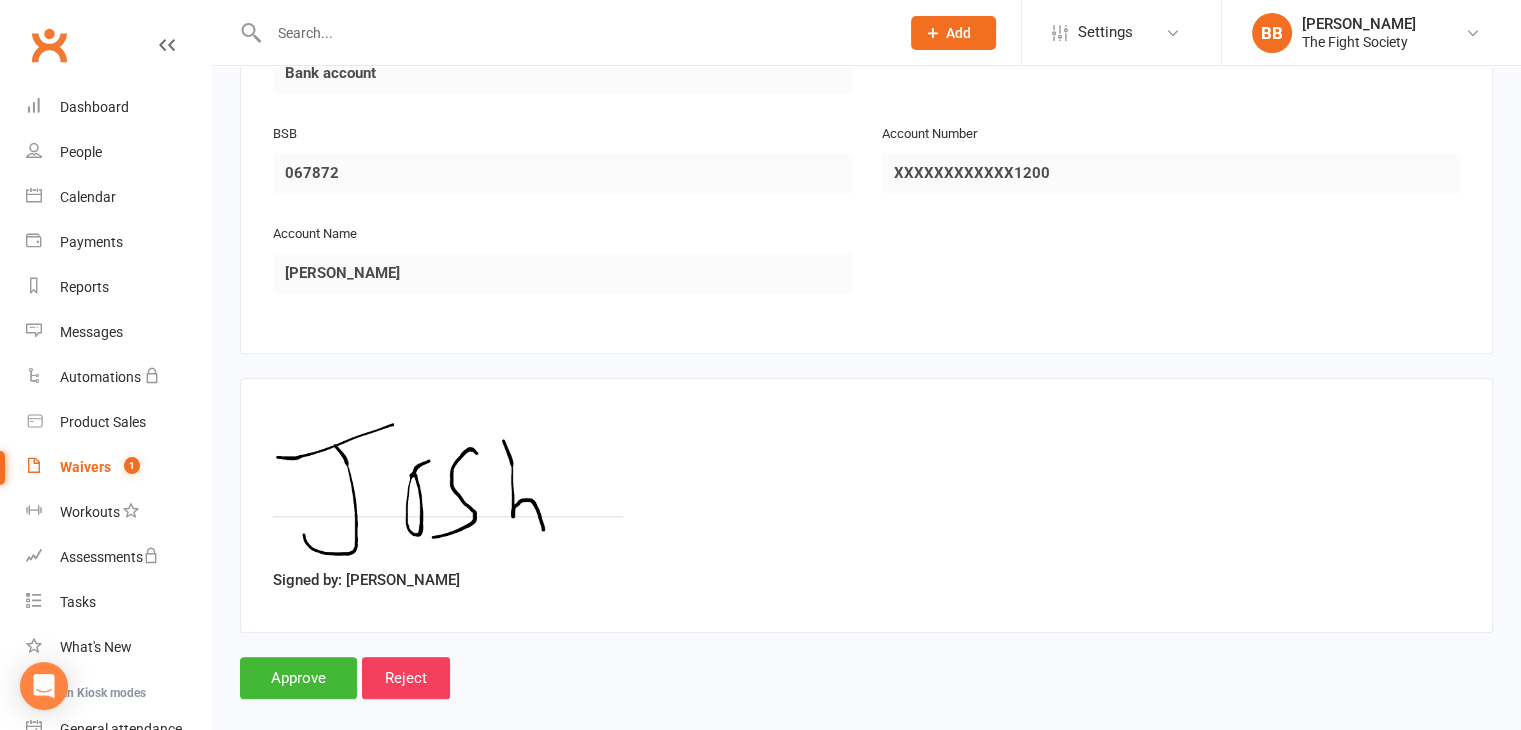 scroll, scrollTop: 1872, scrollLeft: 0, axis: vertical 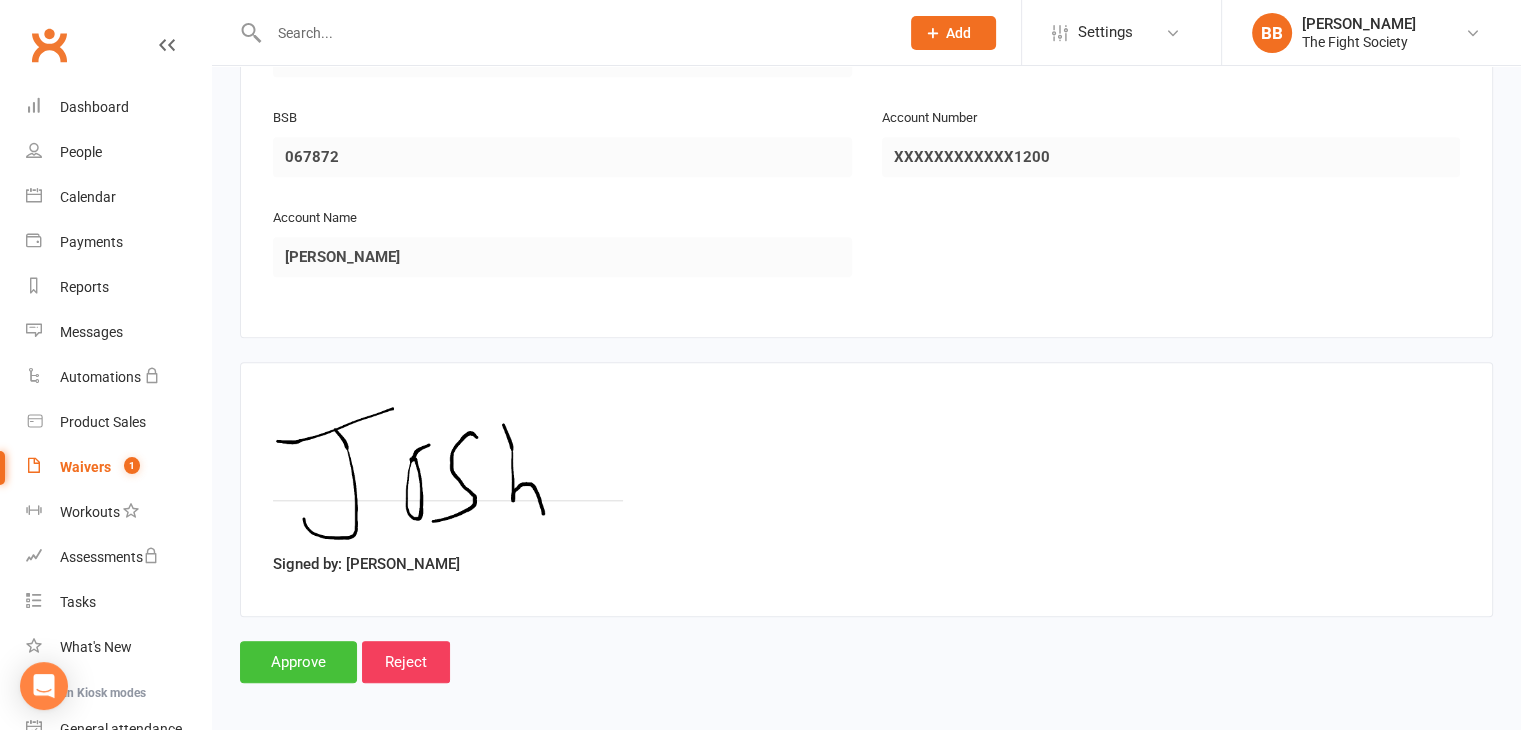 click on "Approve" at bounding box center (298, 662) 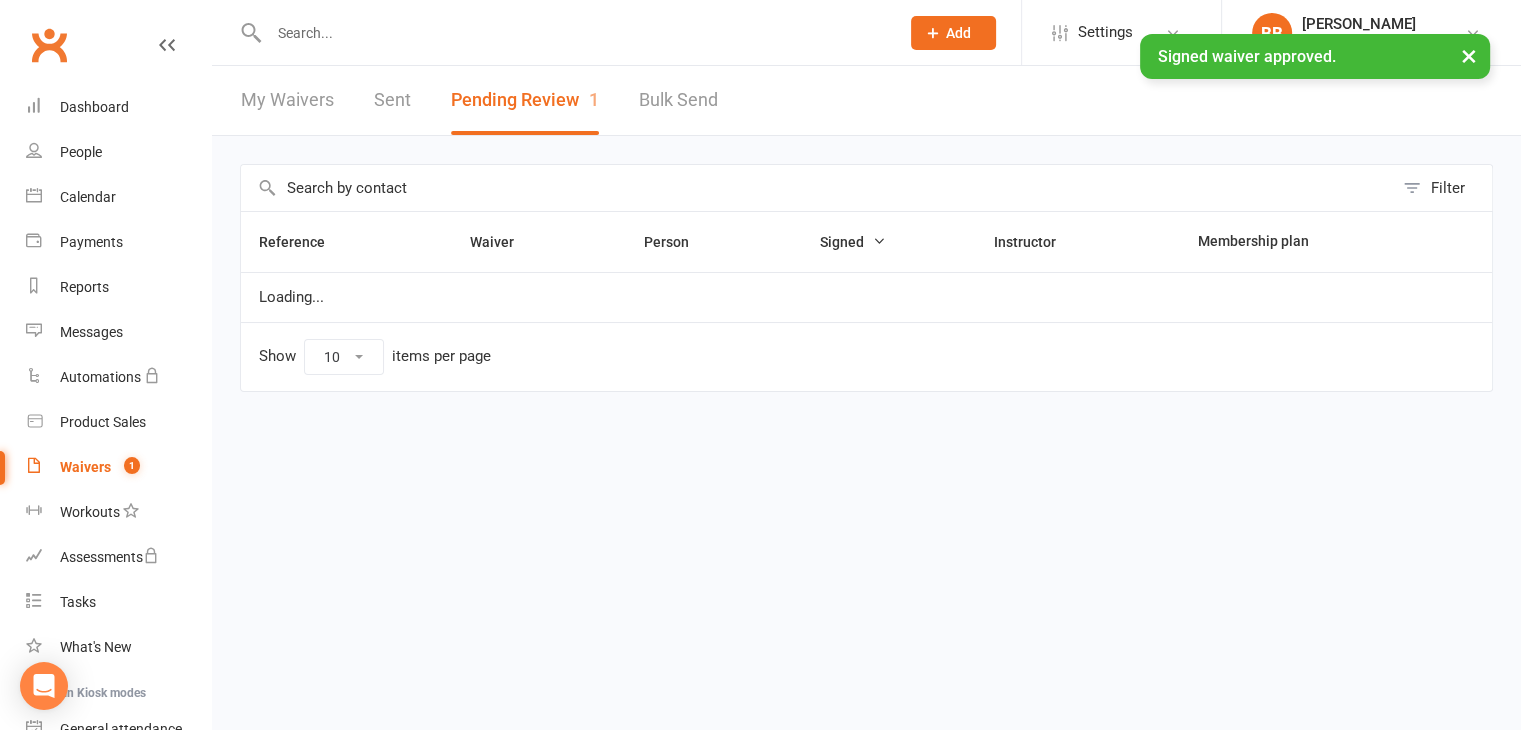 scroll, scrollTop: 0, scrollLeft: 0, axis: both 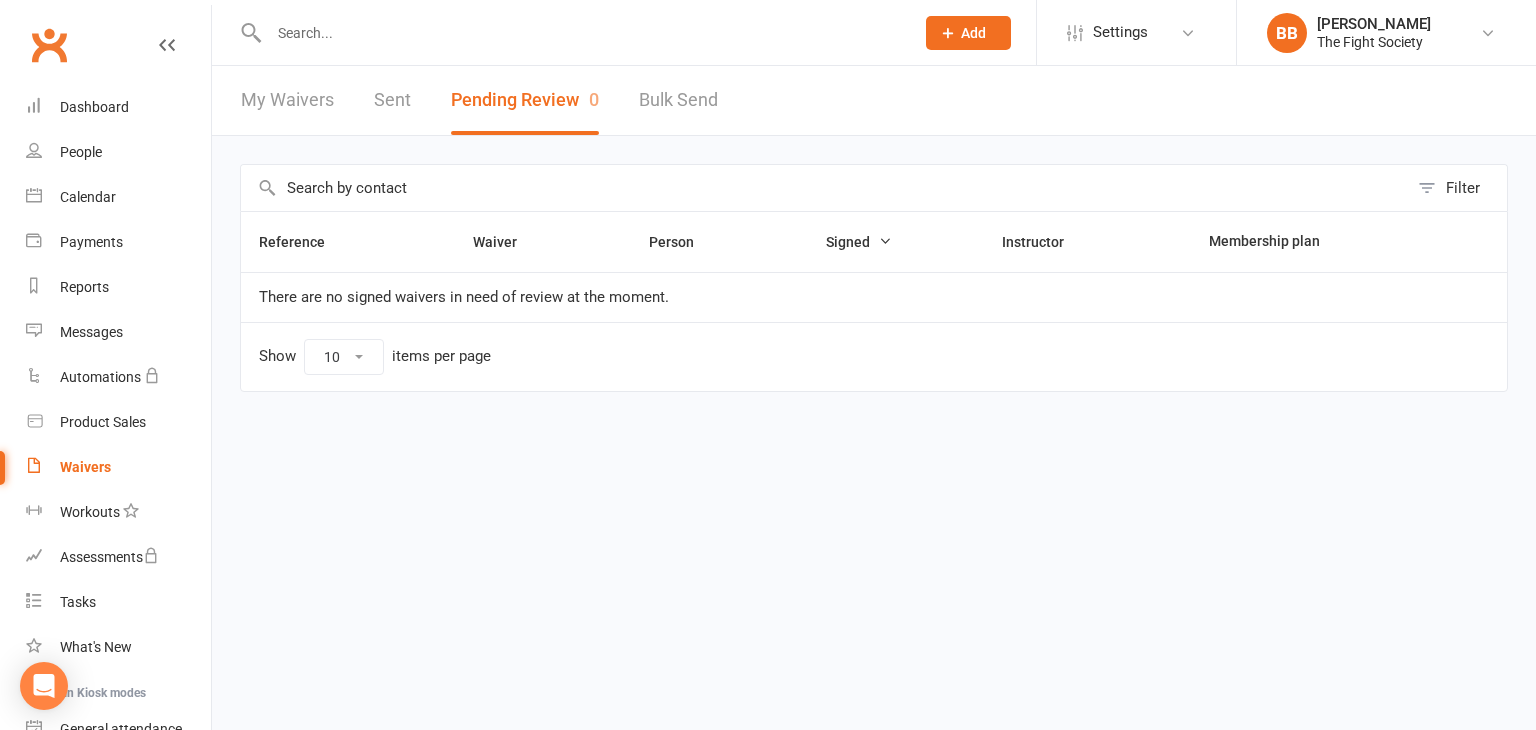 click at bounding box center [581, 33] 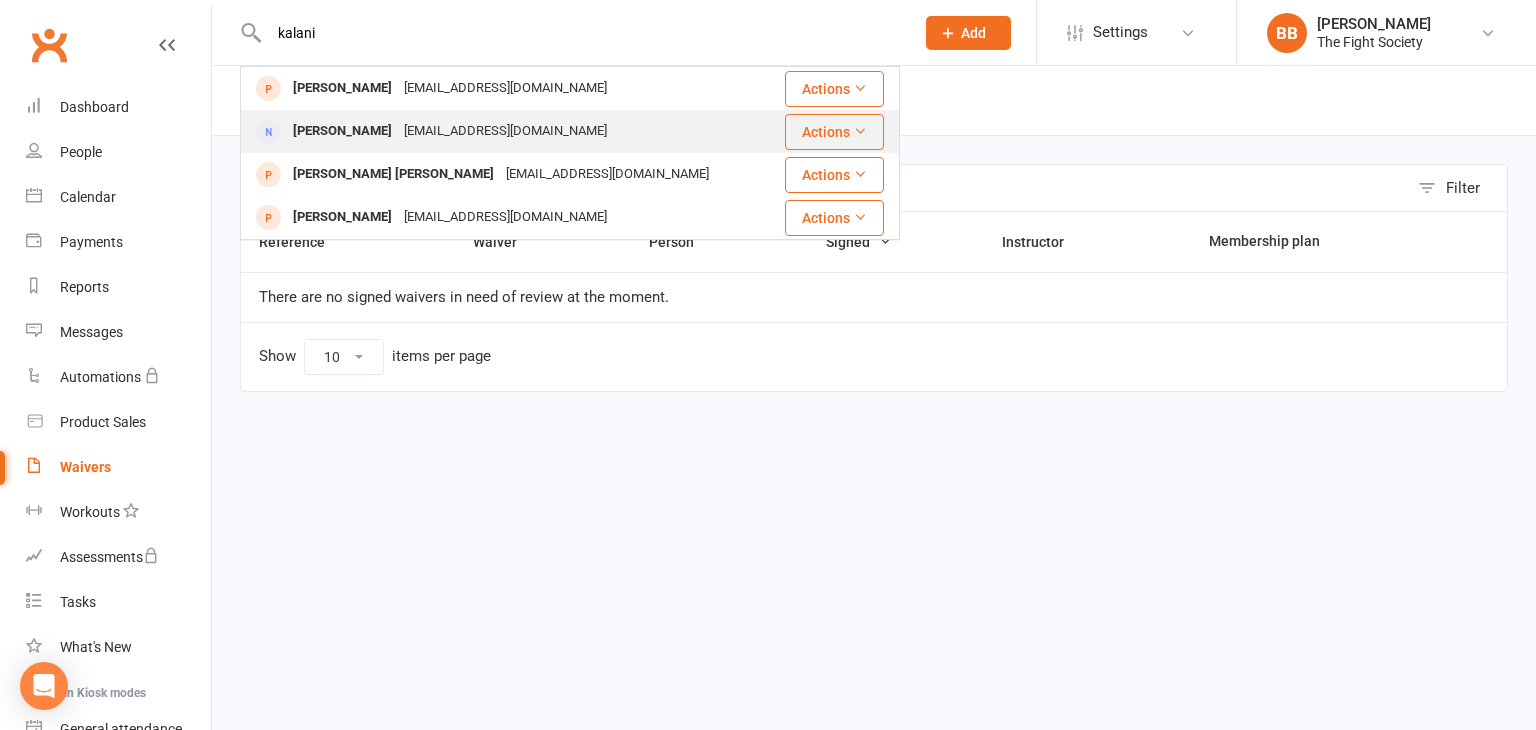 type on "kalani" 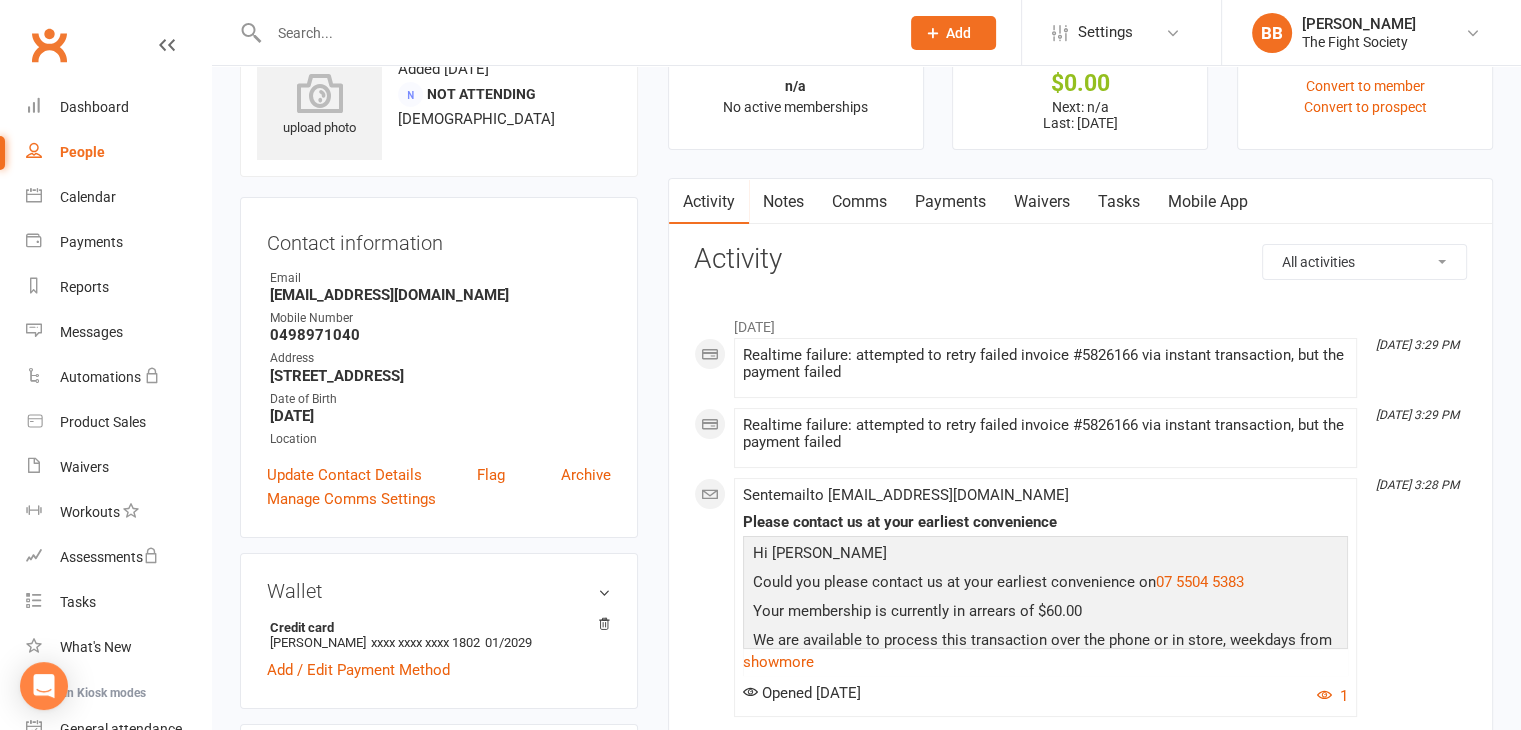scroll, scrollTop: 75, scrollLeft: 0, axis: vertical 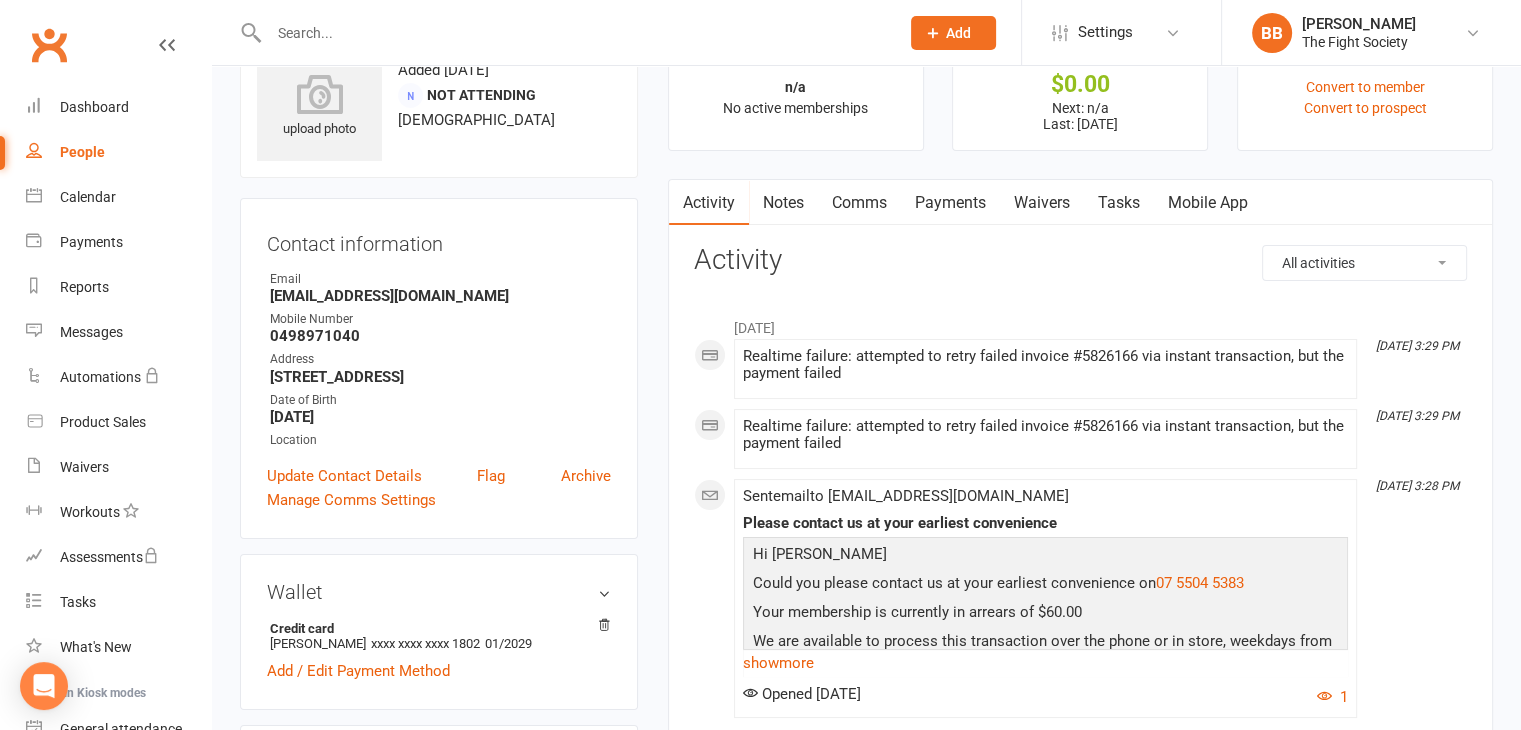 click on "Payments" at bounding box center [950, 203] 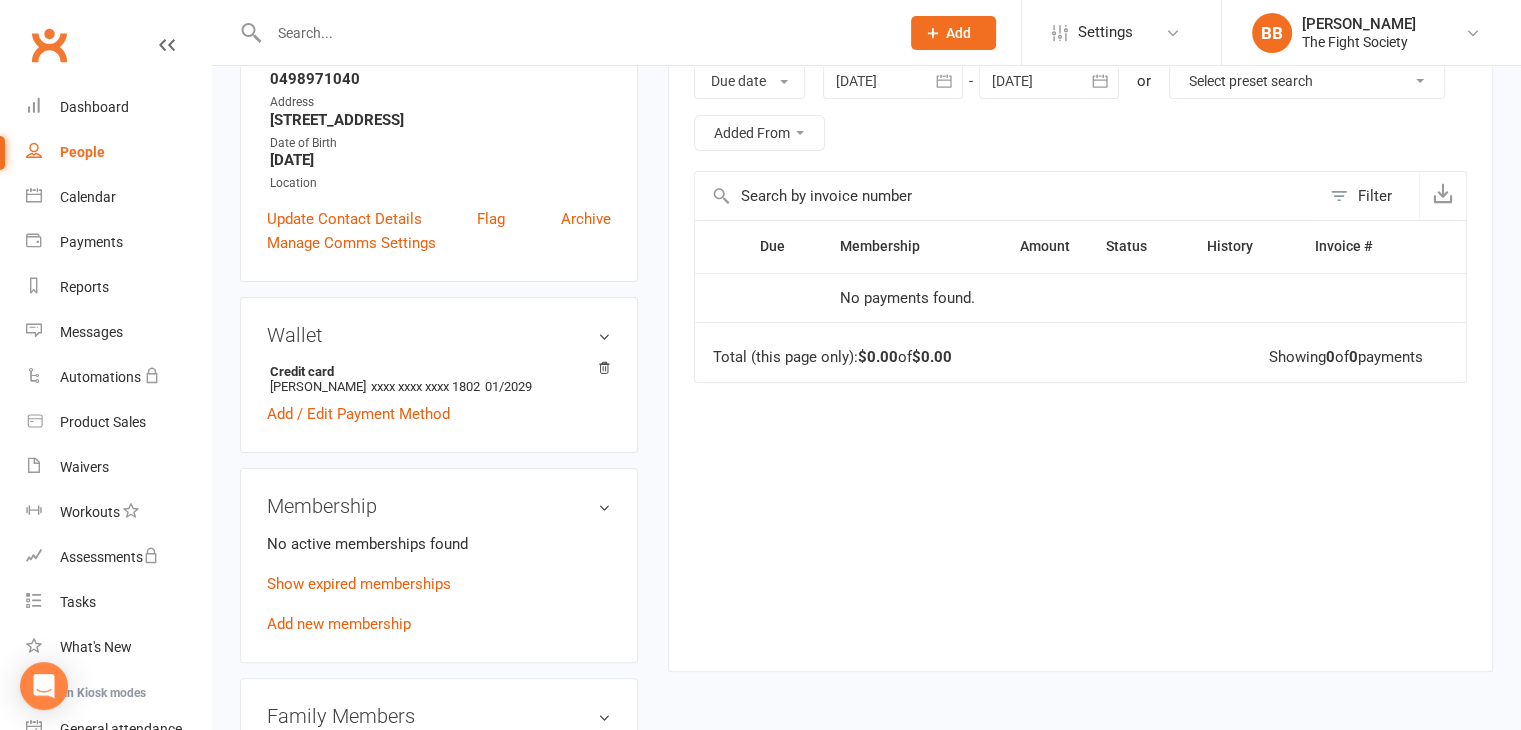 scroll, scrollTop: 272, scrollLeft: 0, axis: vertical 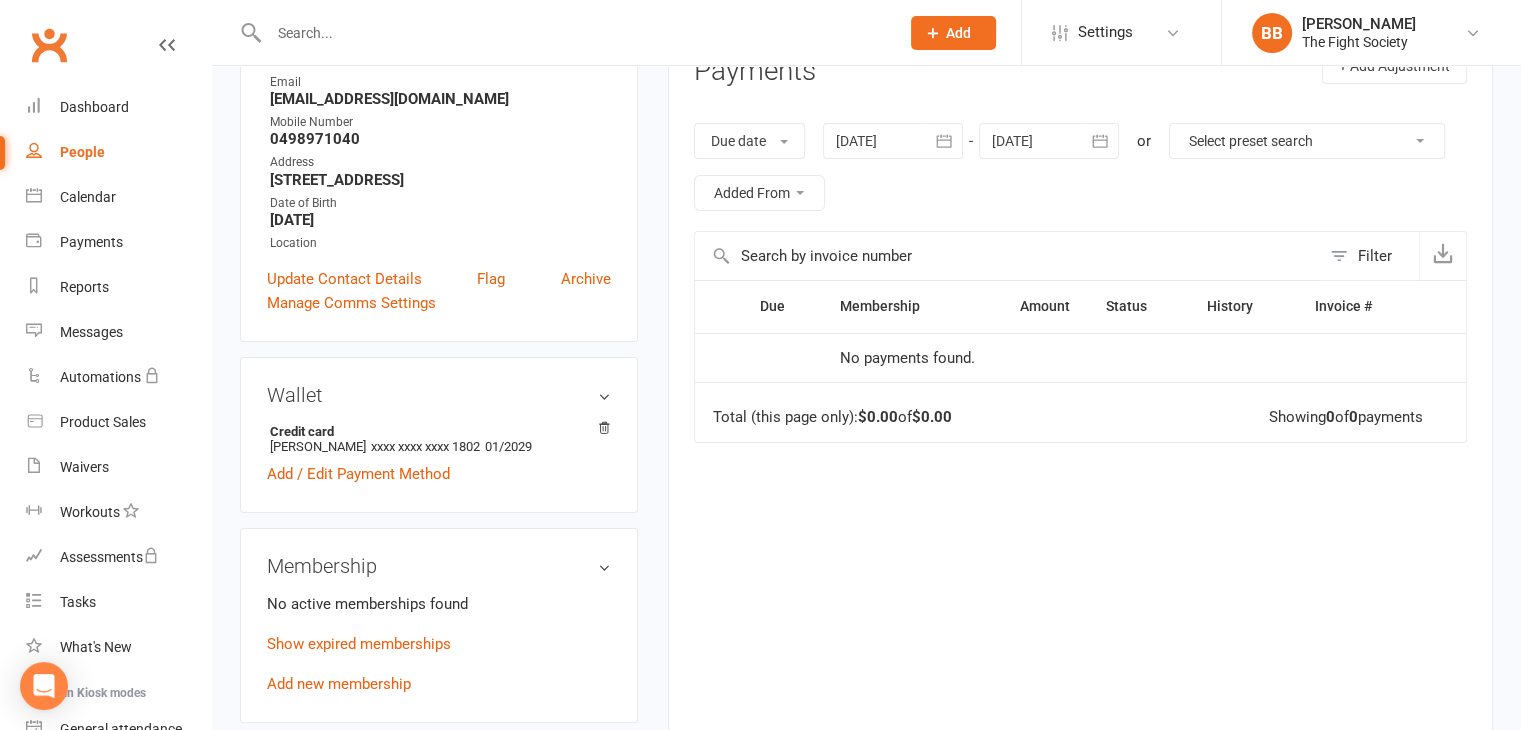 click at bounding box center (893, 141) 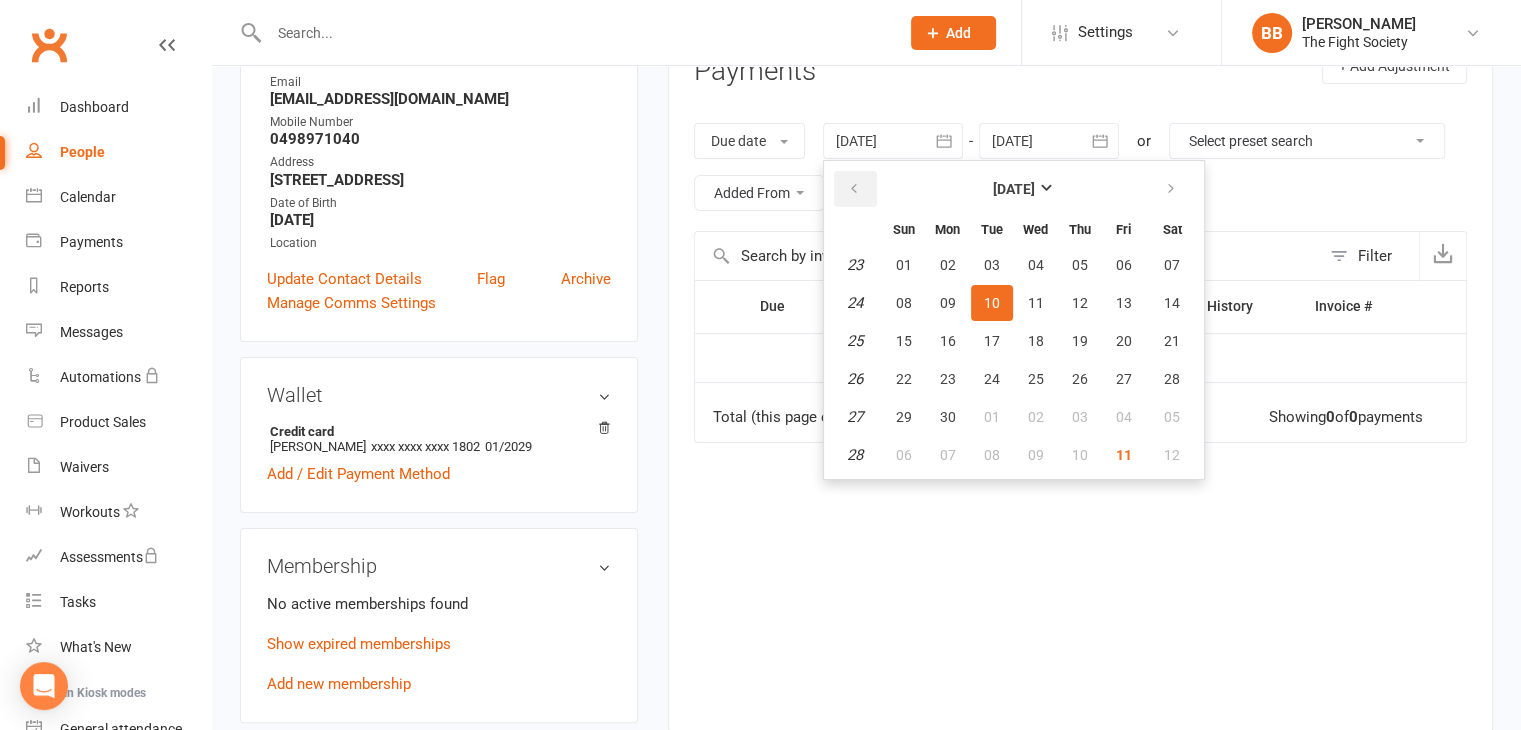 click at bounding box center [854, 189] 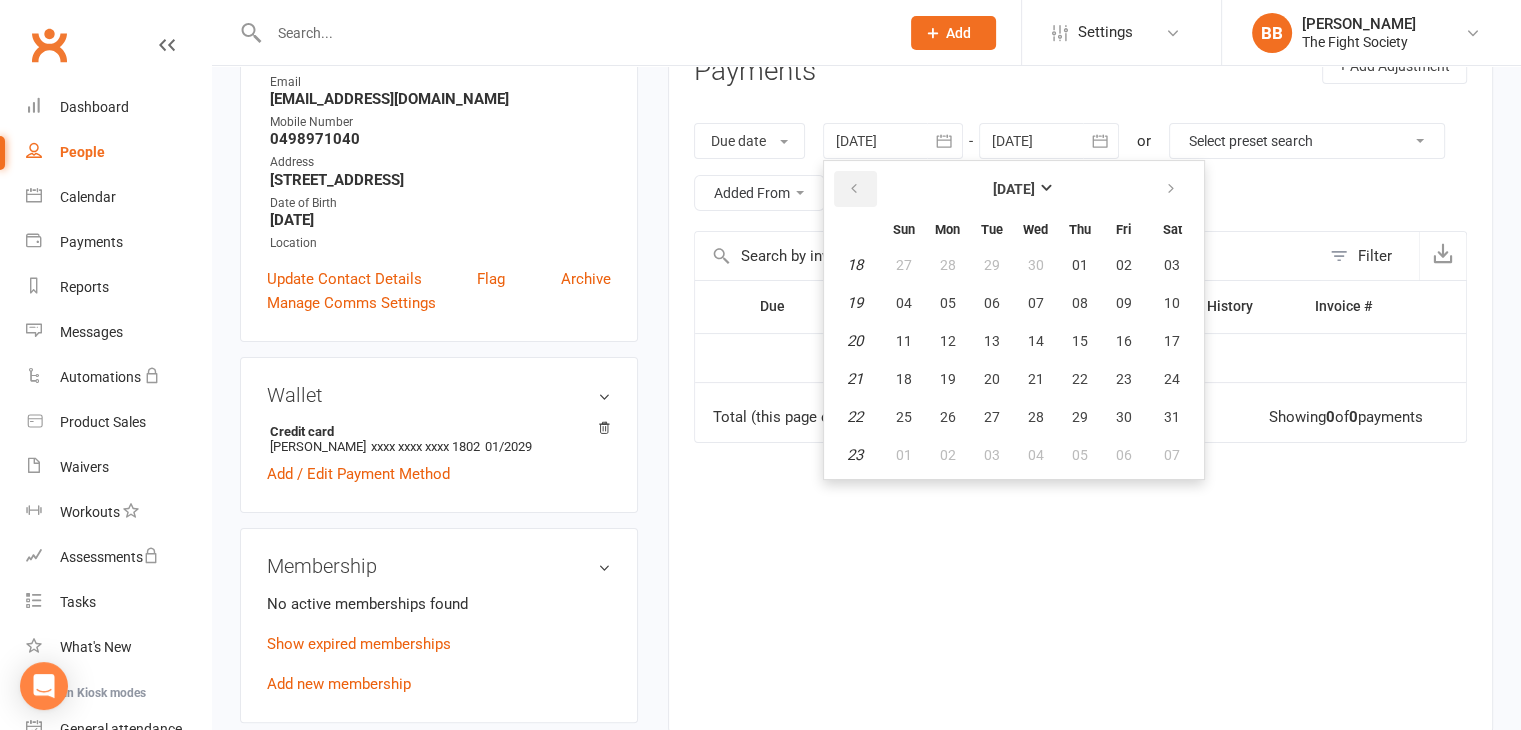 click at bounding box center (854, 189) 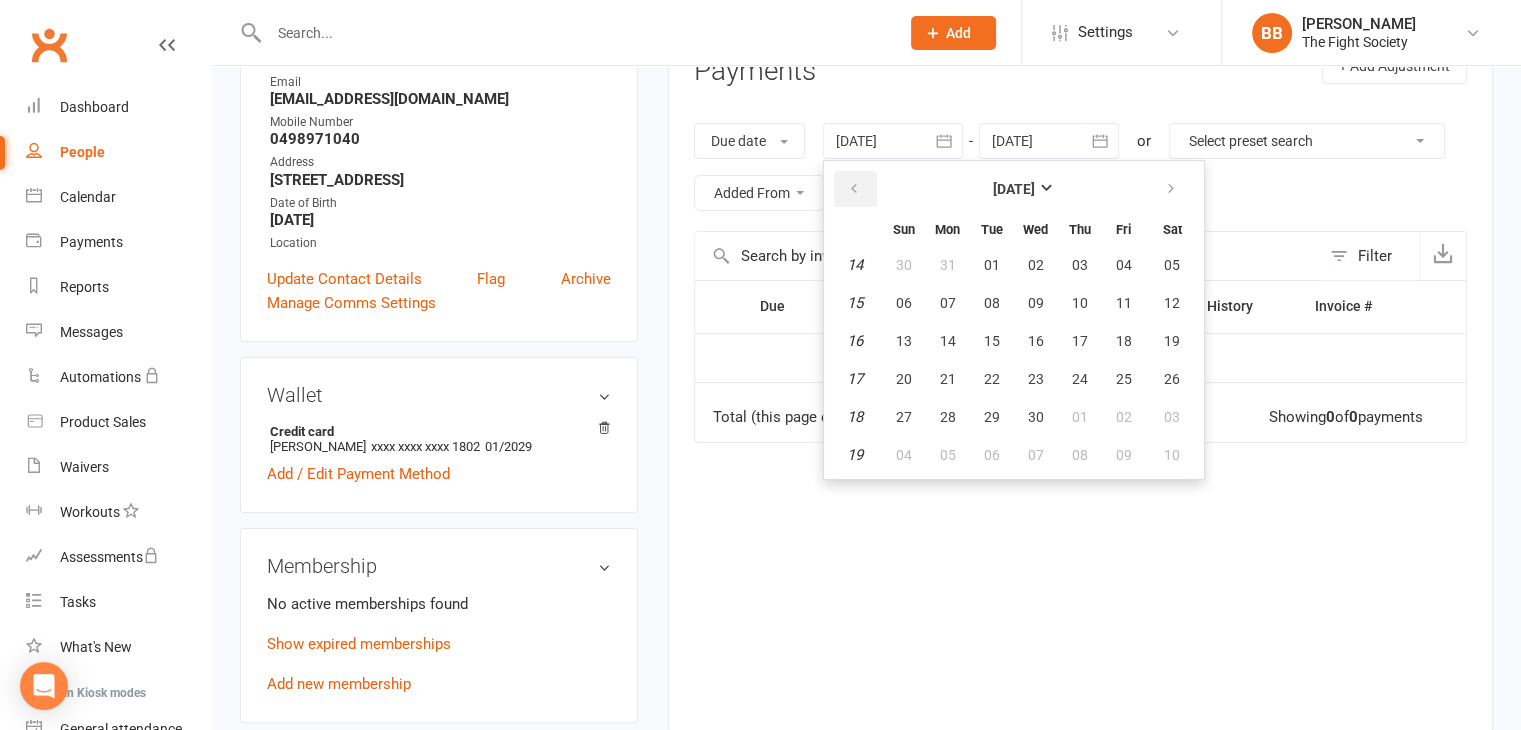 click at bounding box center (854, 189) 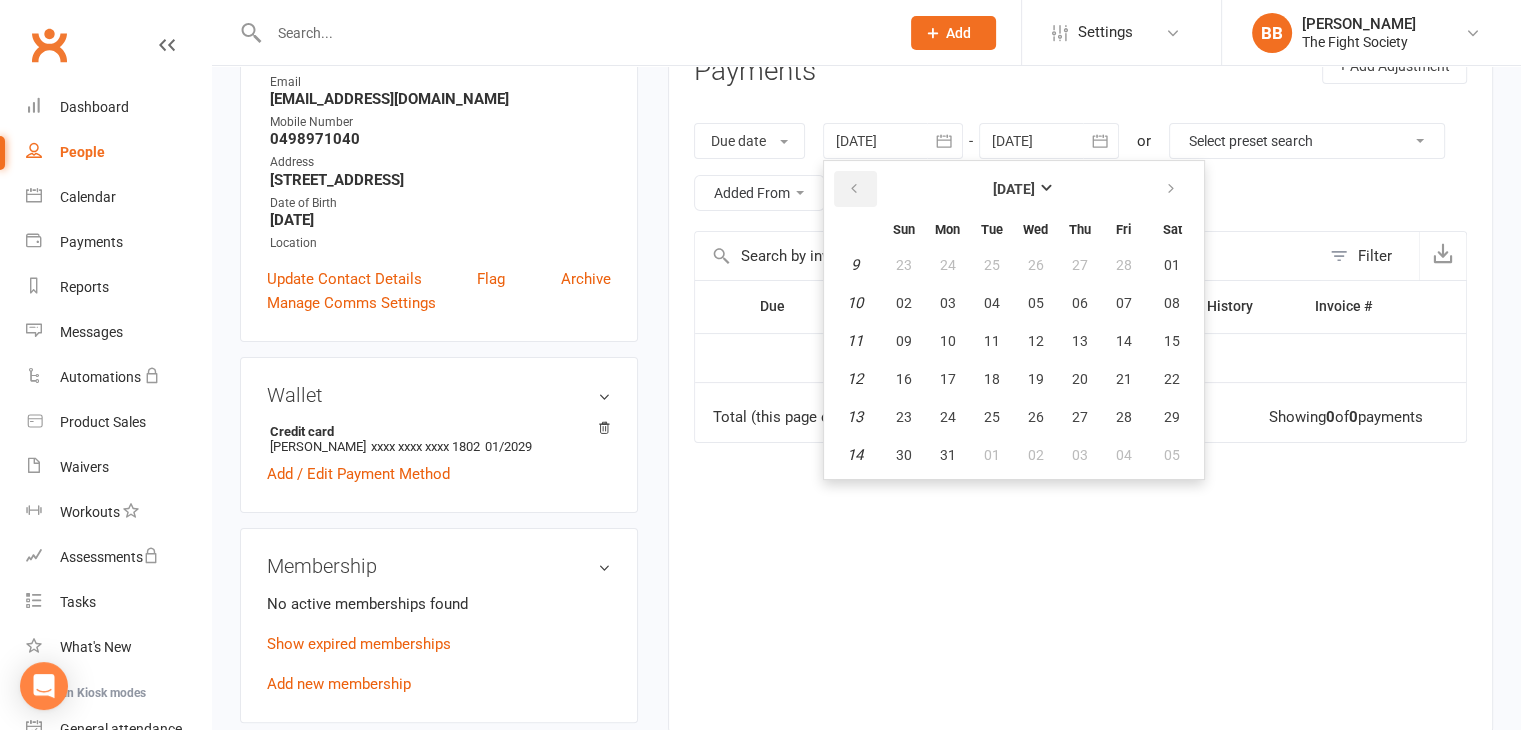 click at bounding box center (854, 189) 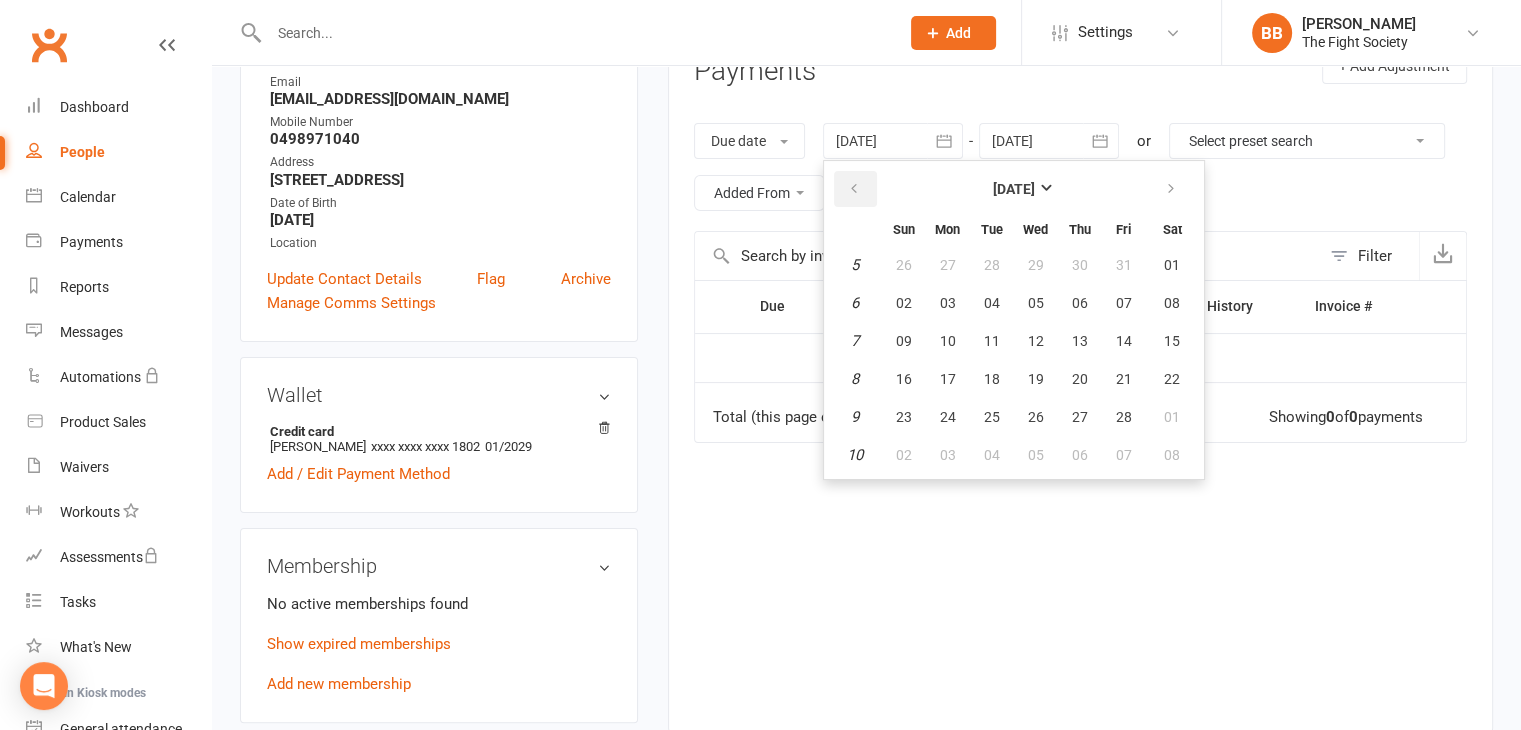 click at bounding box center [854, 189] 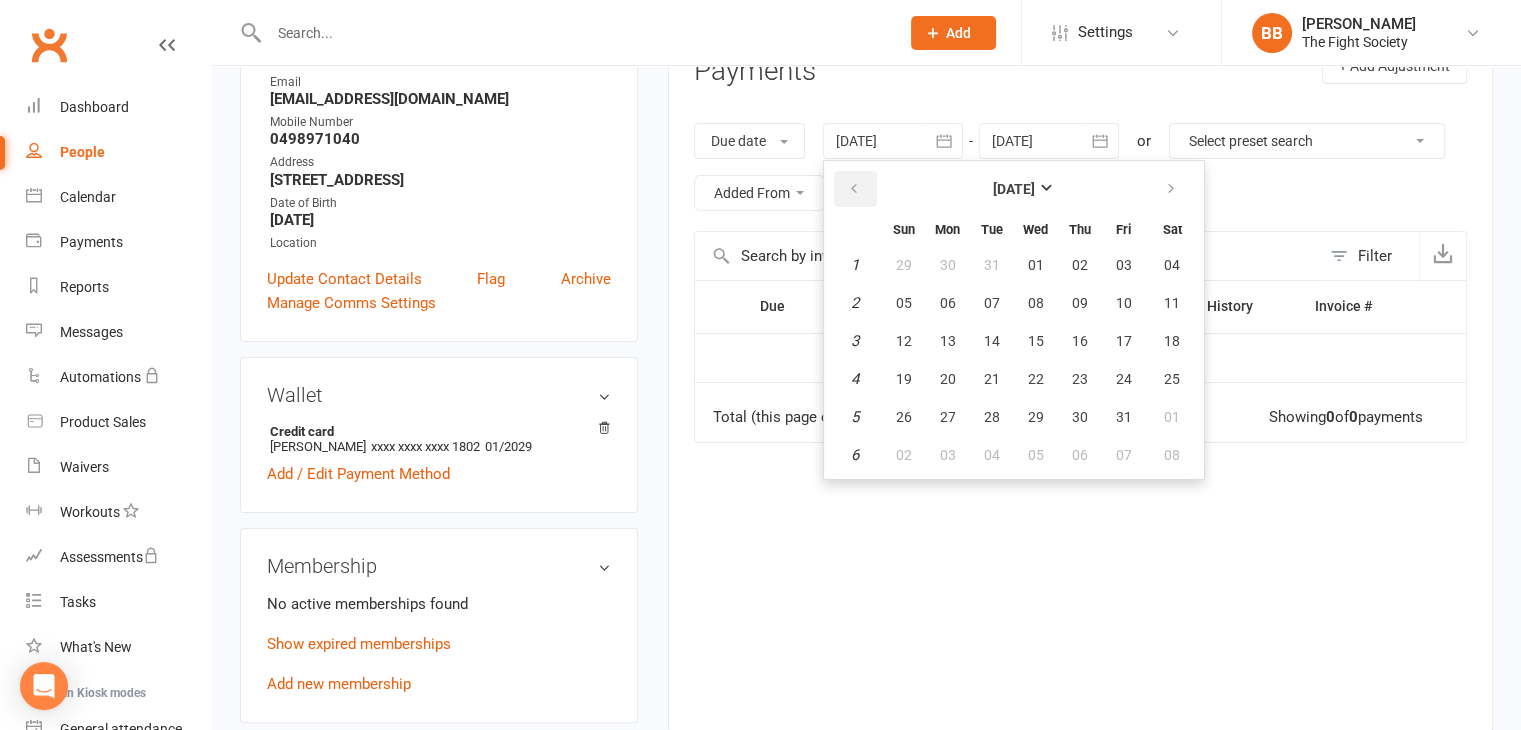 click at bounding box center [854, 189] 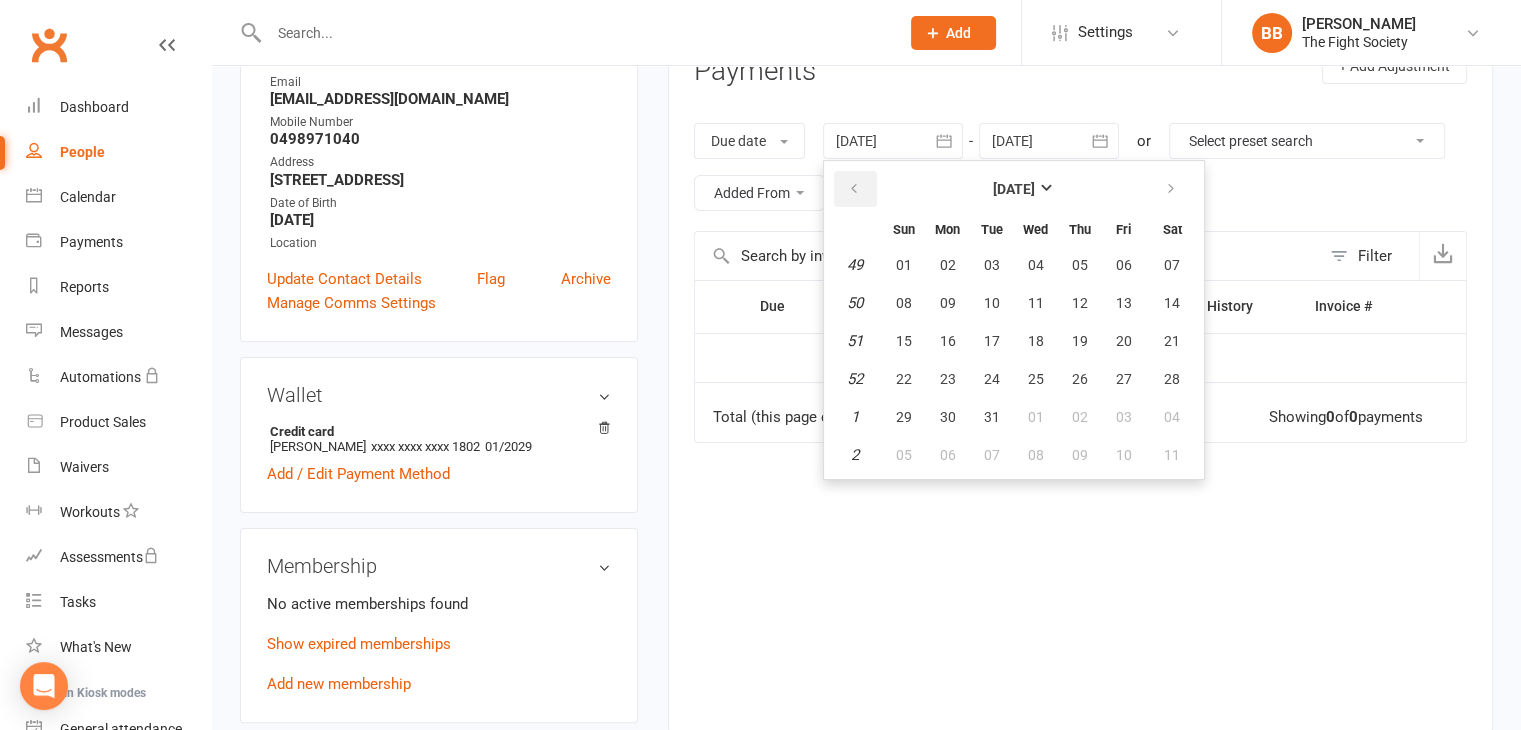 click at bounding box center (854, 189) 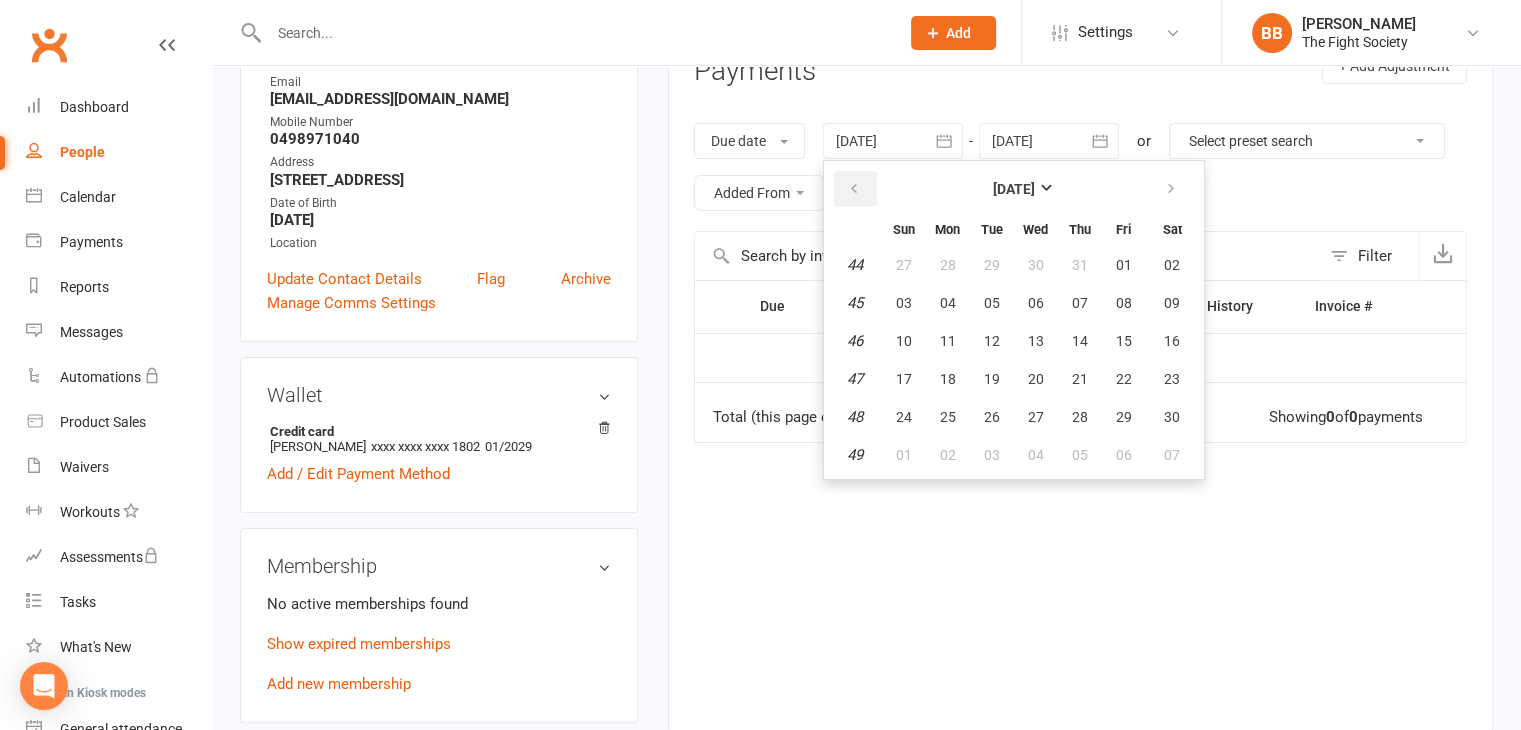 click at bounding box center (854, 189) 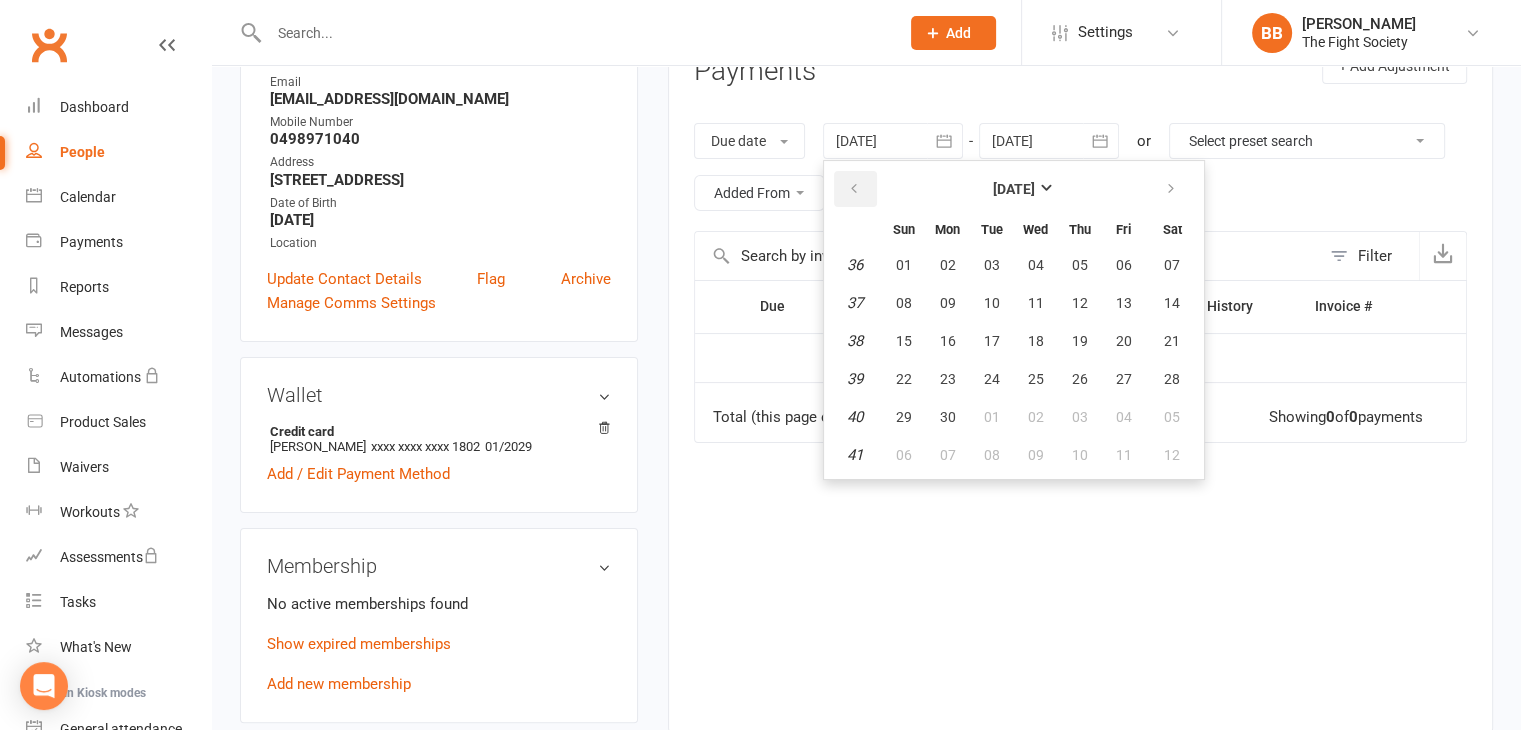 click at bounding box center [854, 189] 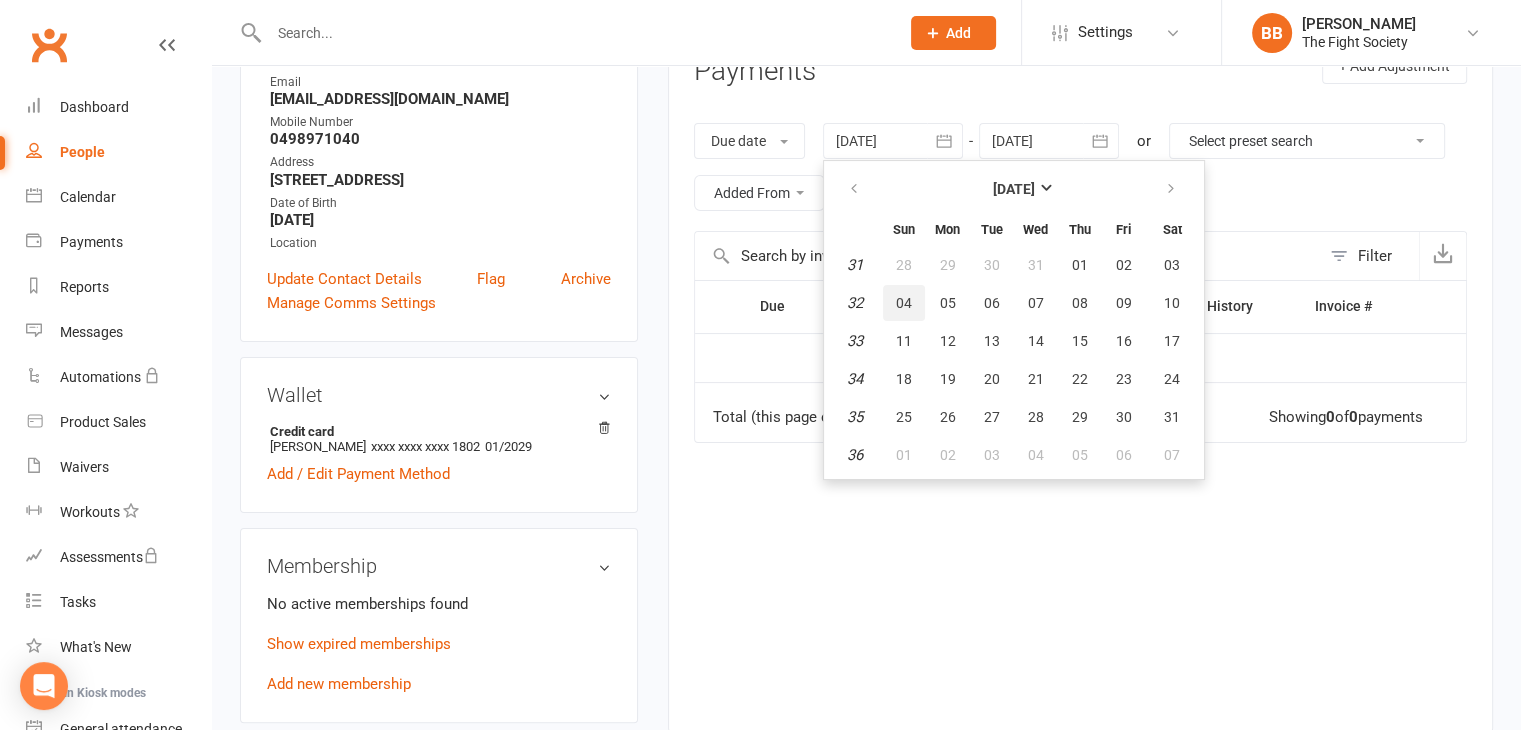 click on "04" at bounding box center [904, 303] 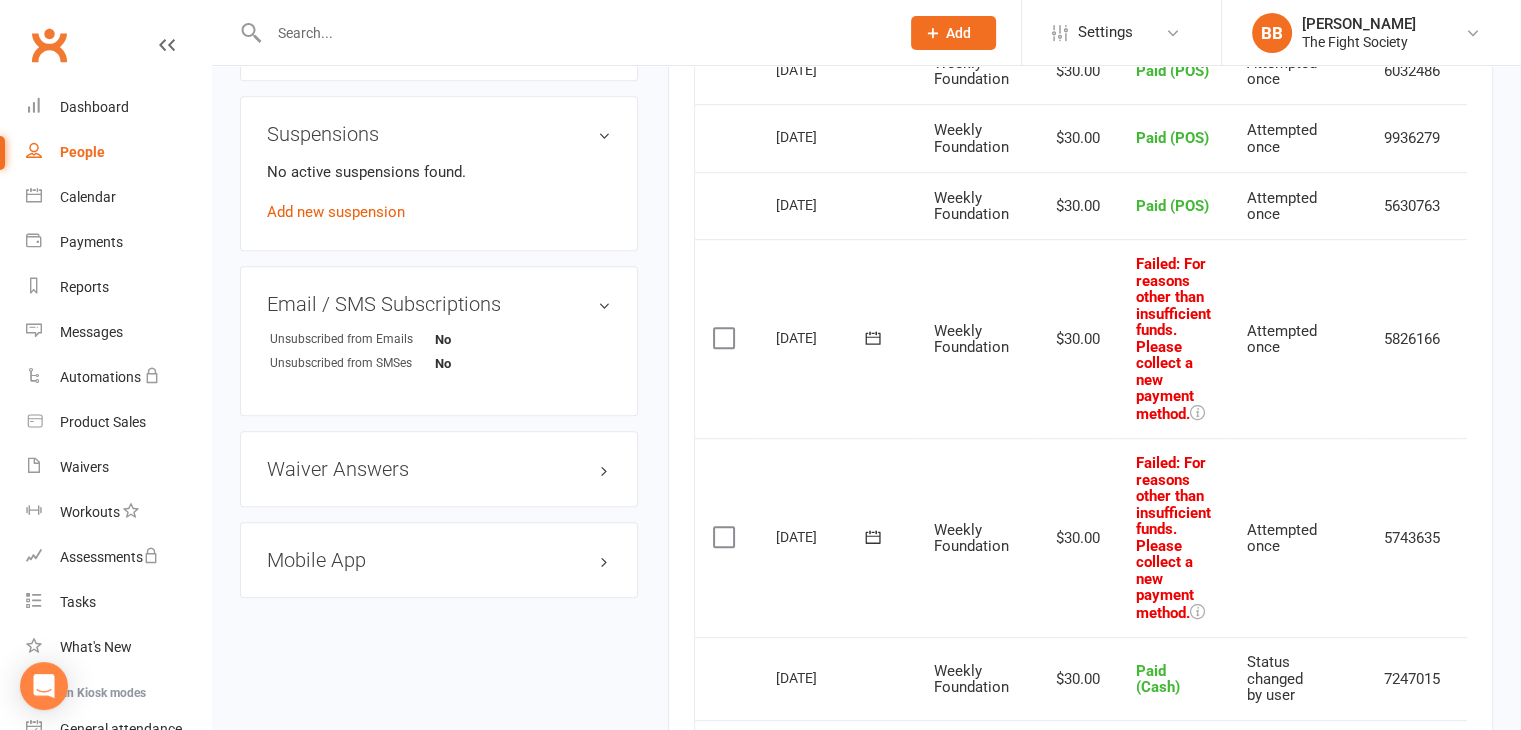 scroll, scrollTop: 1119, scrollLeft: 0, axis: vertical 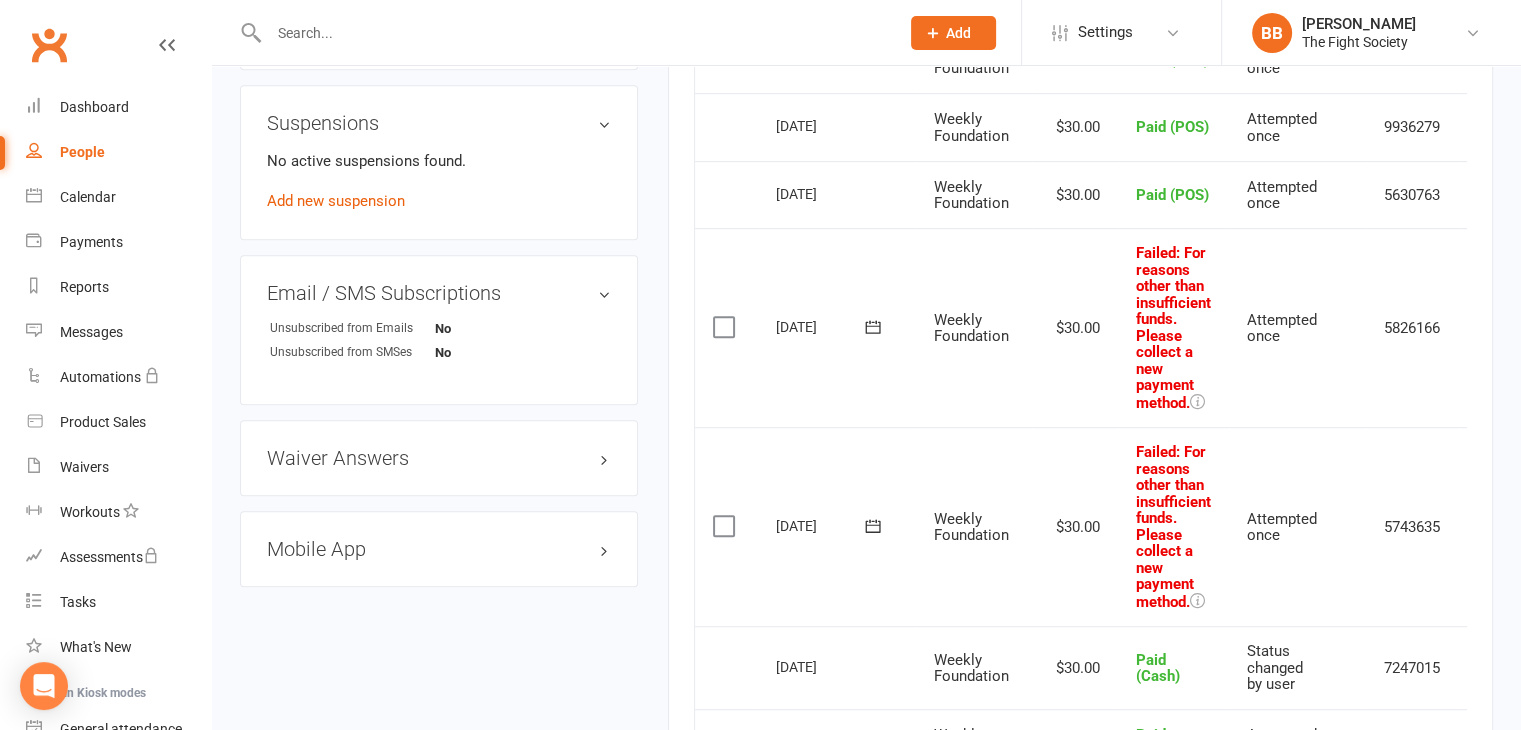 click at bounding box center (726, 327) 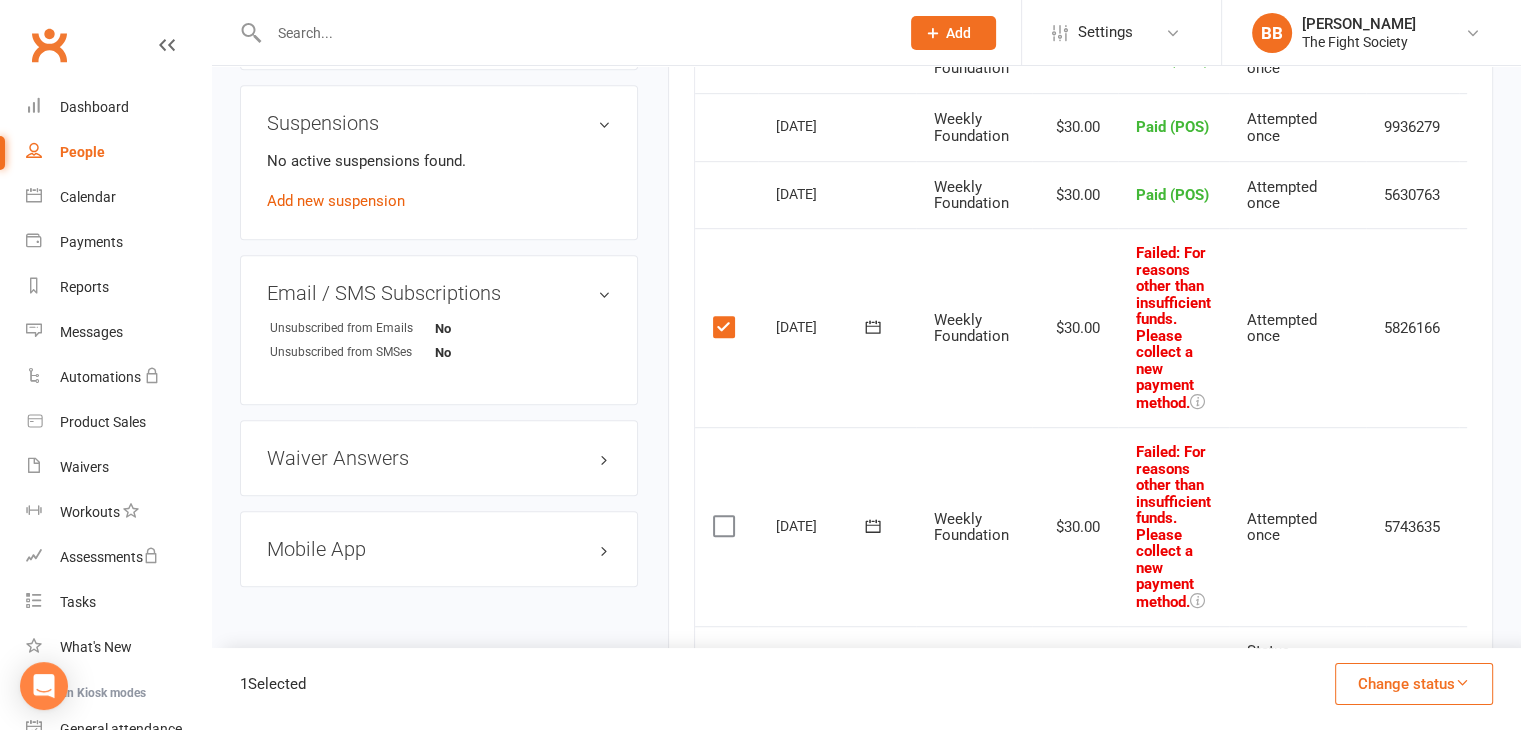click at bounding box center [726, 526] 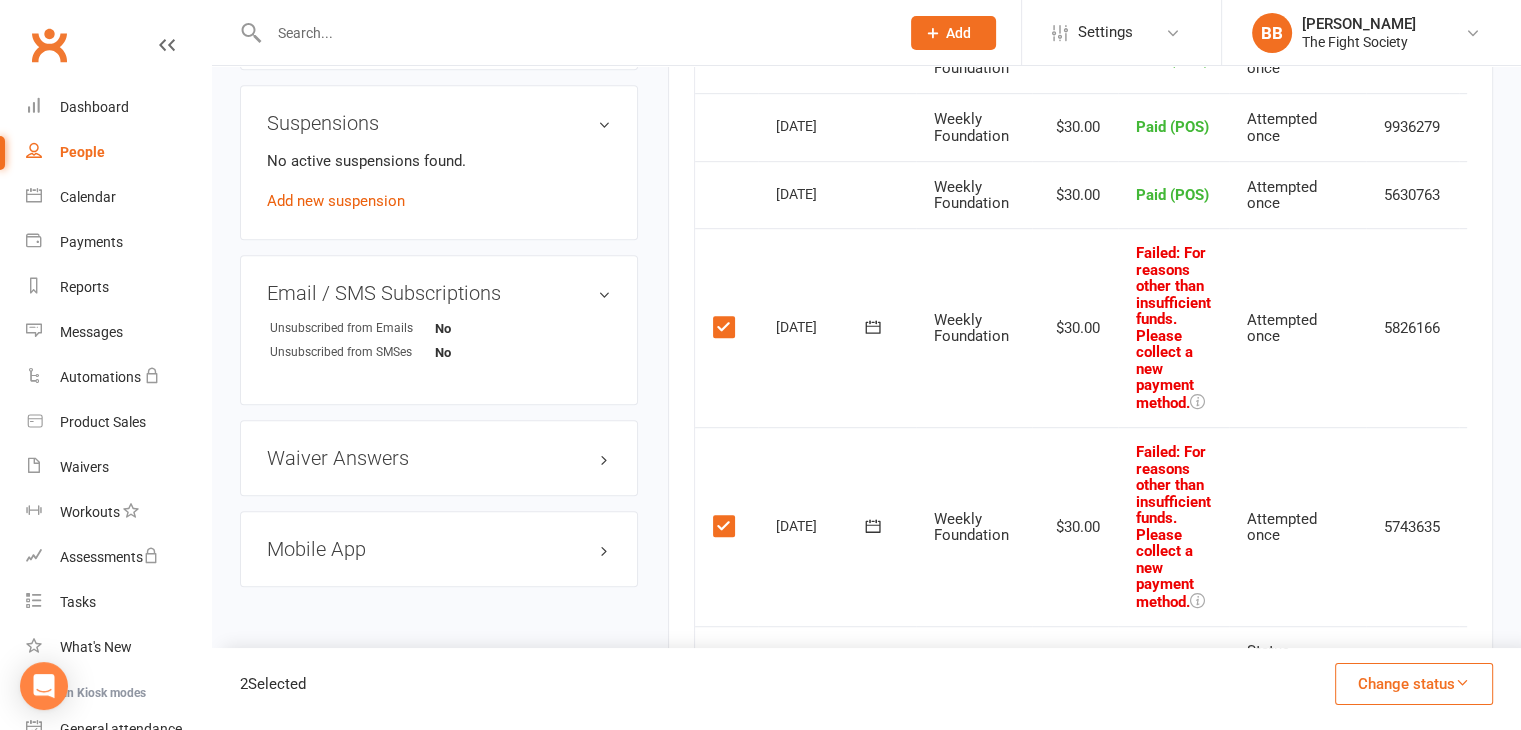 click on "2  Selected Change status  Paid (Cash) Paid (POS) Paid (Other) Skipped" at bounding box center (866, 689) 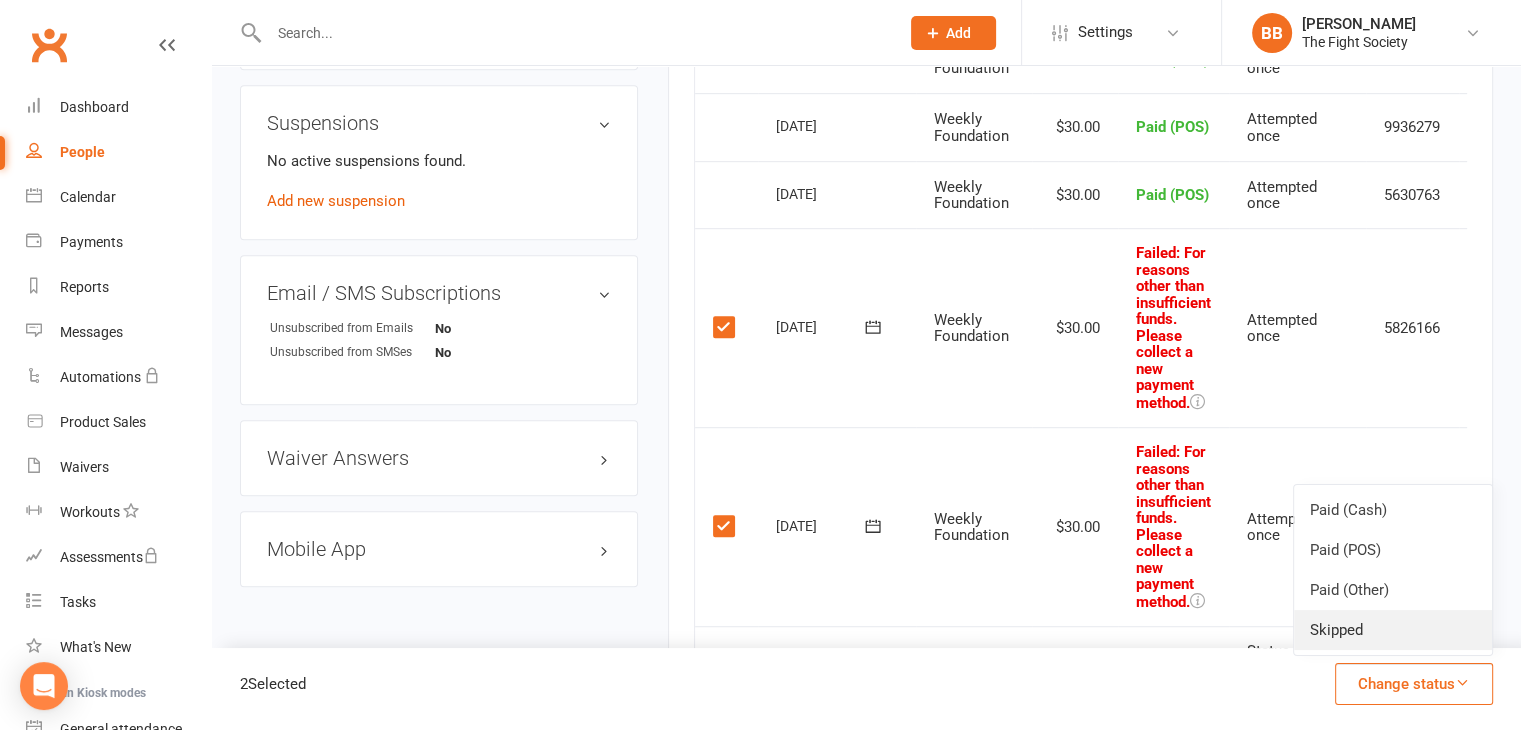click on "Skipped" at bounding box center [1393, 630] 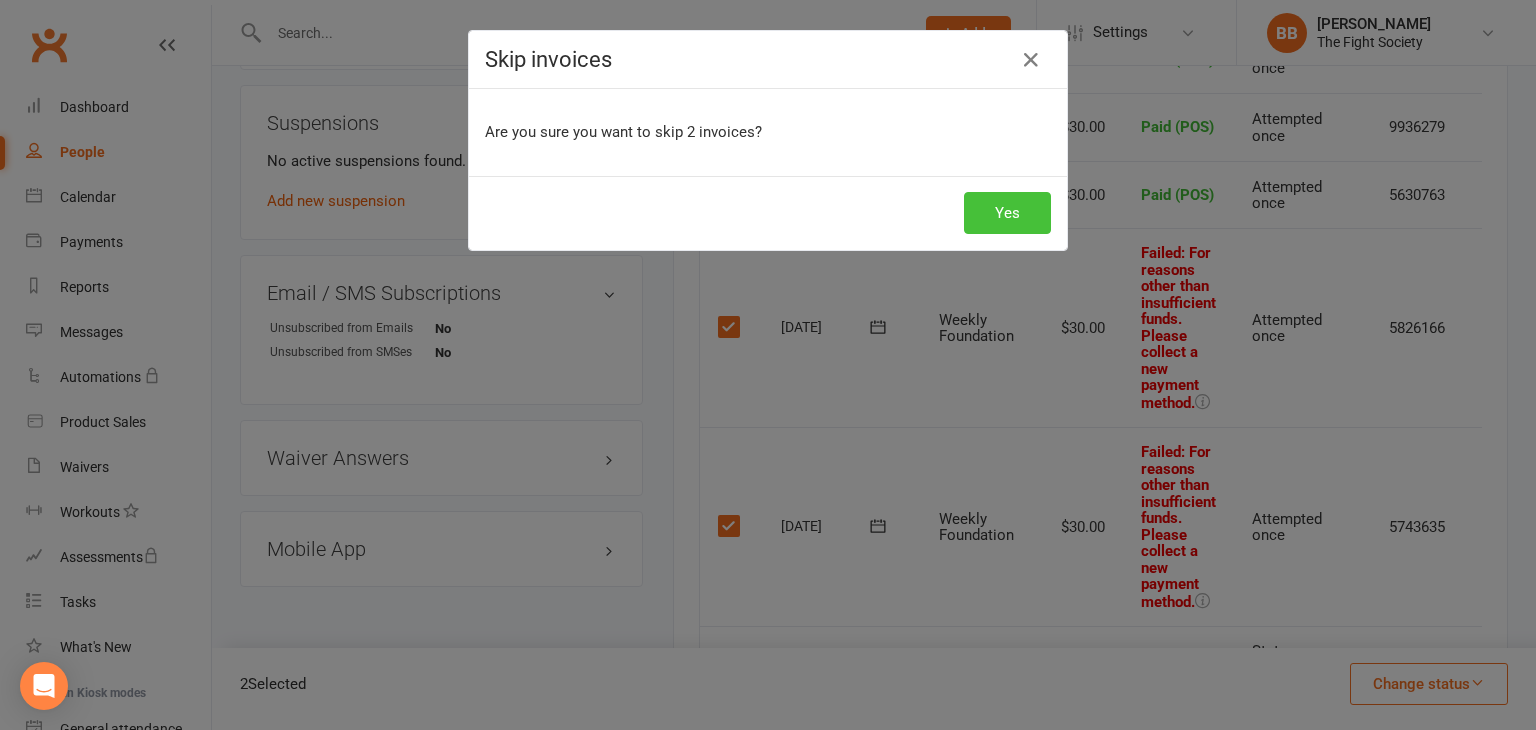 click on "Yes" at bounding box center (1007, 213) 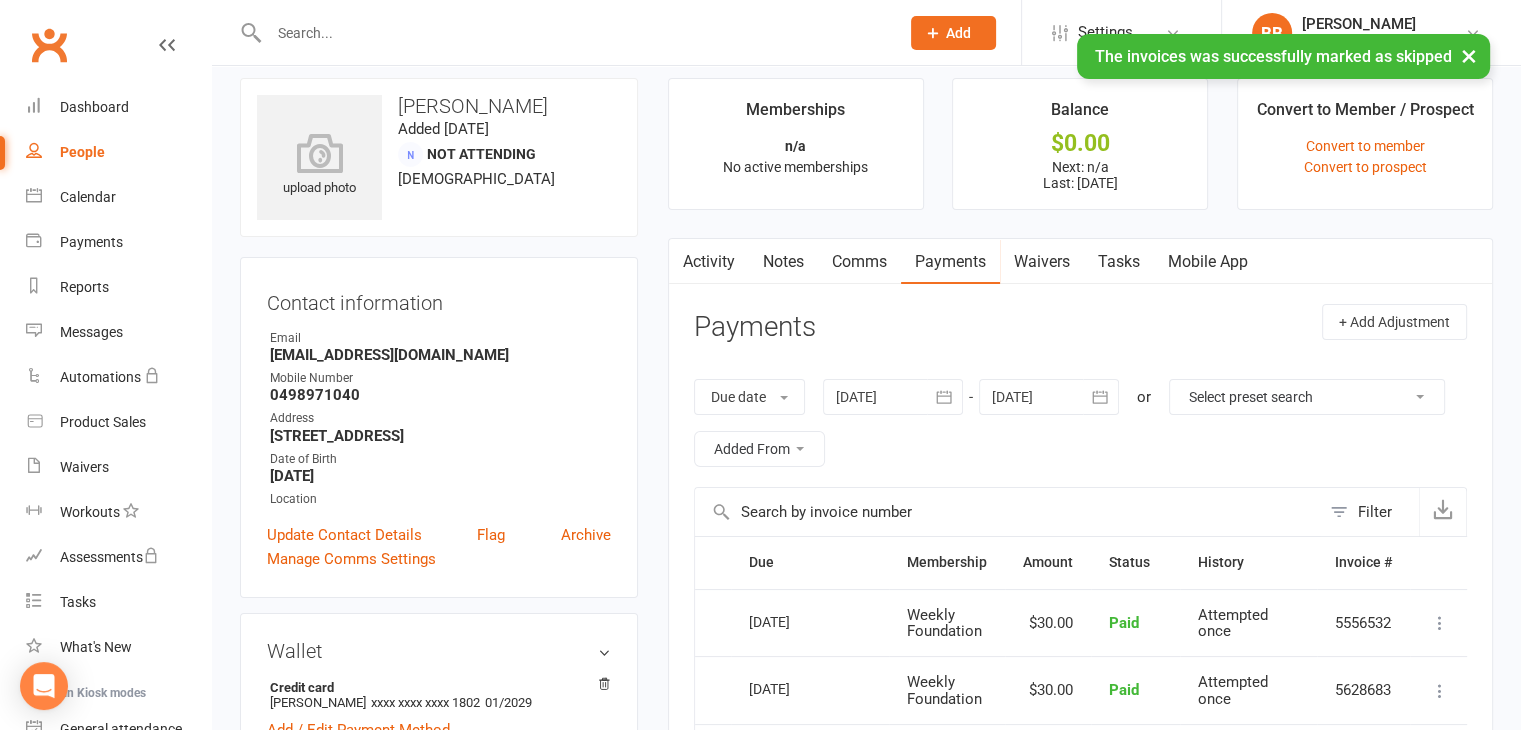 scroll, scrollTop: 0, scrollLeft: 0, axis: both 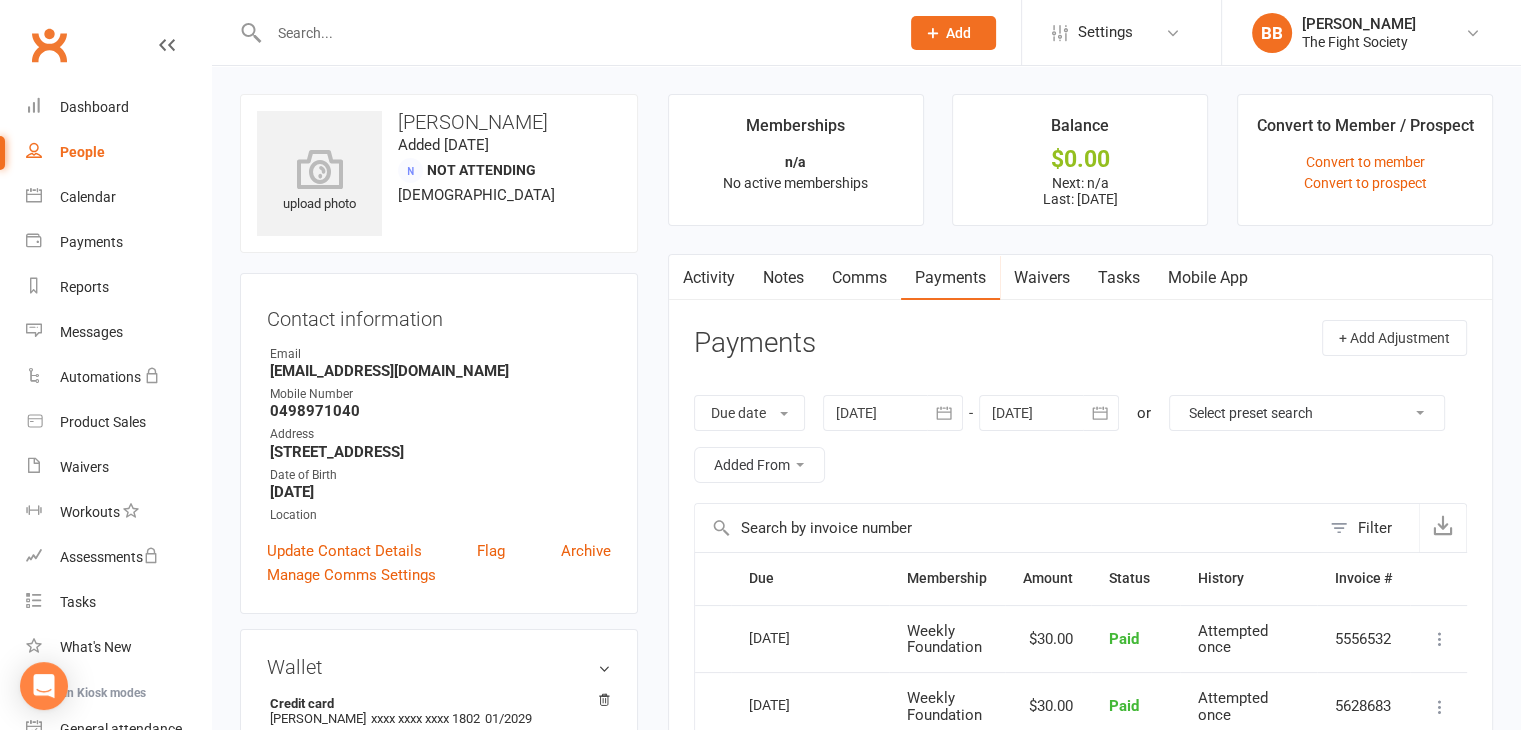 click at bounding box center (562, 32) 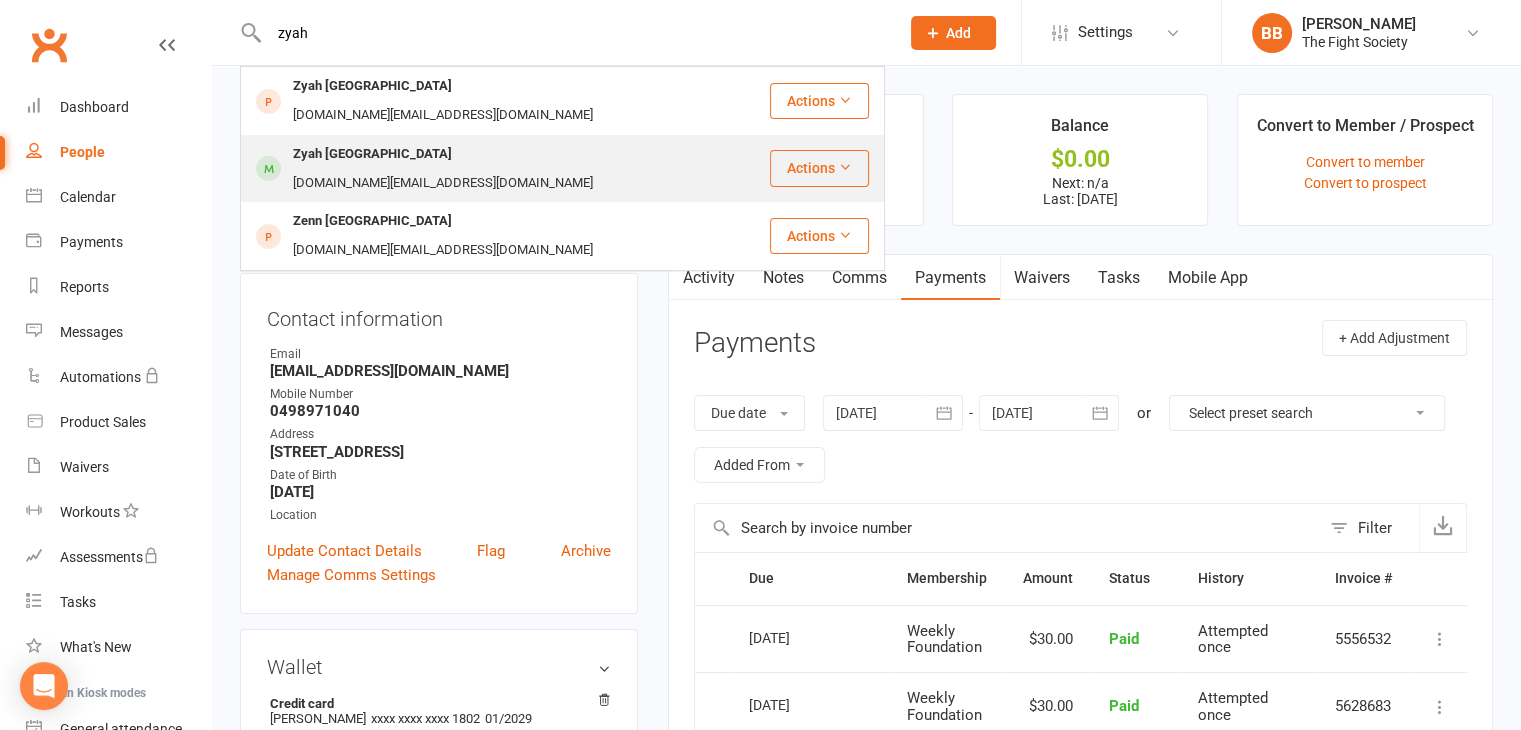 type on "zyah" 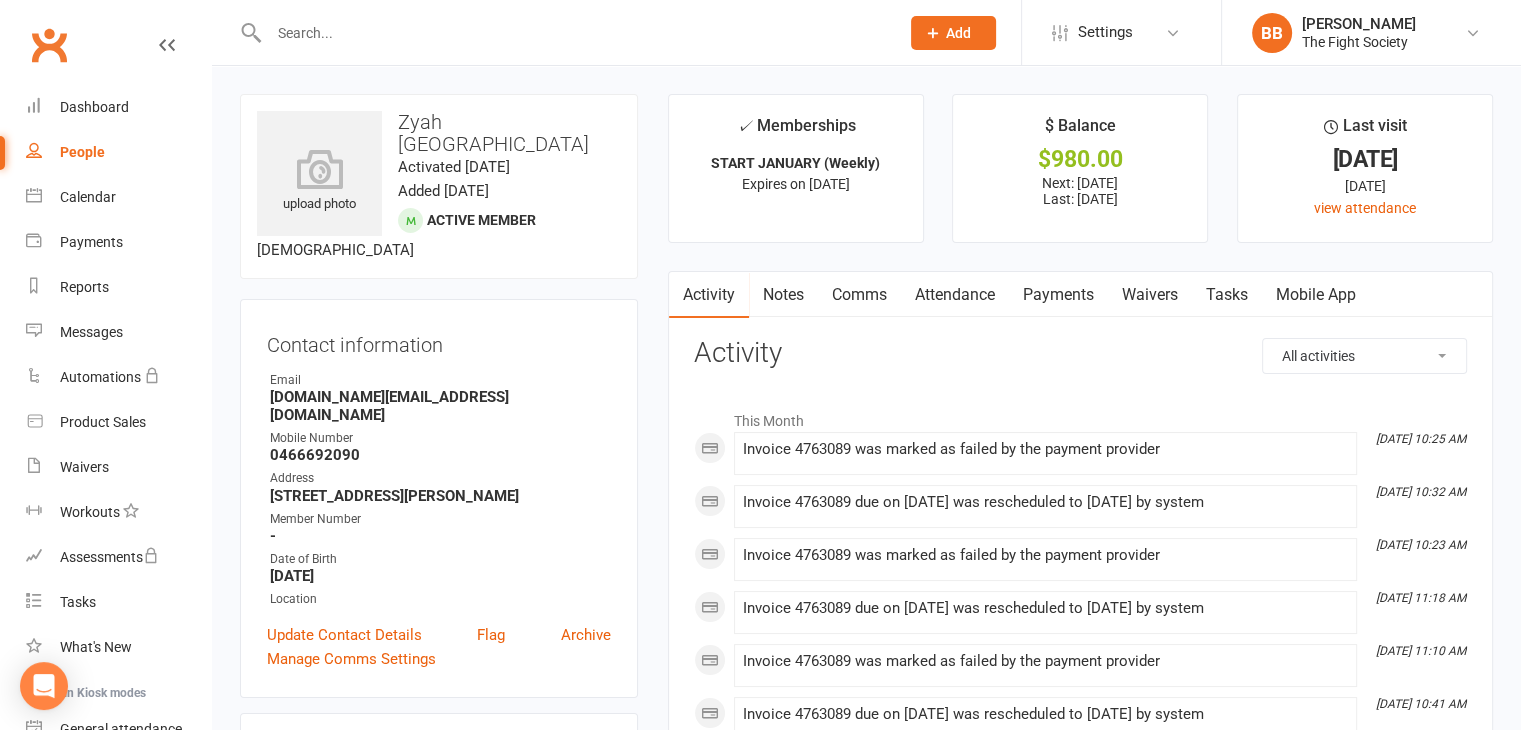 click on "Payments" at bounding box center (1058, 295) 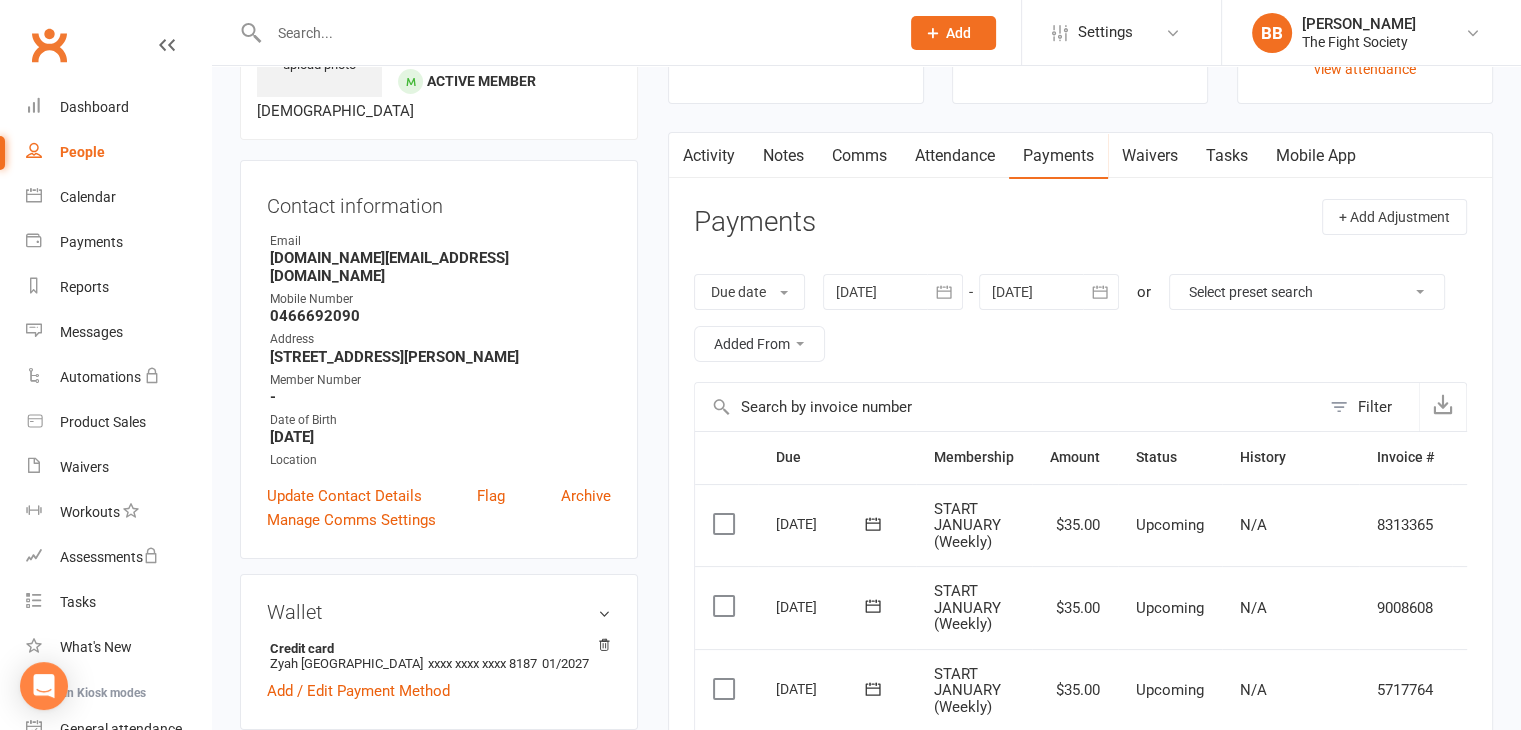 scroll, scrollTop: 140, scrollLeft: 0, axis: vertical 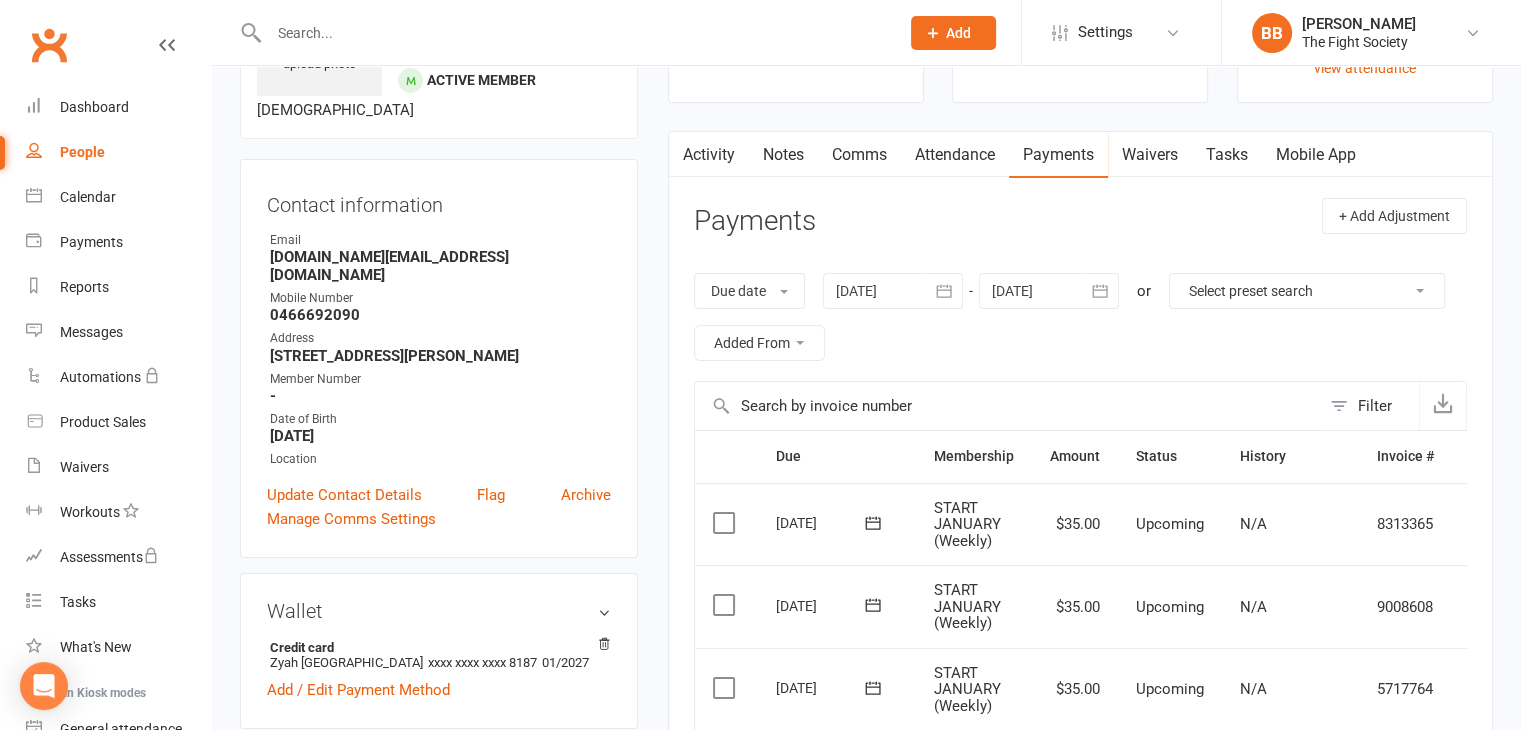 click on "Comms" at bounding box center (859, 155) 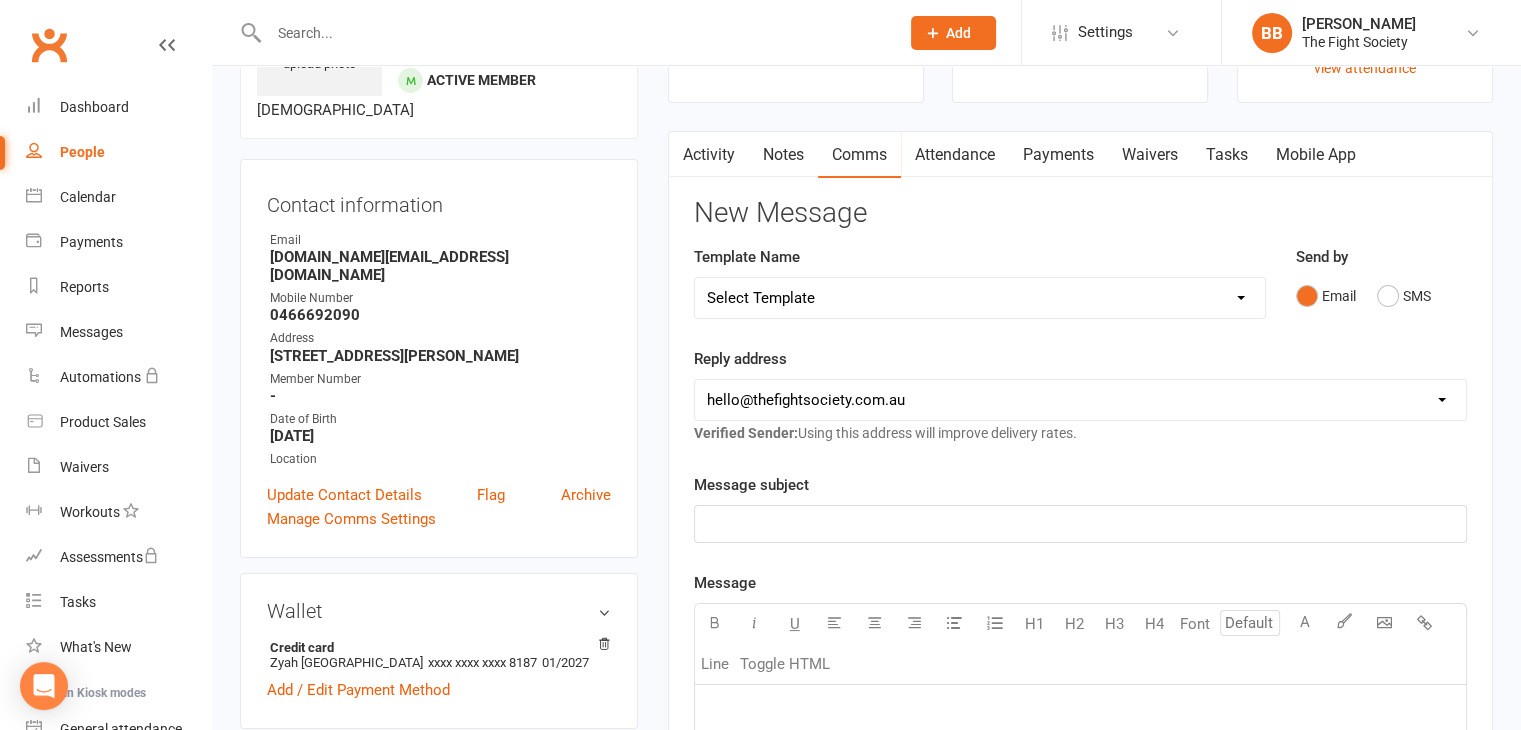 click on "Select Template [Email] FREE WEEK TRIAL [Email] GOOGLE REVIEWS [Email] Foundation Expiring [Email] FOUNDATION MEMBERSHIP APPLICATION [Email] OVERDUE FEES [Email] Trial COMPLETED [Email] Personal Hygiene at the Gym [Email] Free Trial NO SHOW [SMS] [Default template - review before using] Appointment reminder [SMS] [Default template - review before using] Failed payment [SMS] [Default template - review before using] Flash sale [SMS] [Default template - review before using] Follow up from free trial class [SMS] [Default template - review before using] Inactive member [SMS] [Default template - review before using] Initial response to enquiry [SMS] [Default template - review before using] Membership upgrade [SMS] [Default template - review before using] Missed class [SMS] [Default template - review before using] Payment paid [SMS] [Default template - review before using] Referral [SMS] [Default template - review before using] Request for review [SMS] [Default template - review before using] Sign up offer" at bounding box center (980, 298) 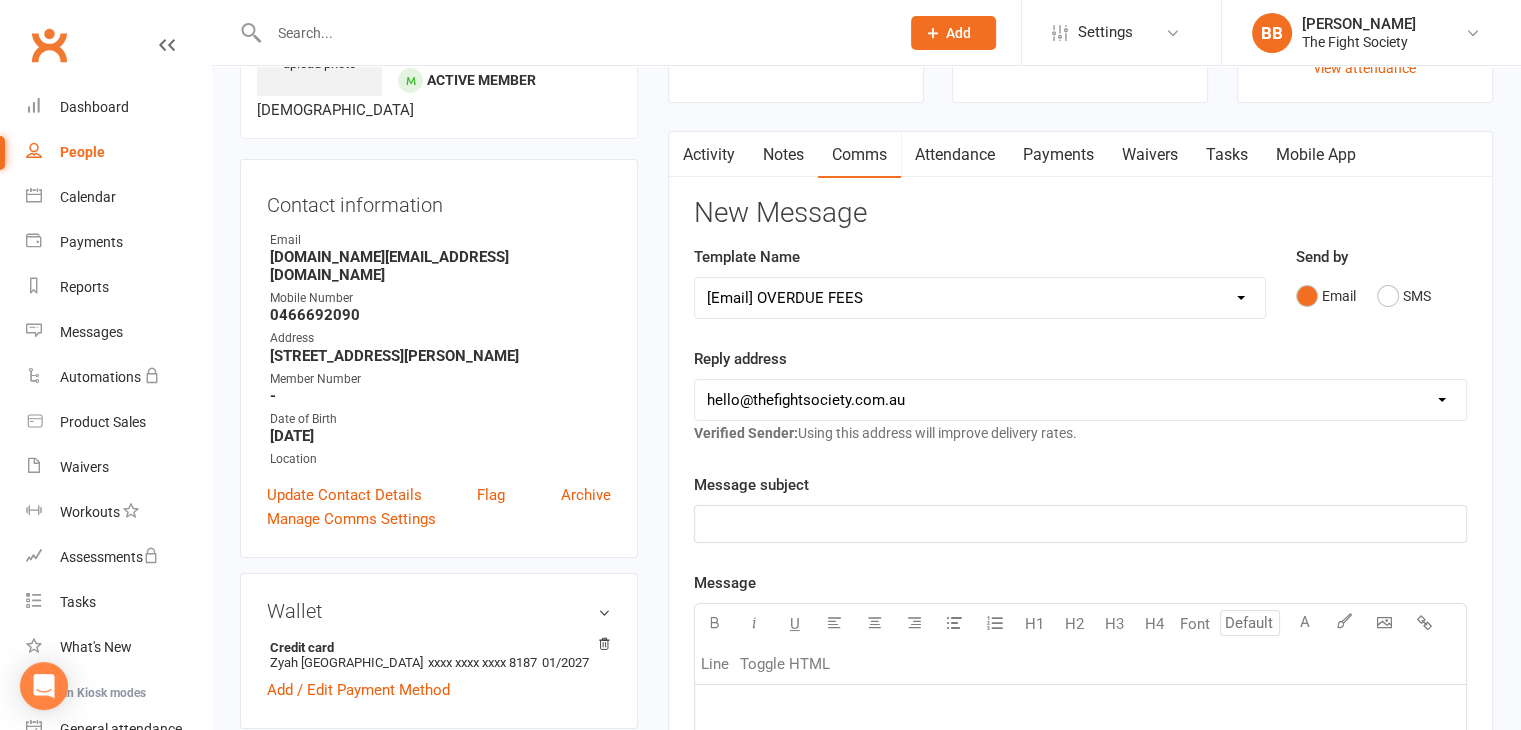 click on "Select Template [Email] FREE WEEK TRIAL [Email] GOOGLE REVIEWS [Email] Foundation Expiring [Email] FOUNDATION MEMBERSHIP APPLICATION [Email] OVERDUE FEES [Email] Trial COMPLETED [Email] Personal Hygiene at the Gym [Email] Free Trial NO SHOW [SMS] [Default template - review before using] Appointment reminder [SMS] [Default template - review before using] Failed payment [SMS] [Default template - review before using] Flash sale [SMS] [Default template - review before using] Follow up from free trial class [SMS] [Default template - review before using] Inactive member [SMS] [Default template - review before using] Initial response to enquiry [SMS] [Default template - review before using] Membership upgrade [SMS] [Default template - review before using] Missed class [SMS] [Default template - review before using] Payment paid [SMS] [Default template - review before using] Referral [SMS] [Default template - review before using] Request for review [SMS] [Default template - review before using] Sign up offer" at bounding box center [980, 298] 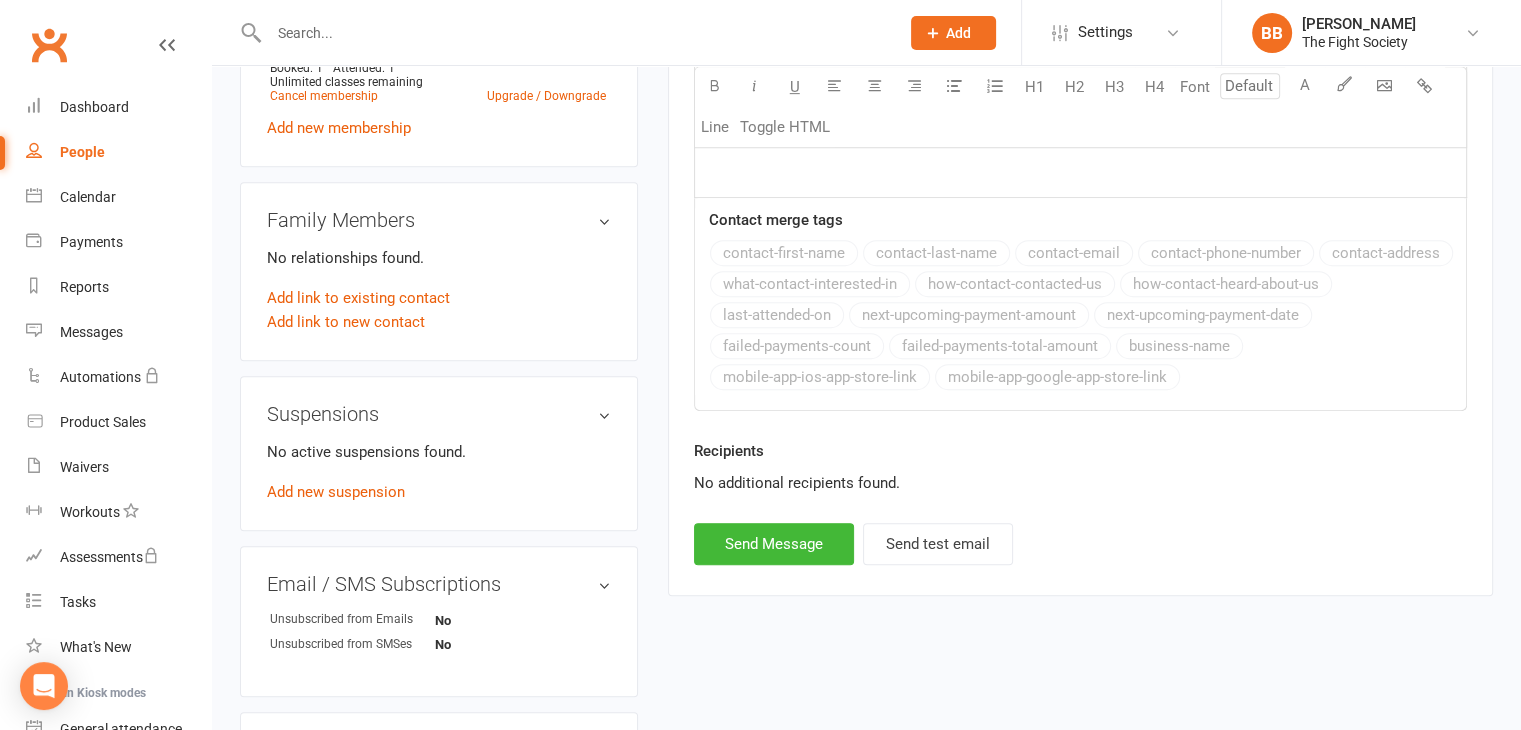 scroll, scrollTop: 928, scrollLeft: 0, axis: vertical 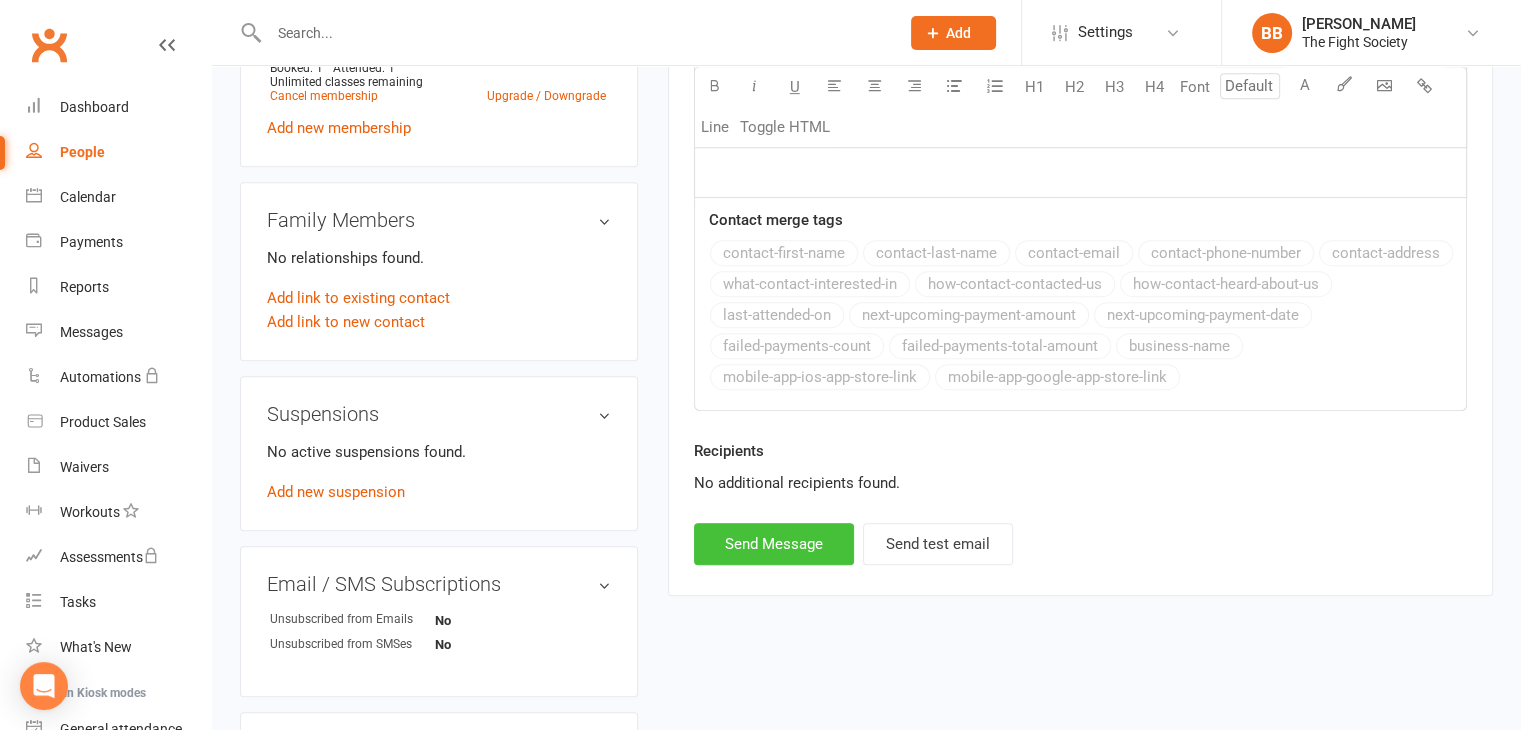 click on "Send Message" at bounding box center [774, 544] 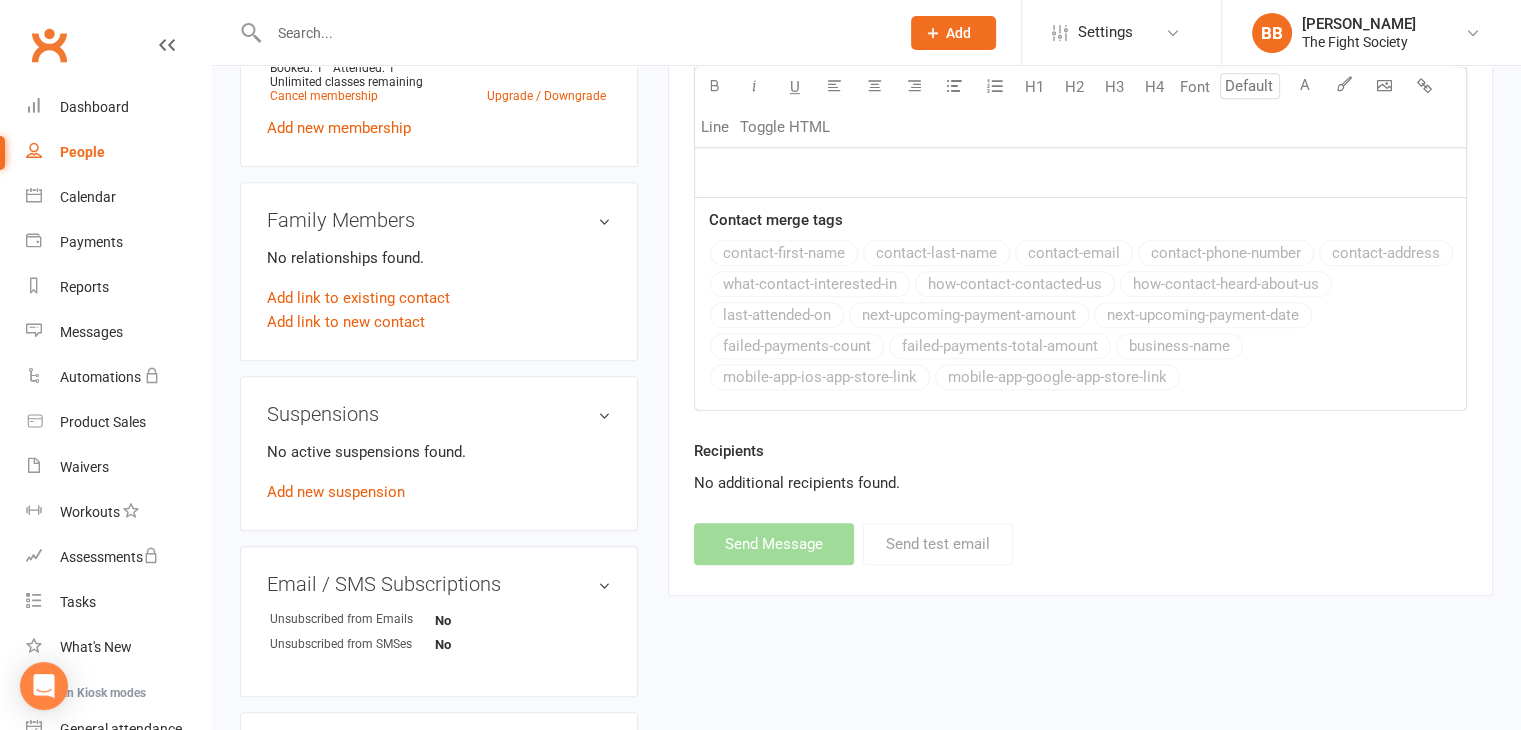 select 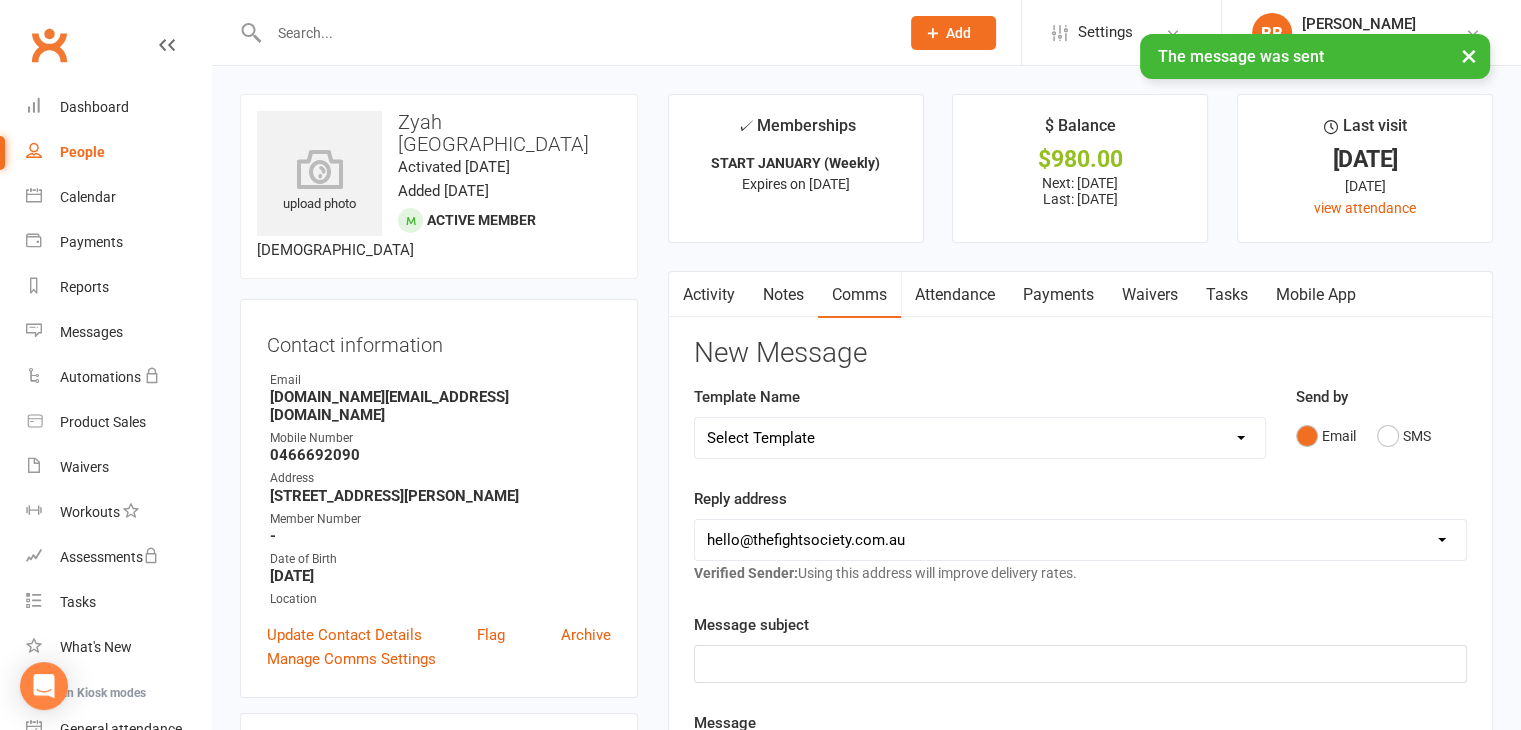 scroll, scrollTop: 0, scrollLeft: 0, axis: both 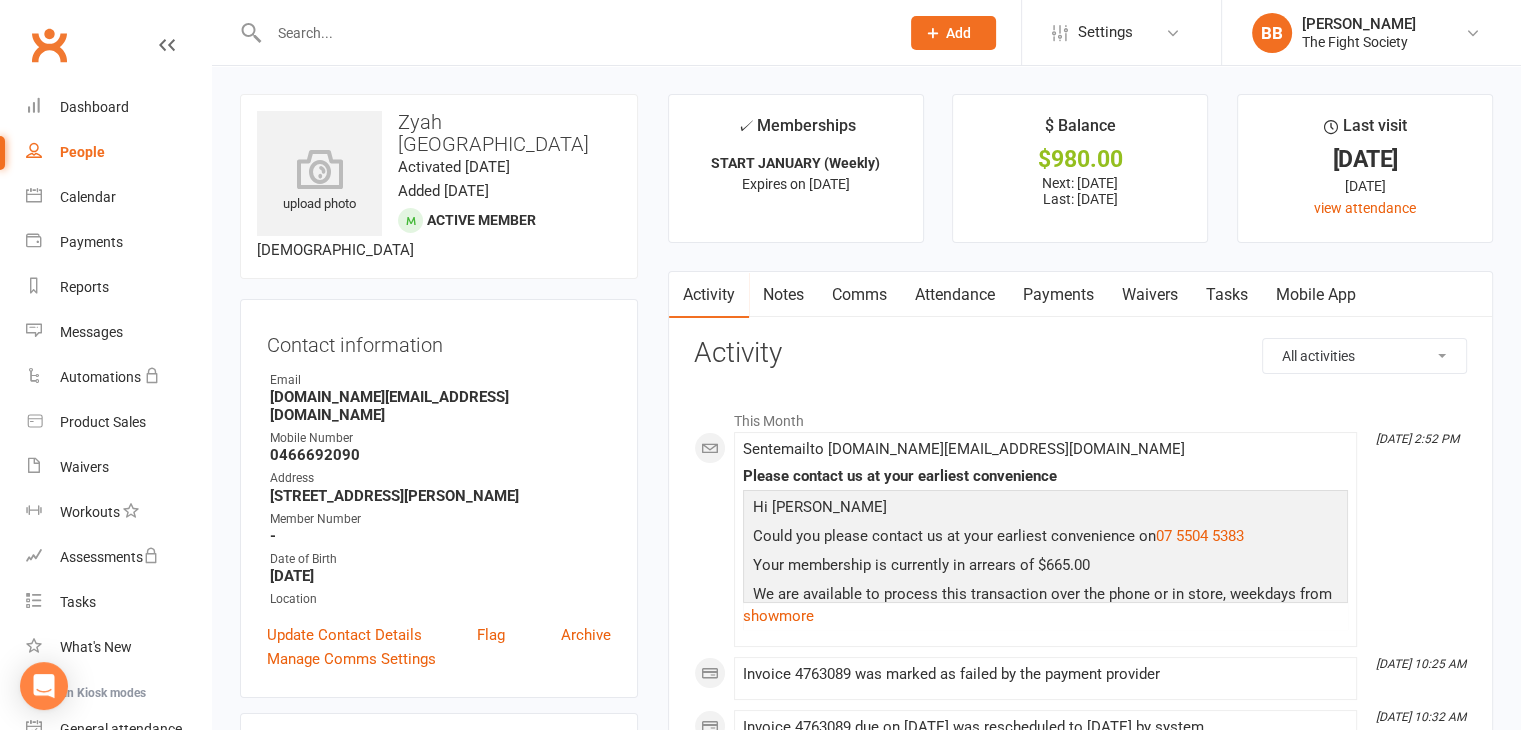click at bounding box center [574, 33] 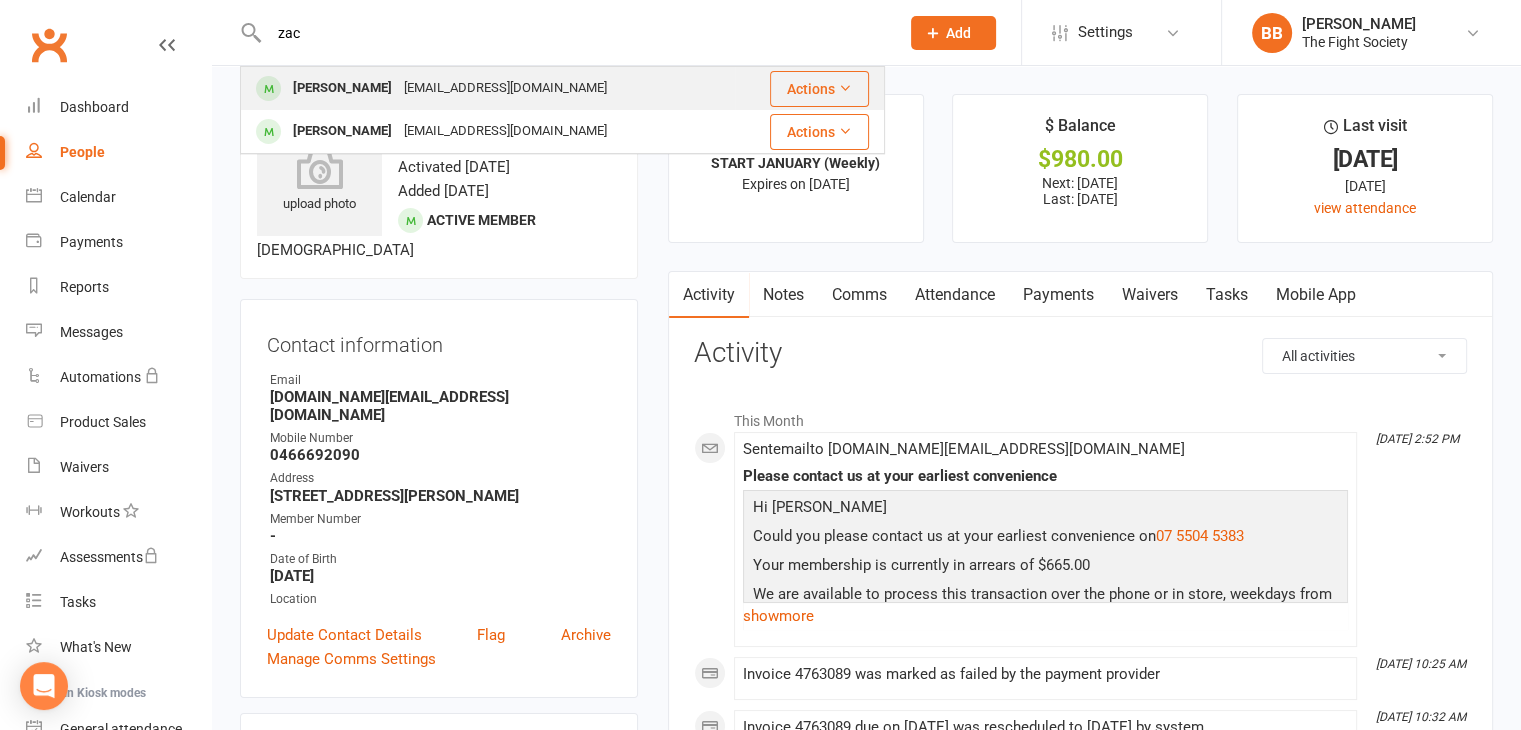 type on "zac" 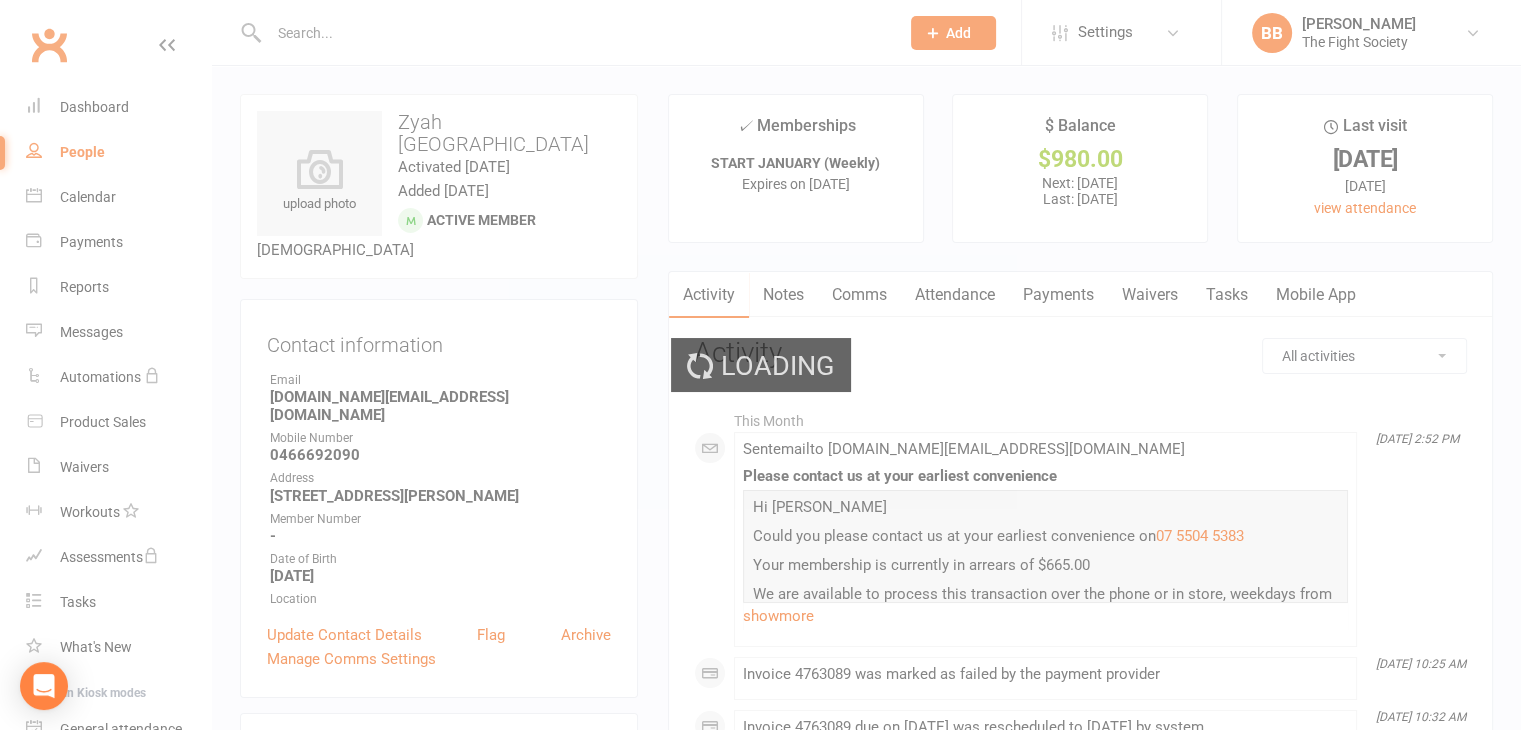 scroll, scrollTop: 0, scrollLeft: 0, axis: both 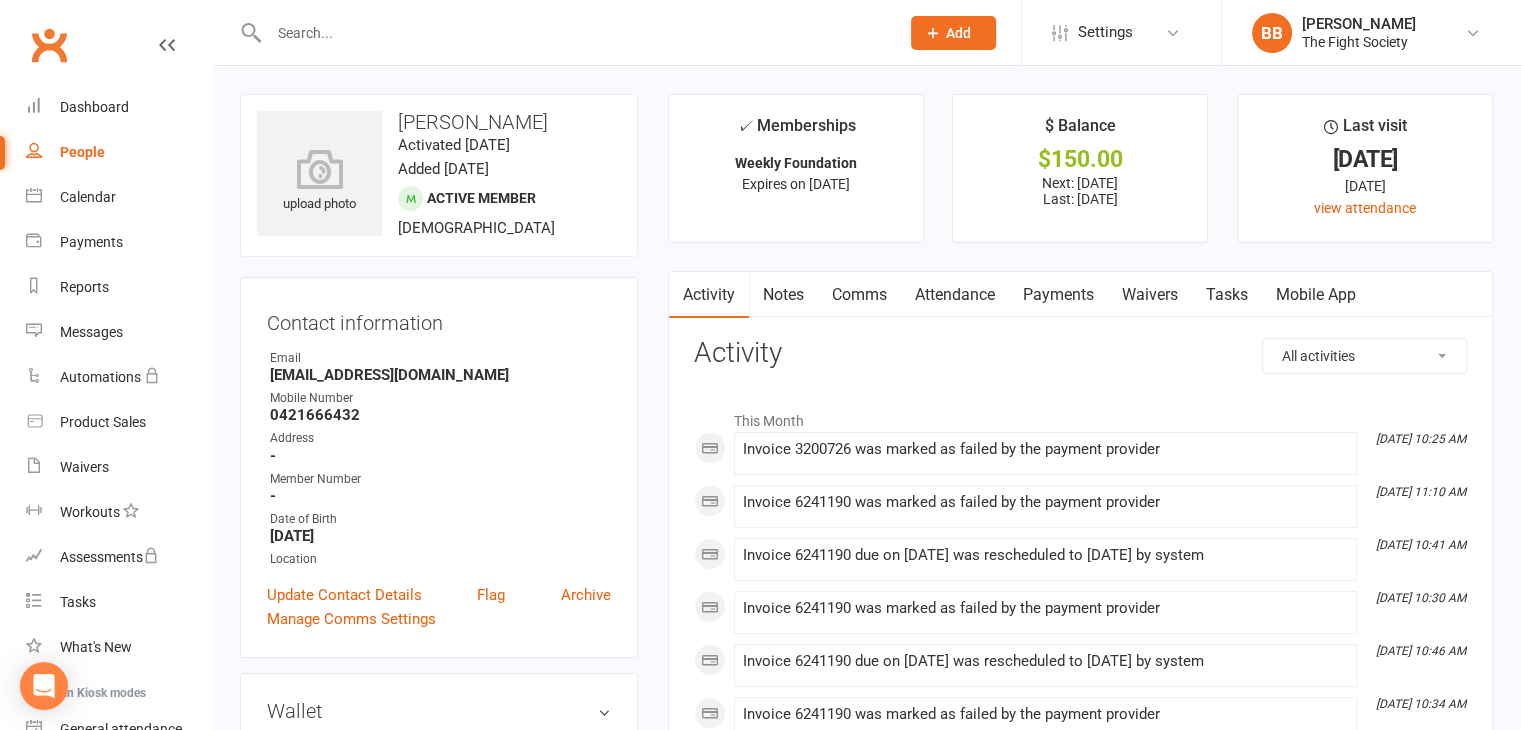 click on "Payments" at bounding box center (1058, 295) 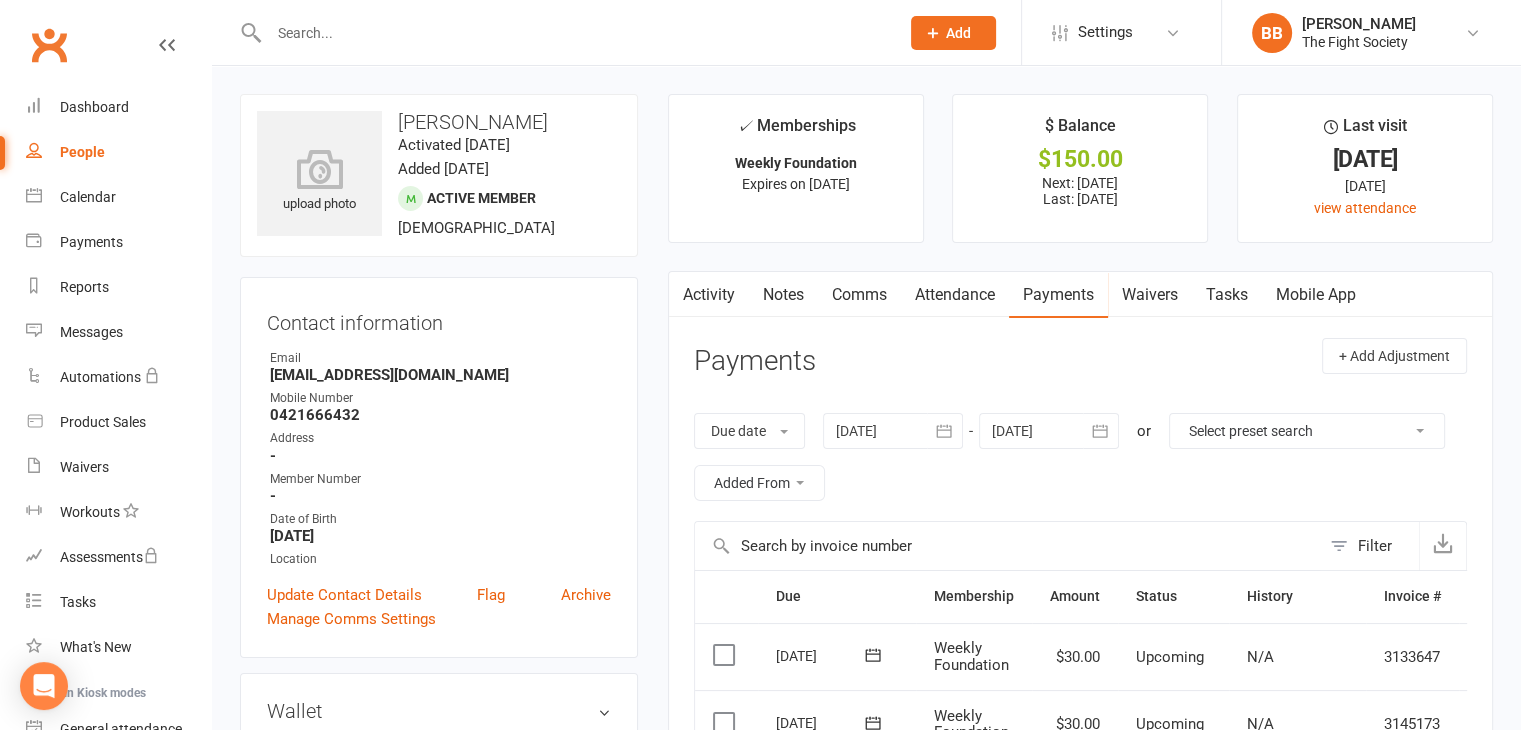 scroll, scrollTop: 0, scrollLeft: 0, axis: both 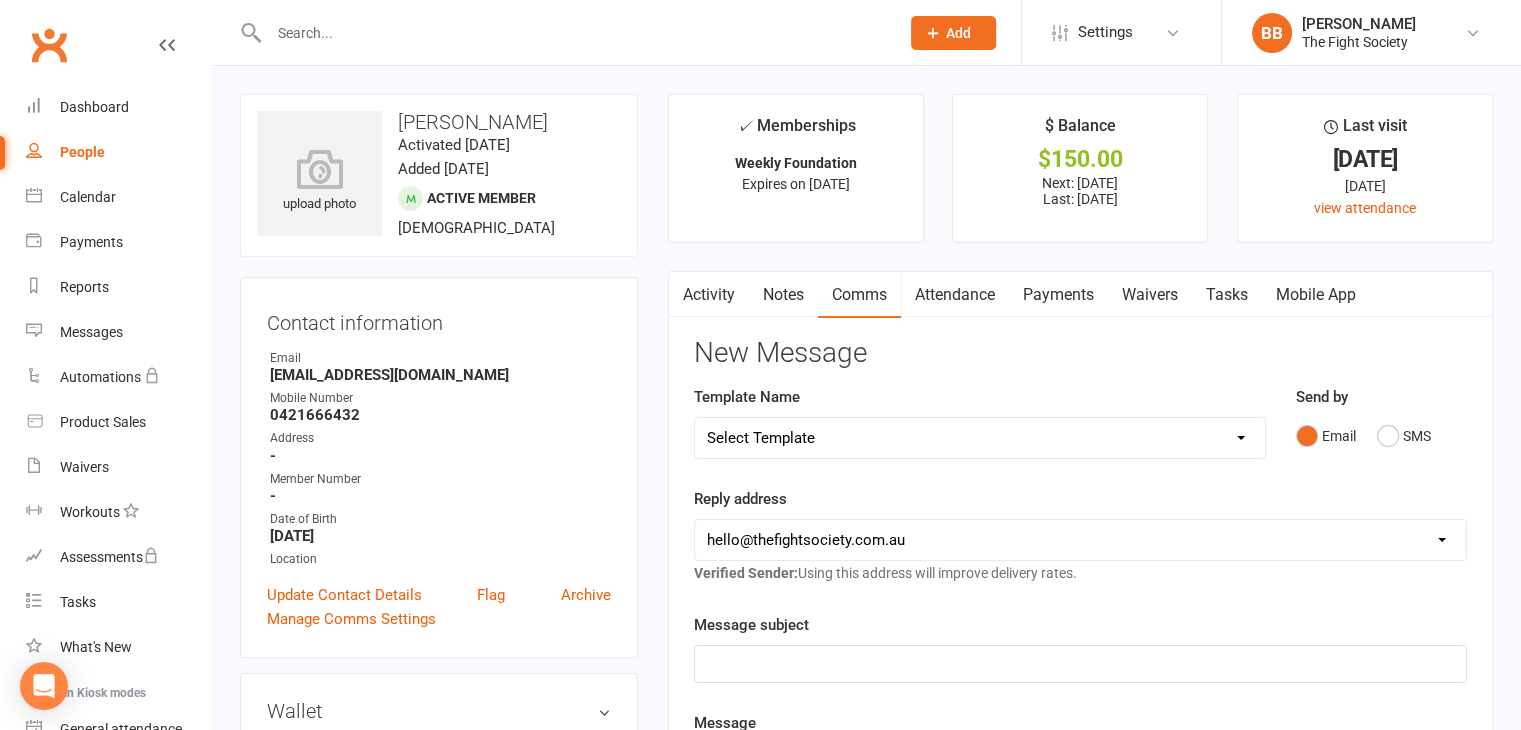 click on "Payments" at bounding box center (1058, 295) 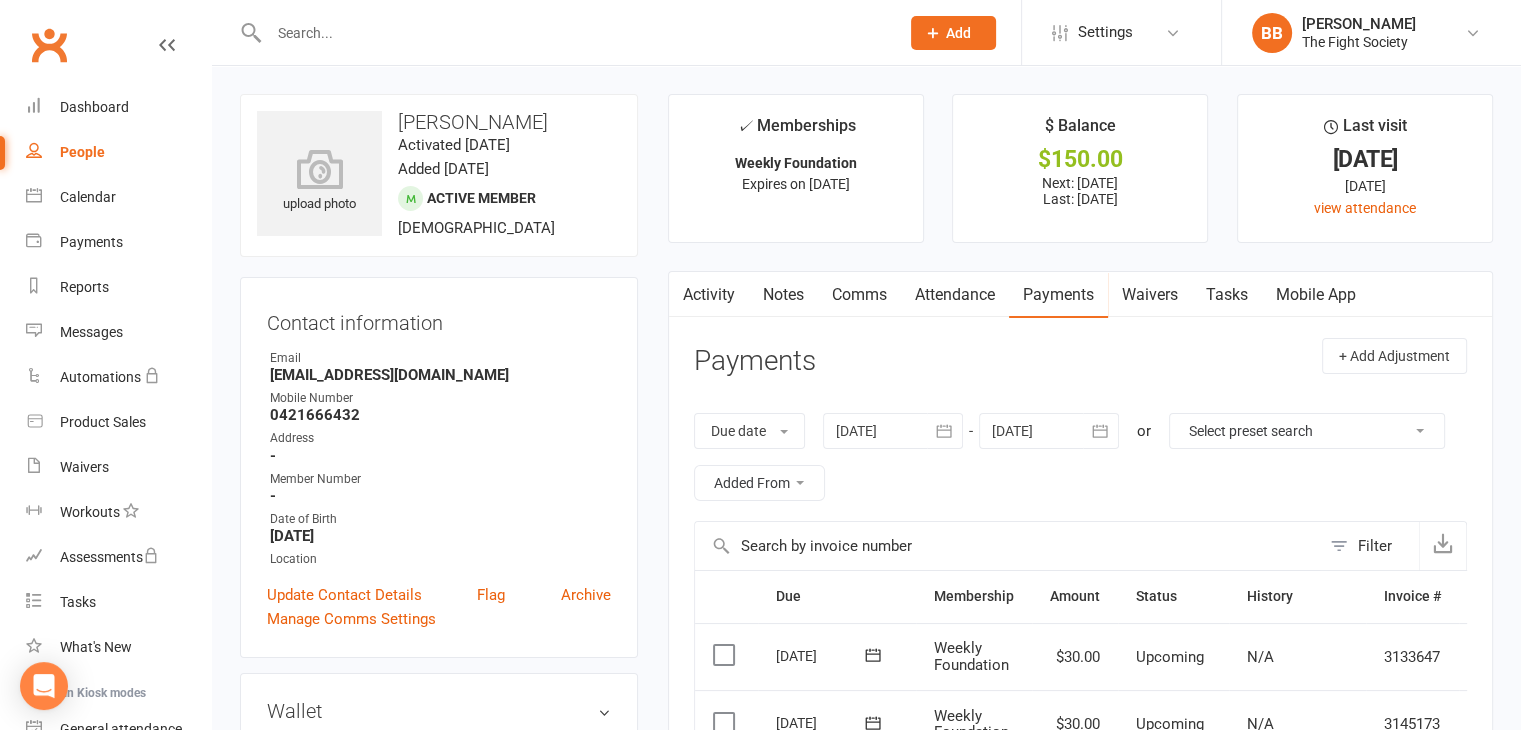 click at bounding box center (893, 431) 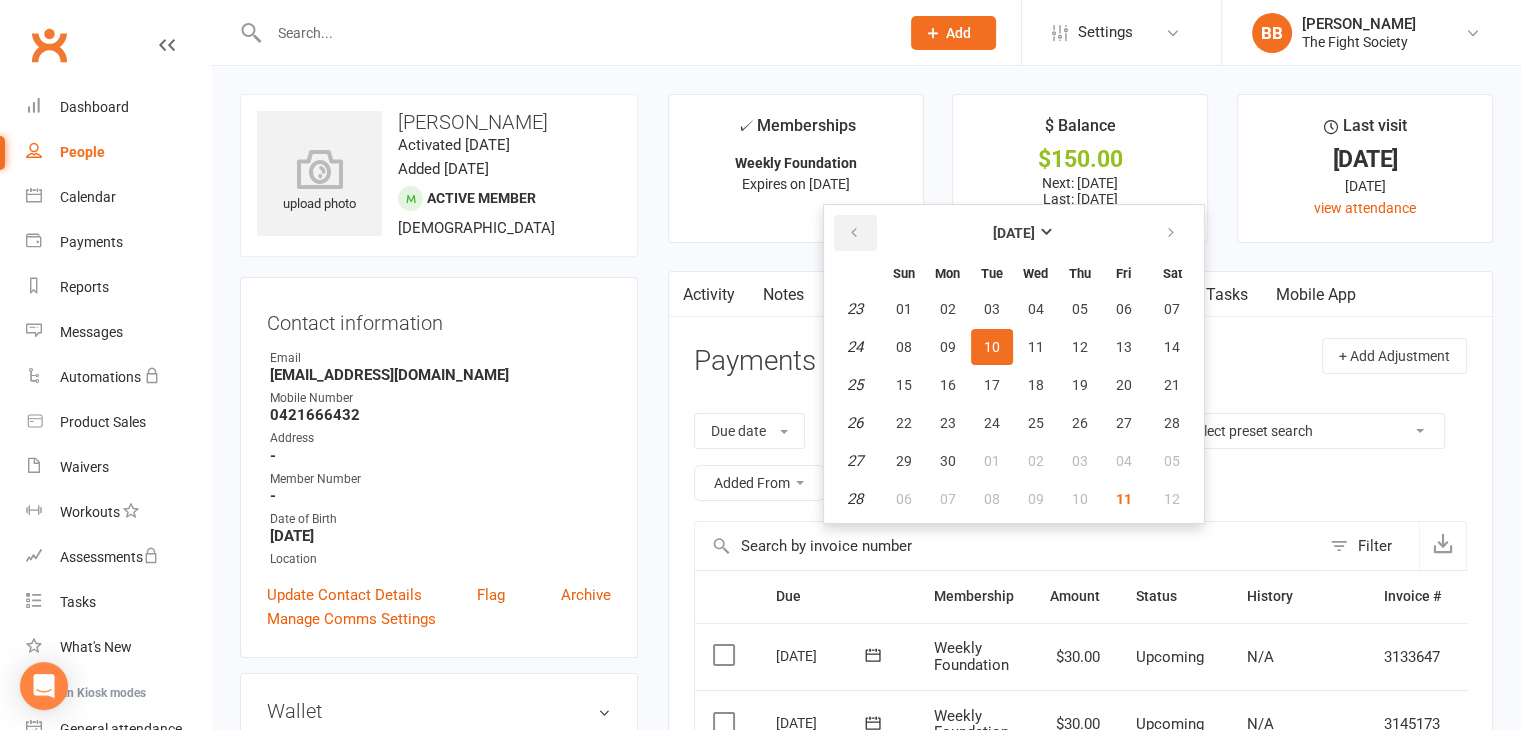 click at bounding box center (855, 233) 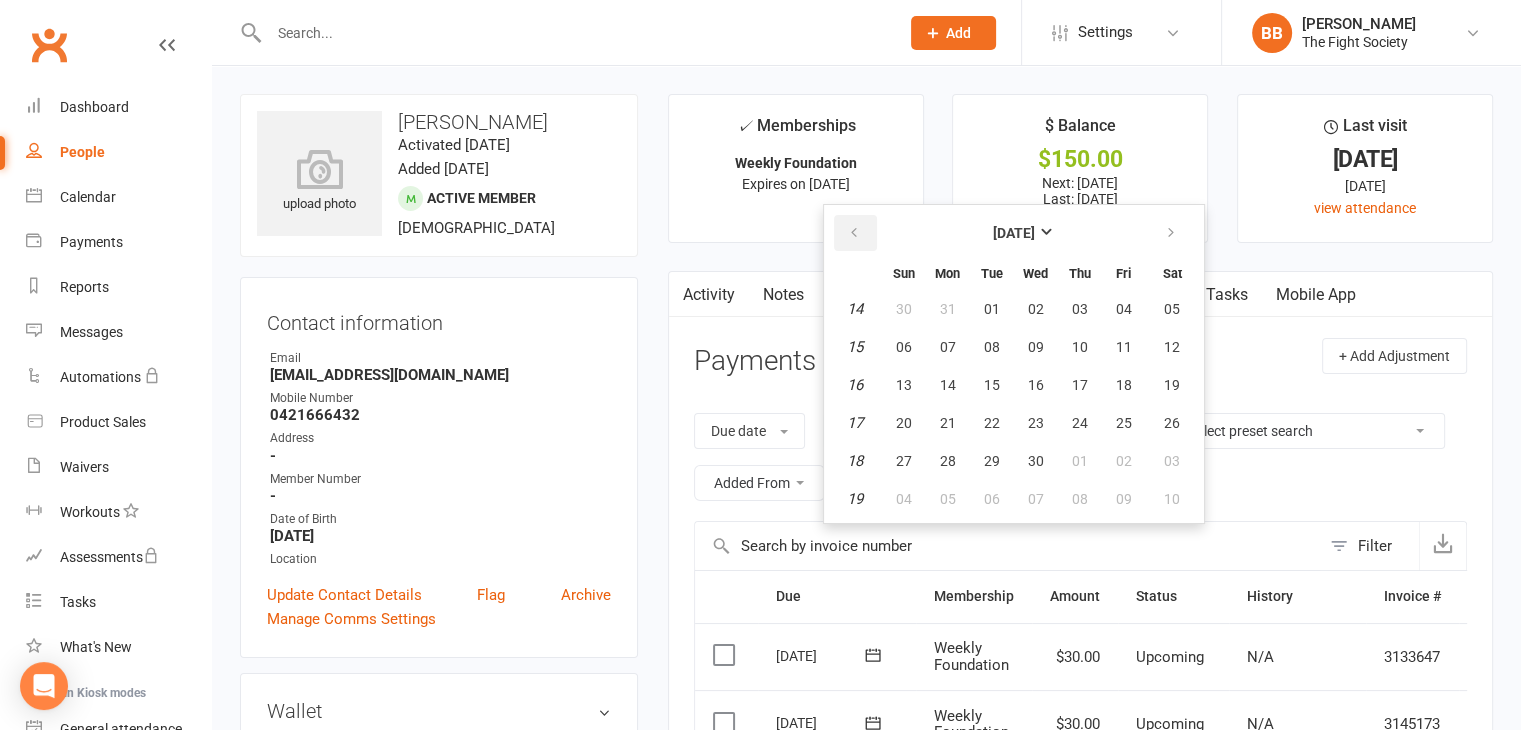 click at bounding box center (855, 233) 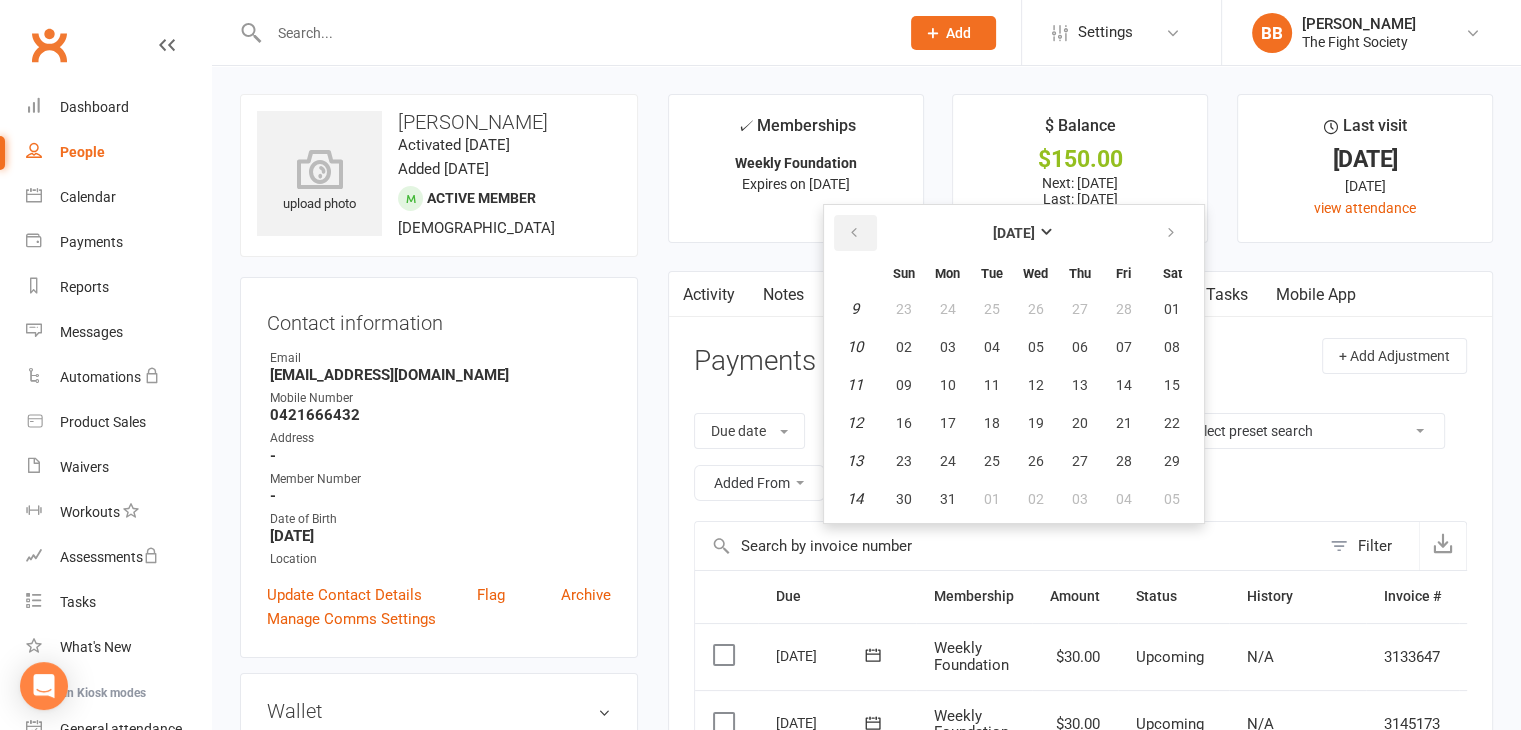 click at bounding box center [855, 233] 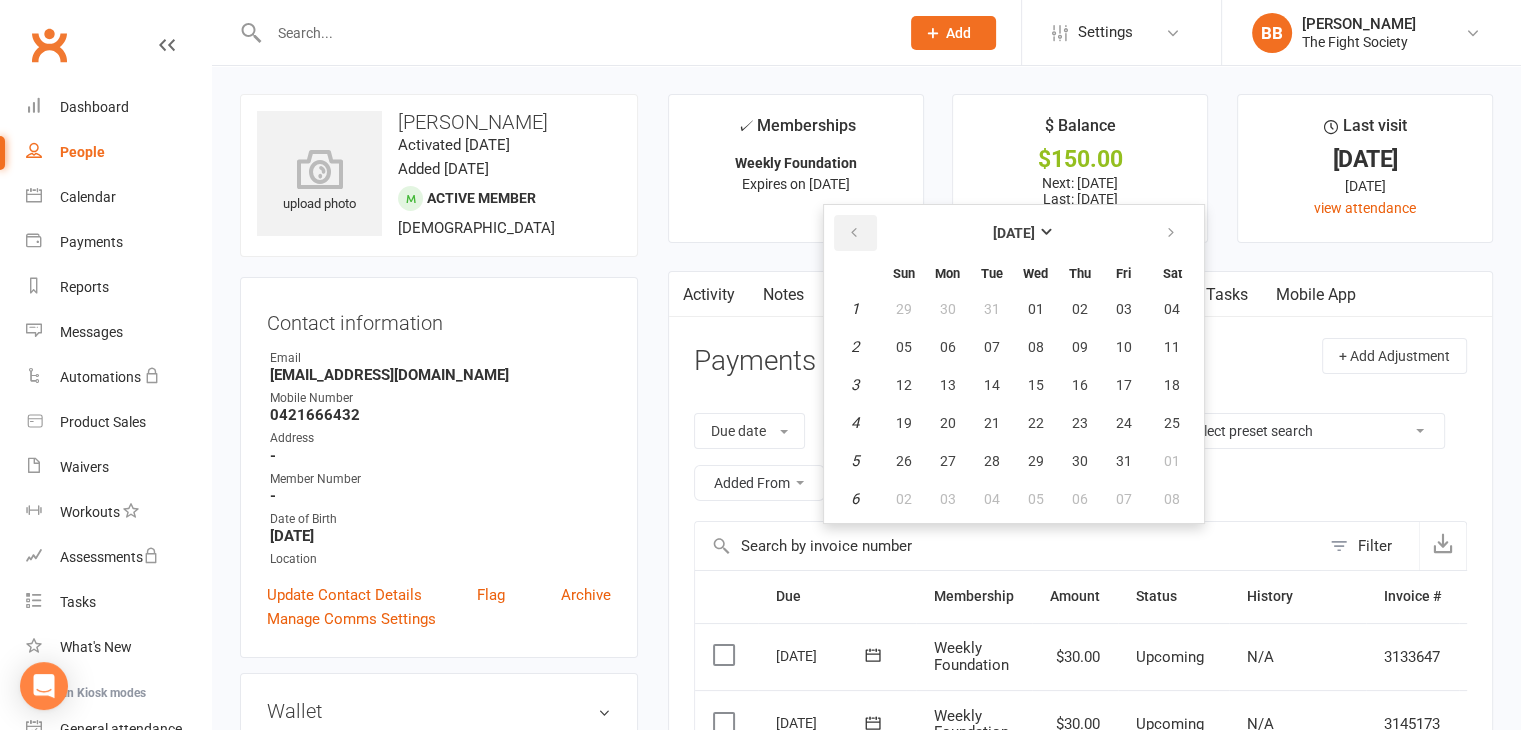 click at bounding box center (855, 233) 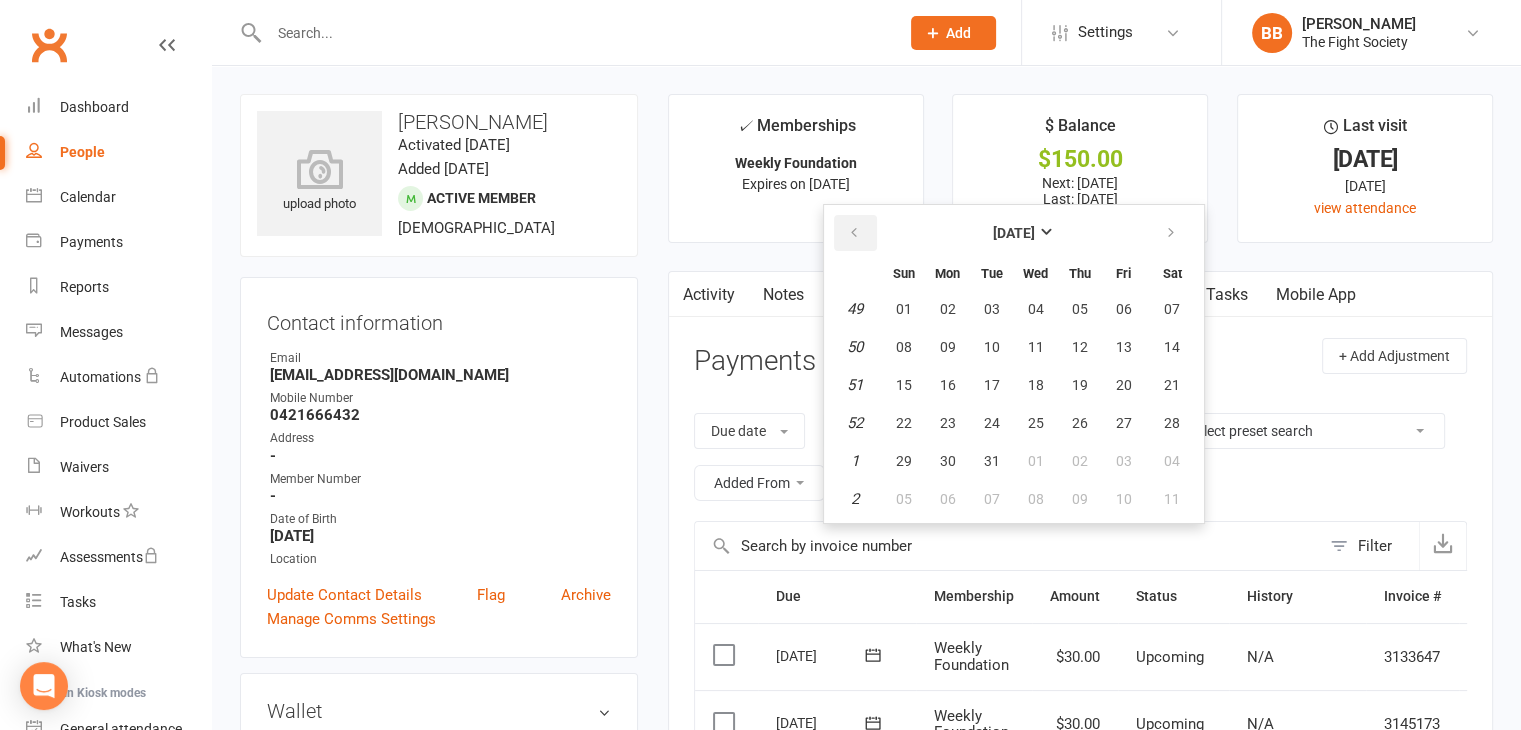 click at bounding box center (855, 233) 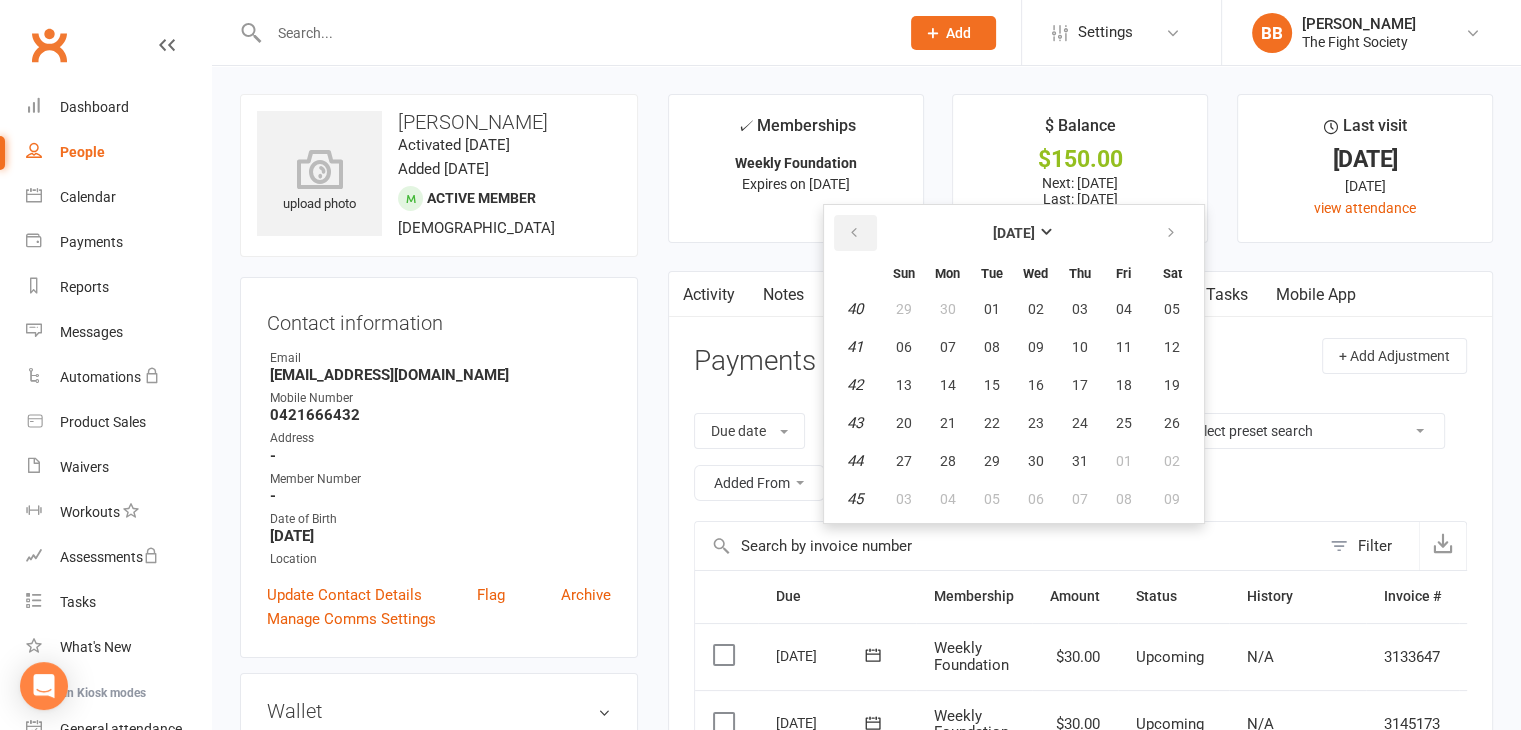 click at bounding box center (855, 233) 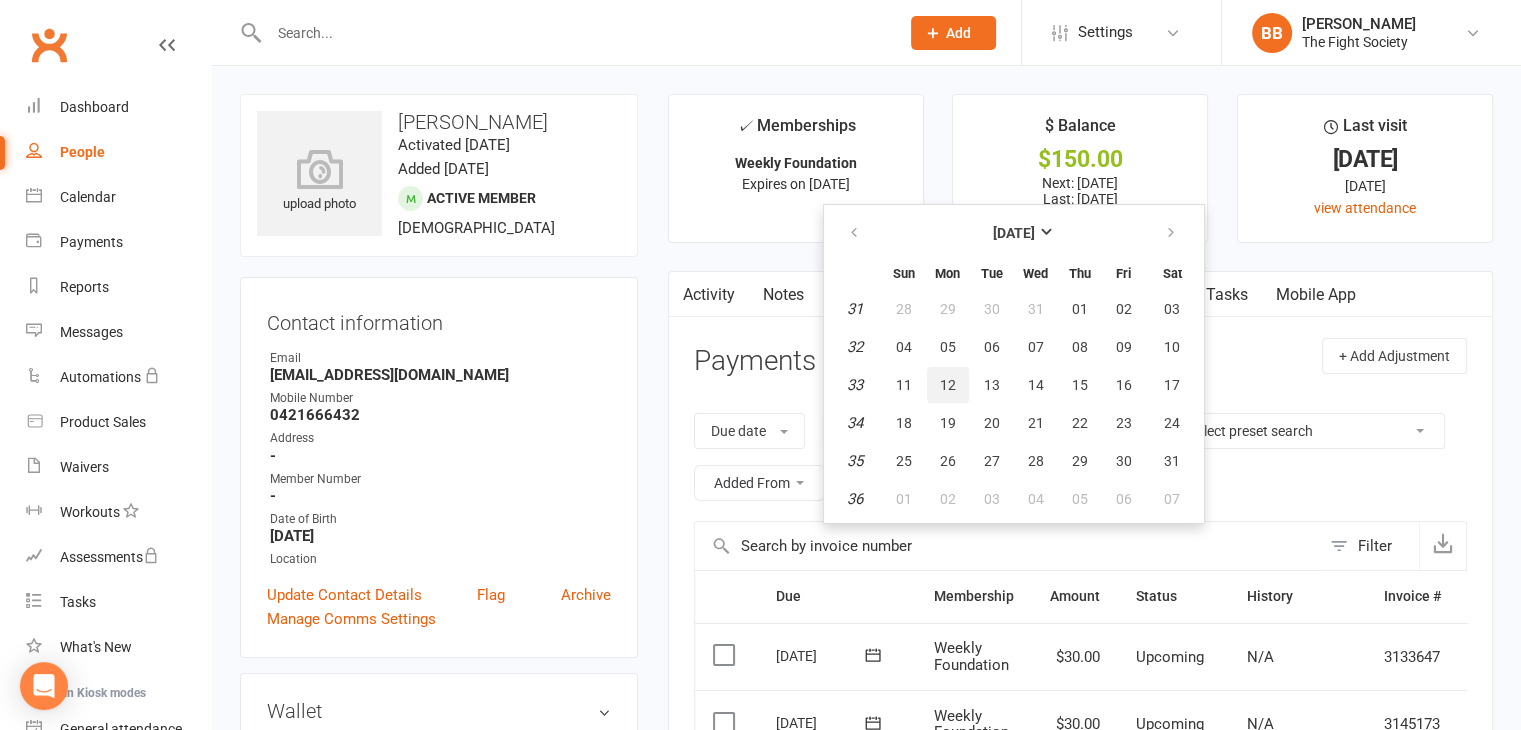 click on "12" at bounding box center (948, 385) 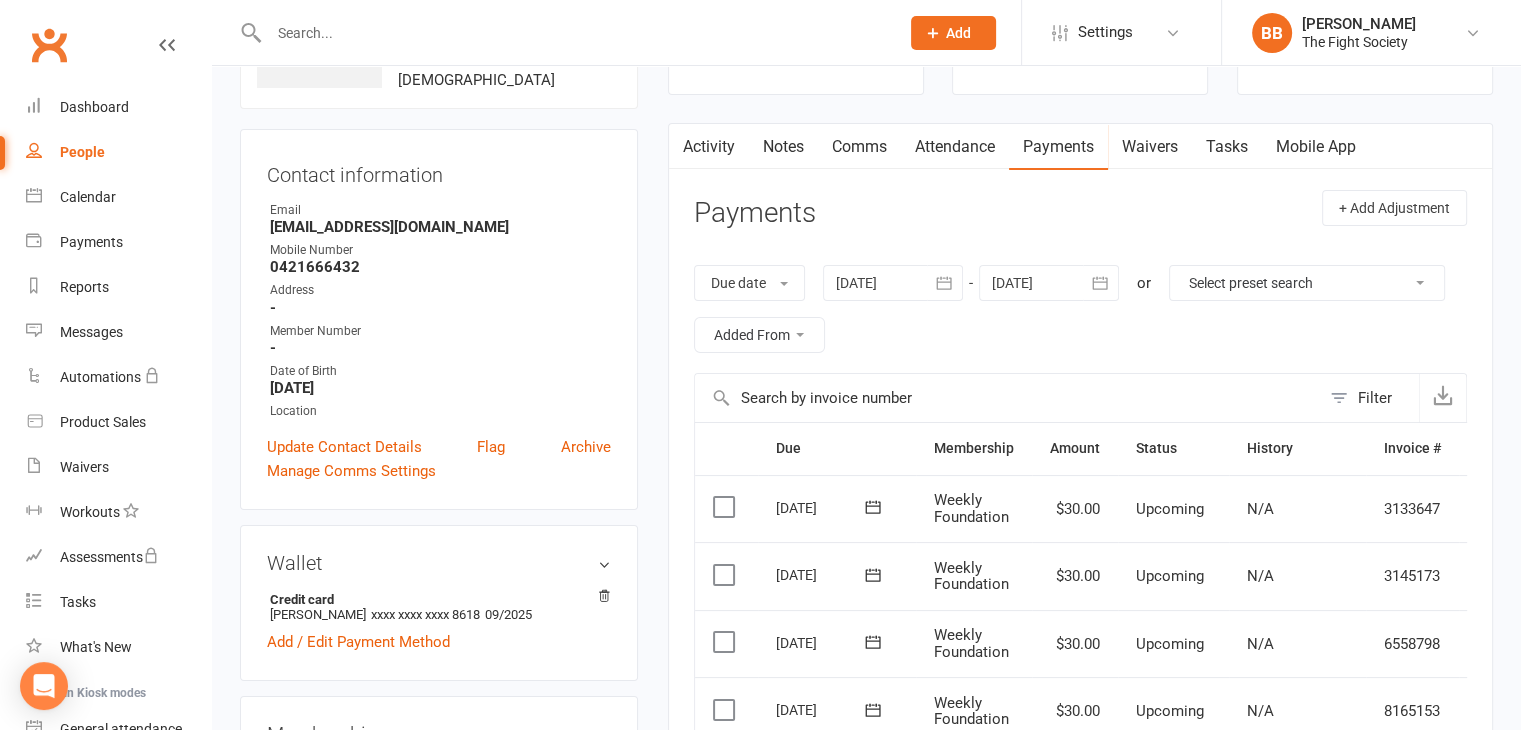 scroll, scrollTop: 40, scrollLeft: 0, axis: vertical 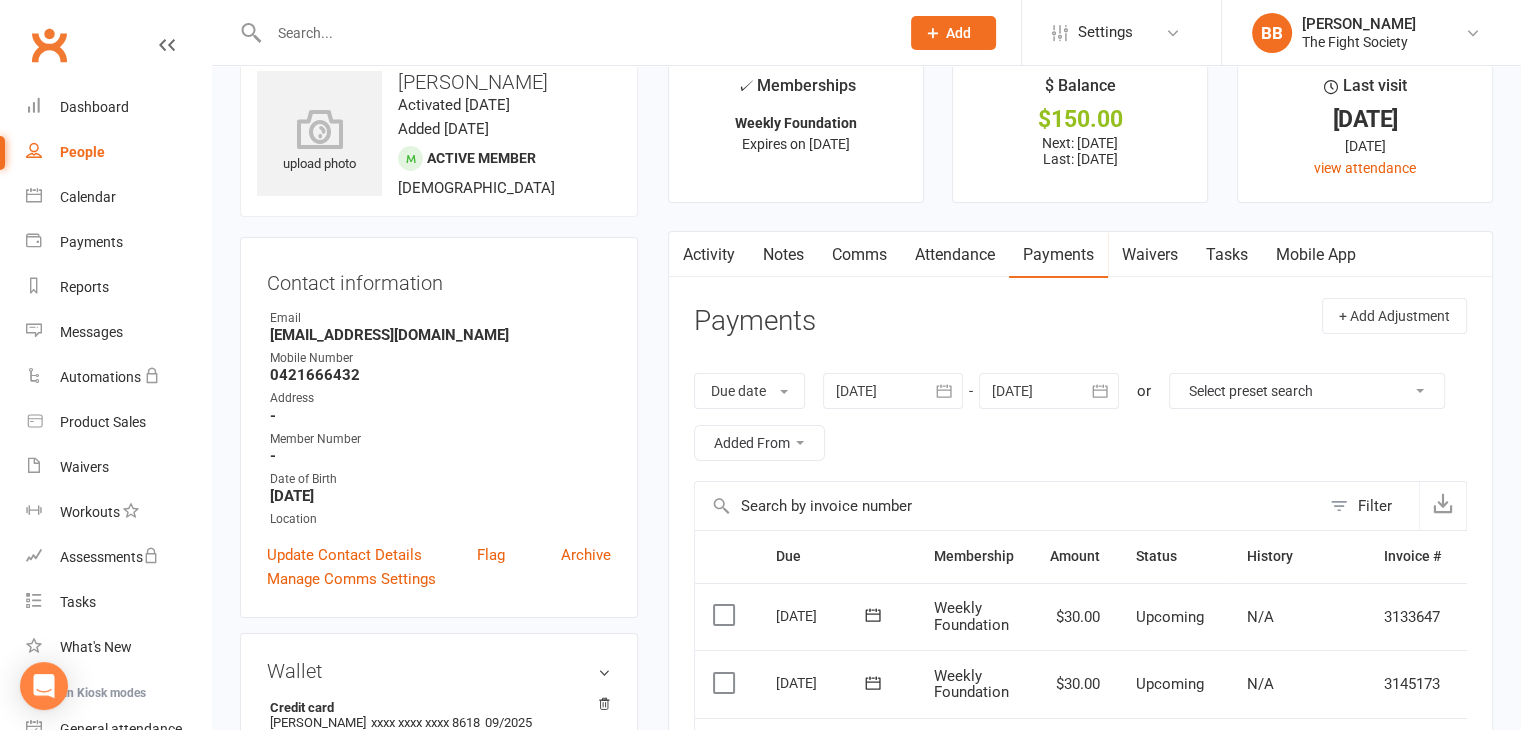 click on "Comms" at bounding box center (859, 255) 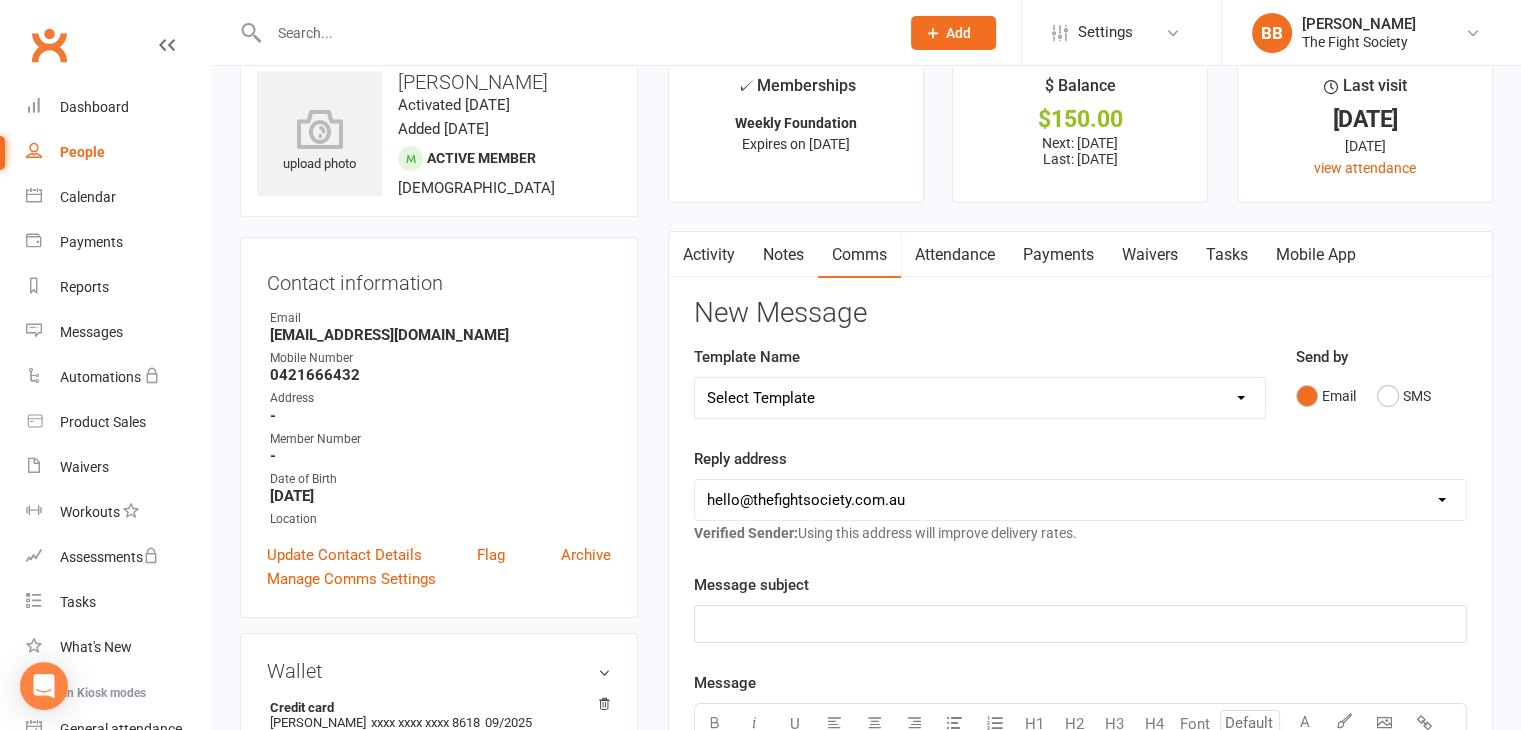 click on "Select Template [Email] FREE WEEK TRIAL [Email] GOOGLE REVIEWS [Email] Foundation Expiring [Email] FOUNDATION MEMBERSHIP APPLICATION [Email] OVERDUE FEES [Email] Trial COMPLETED [Email] Personal Hygiene at the Gym [Email] Free Trial NO SHOW [SMS] [Default template - review before using] Appointment reminder [SMS] [Default template - review before using] Failed payment [SMS] [Default template - review before using] Flash sale [SMS] [Default template - review before using] Follow up from free trial class [SMS] [Default template - review before using] Inactive member [SMS] [Default template - review before using] Initial response to enquiry [SMS] [Default template - review before using] Membership upgrade [SMS] [Default template - review before using] Missed class [SMS] [Default template - review before using] Payment paid [SMS] [Default template - review before using] Referral [SMS] [Default template - review before using] Request for review [SMS] [Default template - review before using] Sign up offer" at bounding box center (980, 398) 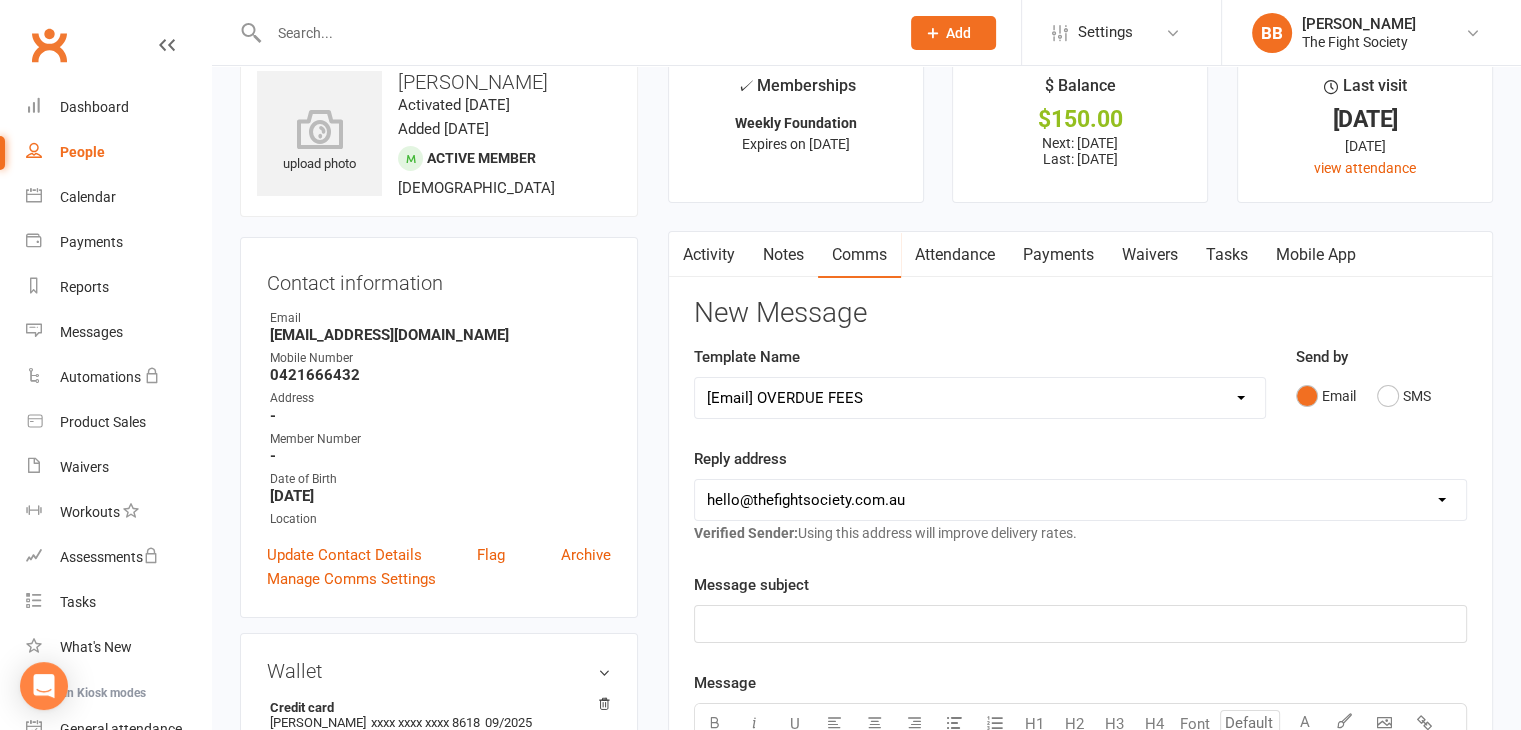 click on "Select Template [Email] FREE WEEK TRIAL [Email] GOOGLE REVIEWS [Email] Foundation Expiring [Email] FOUNDATION MEMBERSHIP APPLICATION [Email] OVERDUE FEES [Email] Trial COMPLETED [Email] Personal Hygiene at the Gym [Email] Free Trial NO SHOW [SMS] [Default template - review before using] Appointment reminder [SMS] [Default template - review before using] Failed payment [SMS] [Default template - review before using] Flash sale [SMS] [Default template - review before using] Follow up from free trial class [SMS] [Default template - review before using] Inactive member [SMS] [Default template - review before using] Initial response to enquiry [SMS] [Default template - review before using] Membership upgrade [SMS] [Default template - review before using] Missed class [SMS] [Default template - review before using] Payment paid [SMS] [Default template - review before using] Referral [SMS] [Default template - review before using] Request for review [SMS] [Default template - review before using] Sign up offer" at bounding box center (980, 398) 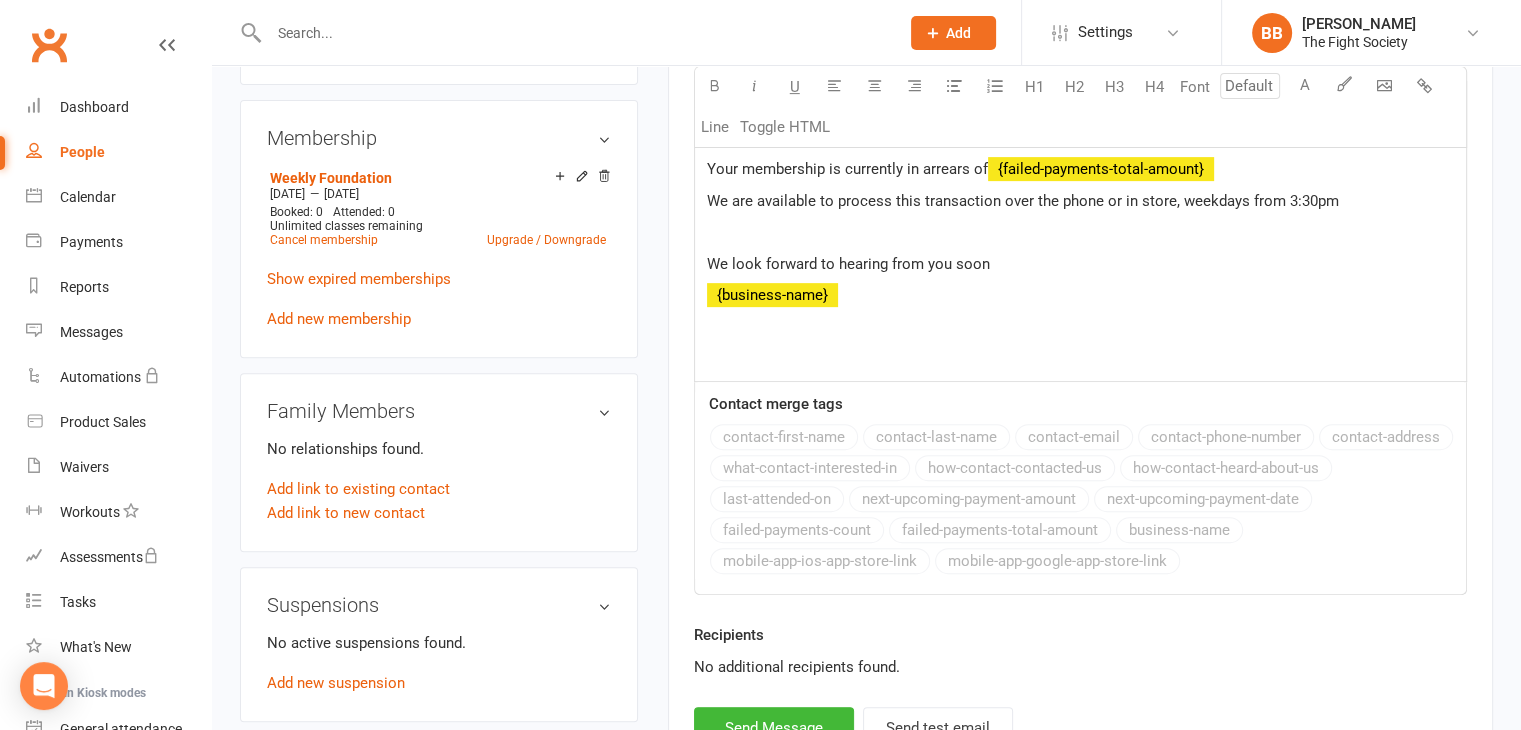 scroll, scrollTop: 746, scrollLeft: 0, axis: vertical 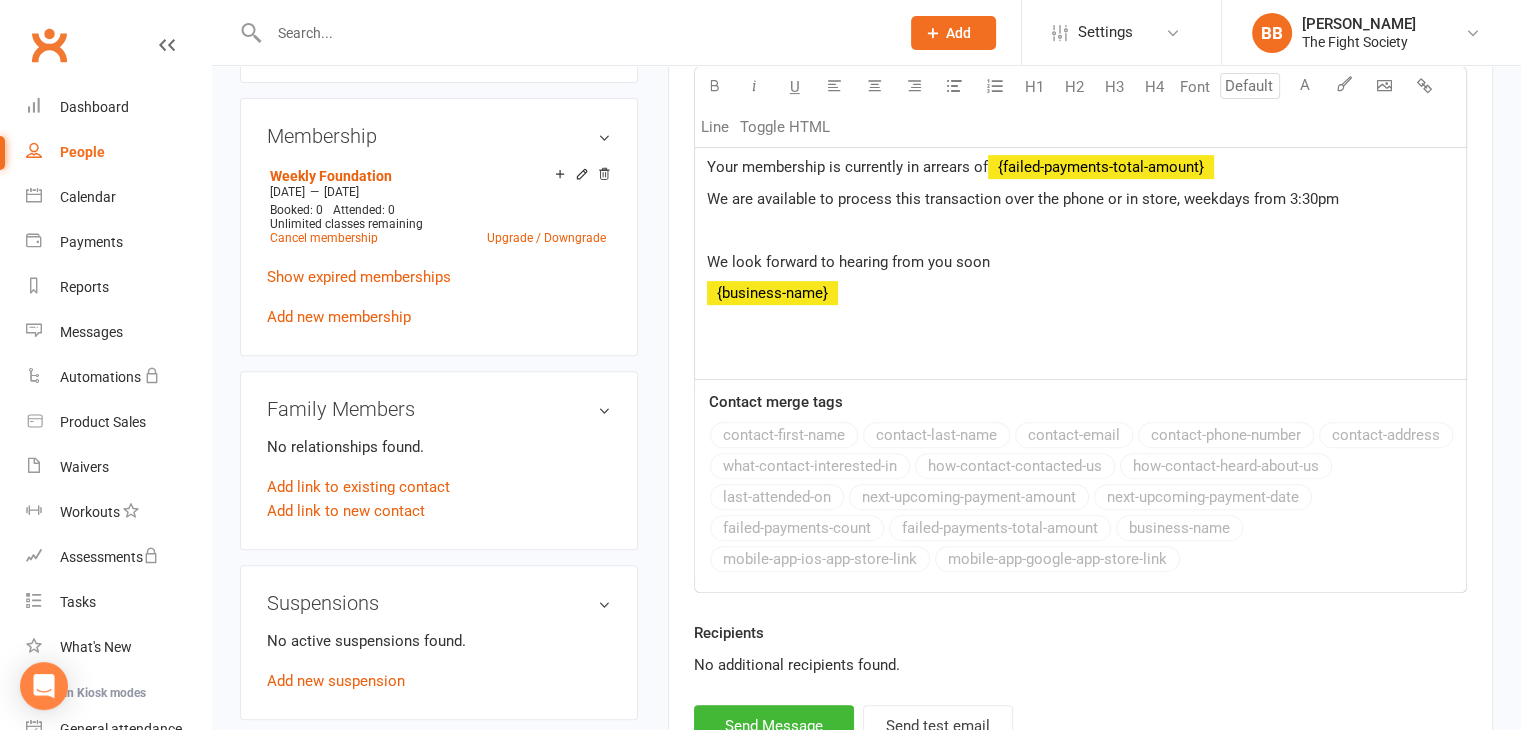 click 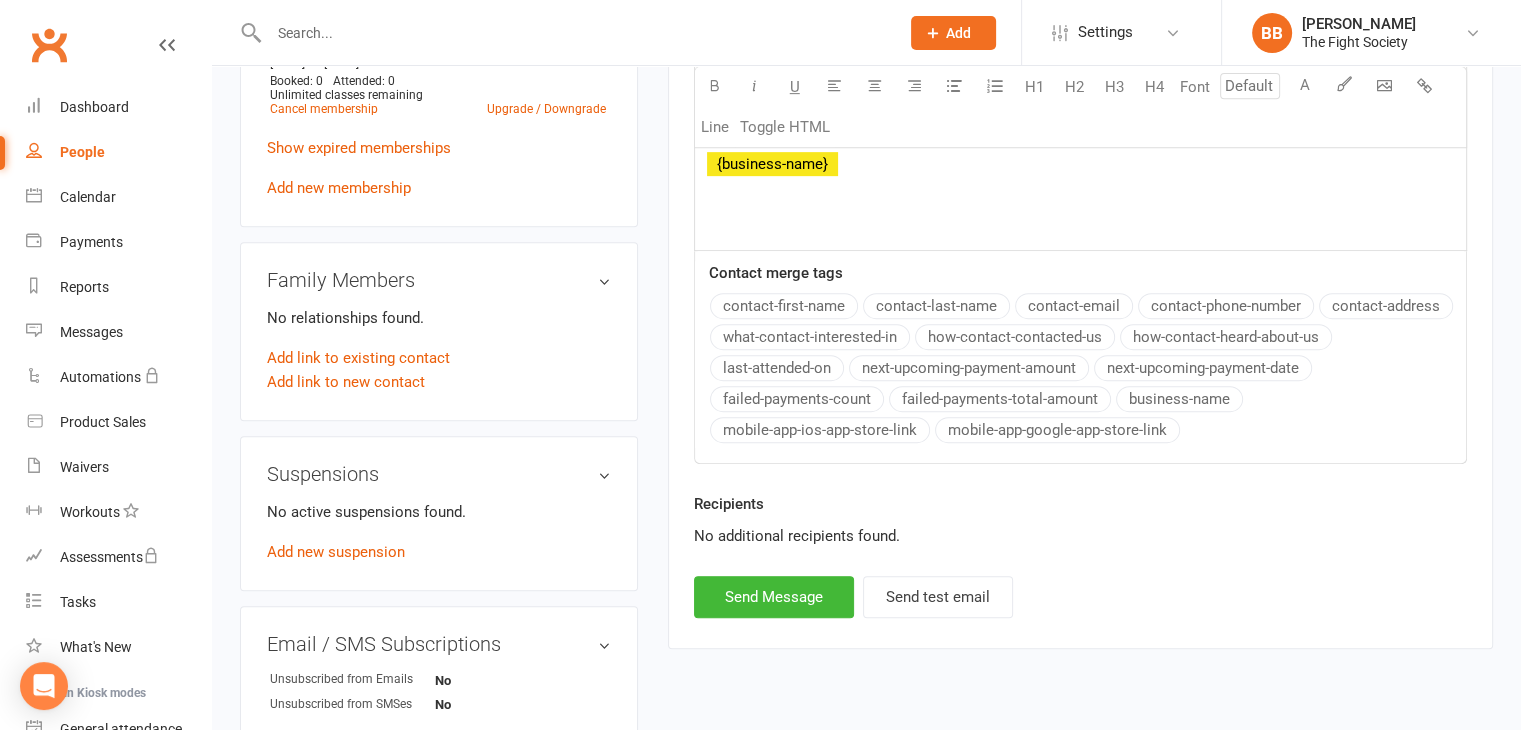 scroll, scrollTop: 876, scrollLeft: 0, axis: vertical 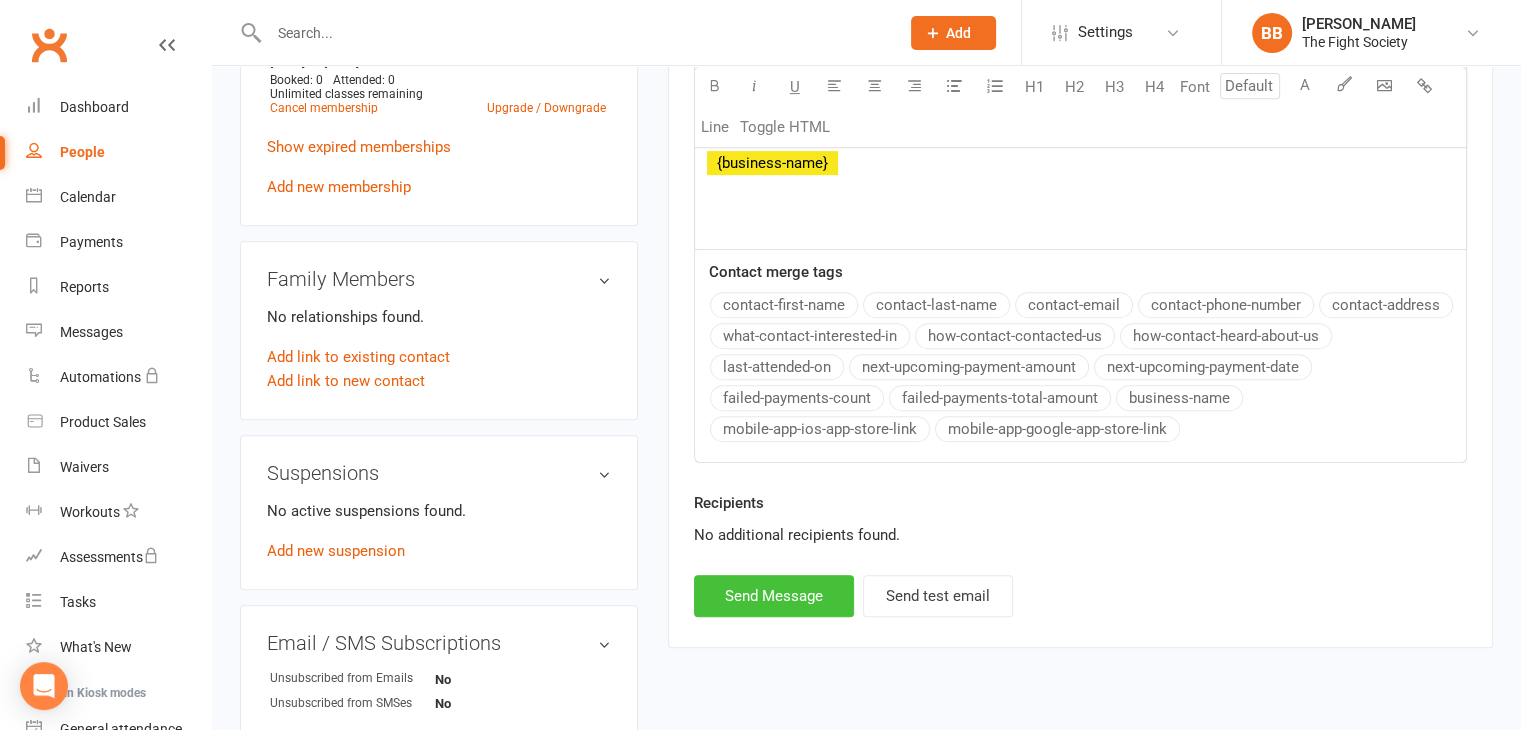 click on "Send Message" at bounding box center (774, 596) 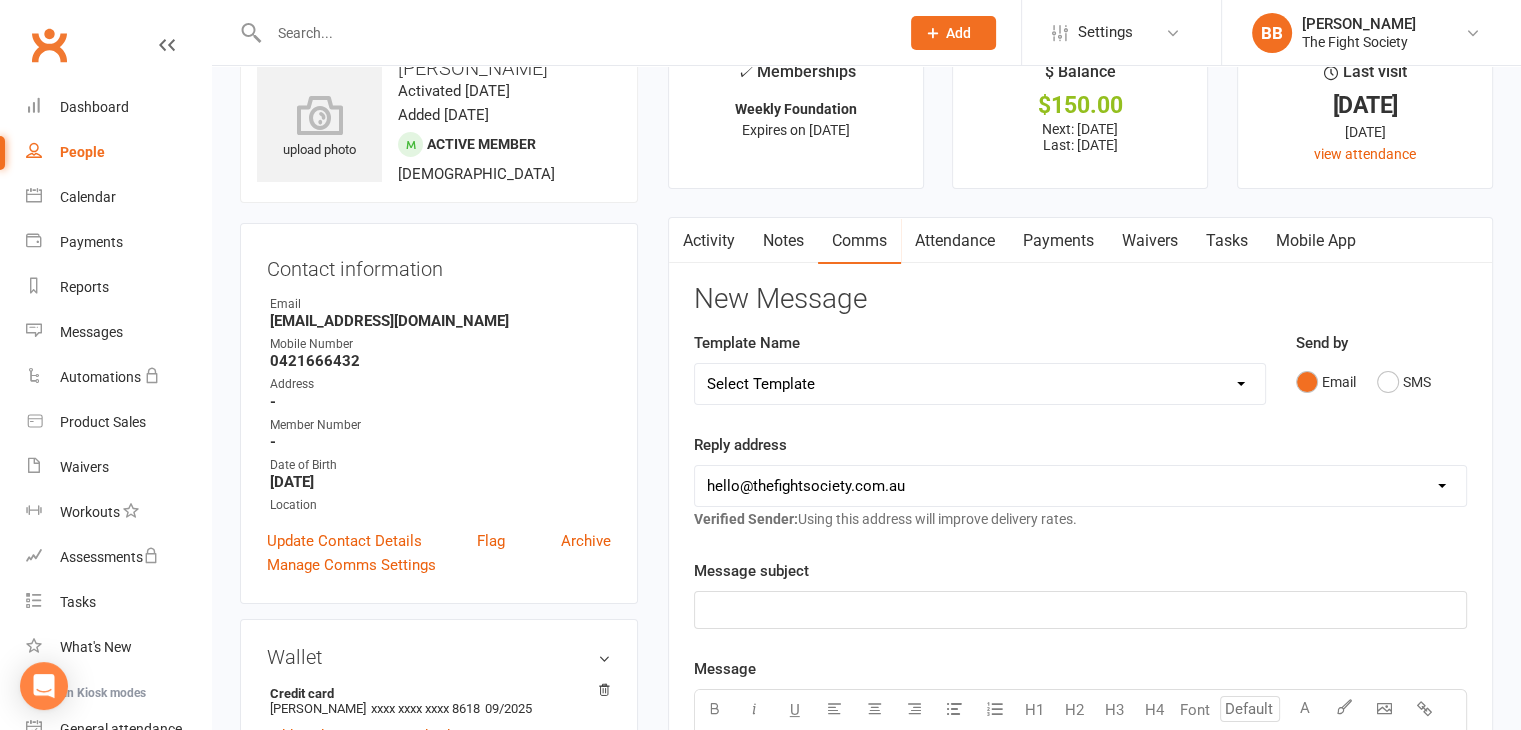 scroll, scrollTop: 0, scrollLeft: 0, axis: both 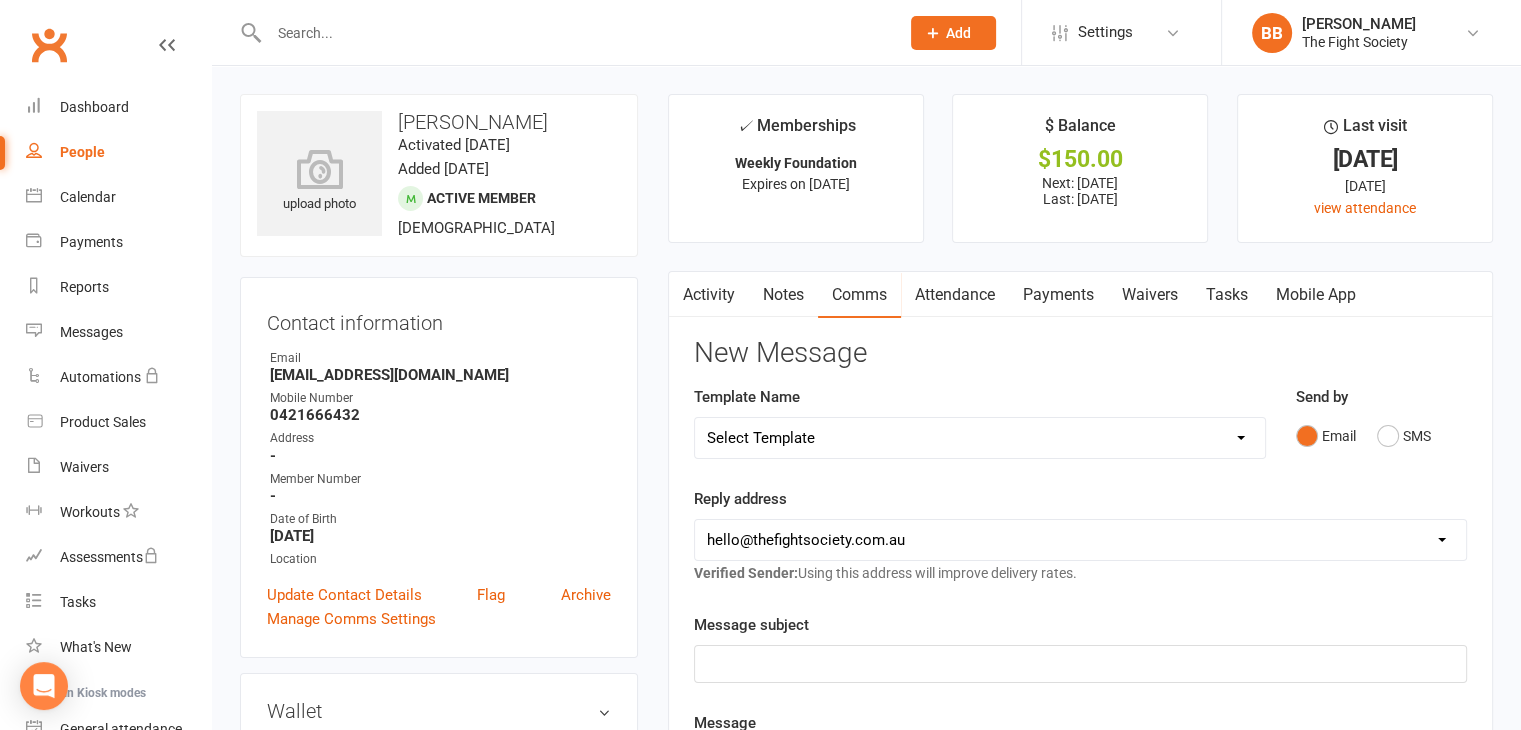 click on "Comms" at bounding box center [859, 295] 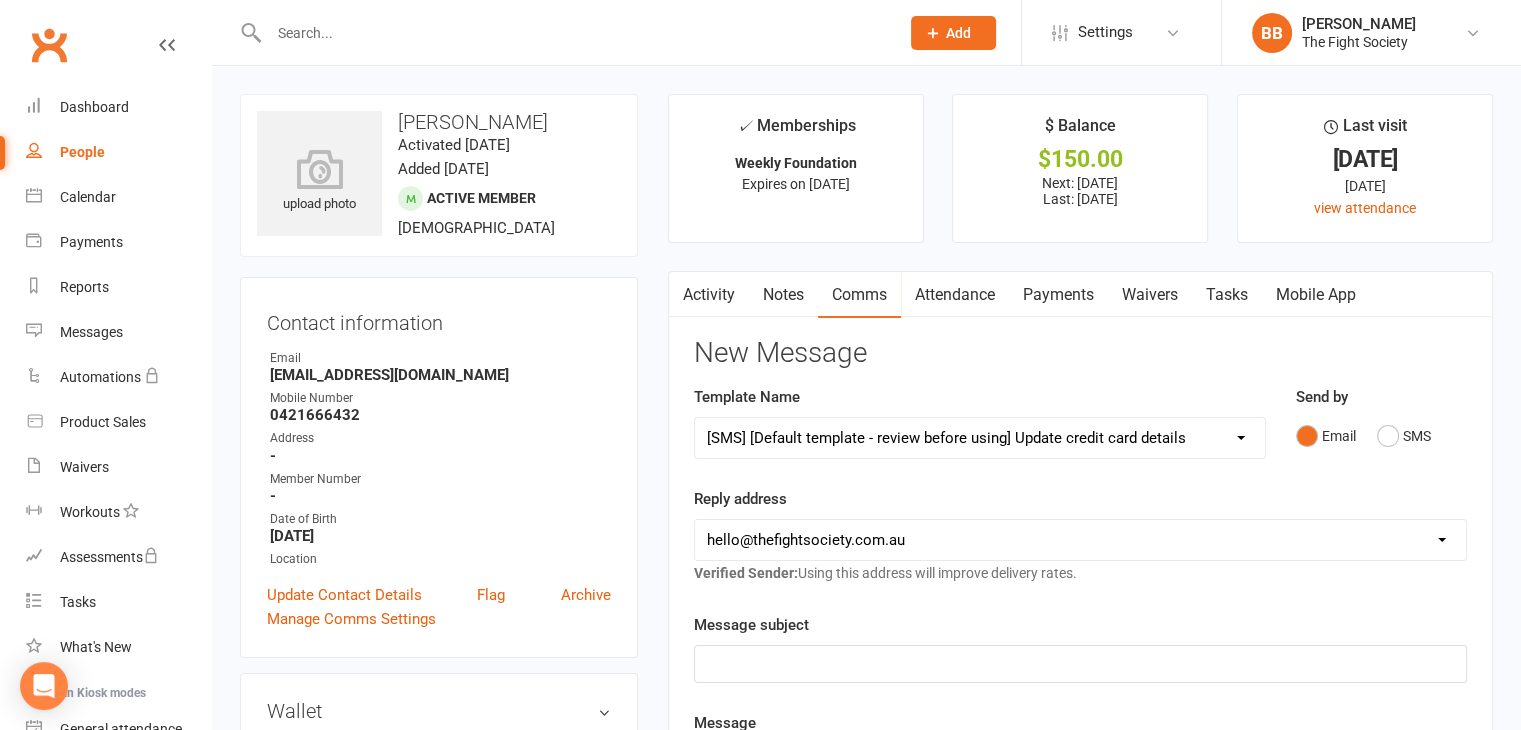 click on "Select Template [Email] FREE WEEK TRIAL [Email] GOOGLE REVIEWS [Email] Foundation Expiring [Email] FOUNDATION MEMBERSHIP APPLICATION [Email] OVERDUE FEES [Email] Trial COMPLETED [Email] Personal Hygiene at the Gym [Email] Free Trial NO SHOW [SMS] [Default template - review before using] Appointment reminder [SMS] [Default template - review before using] Failed payment [SMS] [Default template - review before using] Flash sale [SMS] [Default template - review before using] Follow up from free trial class [SMS] [Default template - review before using] Inactive member [SMS] [Default template - review before using] Initial response to enquiry [SMS] [Default template - review before using] Membership upgrade [SMS] [Default template - review before using] Missed class [SMS] [Default template - review before using] Payment paid [SMS] [Default template - review before using] Referral [SMS] [Default template - review before using] Request for review [SMS] [Default template - review before using] Sign up offer" at bounding box center [980, 438] 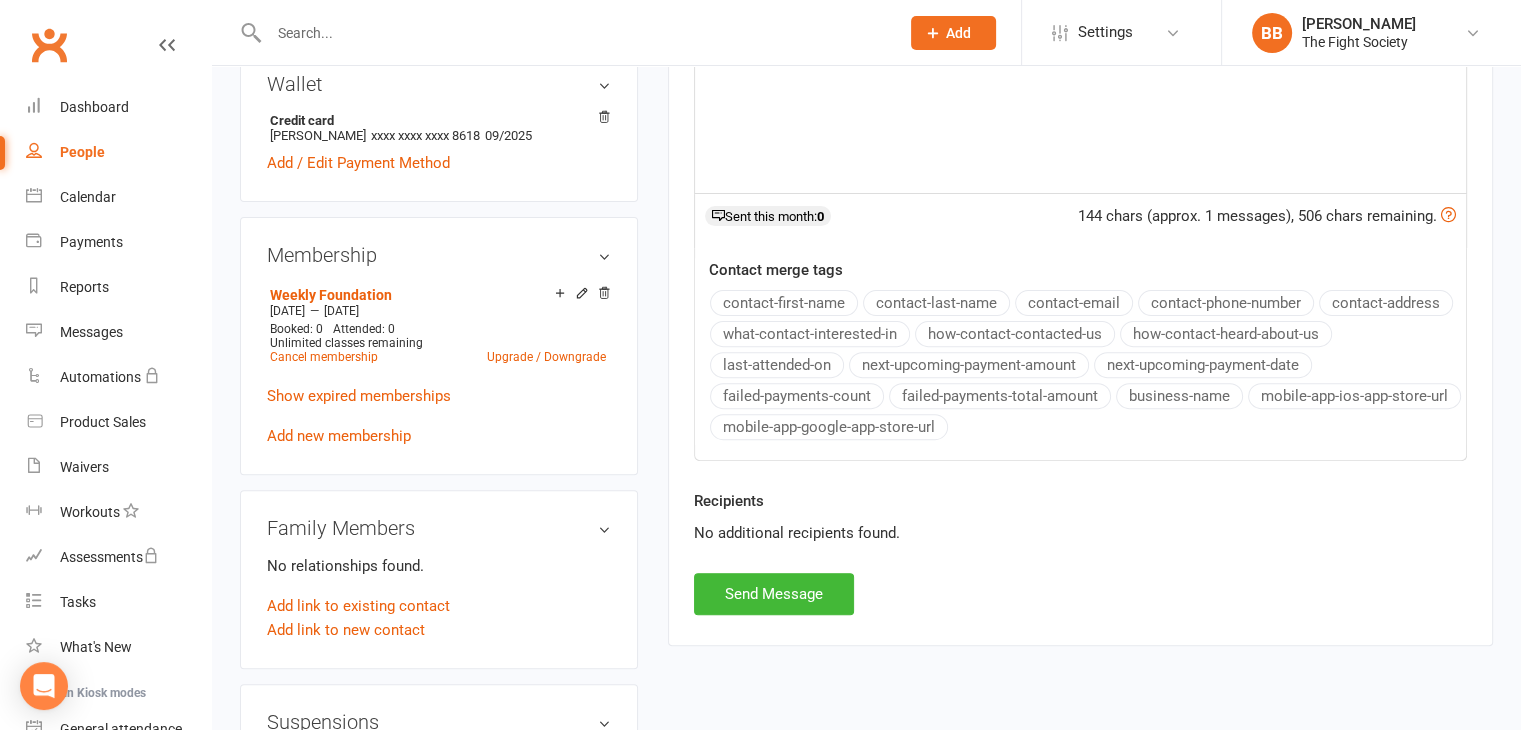 scroll, scrollTop: 628, scrollLeft: 0, axis: vertical 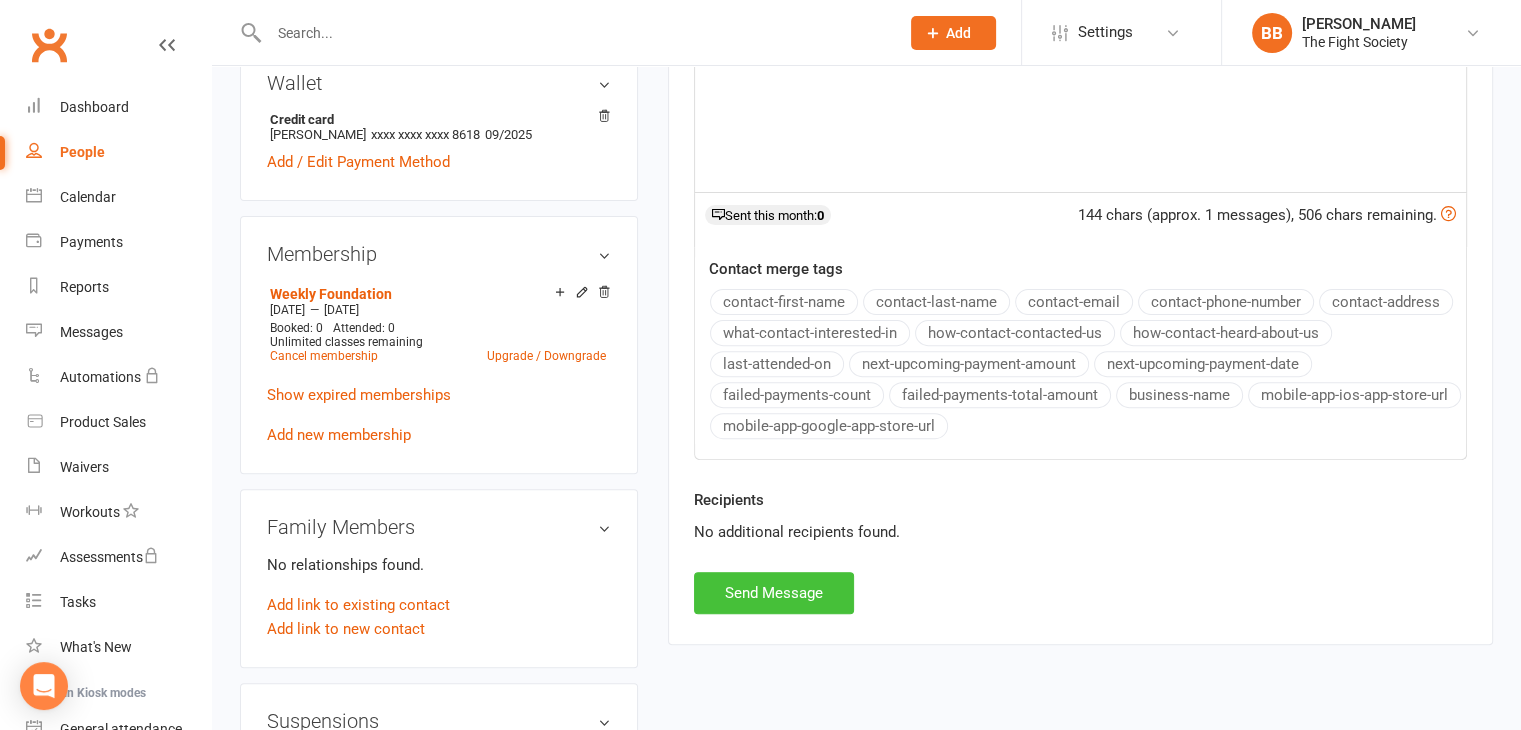 click on "Send Message" at bounding box center [774, 593] 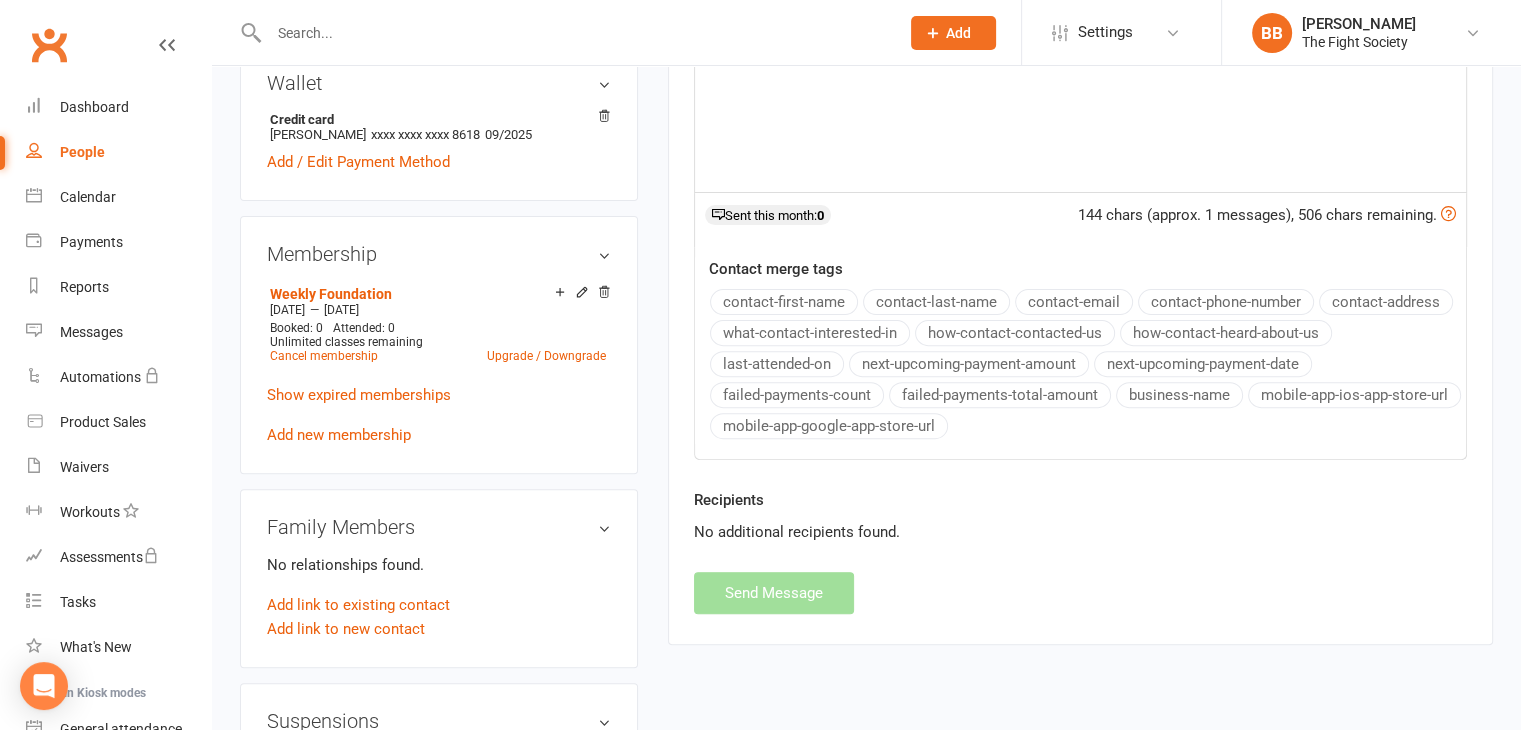 select 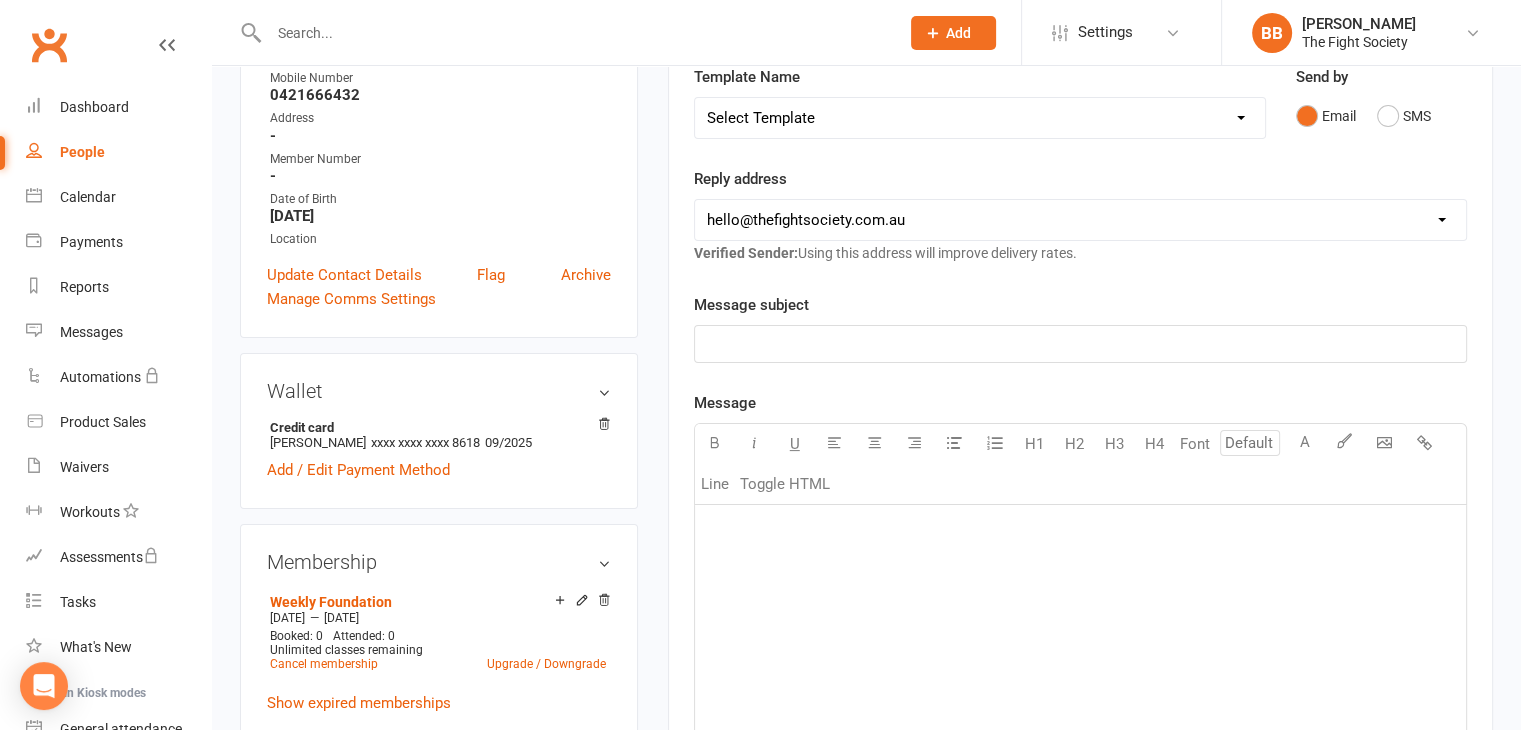 scroll, scrollTop: 0, scrollLeft: 0, axis: both 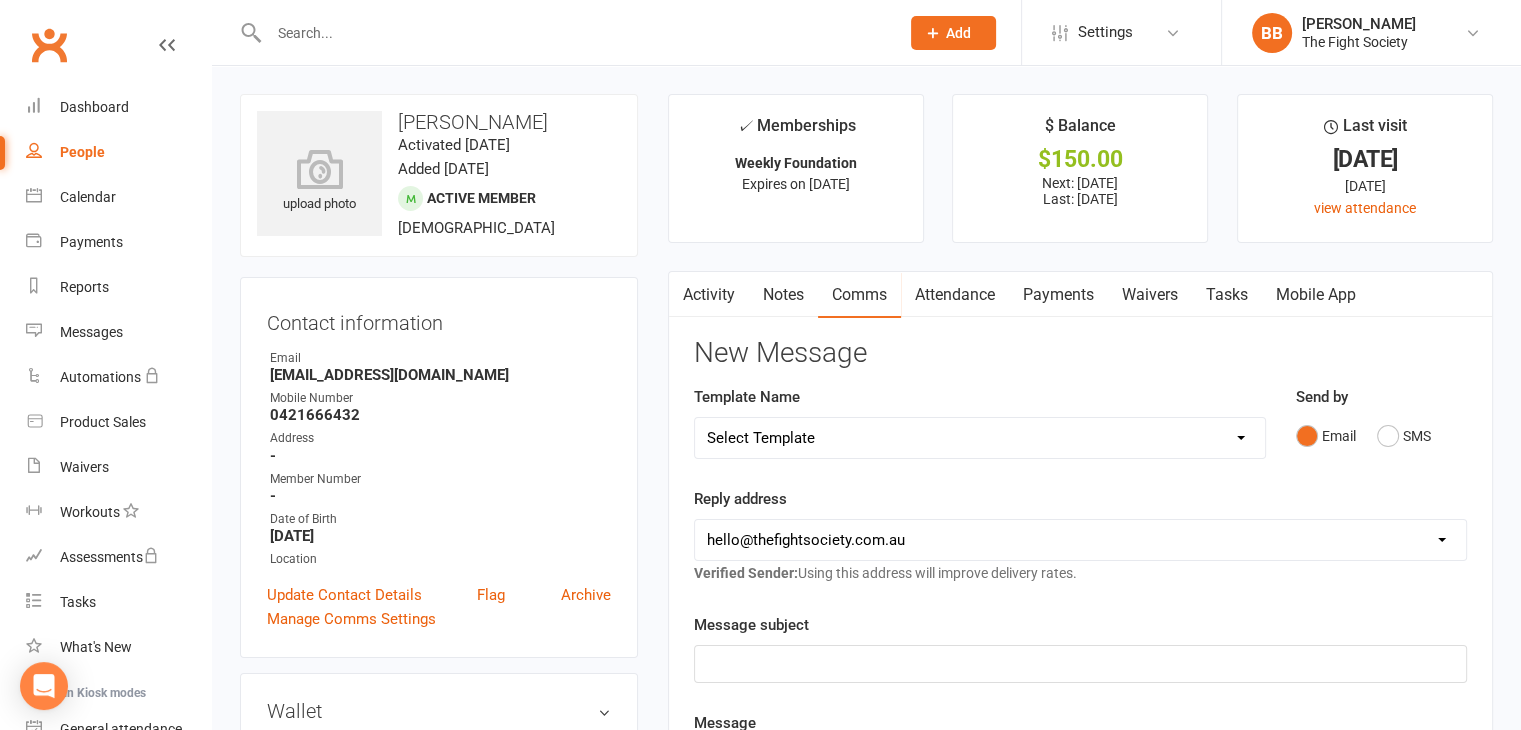 click at bounding box center (574, 33) 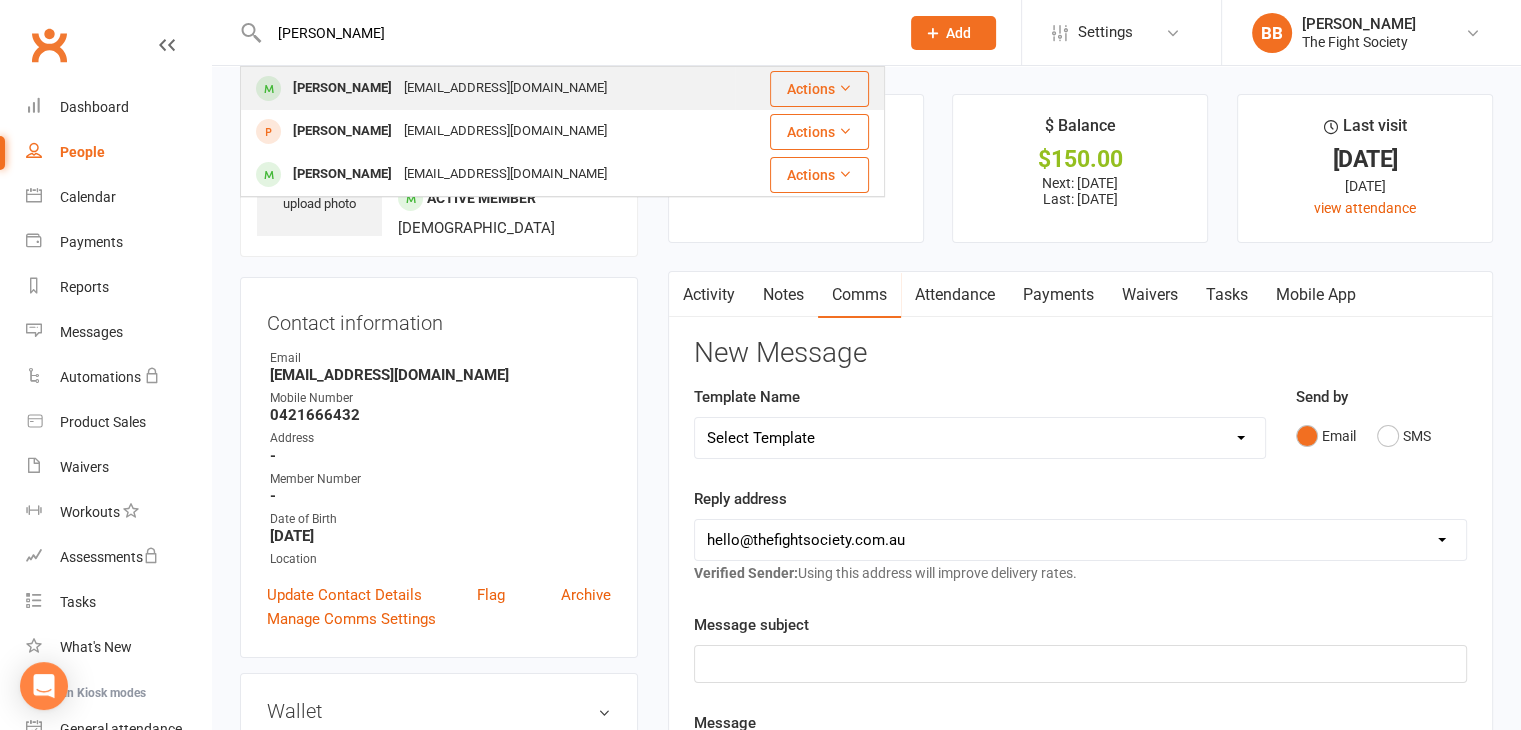 type on "zac young" 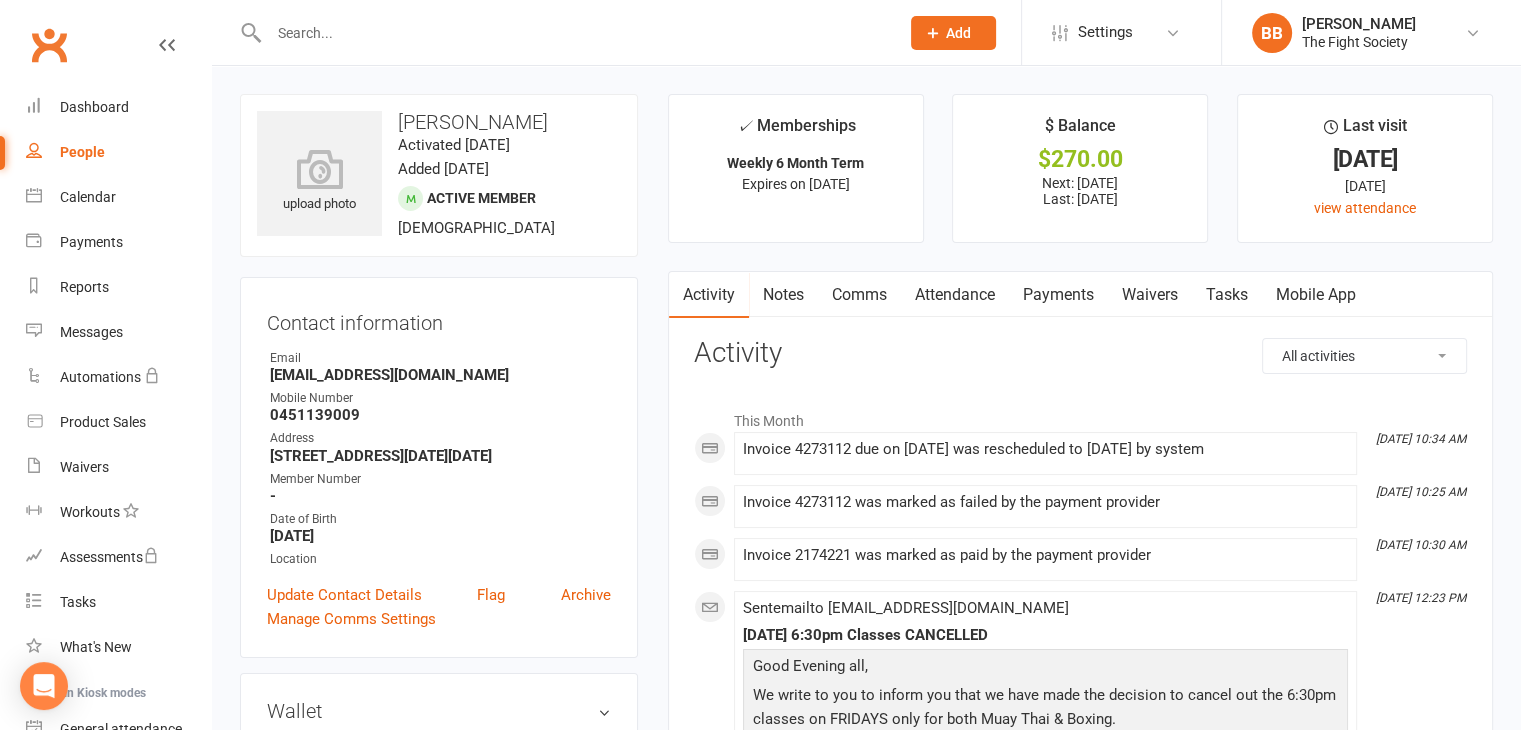 click at bounding box center (574, 33) 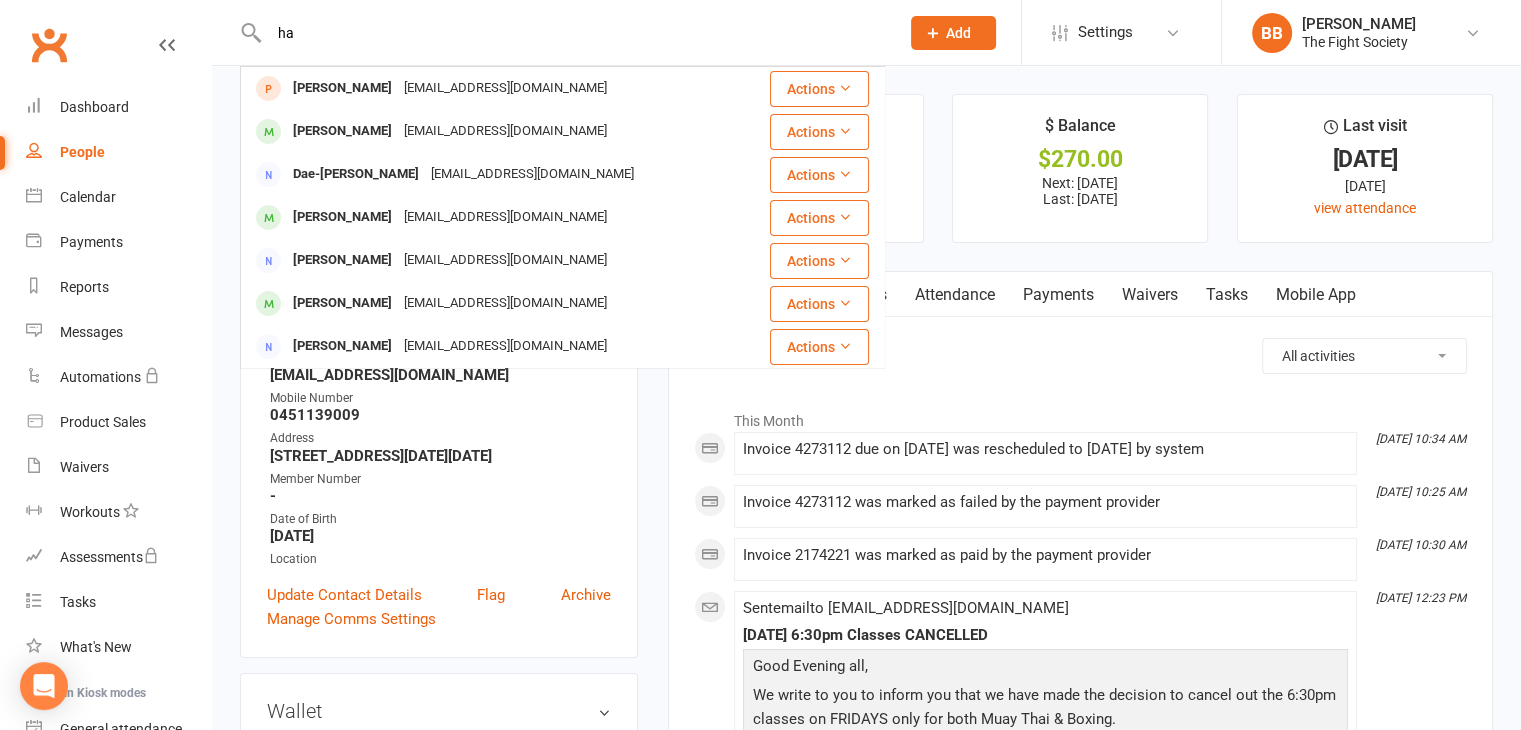type on "h" 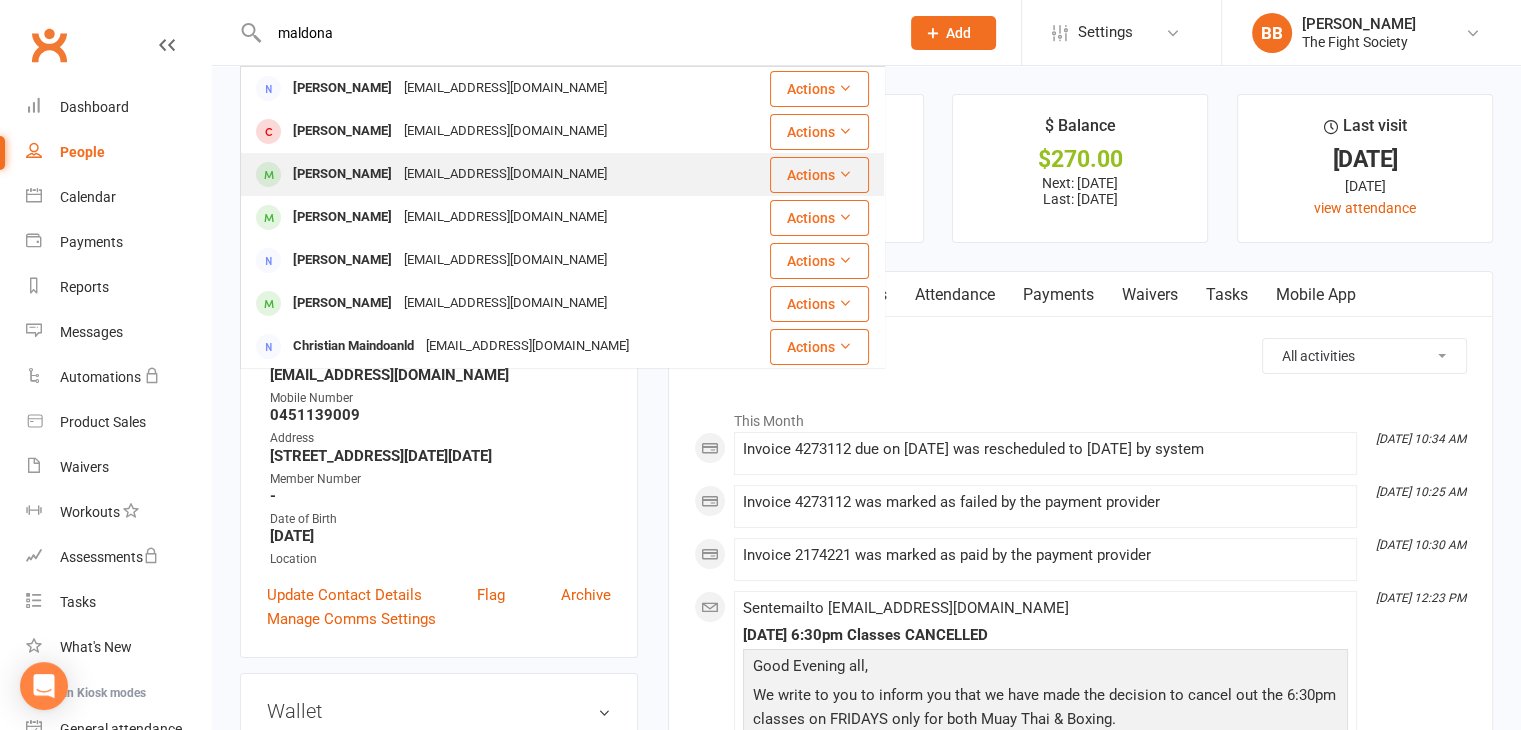 type on "maldona" 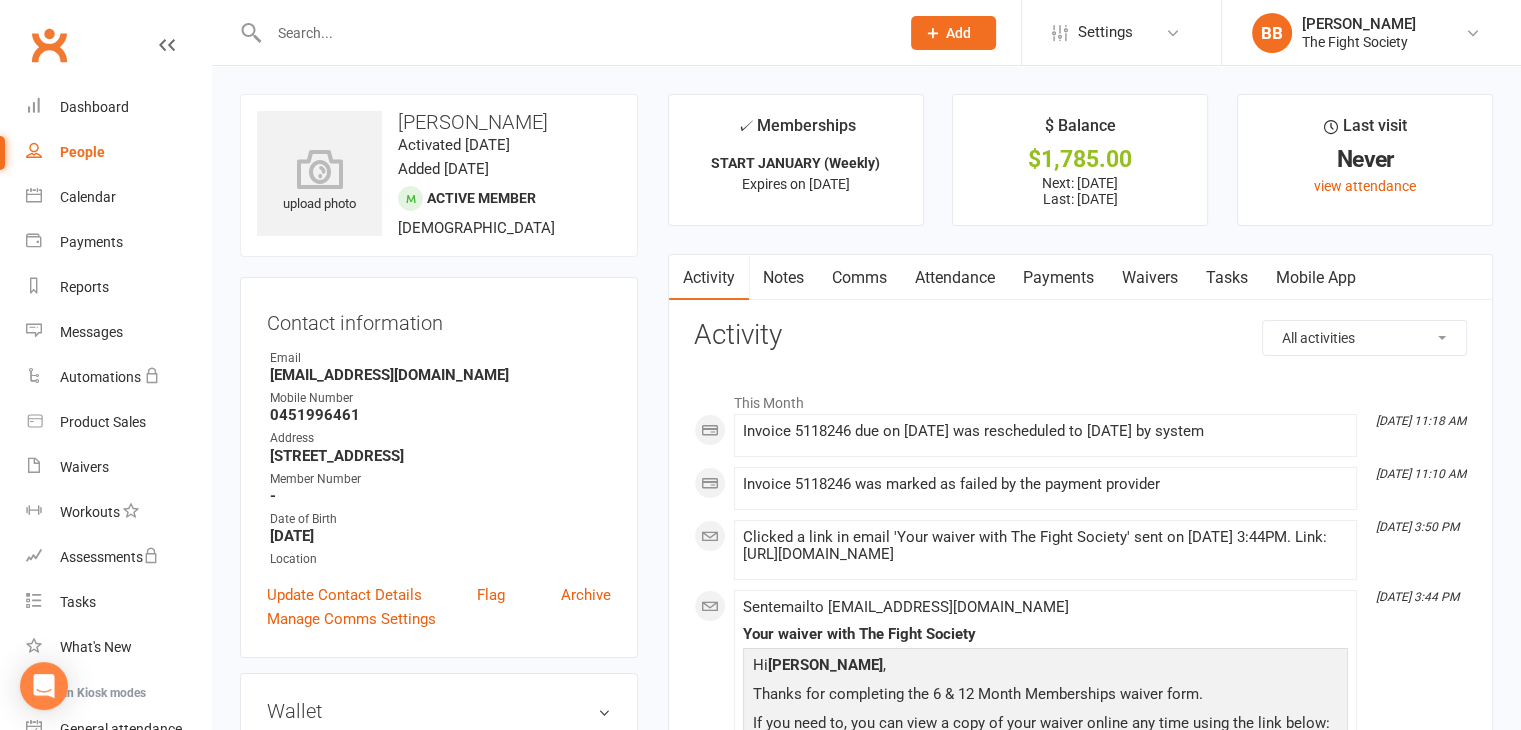 click on "Payments" at bounding box center (1058, 278) 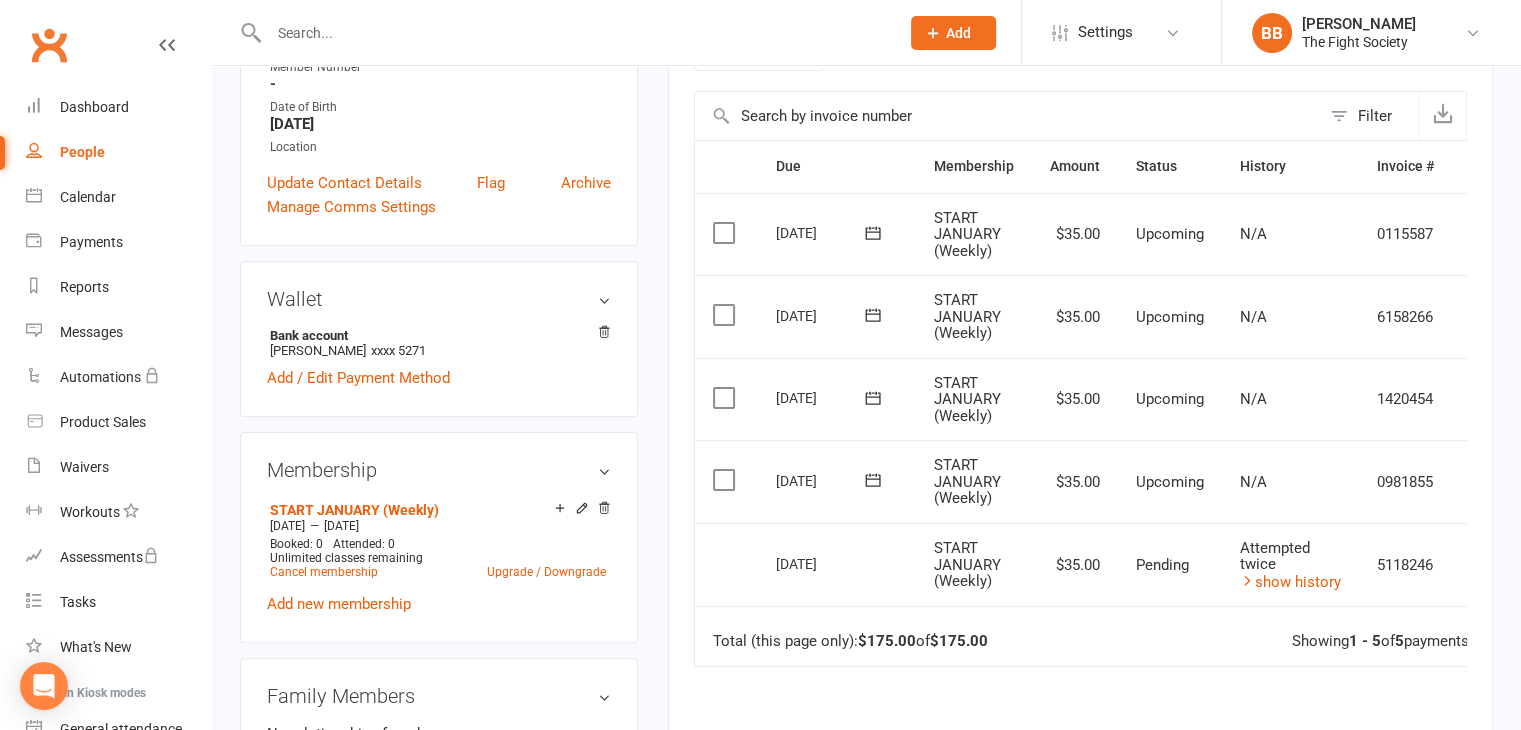 scroll, scrollTop: 418, scrollLeft: 0, axis: vertical 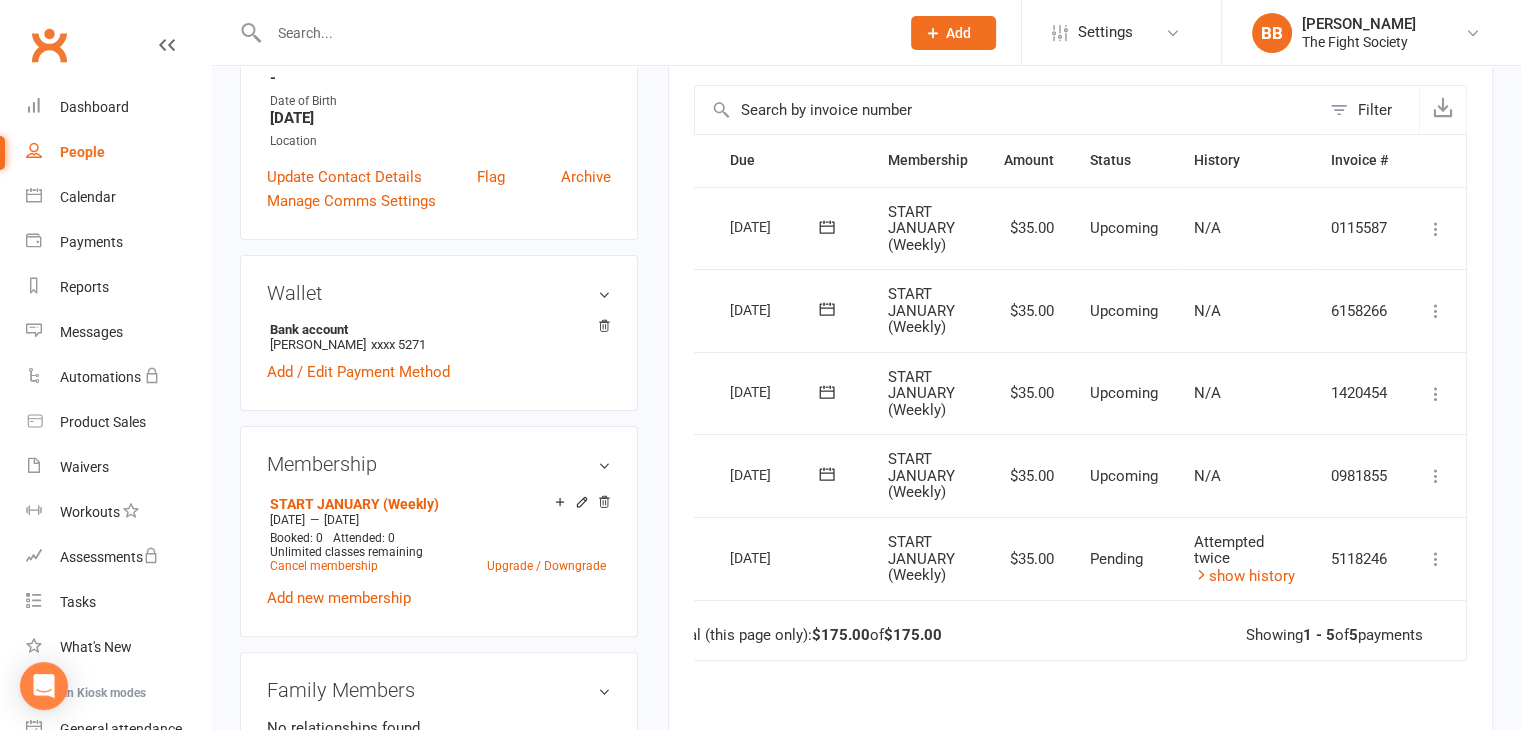 drag, startPoint x: 1436, startPoint y: 561, endPoint x: 536, endPoint y: 94, distance: 1013.94727 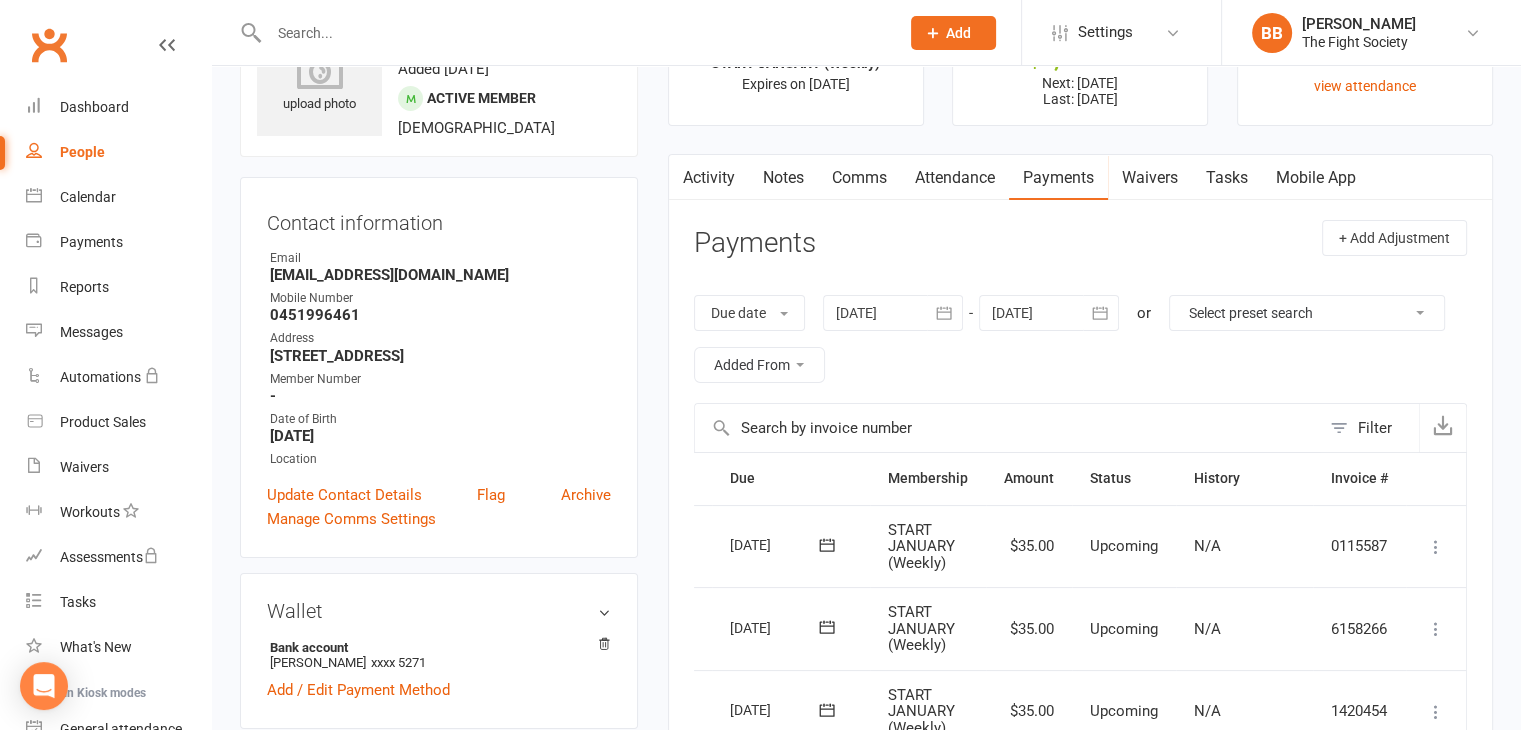 scroll, scrollTop: 0, scrollLeft: 0, axis: both 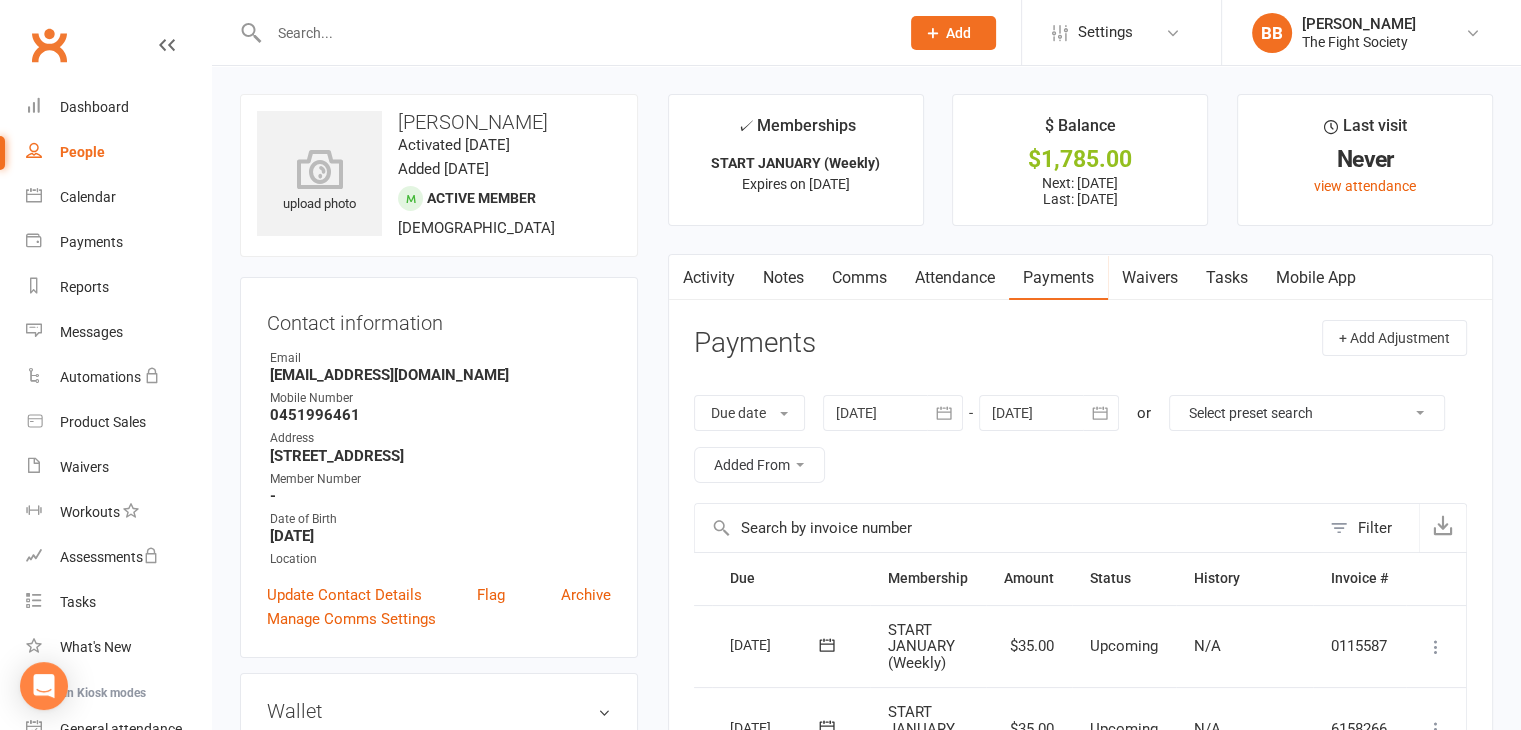 click at bounding box center [574, 33] 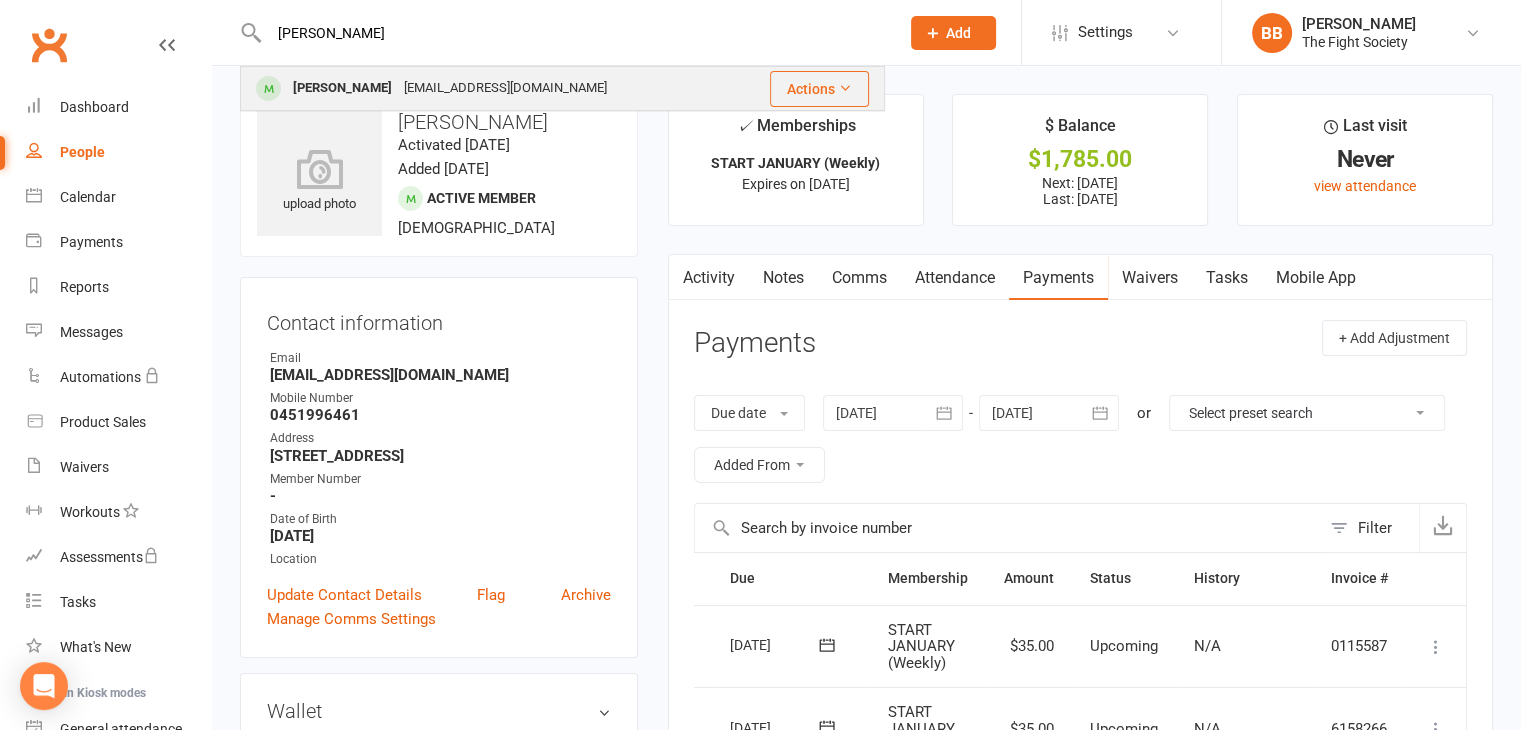 type on "xavier" 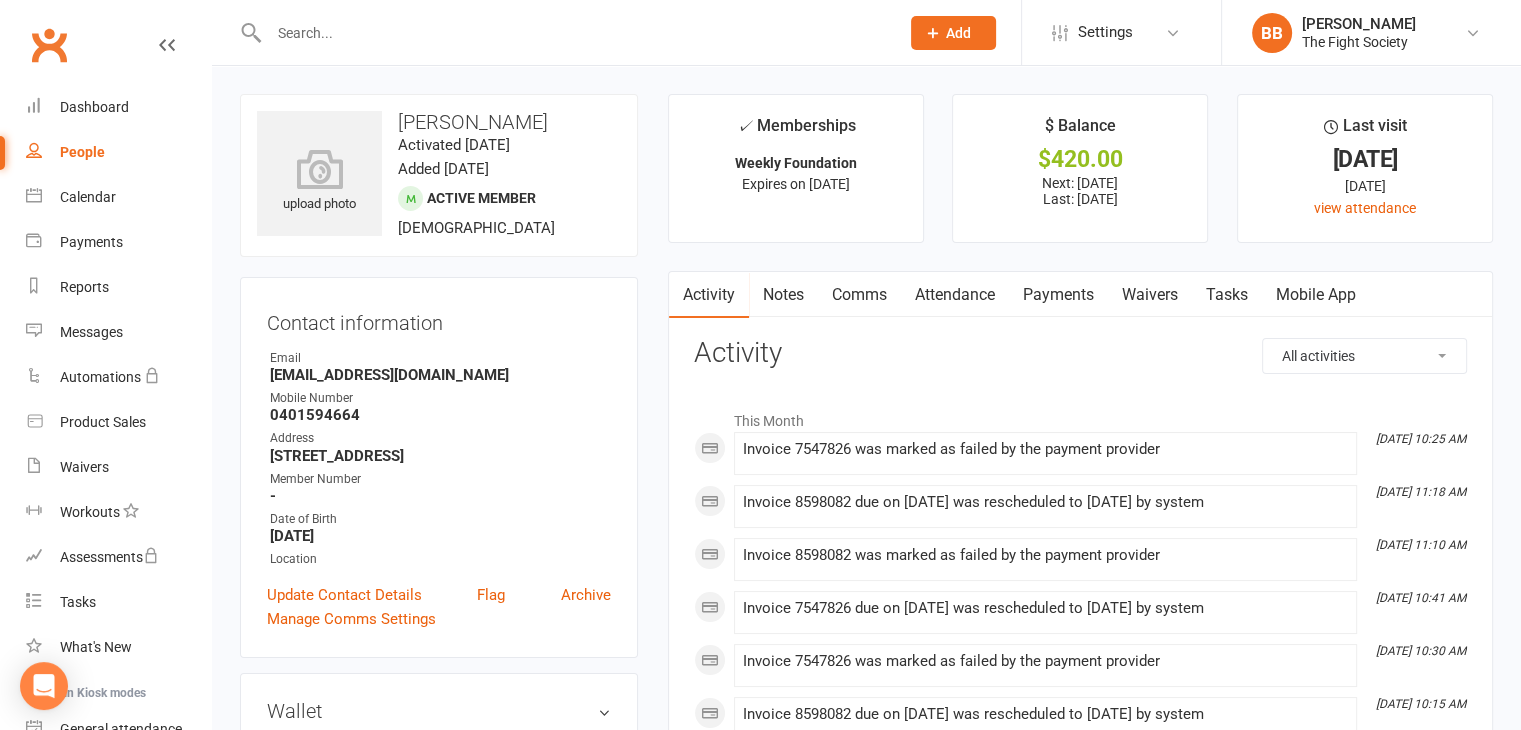 click on "Payments" at bounding box center (1058, 295) 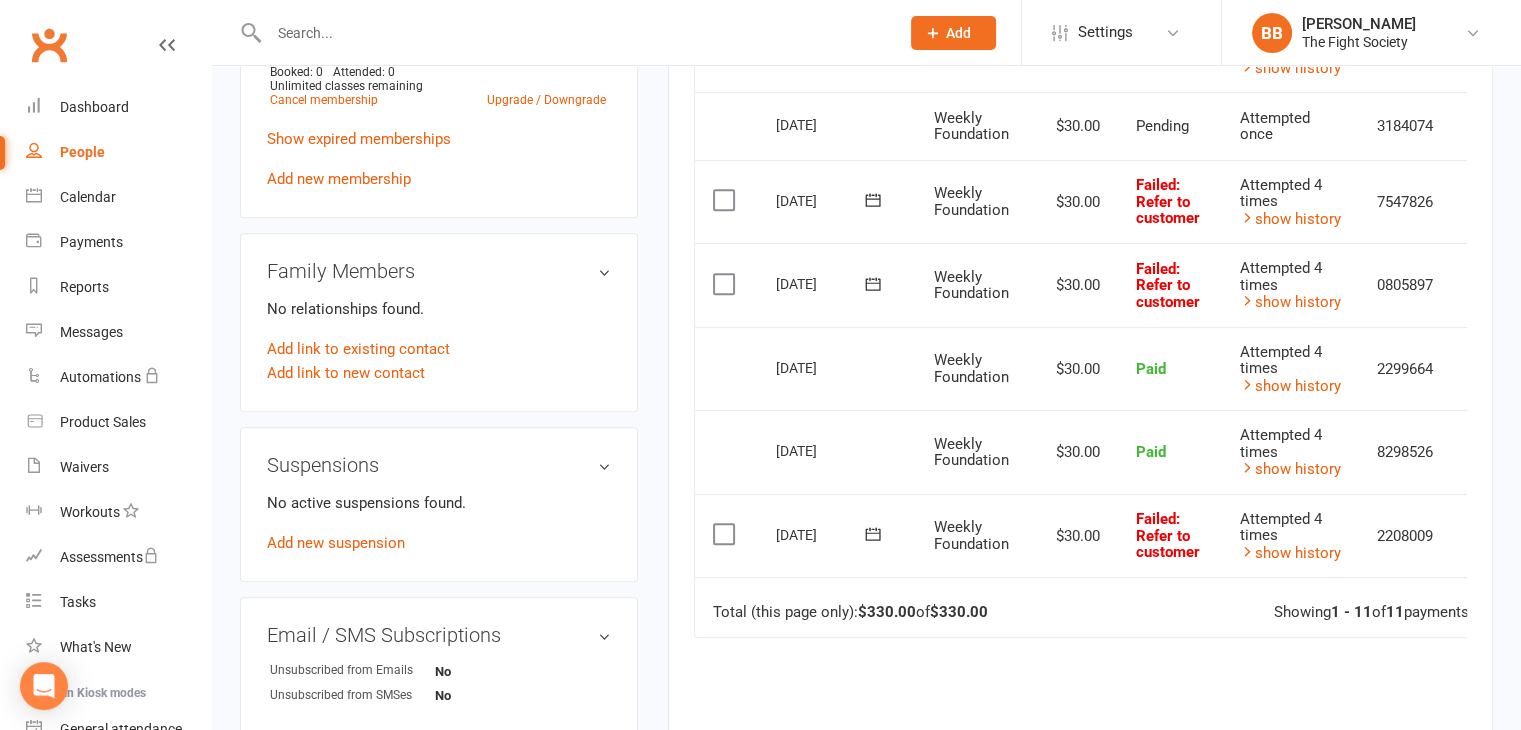 scroll, scrollTop: 886, scrollLeft: 0, axis: vertical 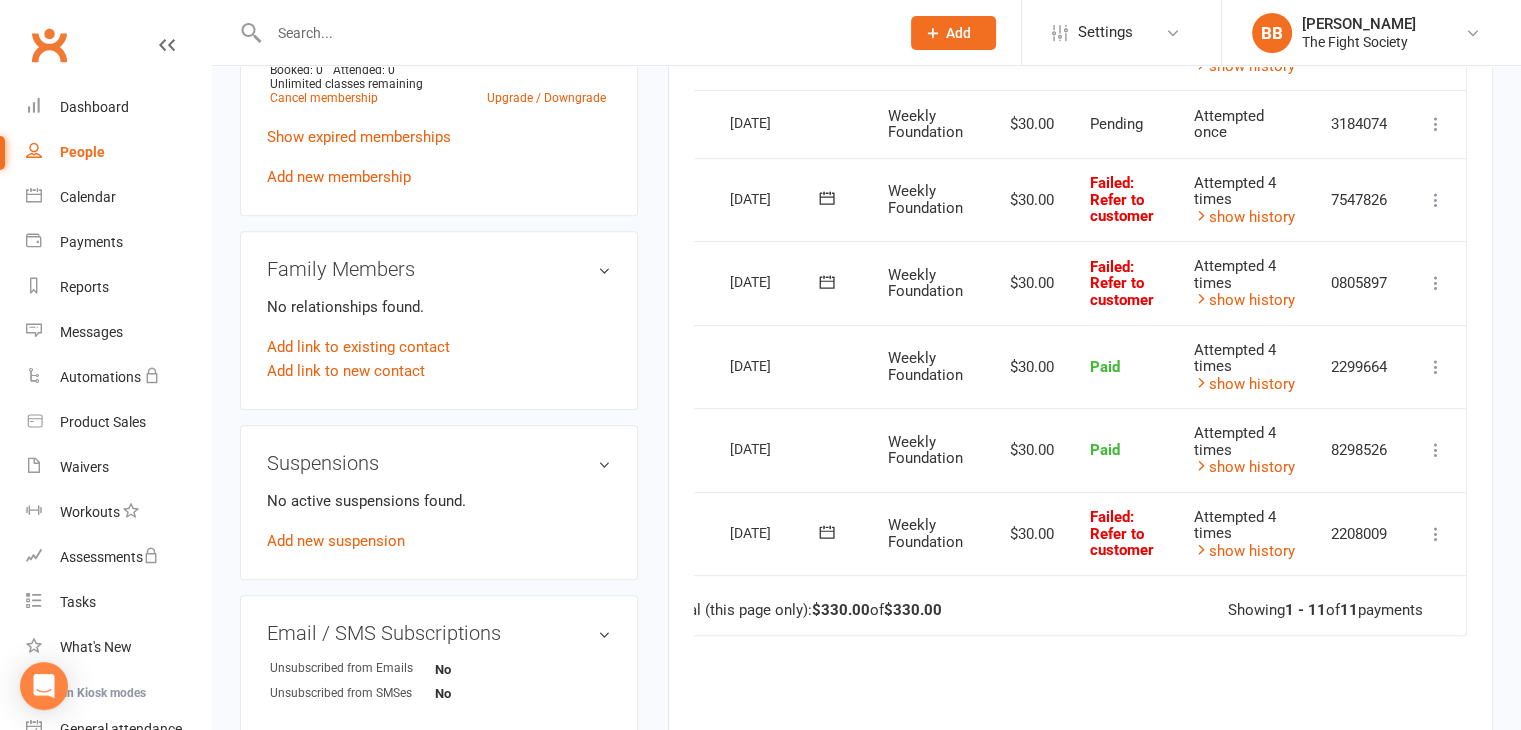 click at bounding box center (1436, 534) 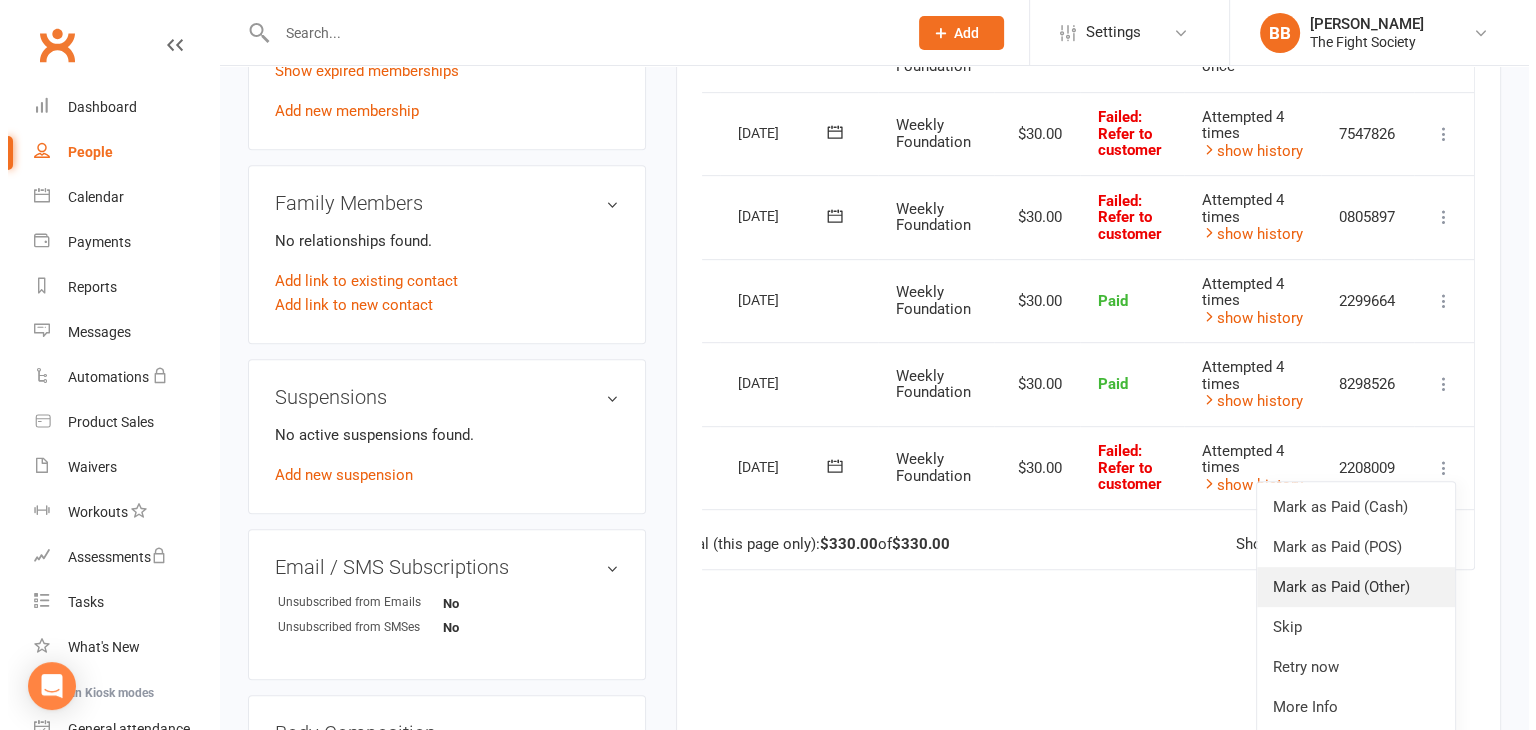 scroll, scrollTop: 954, scrollLeft: 0, axis: vertical 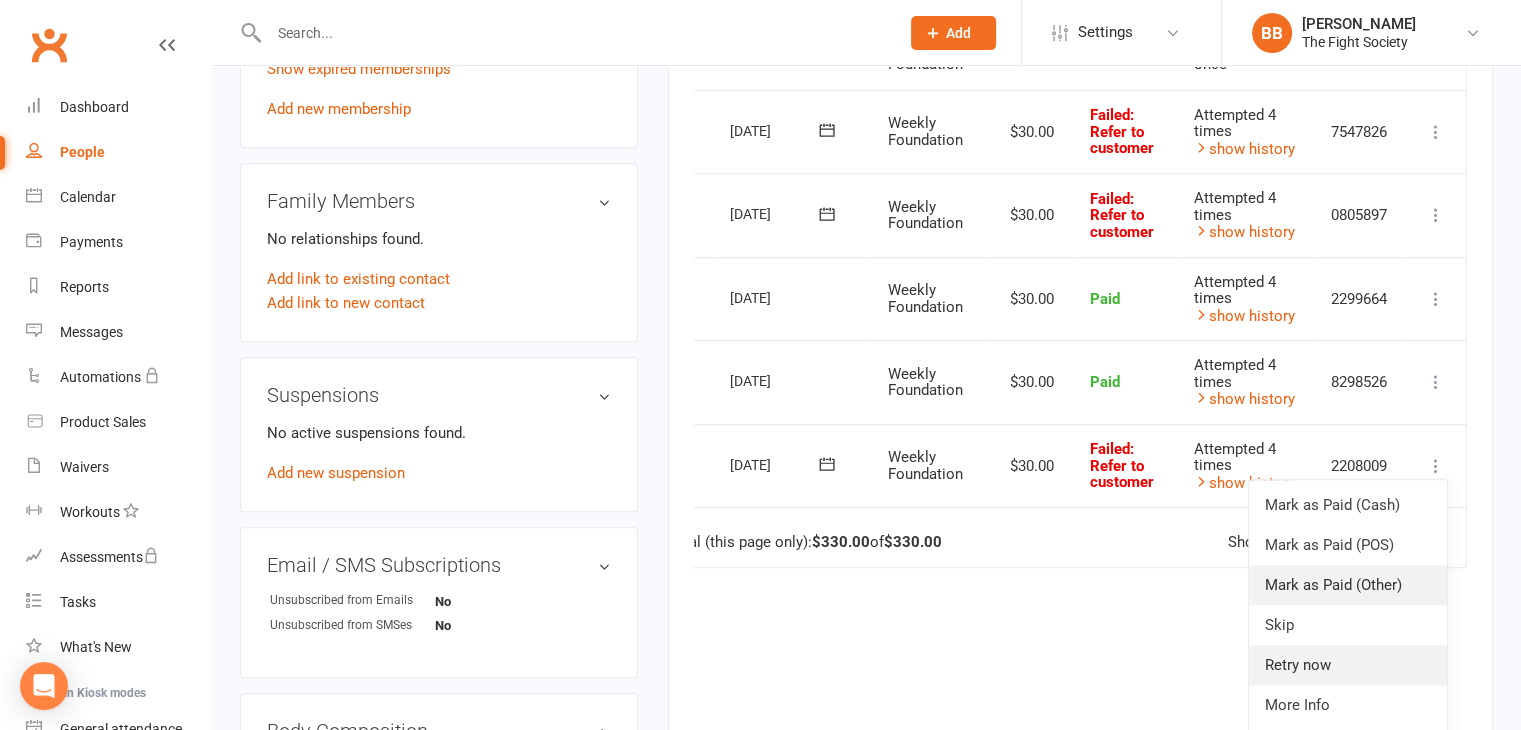 click on "Retry now" at bounding box center [1348, 665] 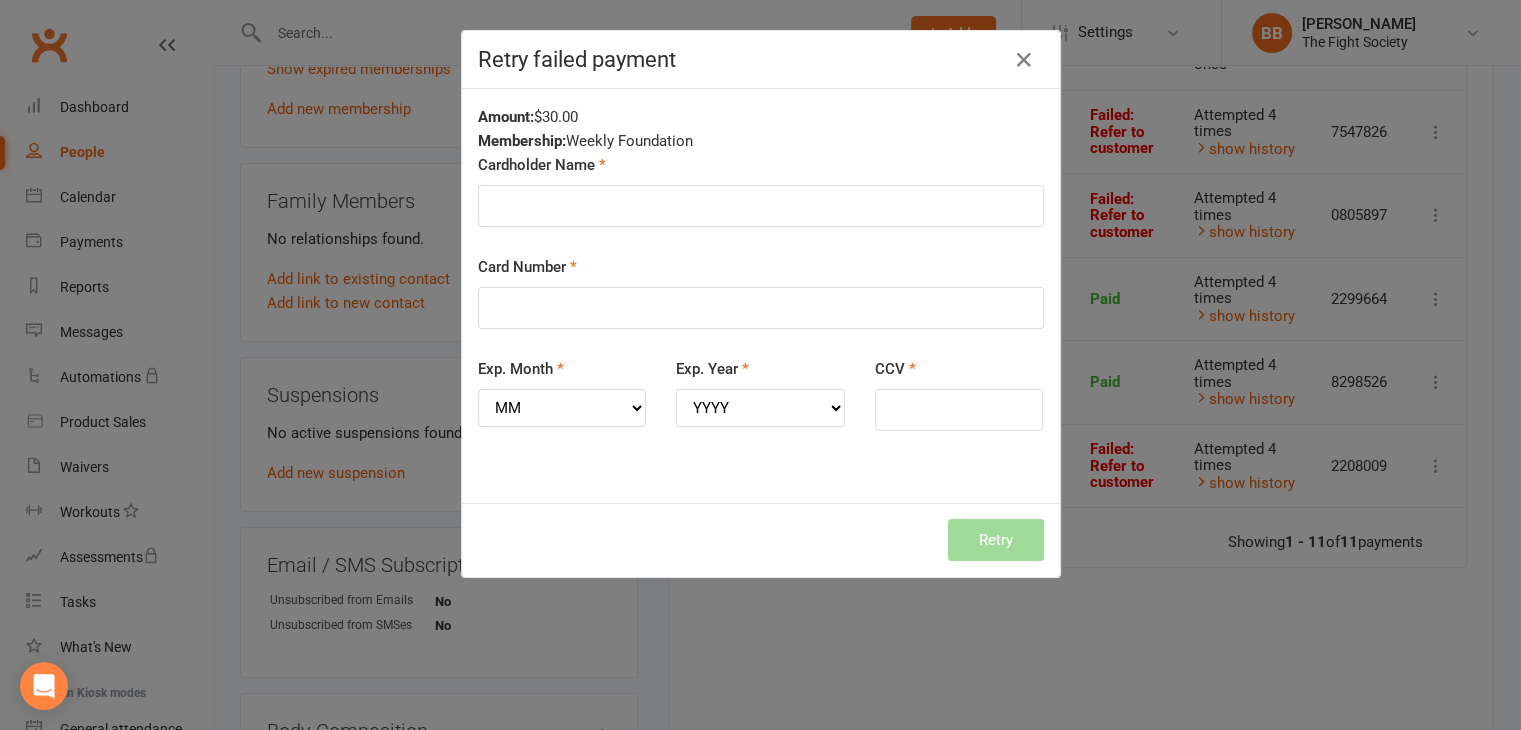 scroll, scrollTop: 0, scrollLeft: 37, axis: horizontal 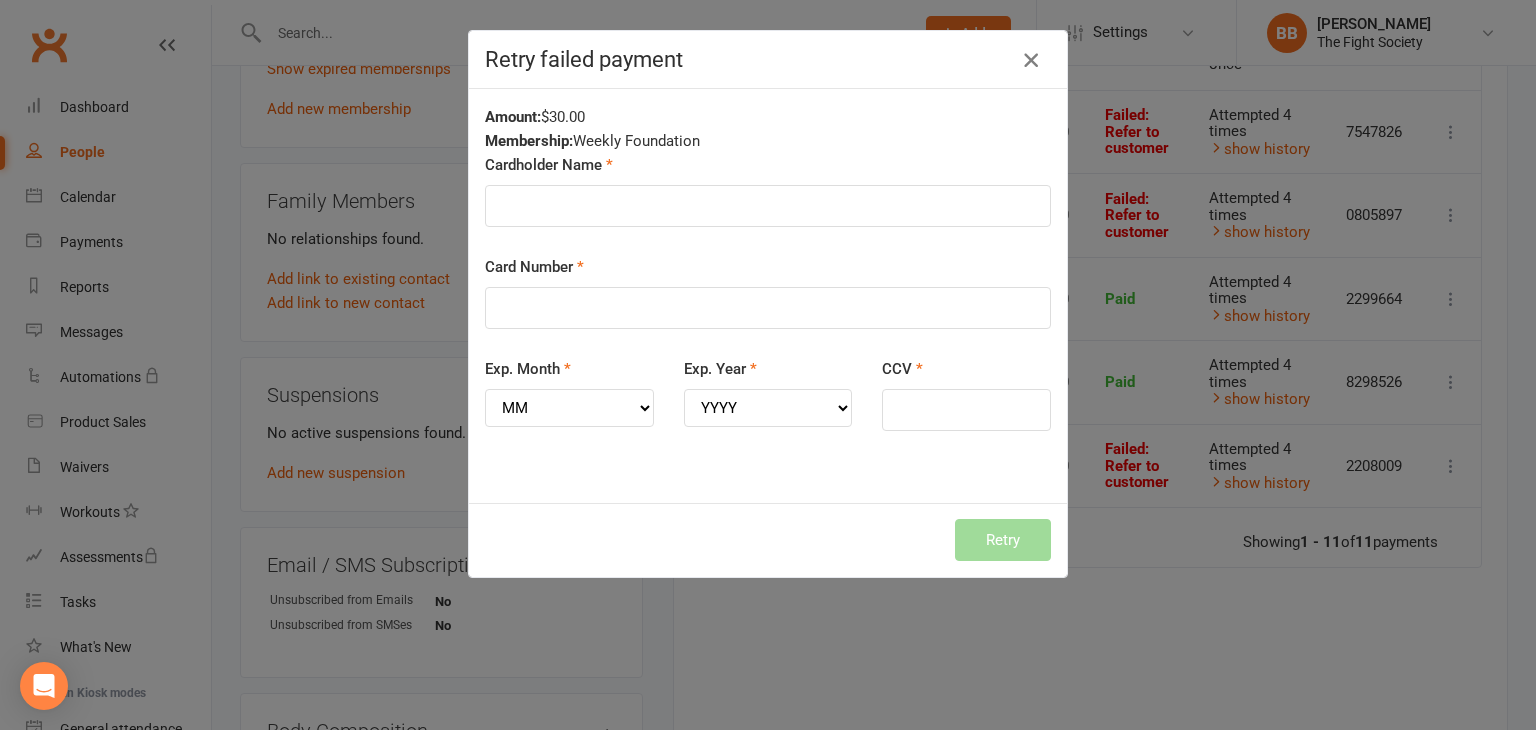 click at bounding box center [1031, 60] 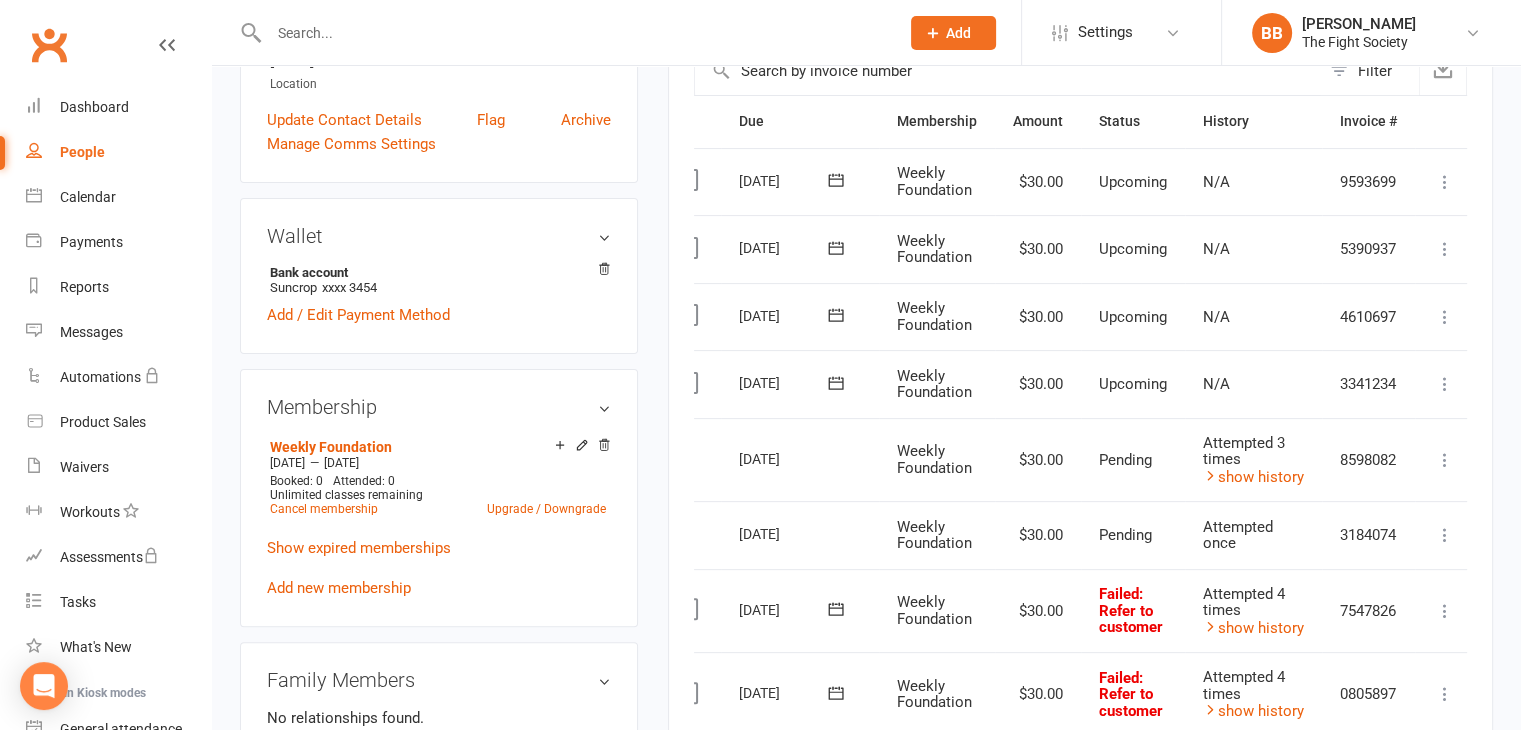 scroll, scrollTop: 474, scrollLeft: 0, axis: vertical 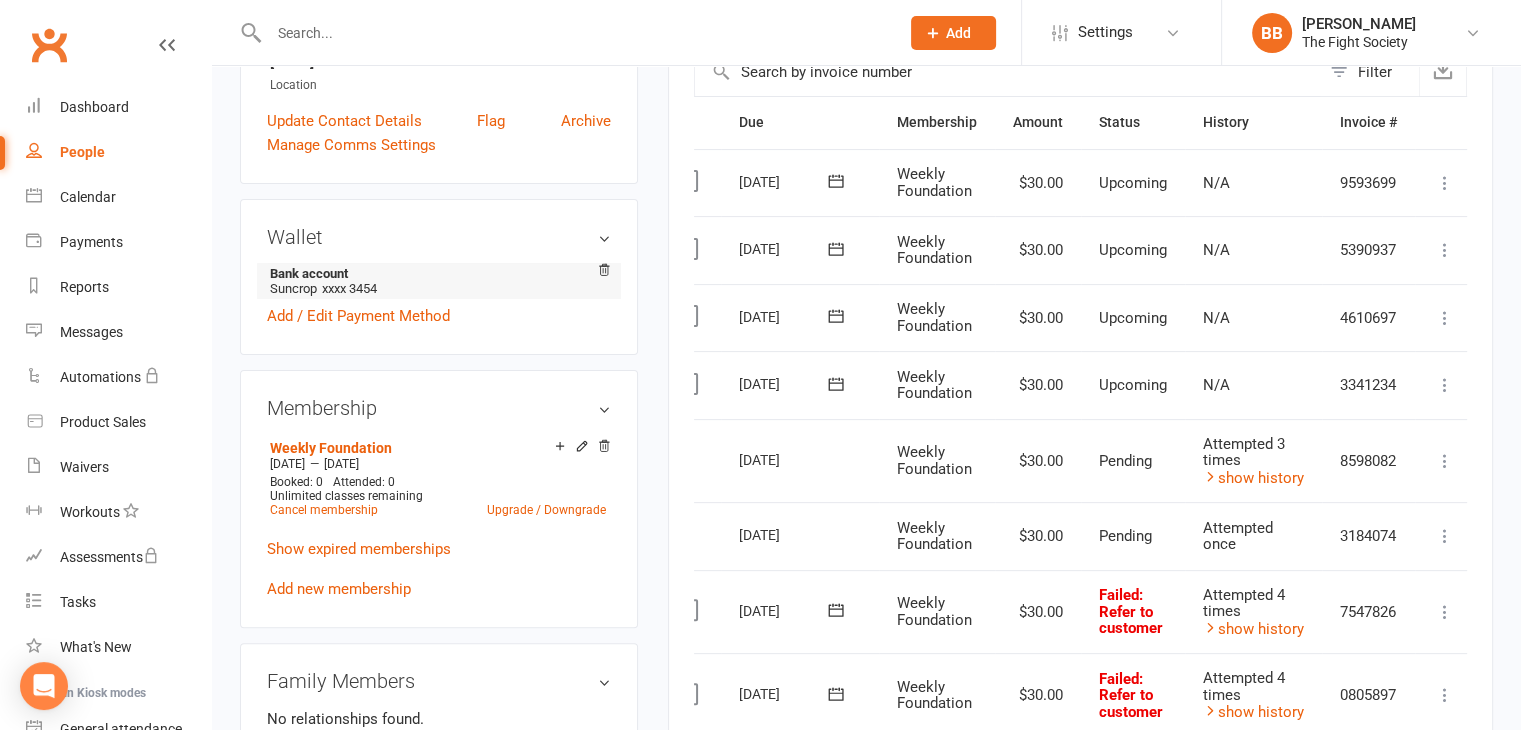 click on "Bank account Suncrop  xxxx 3454" at bounding box center [439, 281] 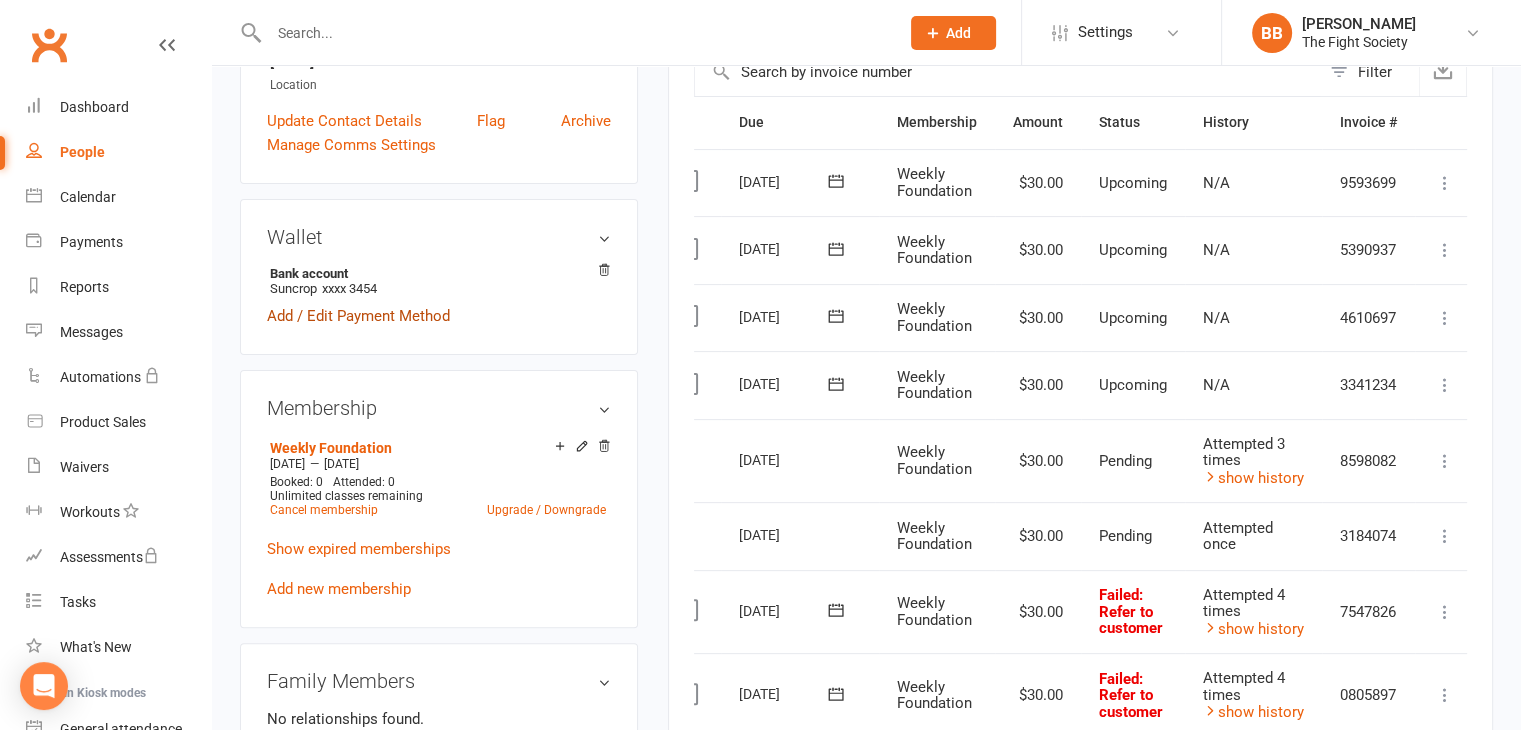 click on "Add / Edit Payment Method" at bounding box center (358, 316) 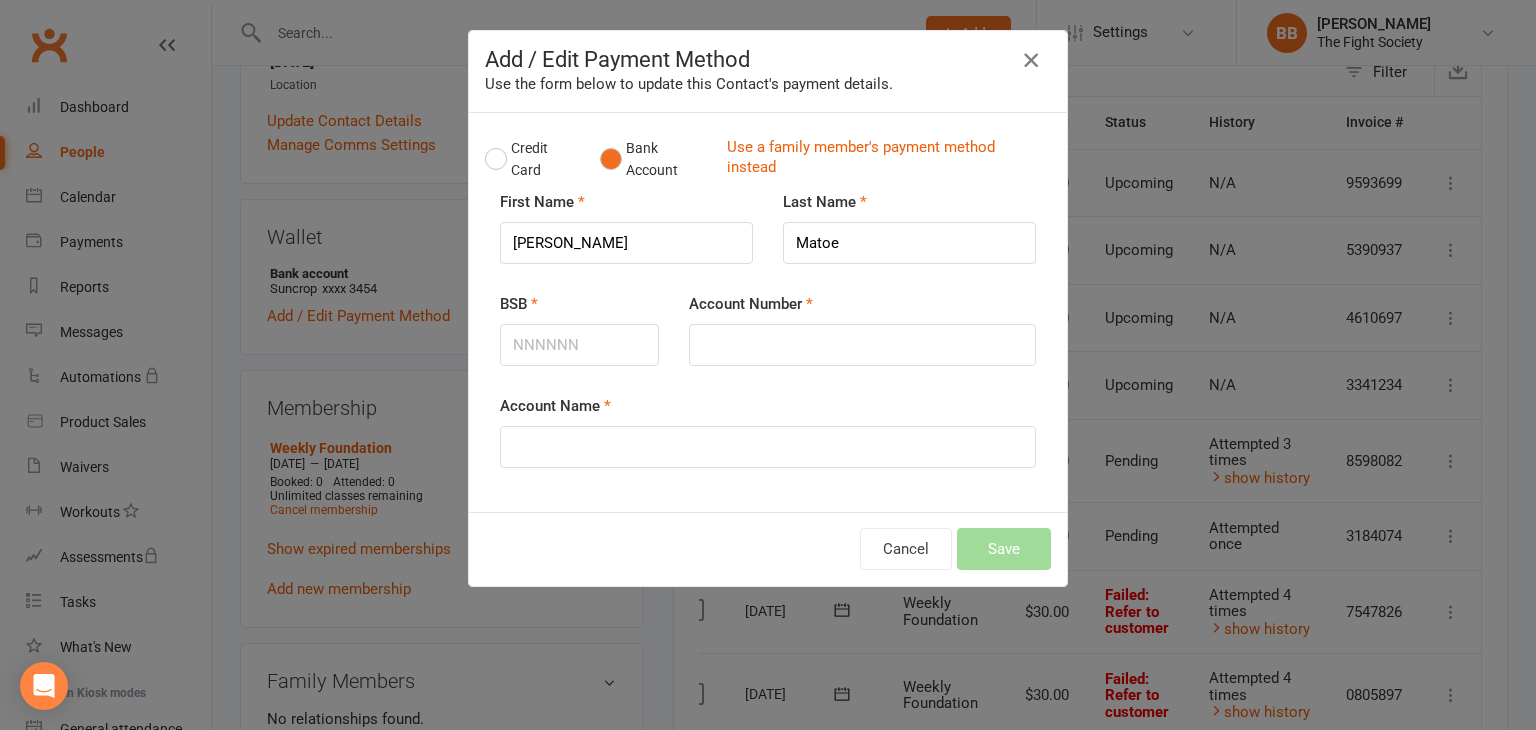 click at bounding box center [1031, 60] 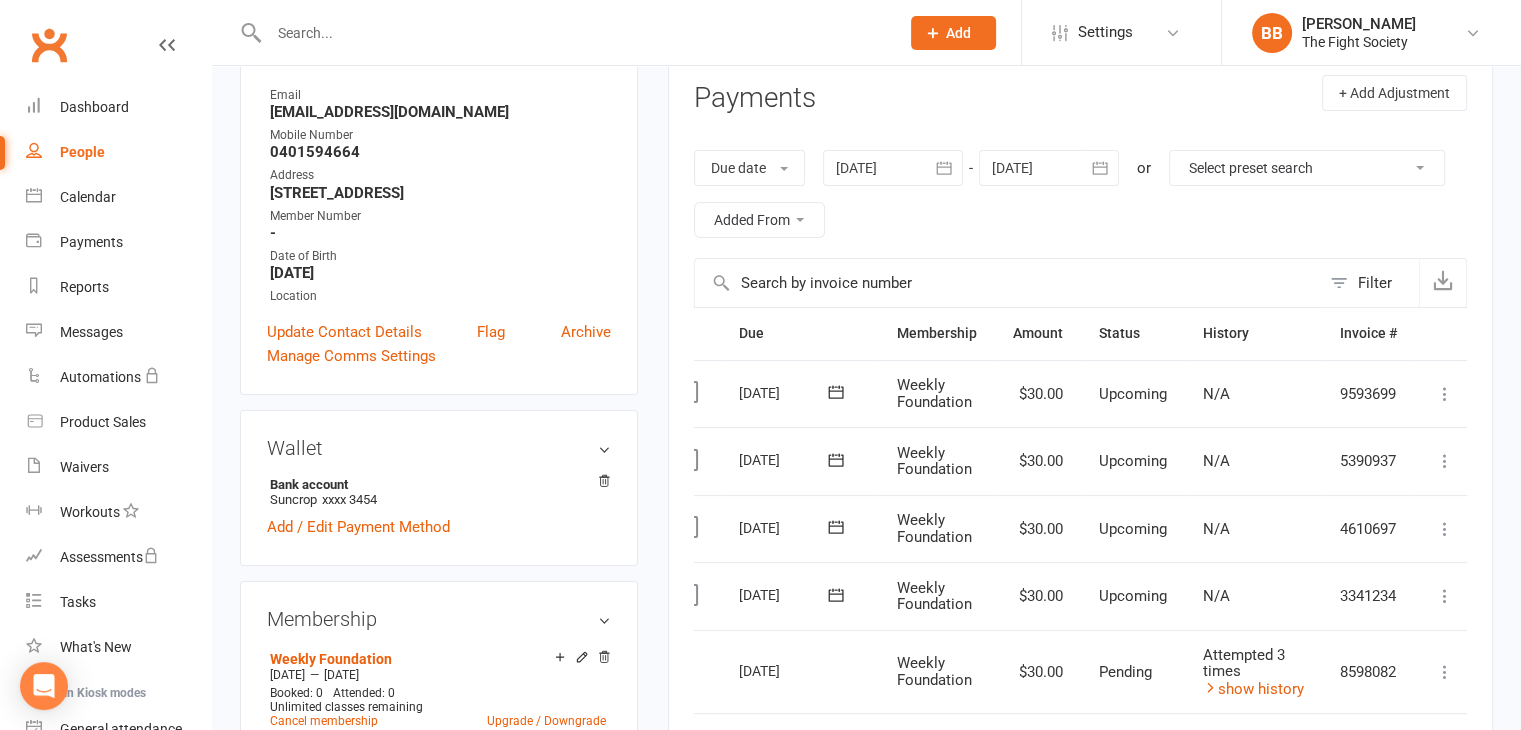 scroll, scrollTop: 259, scrollLeft: 0, axis: vertical 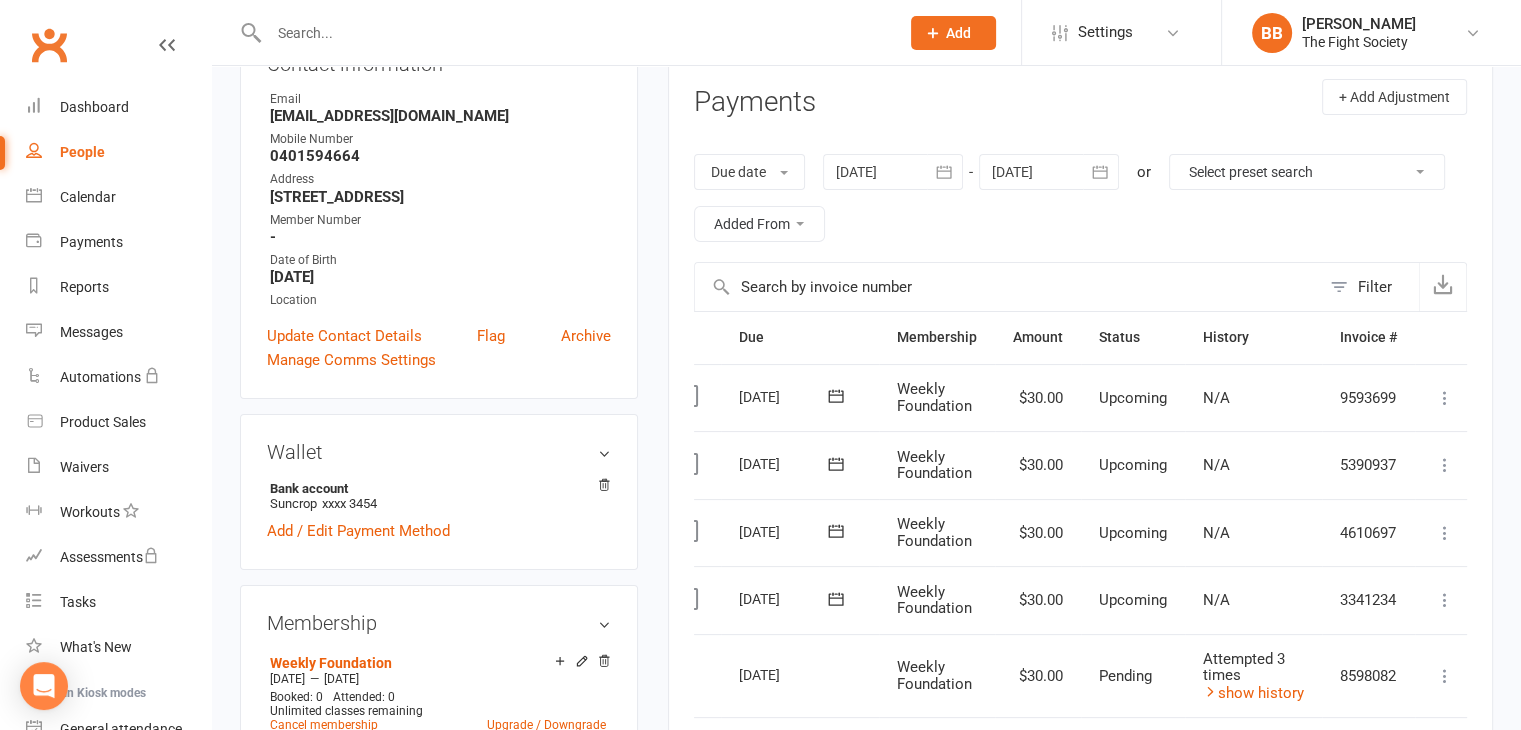 click at bounding box center [893, 172] 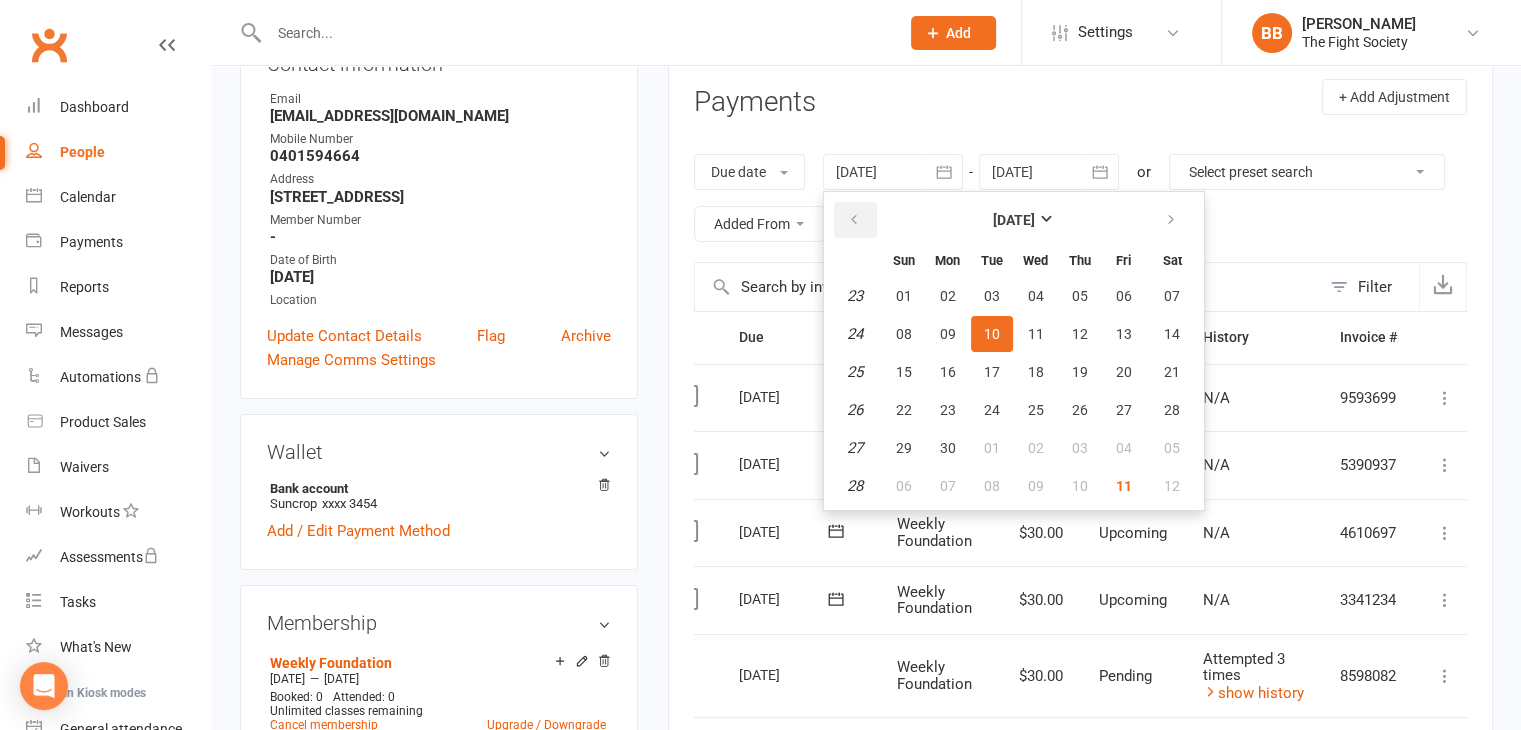 click at bounding box center (855, 220) 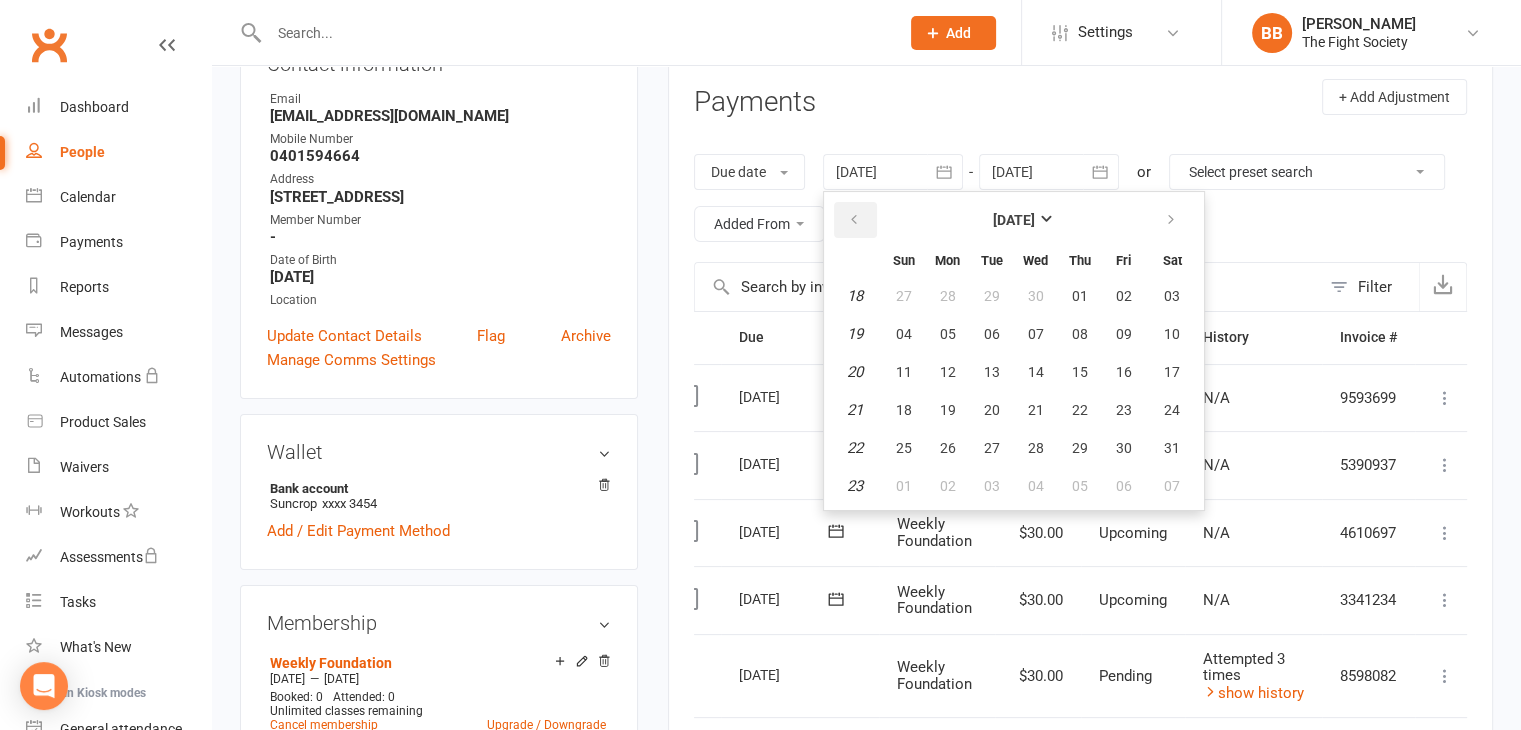 click at bounding box center [855, 220] 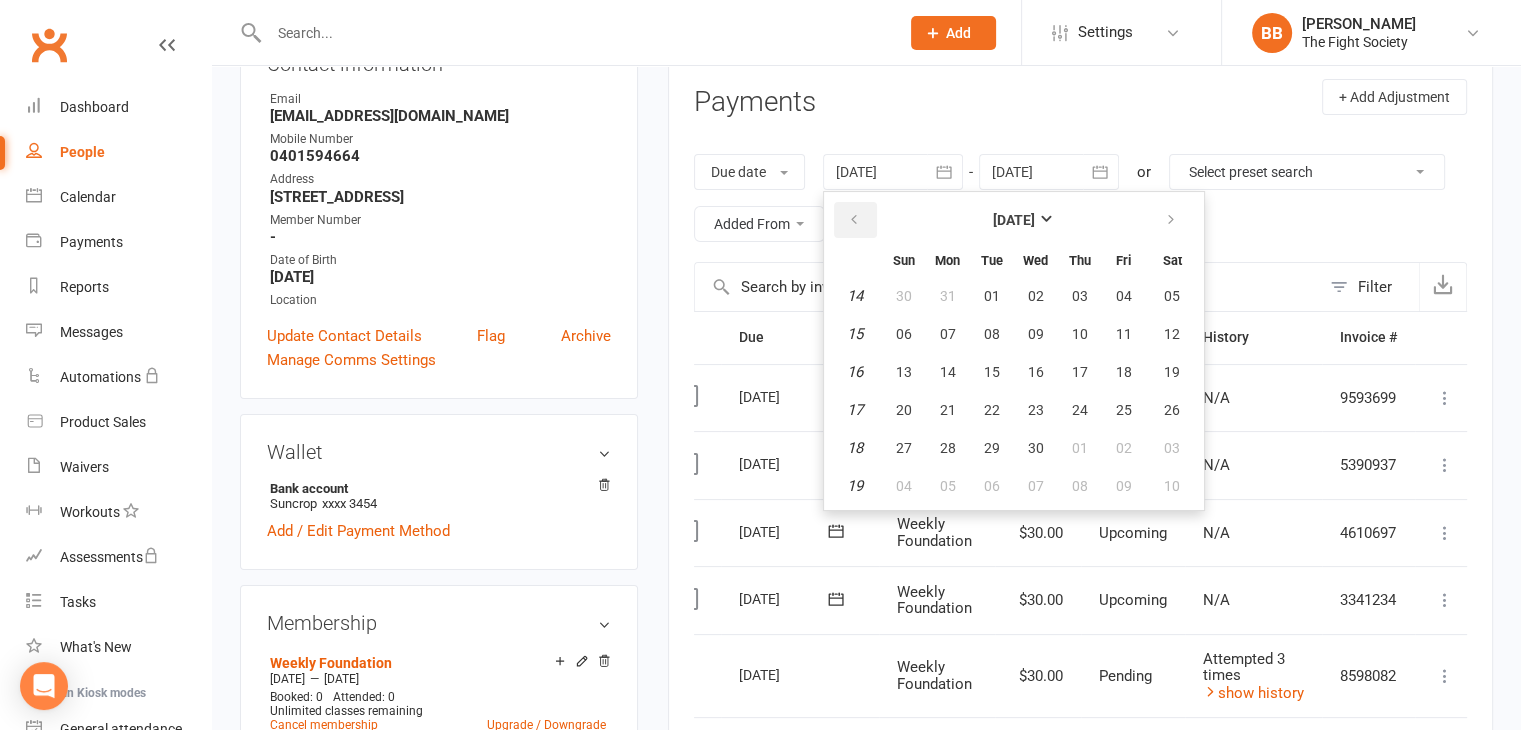 click at bounding box center (855, 220) 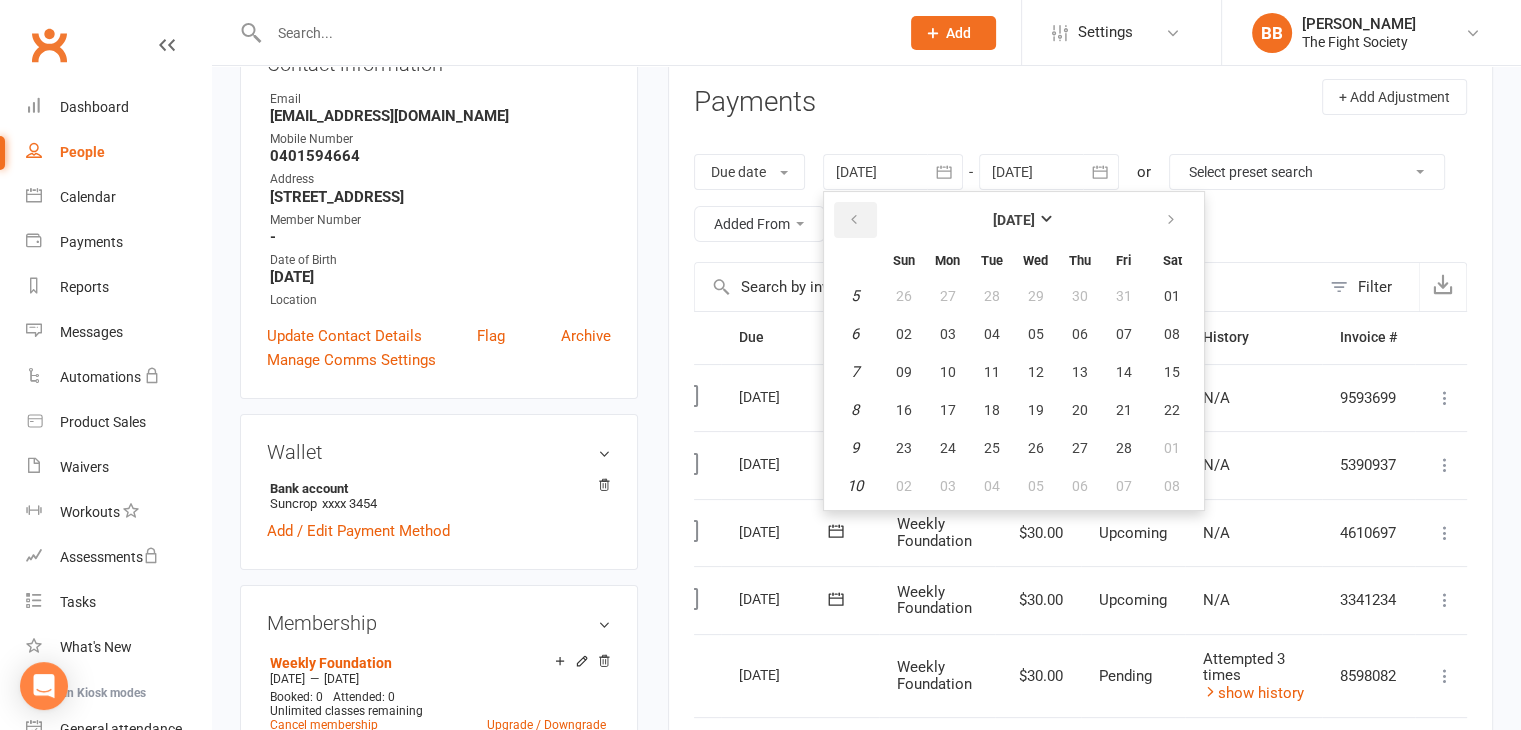click at bounding box center (855, 220) 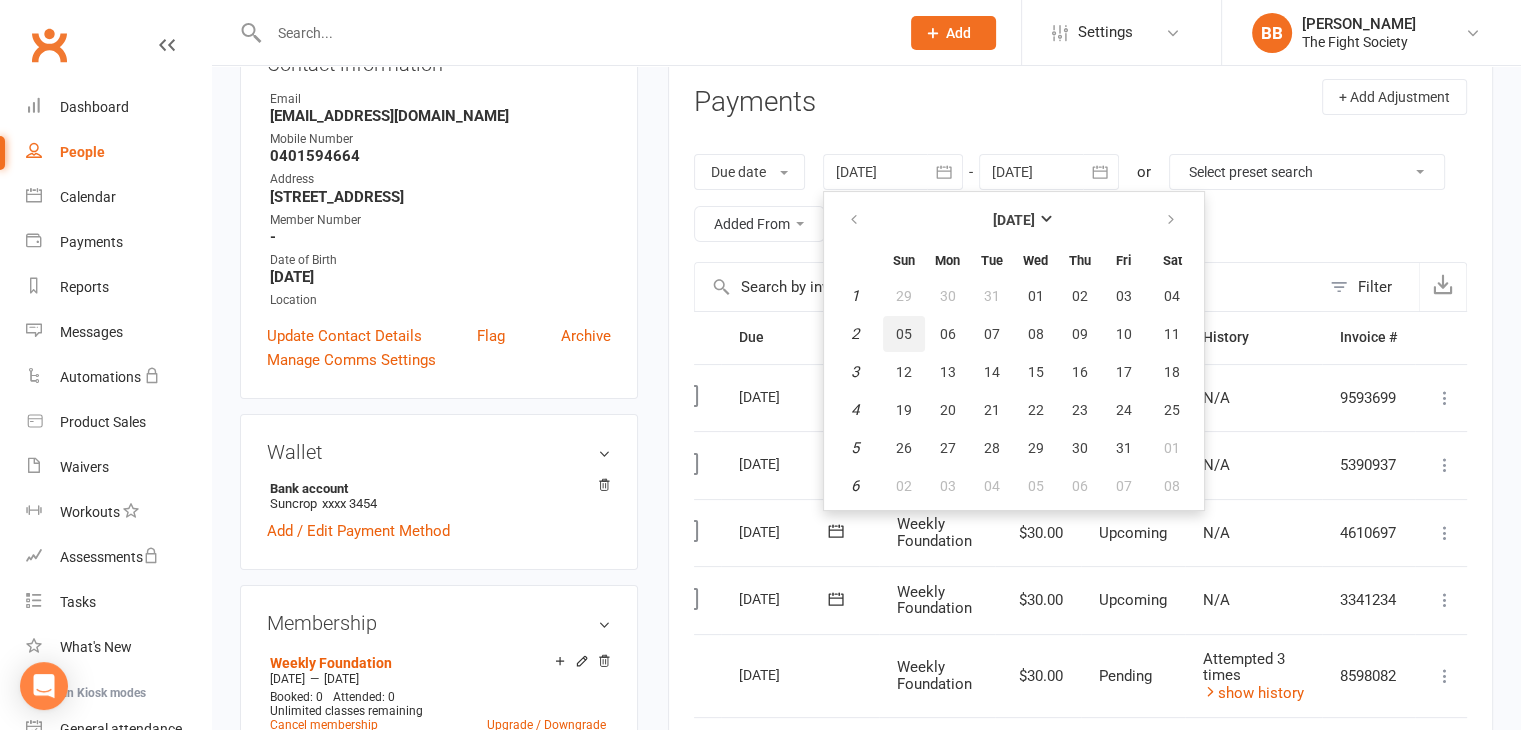 click on "05" at bounding box center (904, 334) 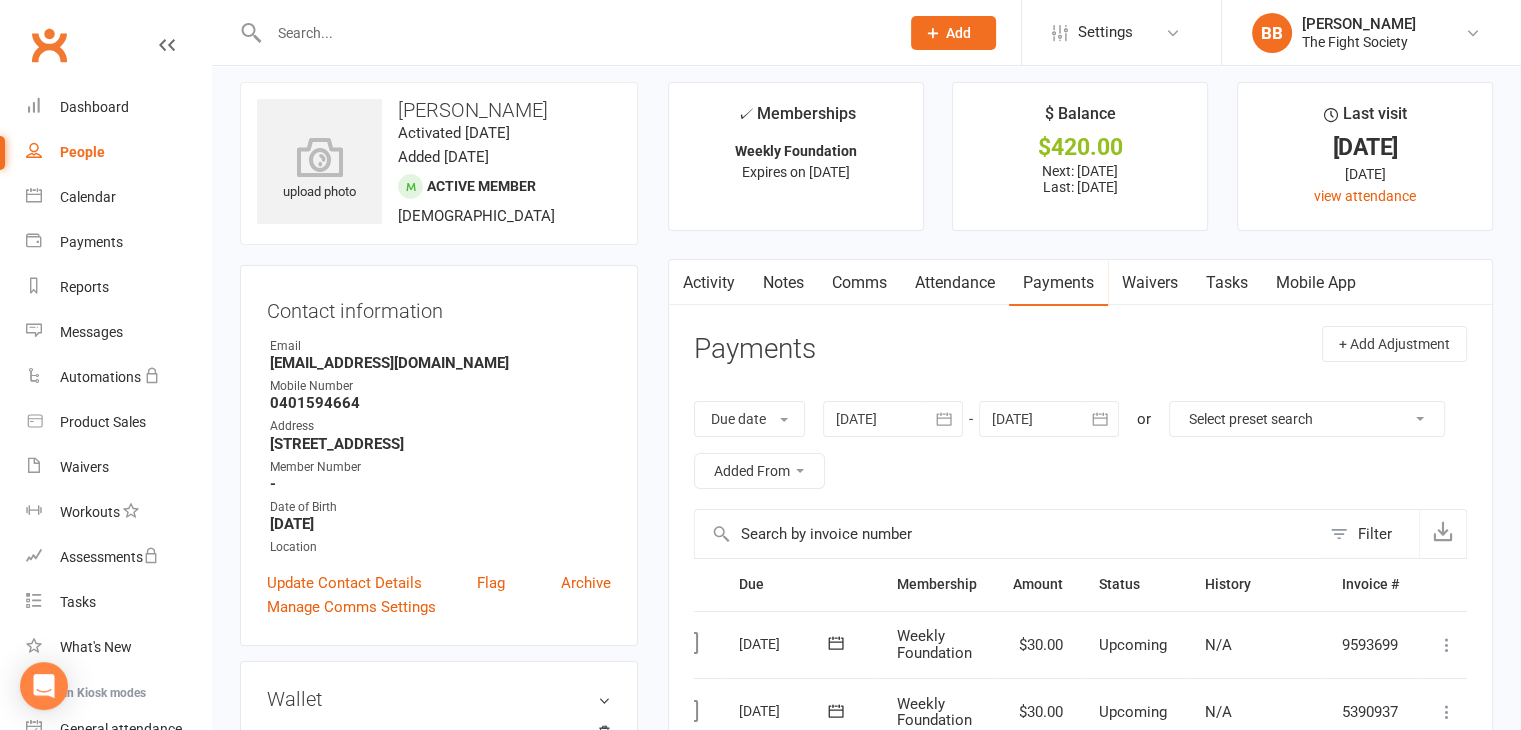 scroll, scrollTop: 4, scrollLeft: 0, axis: vertical 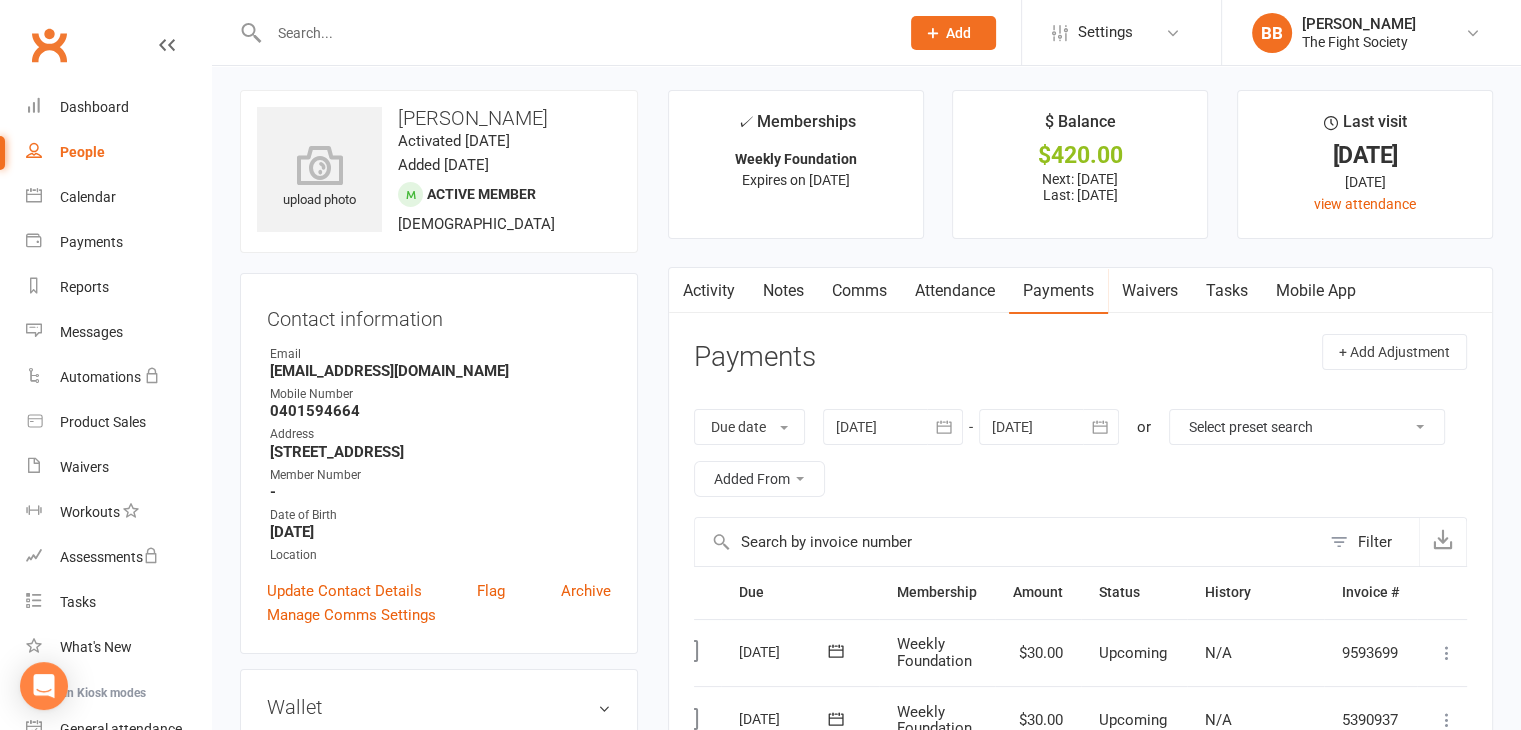 click on "Comms" at bounding box center [859, 291] 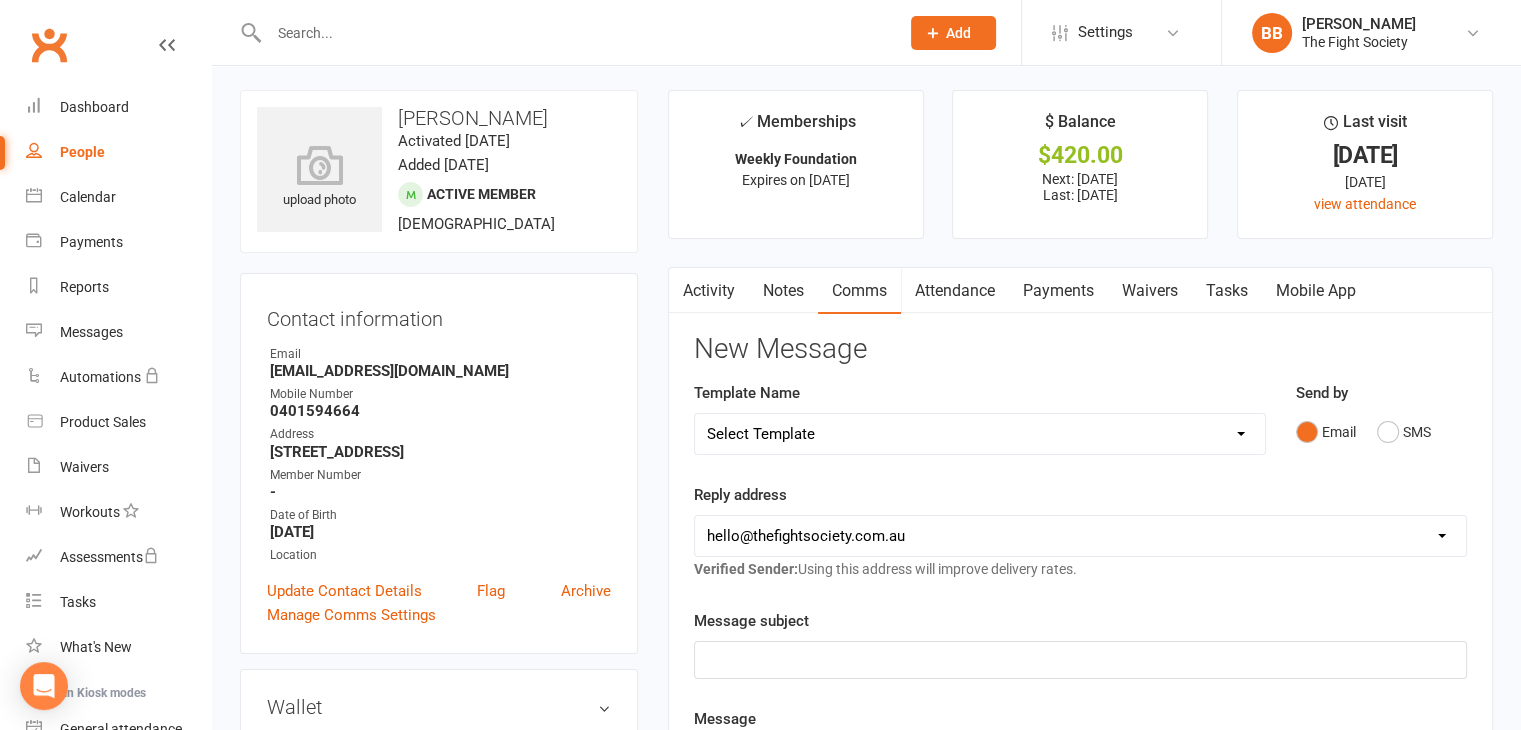 click on "Select Template [Email] FREE WEEK TRIAL [Email] GOOGLE REVIEWS [Email] Foundation Expiring [Email] FOUNDATION MEMBERSHIP APPLICATION [Email] OVERDUE FEES [Email] Trial COMPLETED [Email] Personal Hygiene at the Gym [Email] Free Trial NO SHOW [SMS] [Default template - review before using] Appointment reminder [SMS] [Default template - review before using] Failed payment [SMS] [Default template - review before using] Flash sale [SMS] [Default template - review before using] Follow up from free trial class [SMS] [Default template - review before using] Inactive member [SMS] [Default template - review before using] Initial response to enquiry [SMS] [Default template - review before using] Membership upgrade [SMS] [Default template - review before using] Missed class [SMS] [Default template - review before using] Payment paid [SMS] [Default template - review before using] Referral [SMS] [Default template - review before using] Request for review [SMS] [Default template - review before using] Sign up offer" at bounding box center [980, 434] 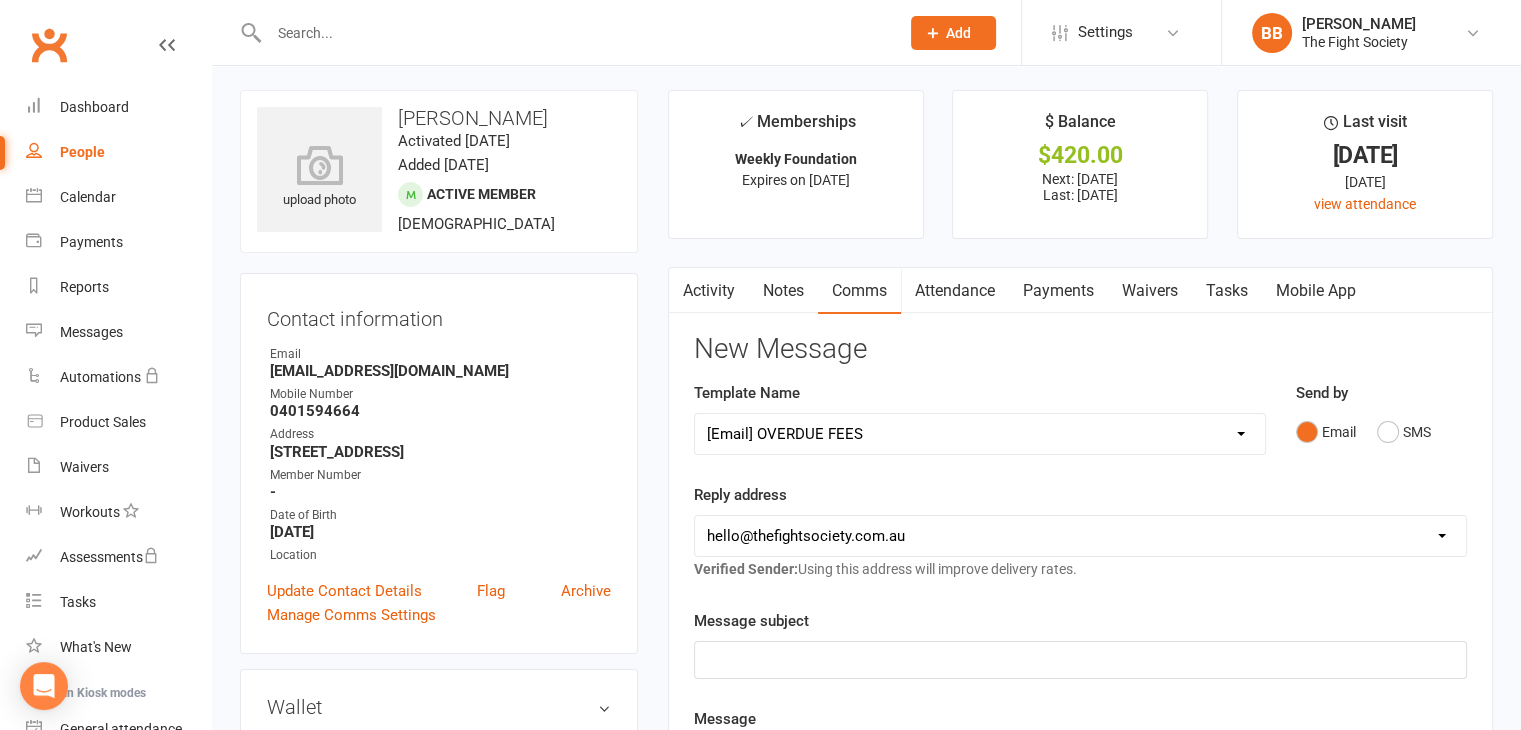 click on "Select Template [Email] FREE WEEK TRIAL [Email] GOOGLE REVIEWS [Email] Foundation Expiring [Email] FOUNDATION MEMBERSHIP APPLICATION [Email] OVERDUE FEES [Email] Trial COMPLETED [Email] Personal Hygiene at the Gym [Email] Free Trial NO SHOW [SMS] [Default template - review before using] Appointment reminder [SMS] [Default template - review before using] Failed payment [SMS] [Default template - review before using] Flash sale [SMS] [Default template - review before using] Follow up from free trial class [SMS] [Default template - review before using] Inactive member [SMS] [Default template - review before using] Initial response to enquiry [SMS] [Default template - review before using] Membership upgrade [SMS] [Default template - review before using] Missed class [SMS] [Default template - review before using] Payment paid [SMS] [Default template - review before using] Referral [SMS] [Default template - review before using] Request for review [SMS] [Default template - review before using] Sign up offer" at bounding box center (980, 434) 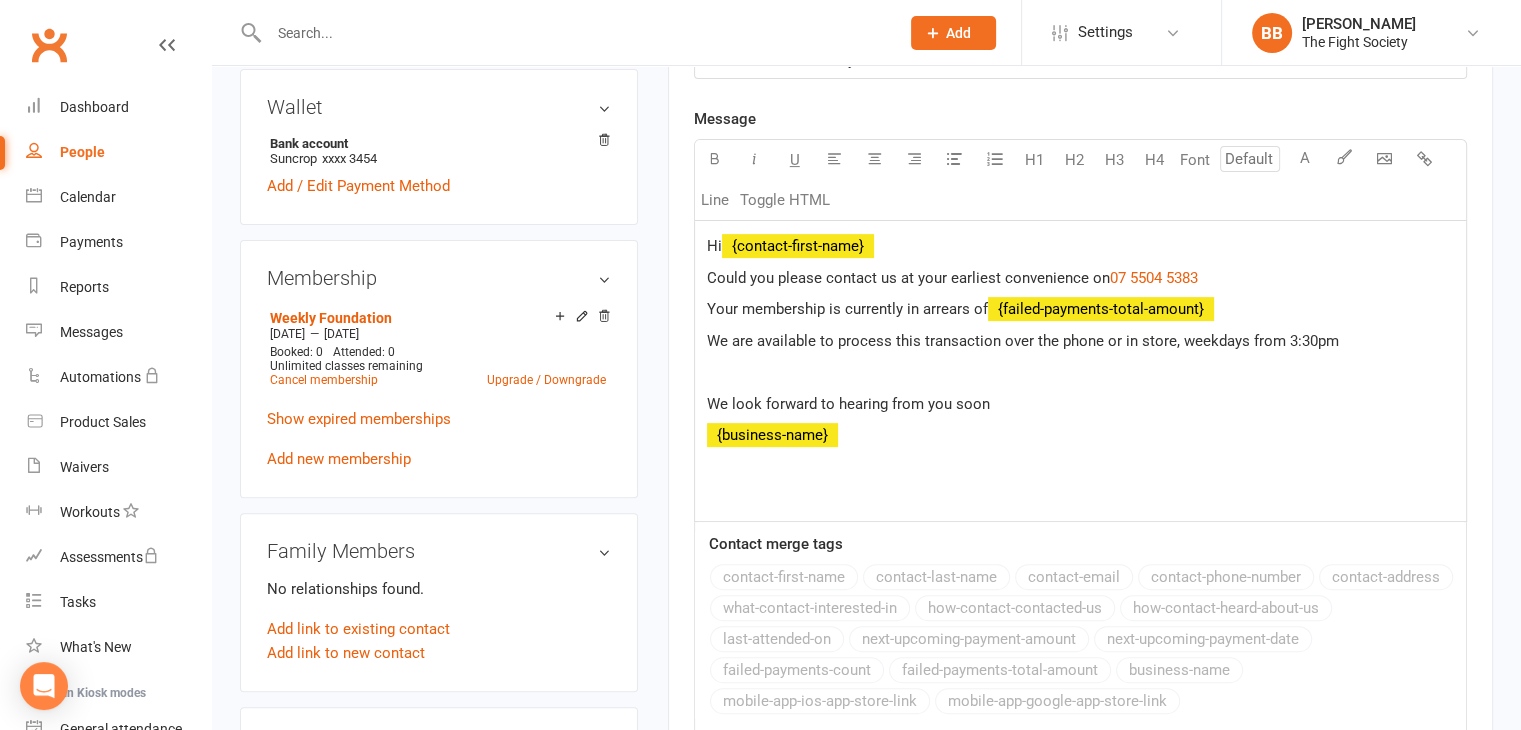scroll, scrollTop: 988, scrollLeft: 0, axis: vertical 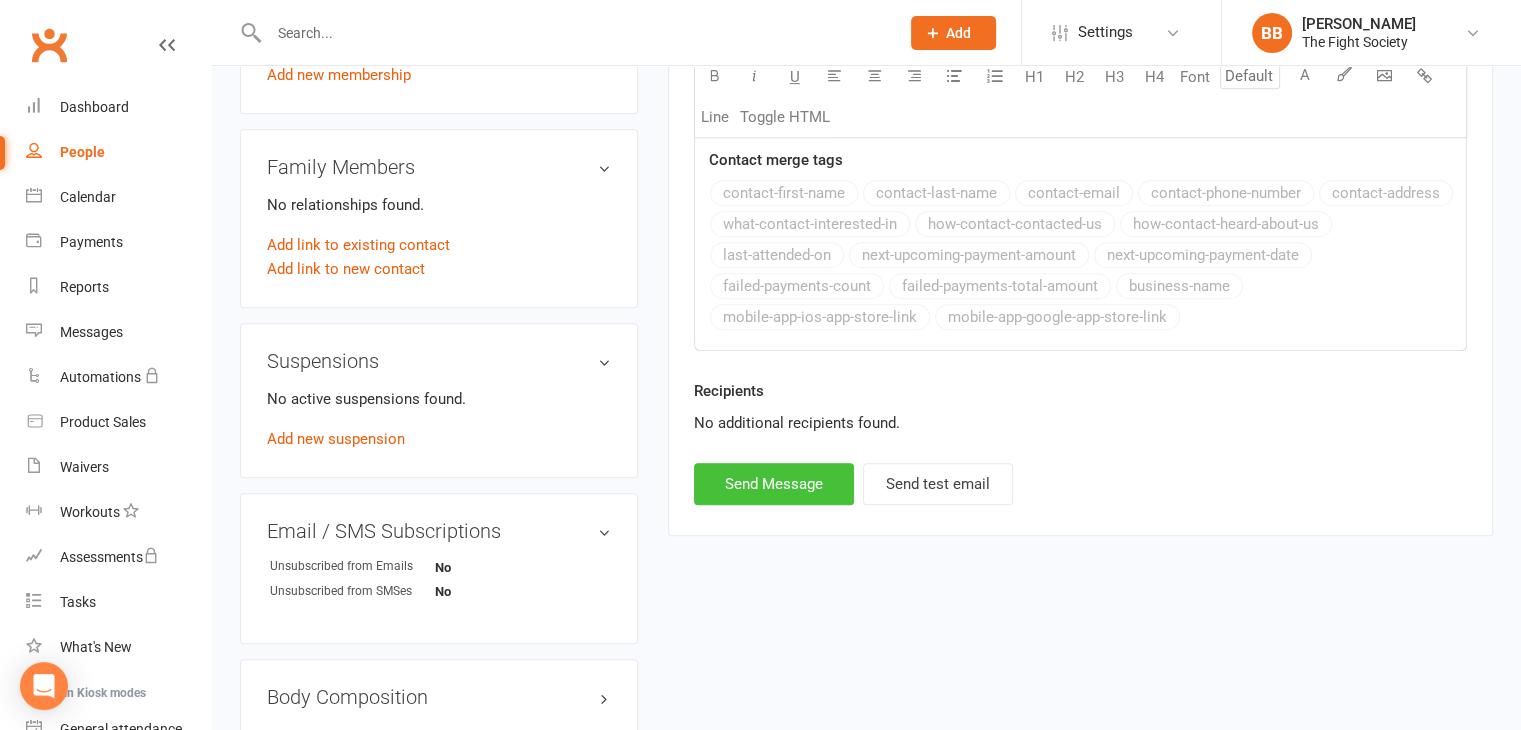 click on "Send Message" at bounding box center [774, 484] 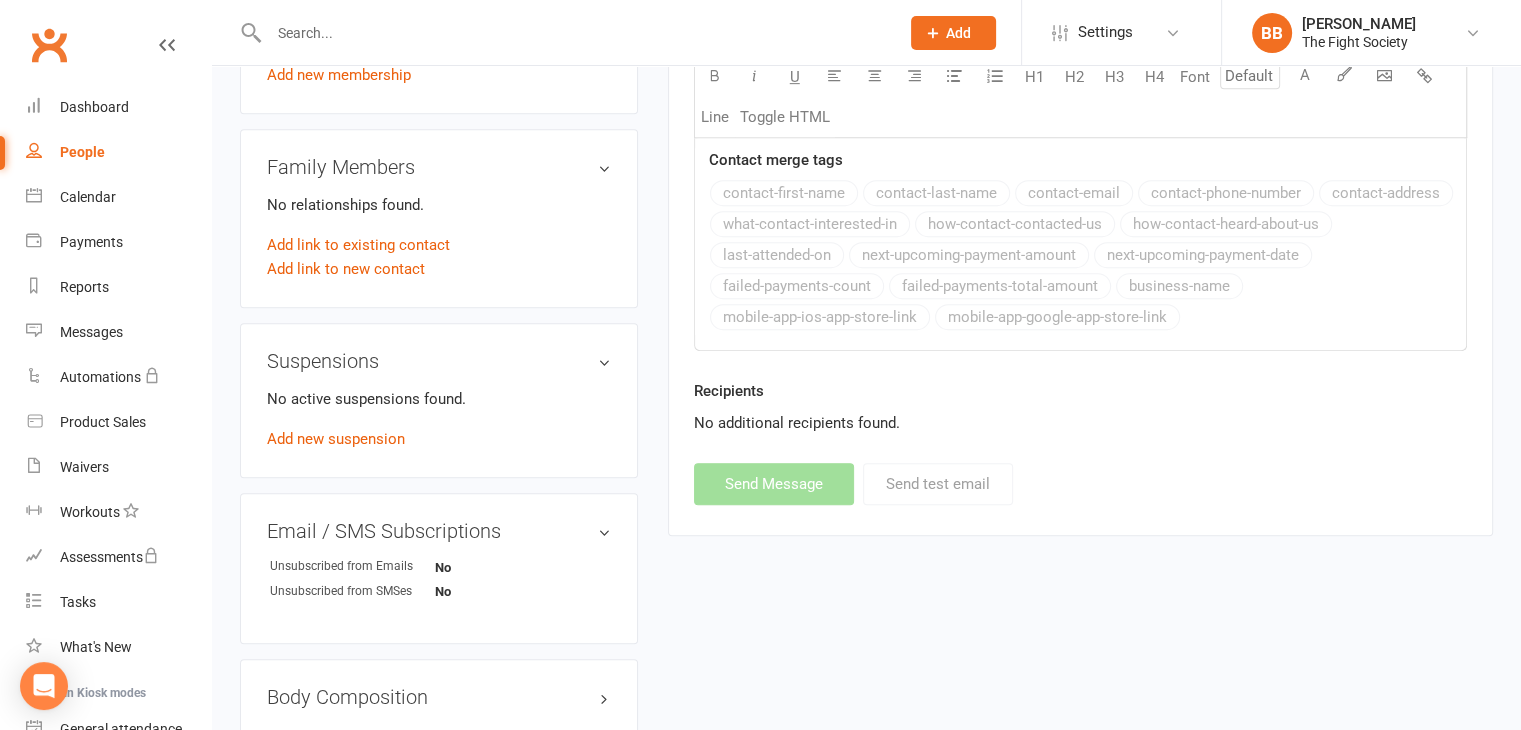 select 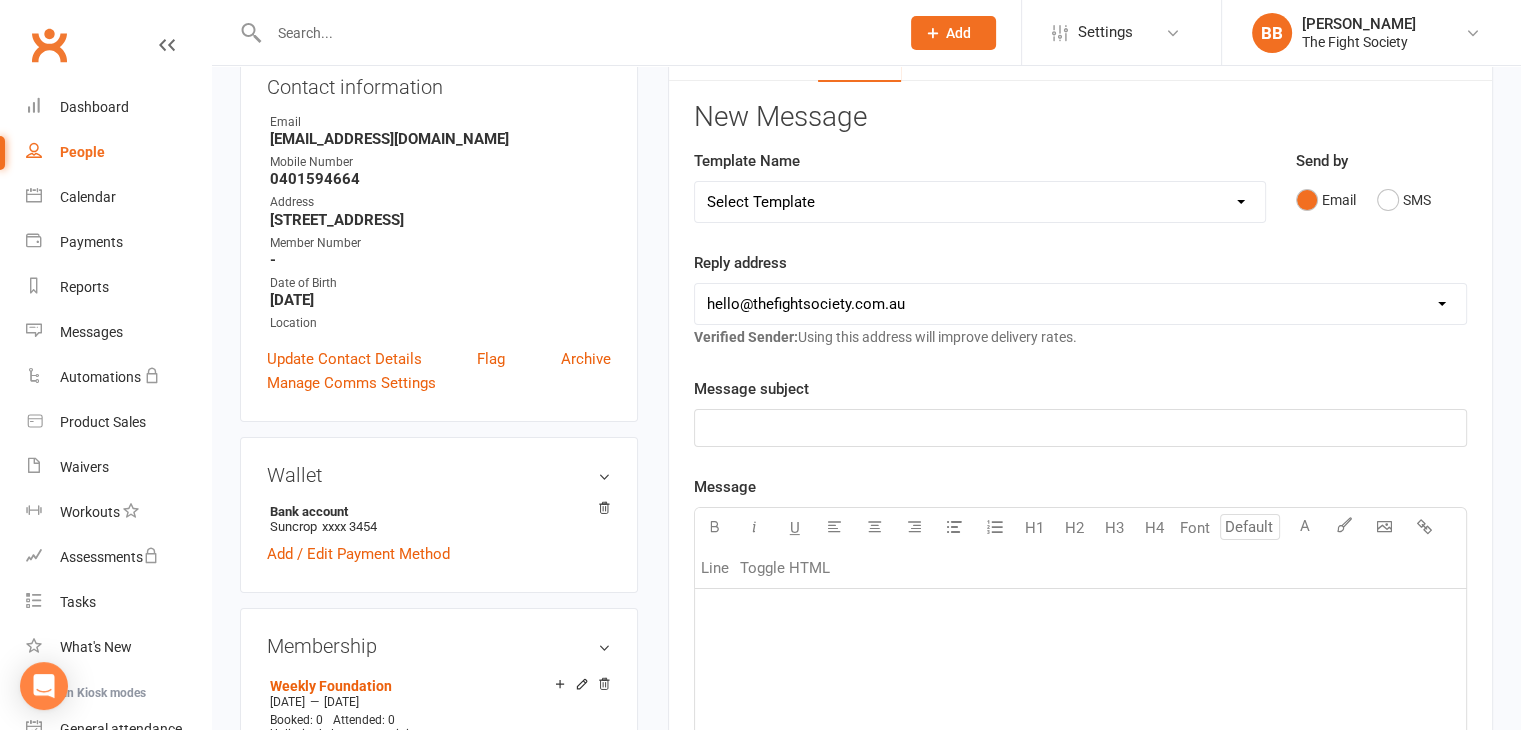 scroll, scrollTop: 0, scrollLeft: 0, axis: both 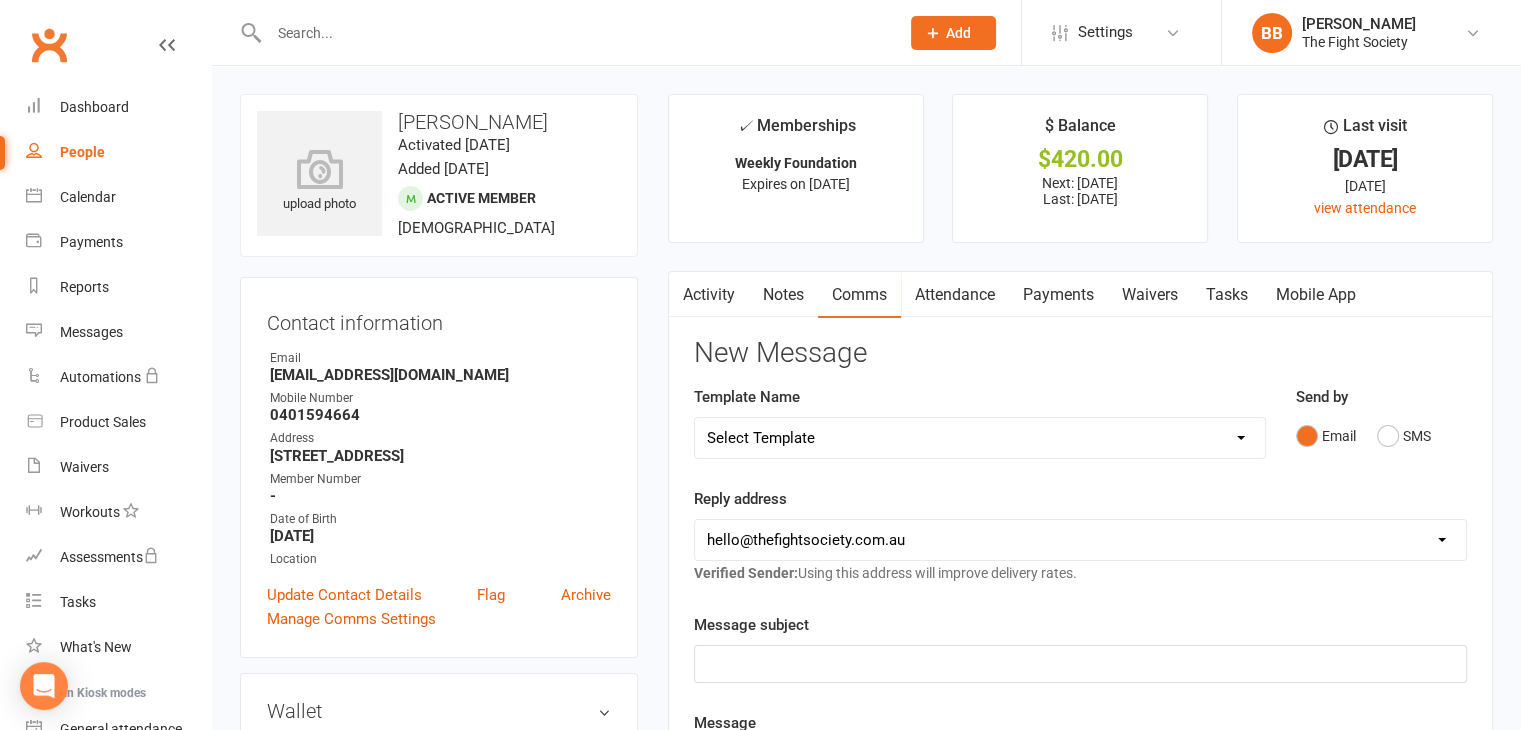 click at bounding box center (574, 33) 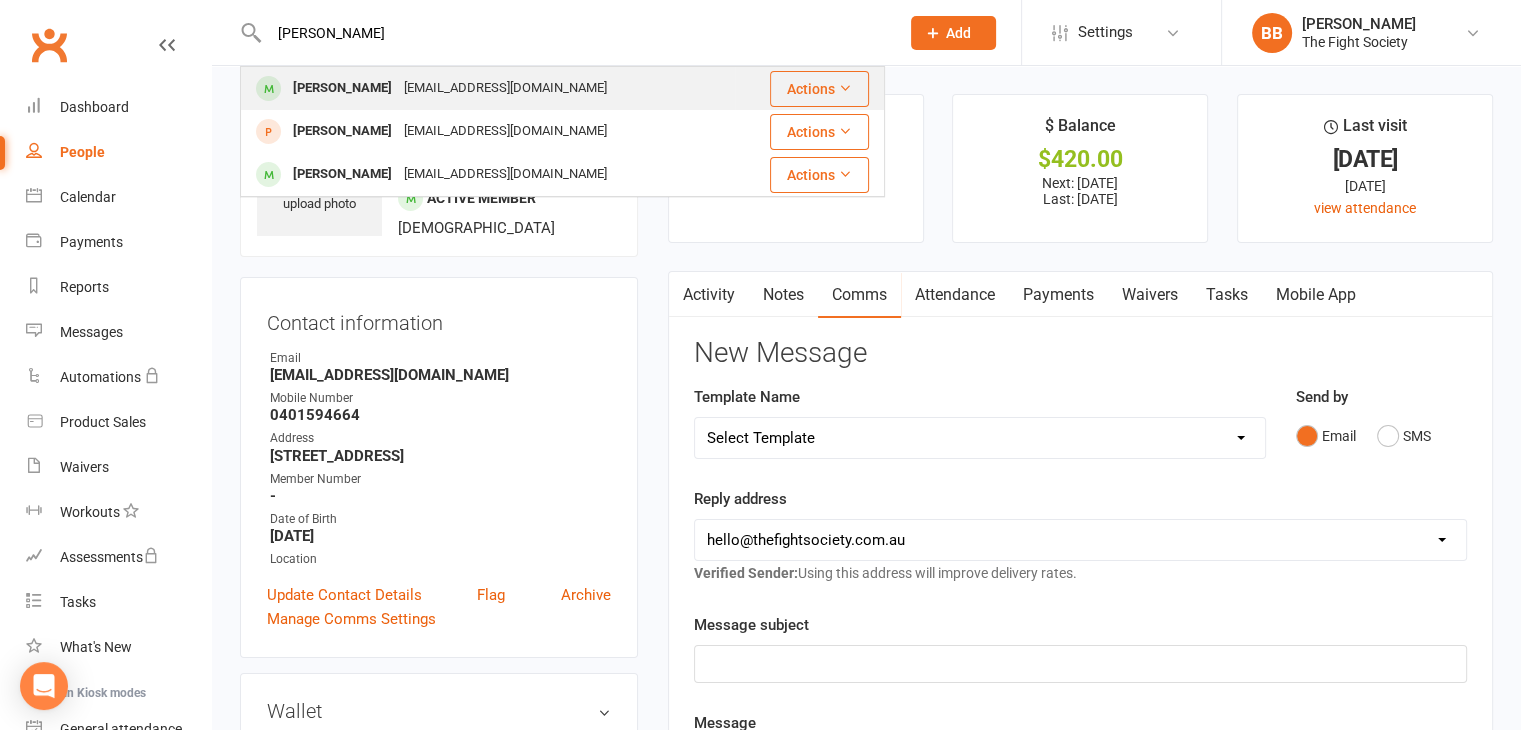 type on "zac young" 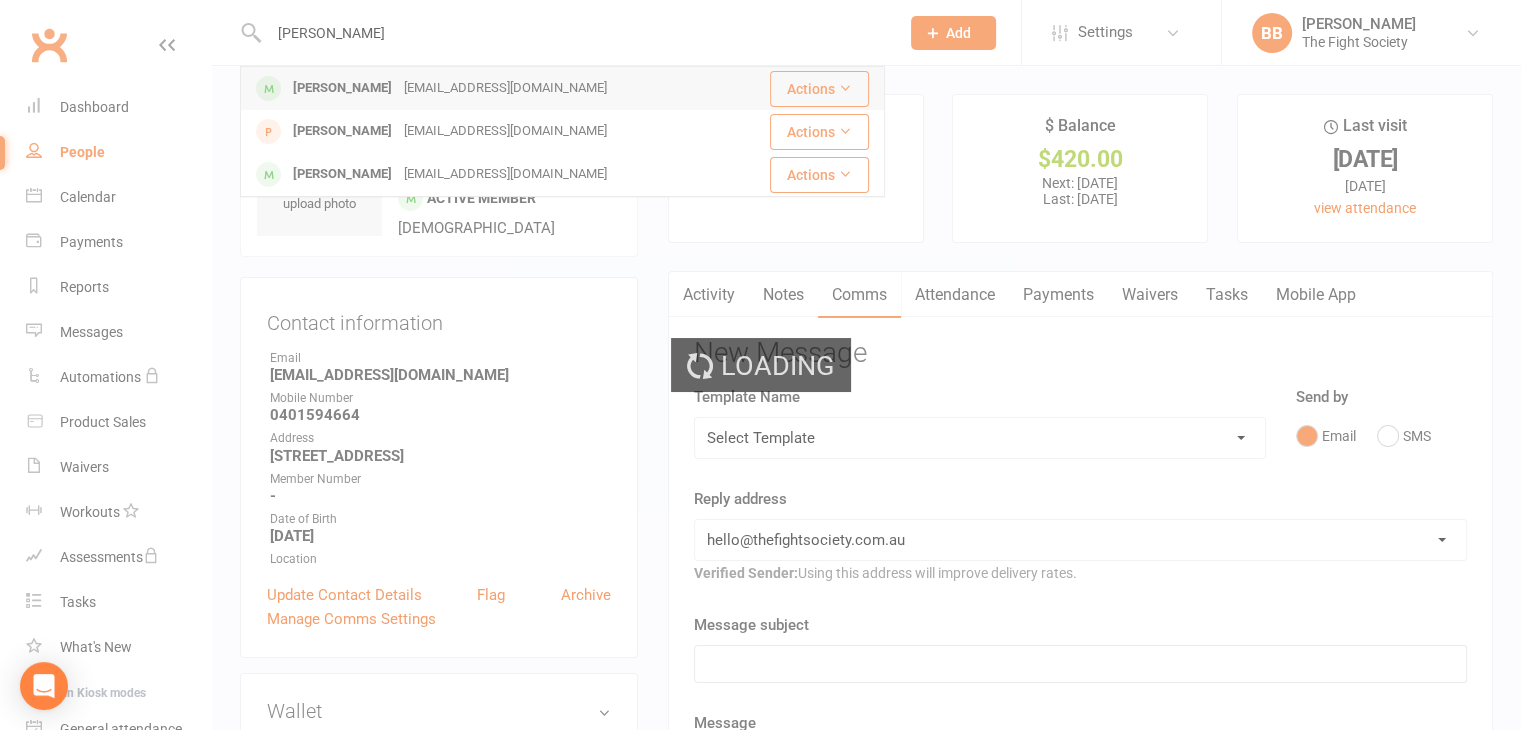 type 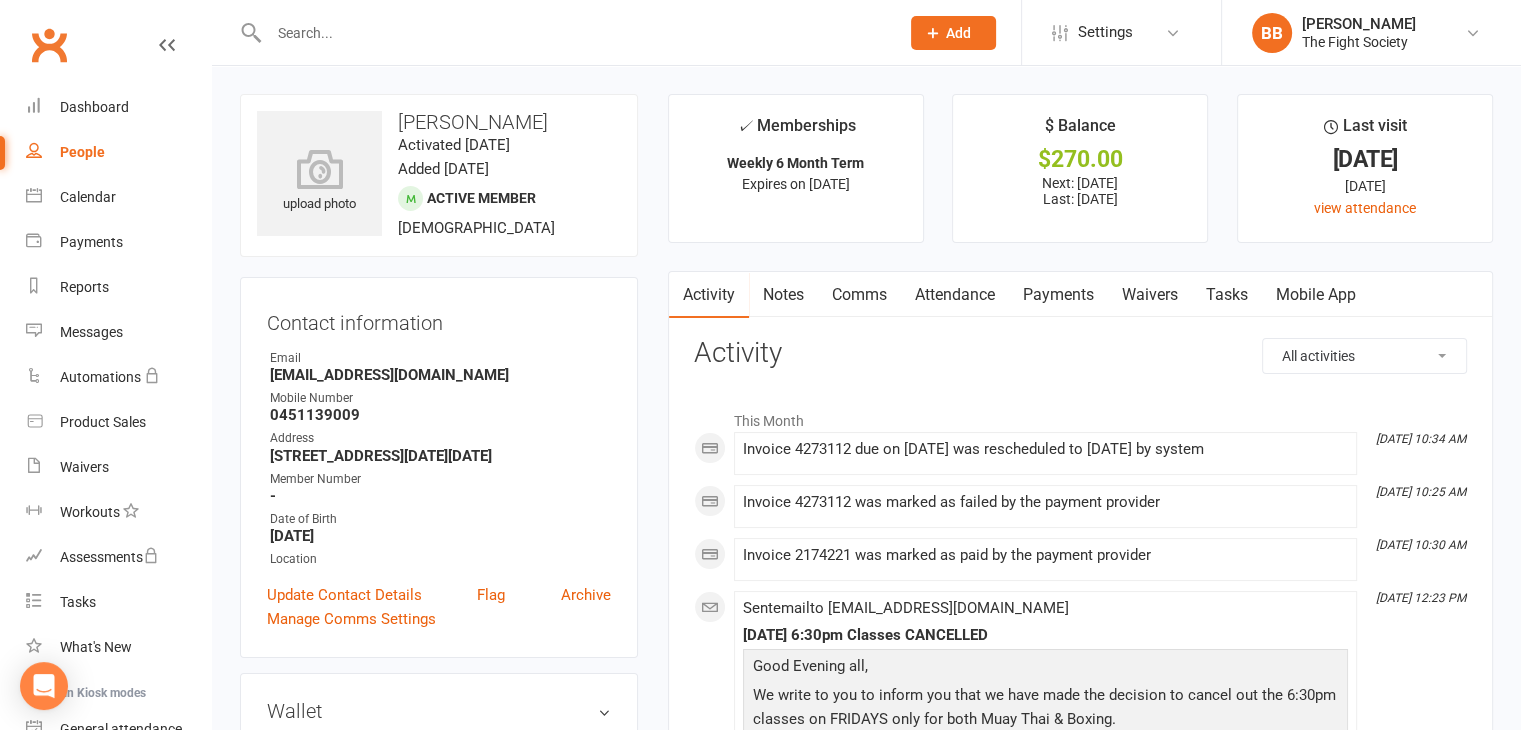 click on "Payments" at bounding box center (1058, 295) 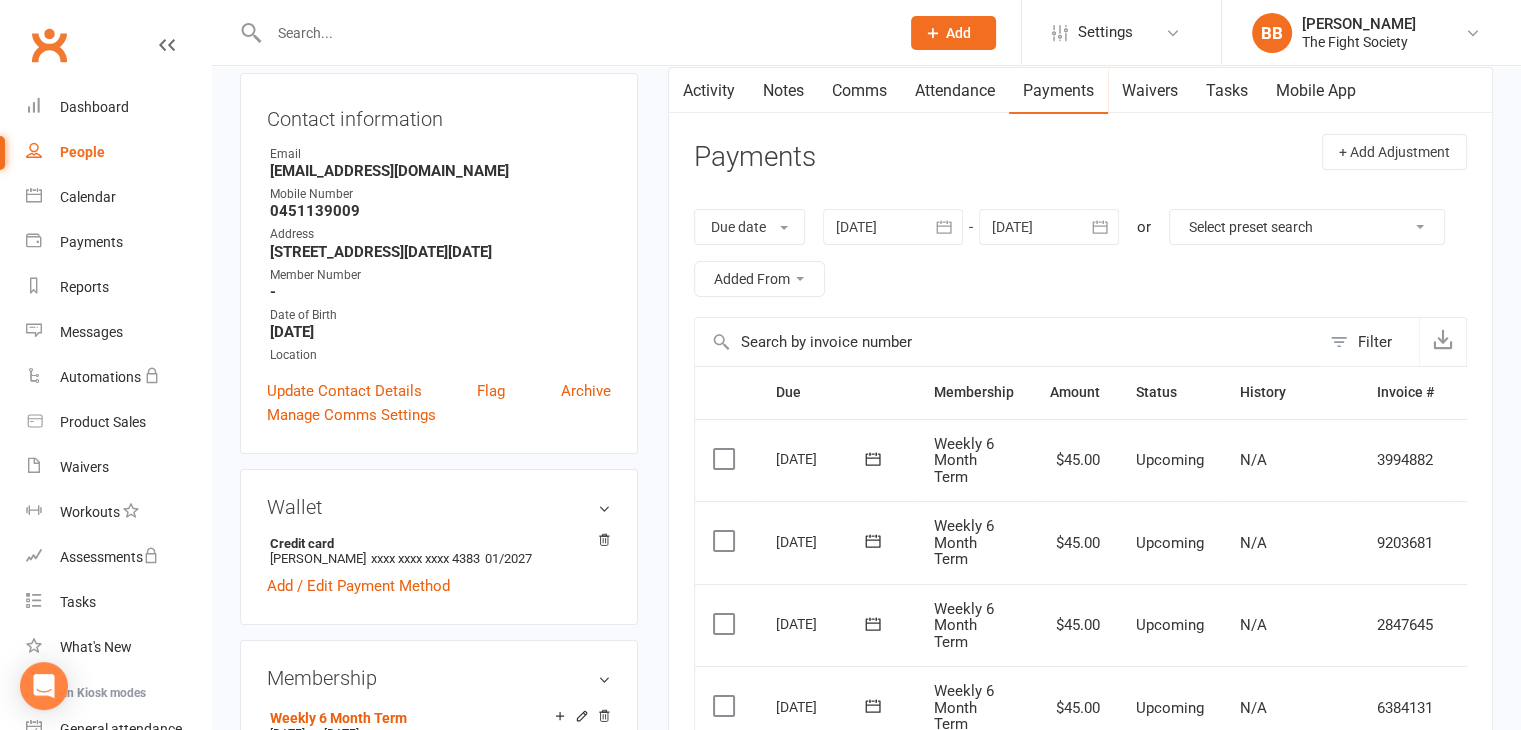 scroll, scrollTop: 204, scrollLeft: 0, axis: vertical 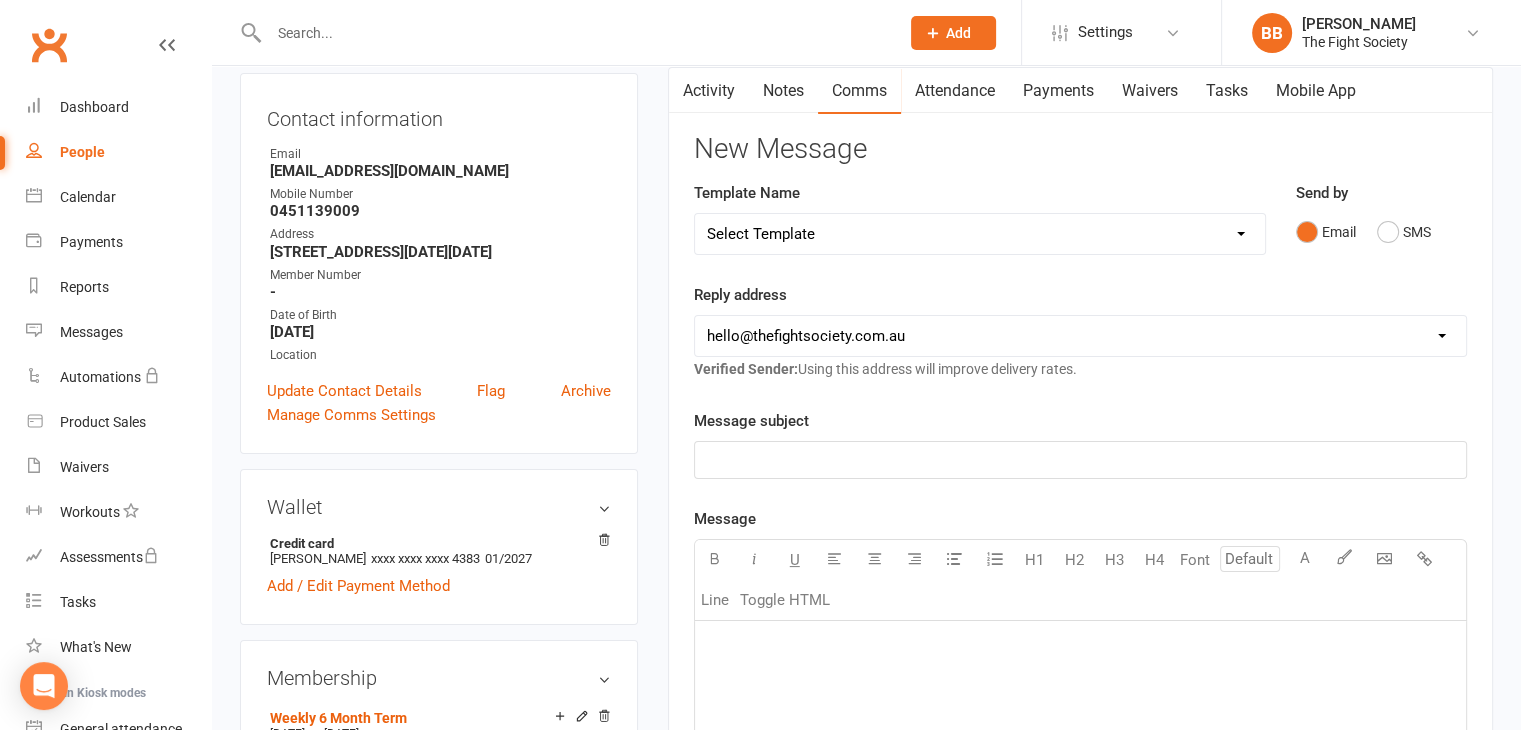 click on "﻿" 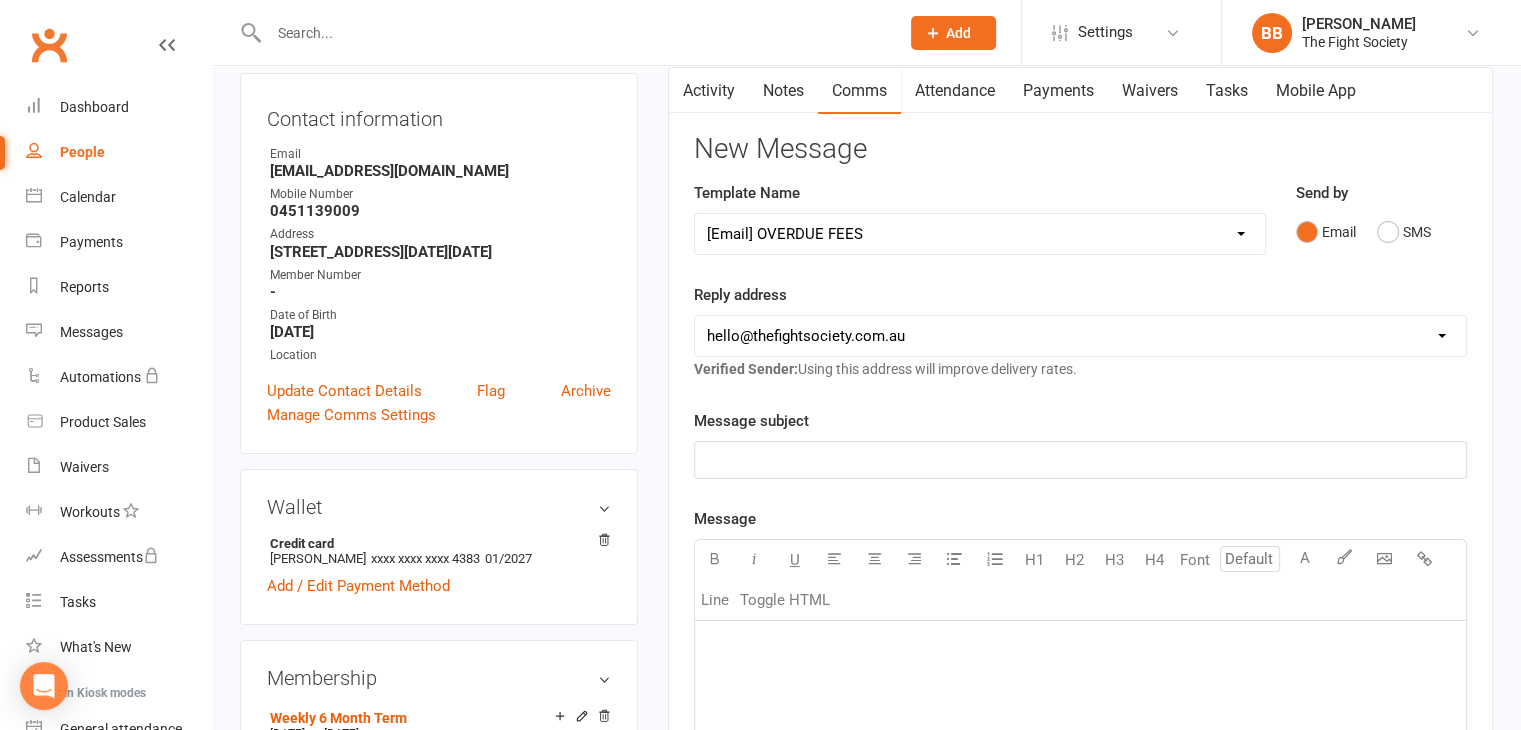 click on "Select Template [Email] FREE WEEK TRIAL [Email] GOOGLE REVIEWS [Email] Foundation Expiring [Email] FOUNDATION MEMBERSHIP APPLICATION [Email] OVERDUE FEES [Email] Trial COMPLETED [Email] Personal Hygiene at the Gym [Email] Free Trial NO SHOW [SMS] [Default template - review before using] Appointment reminder [SMS] [Default template - review before using] Failed payment [SMS] [Default template - review before using] Flash sale [SMS] [Default template - review before using] Follow up from free trial class [SMS] [Default template - review before using] Inactive member [SMS] [Default template - review before using] Initial response to enquiry [SMS] [Default template - review before using] Membership upgrade [SMS] [Default template - review before using] Missed class [SMS] [Default template - review before using] Payment paid [SMS] [Default template - review before using] Referral [SMS] [Default template - review before using] Request for review [SMS] [Default template - review before using] Sign up offer" at bounding box center (980, 234) 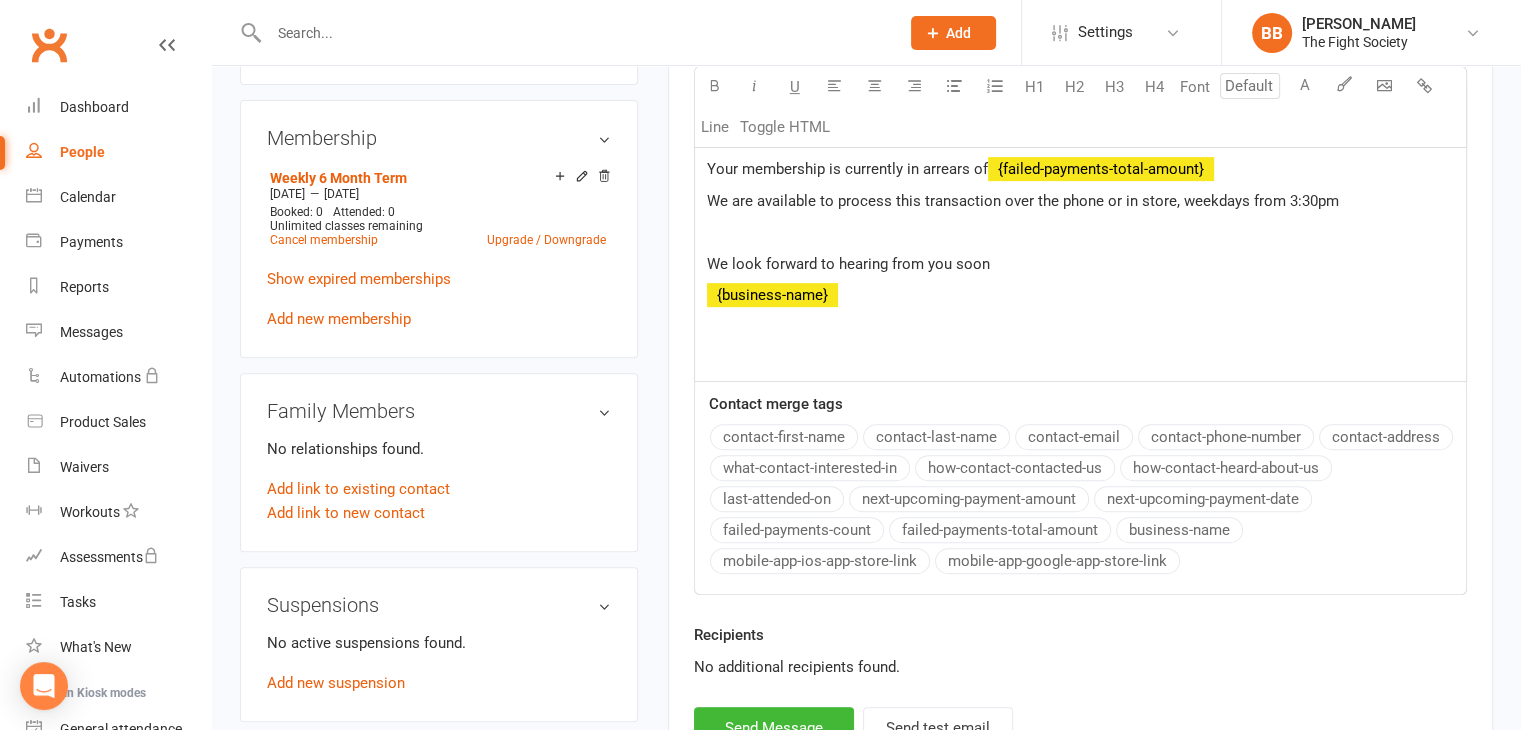 scroll, scrollTop: 747, scrollLeft: 0, axis: vertical 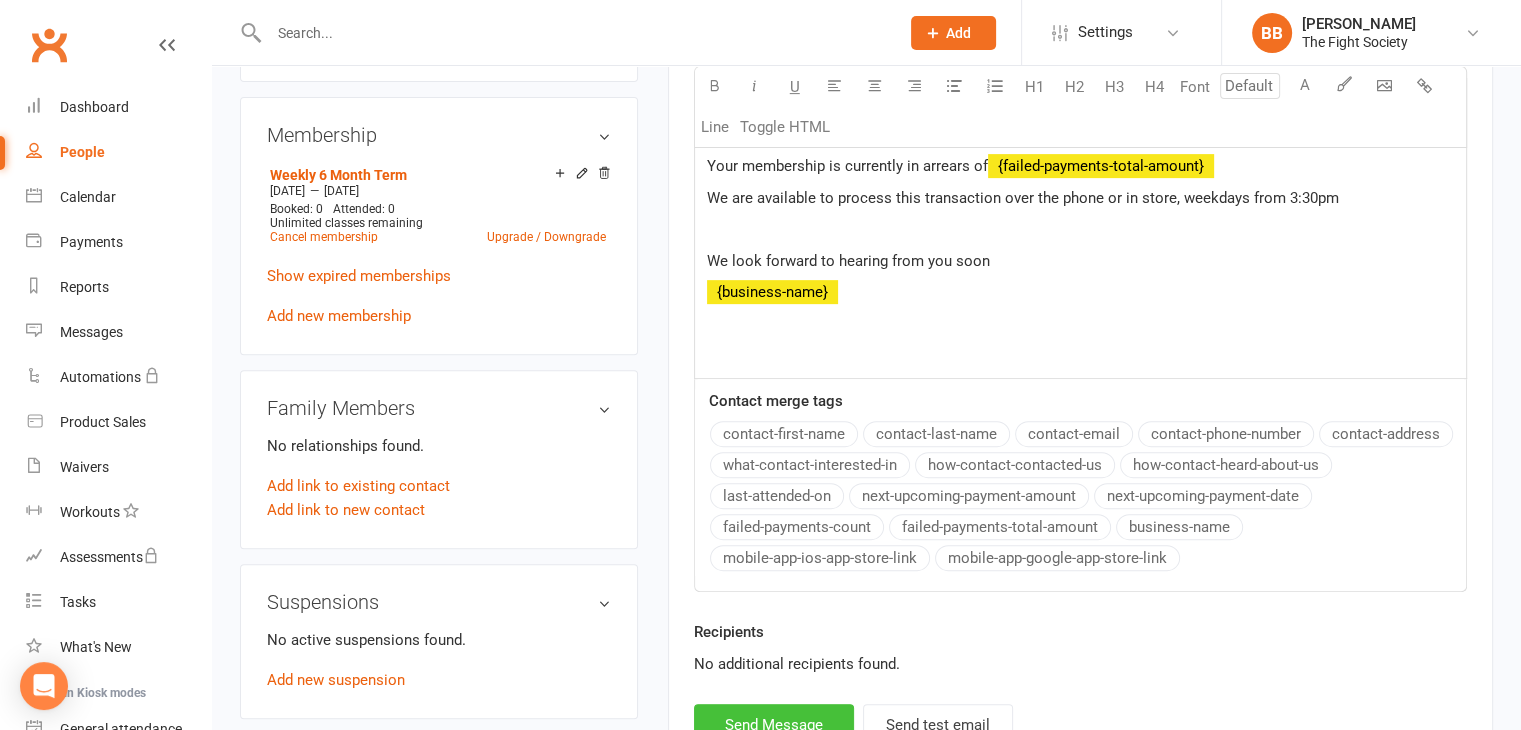 click on "Send Message" at bounding box center (774, 725) 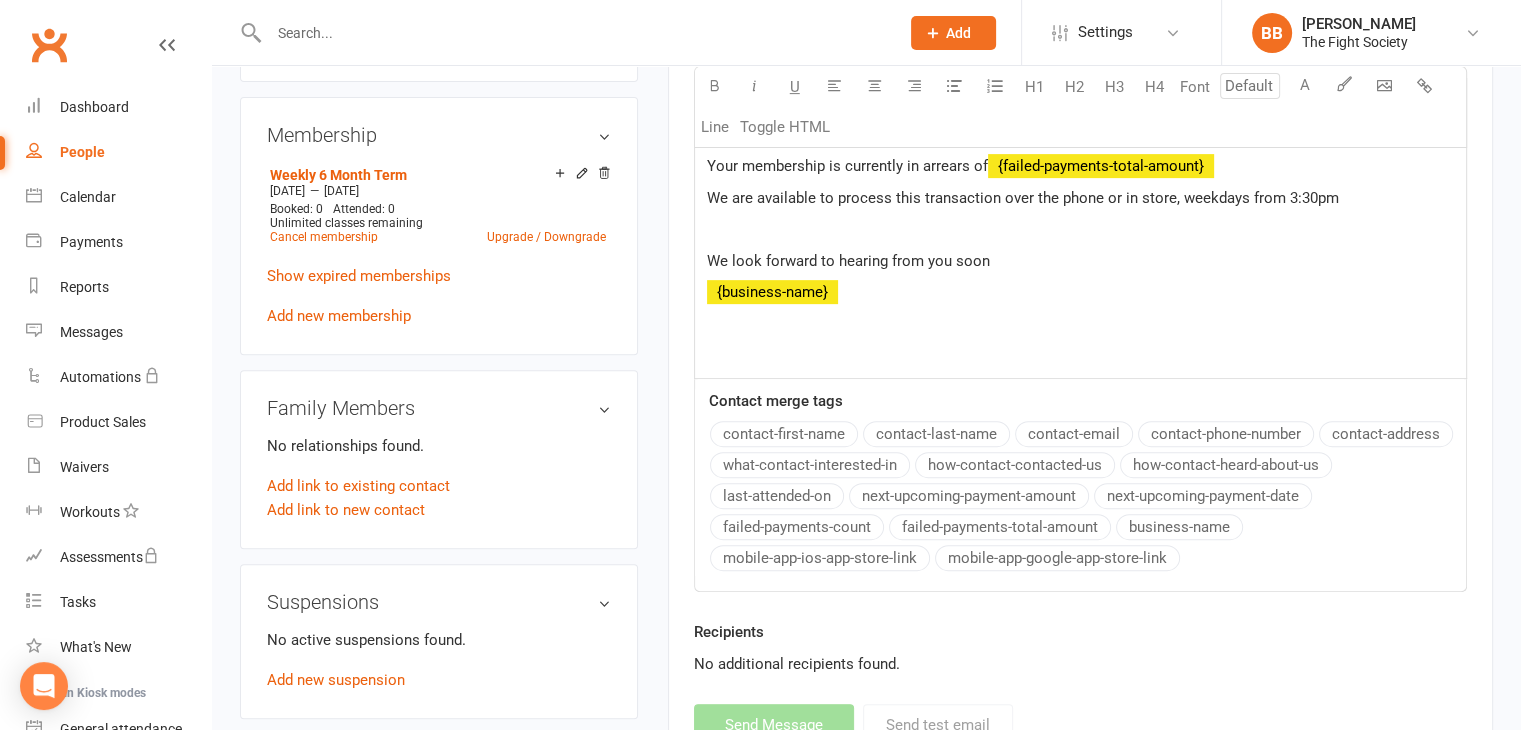 select 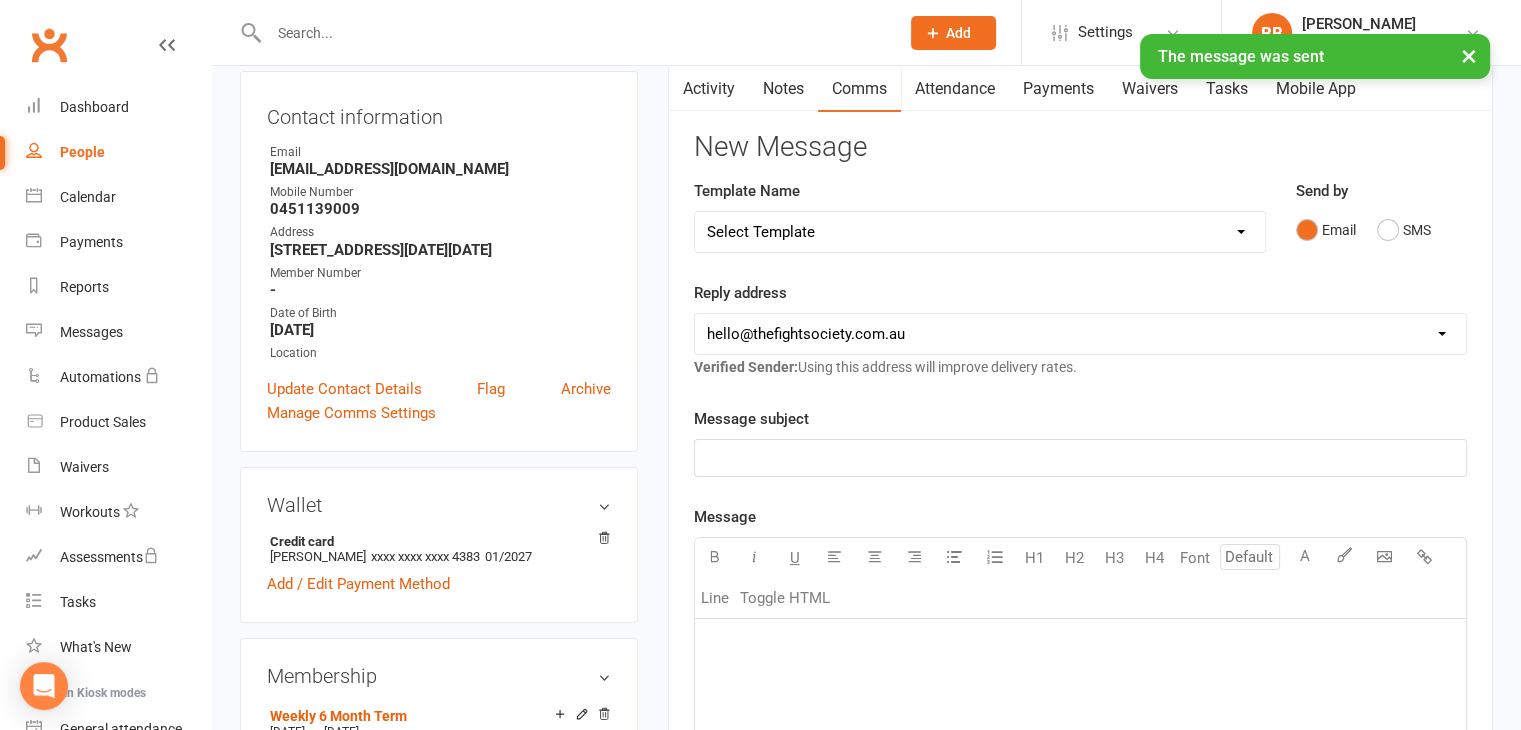 scroll, scrollTop: 0, scrollLeft: 0, axis: both 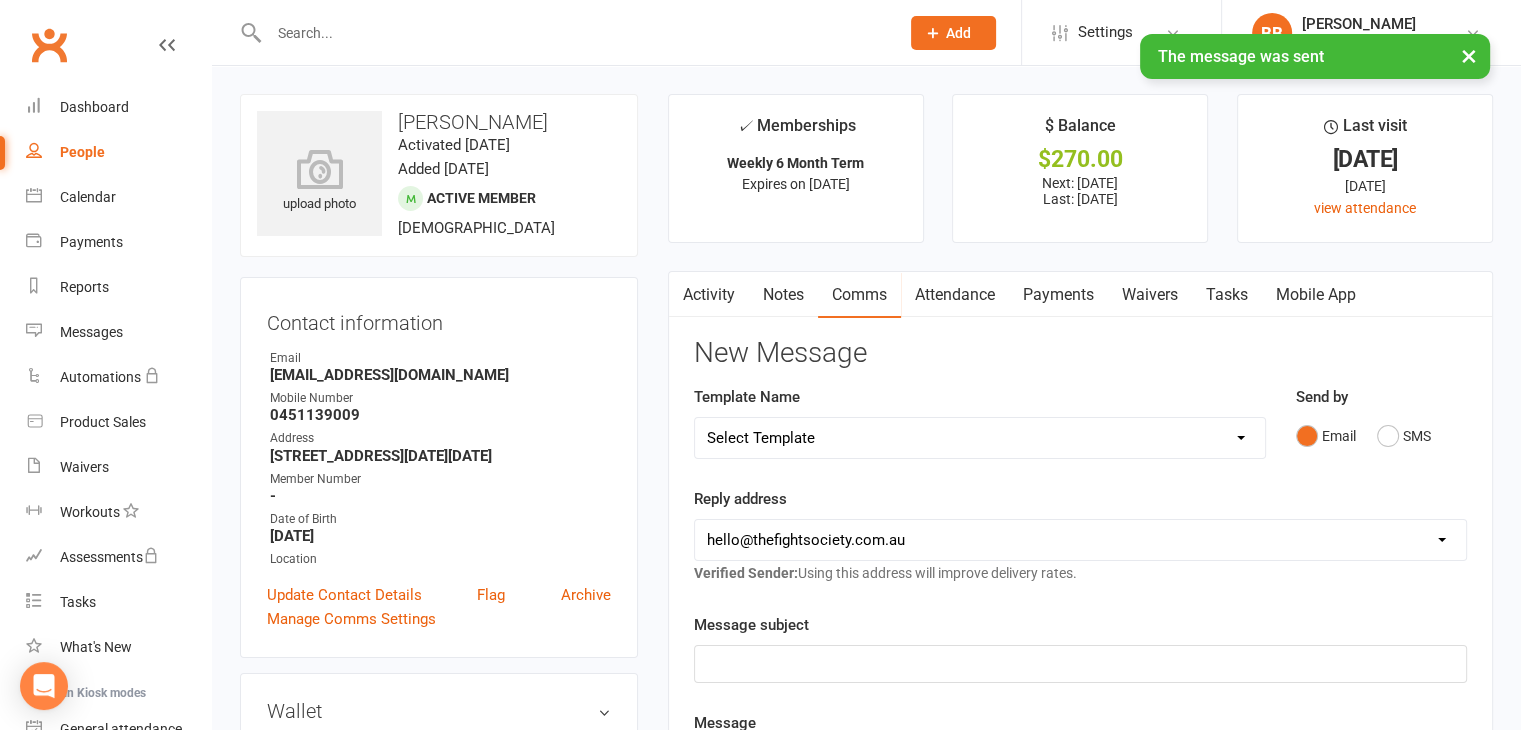 click on "Notes" at bounding box center (783, 295) 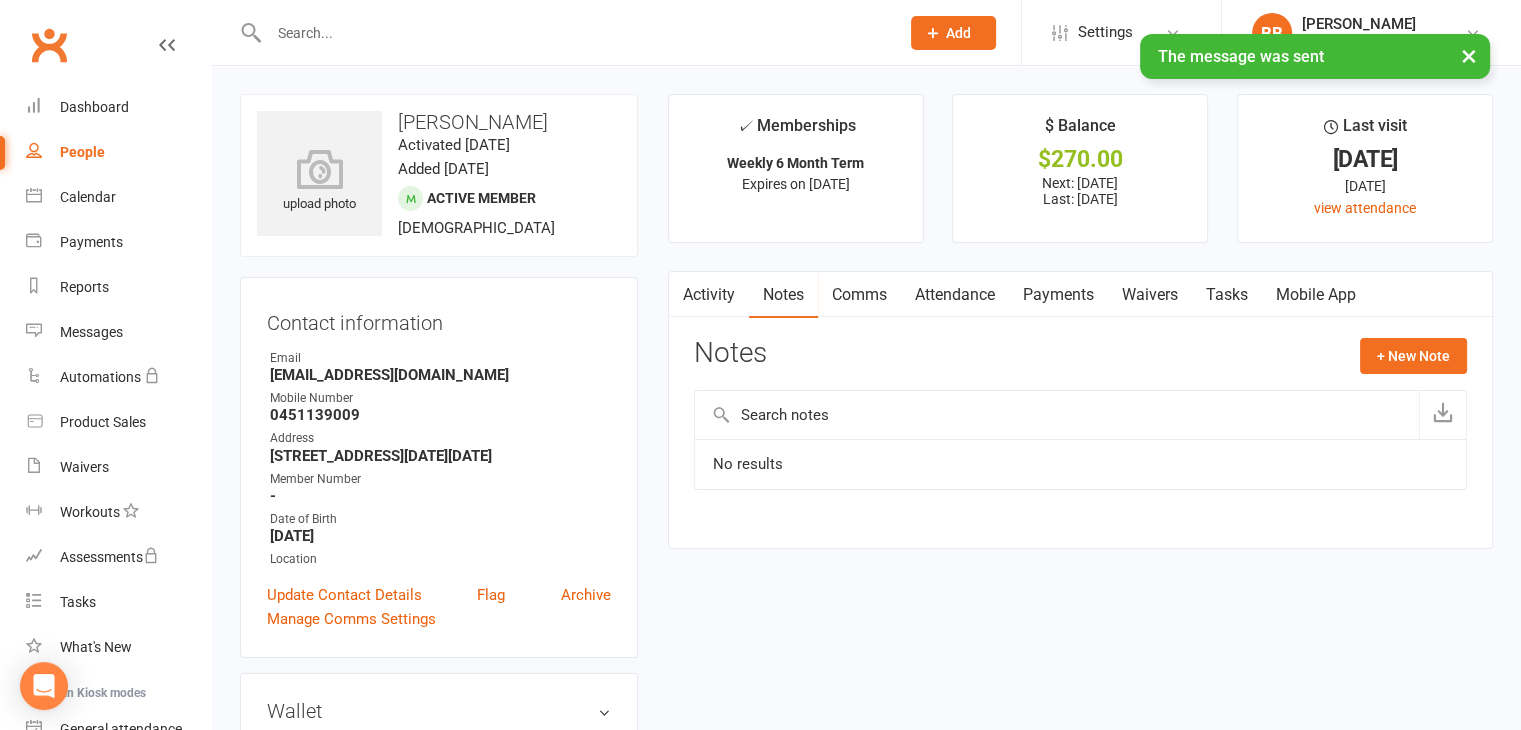 click on "Activity" at bounding box center (709, 295) 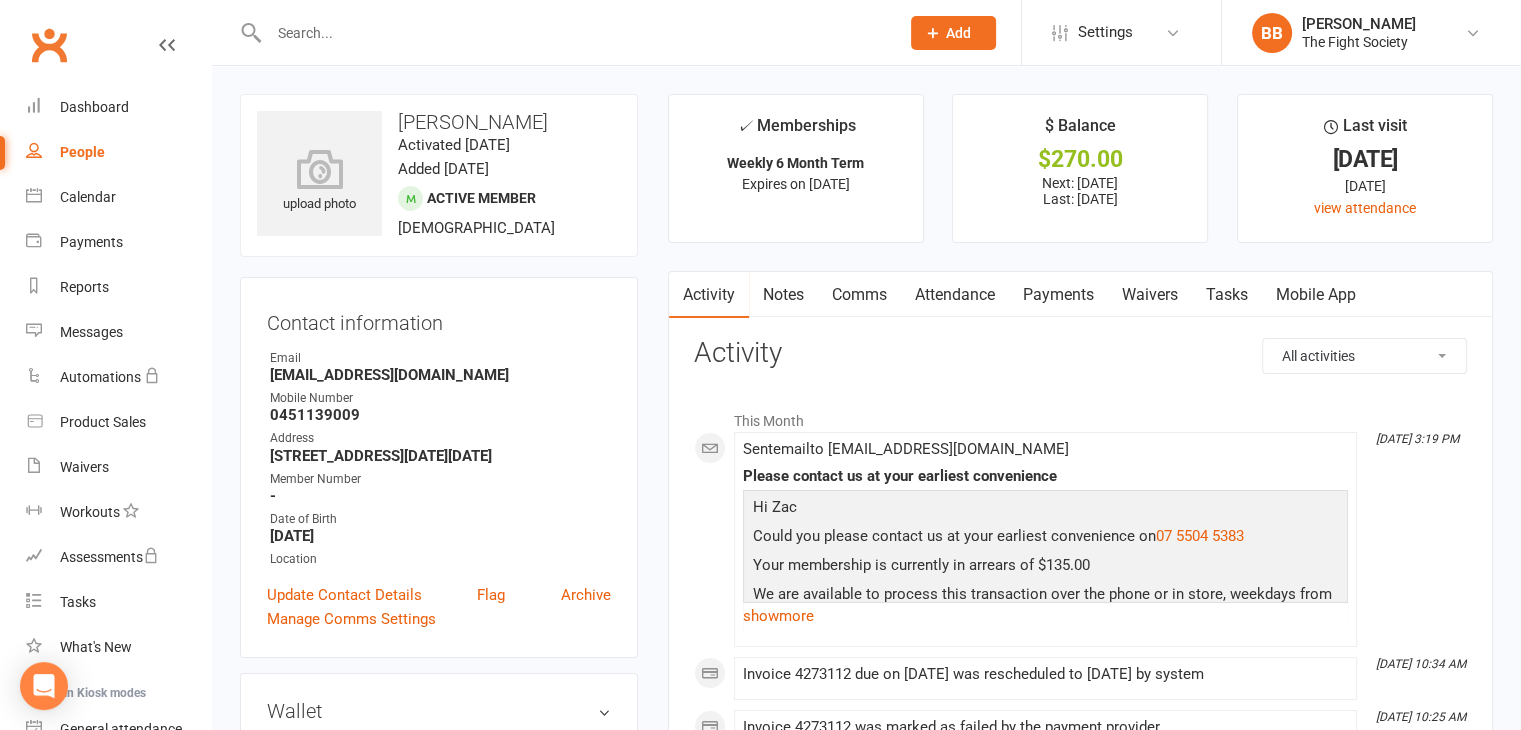 scroll, scrollTop: 0, scrollLeft: 0, axis: both 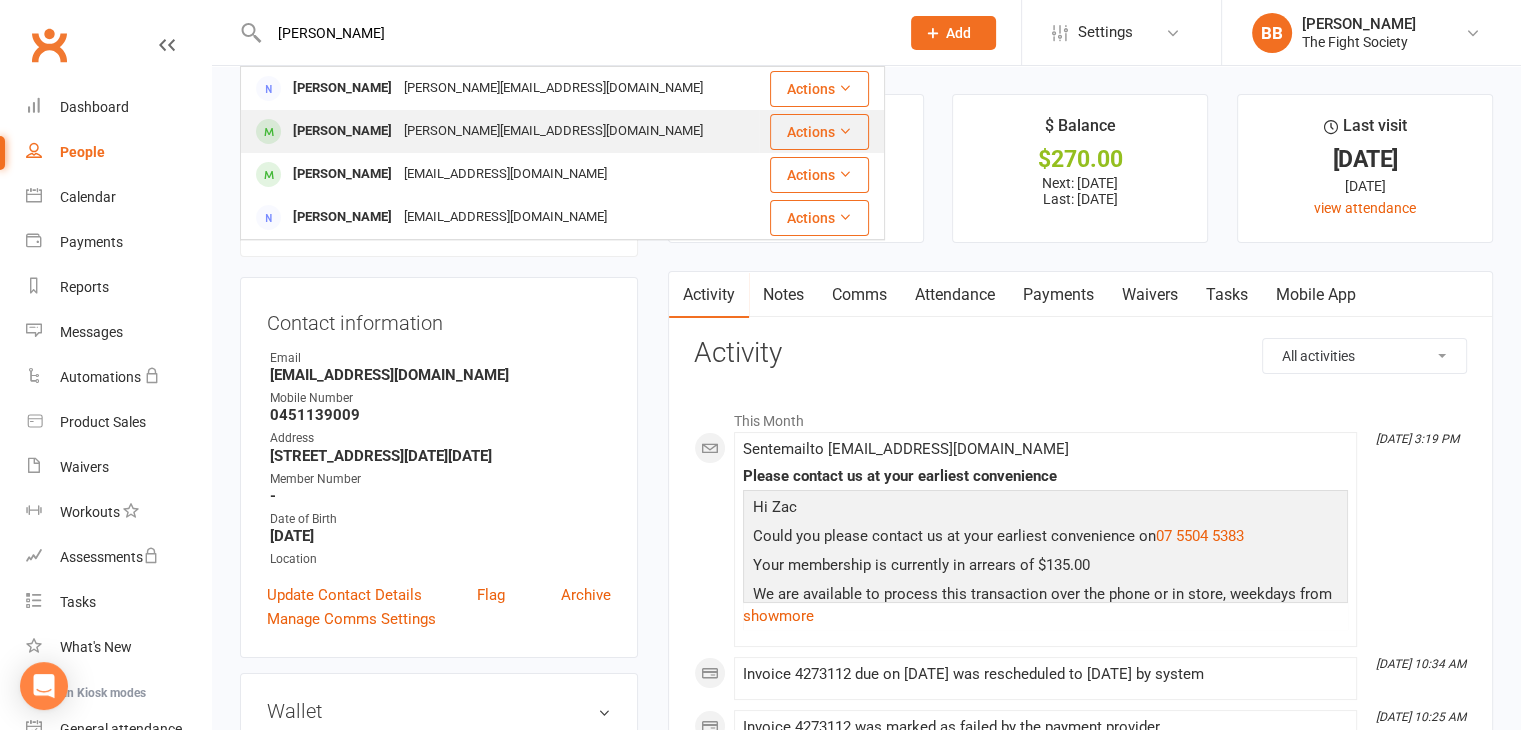 type on "ishan" 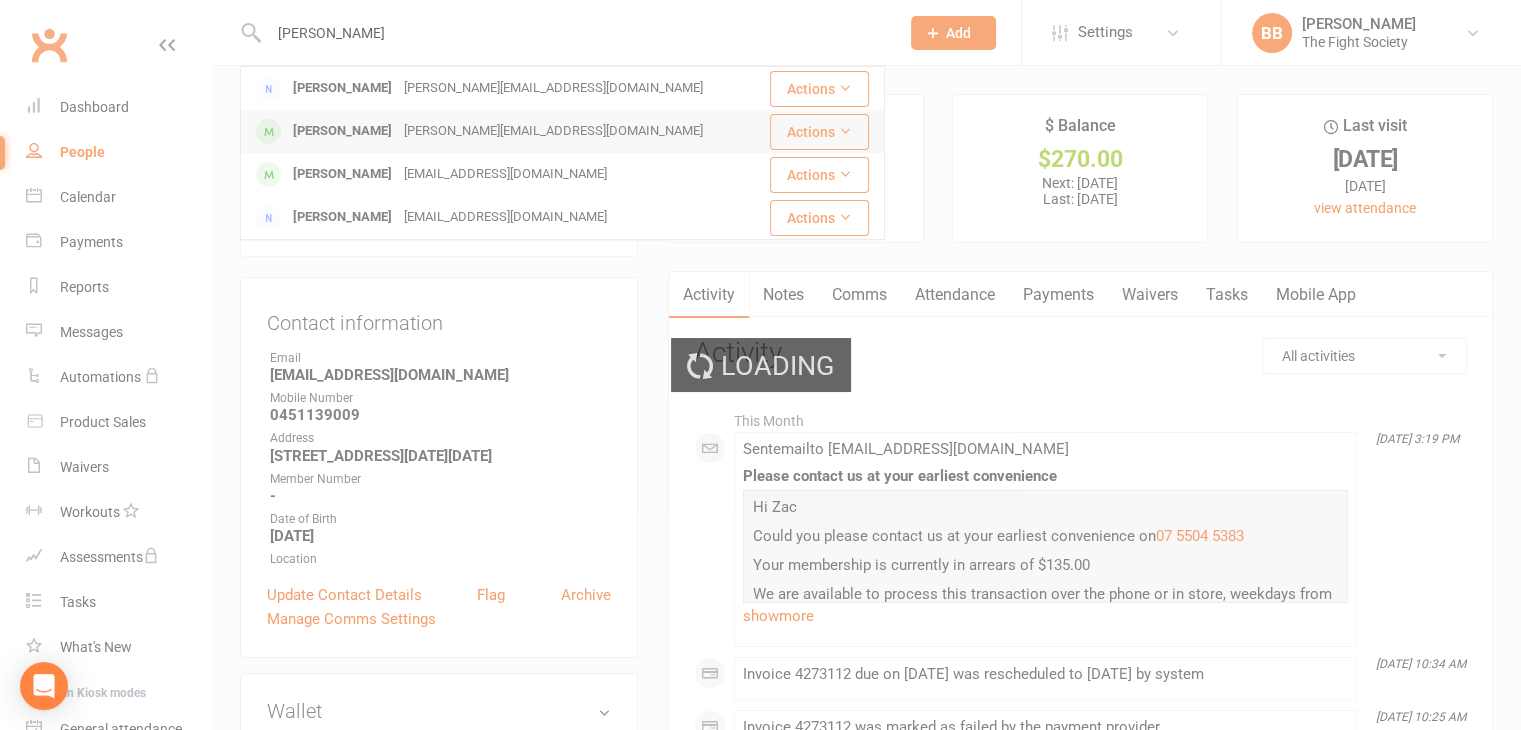 type 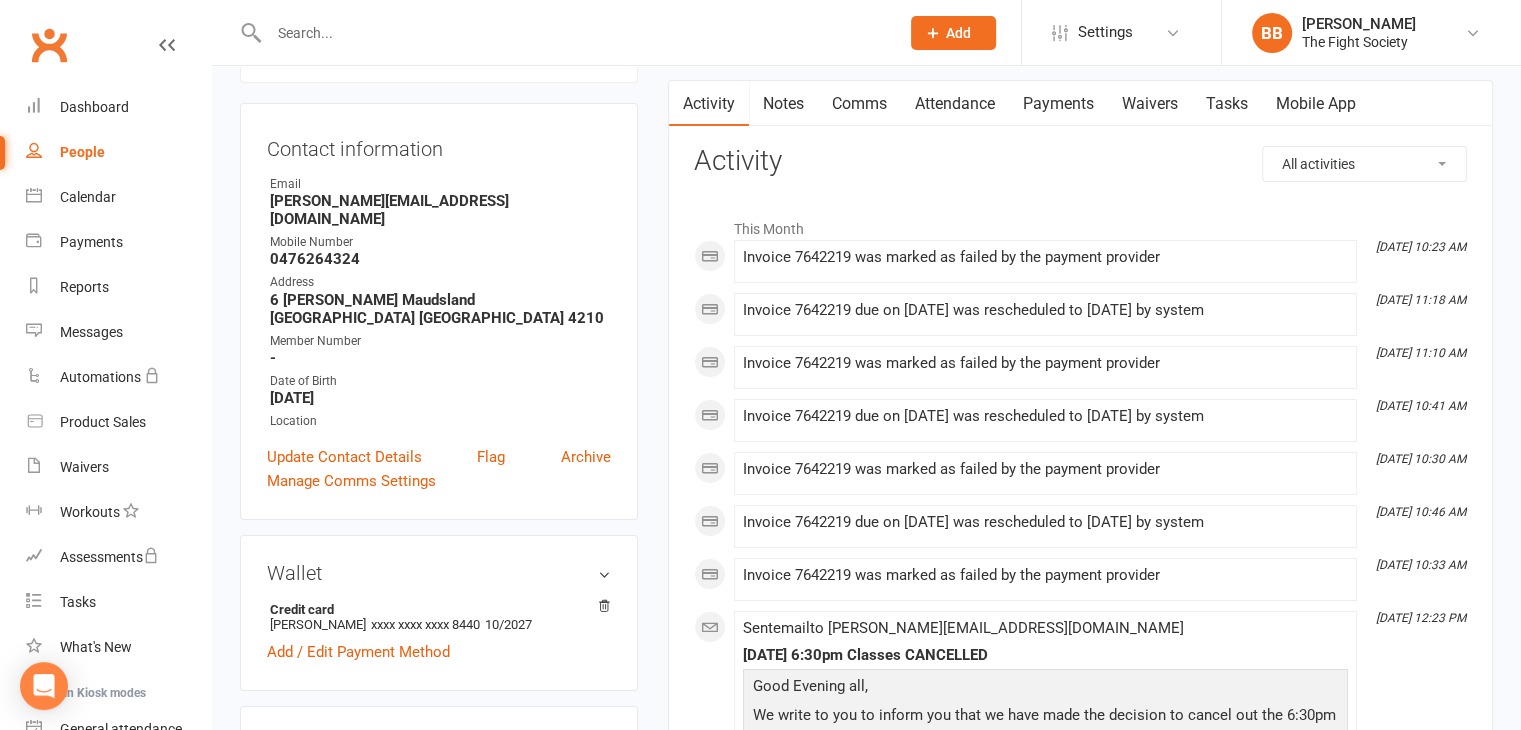 scroll, scrollTop: 176, scrollLeft: 0, axis: vertical 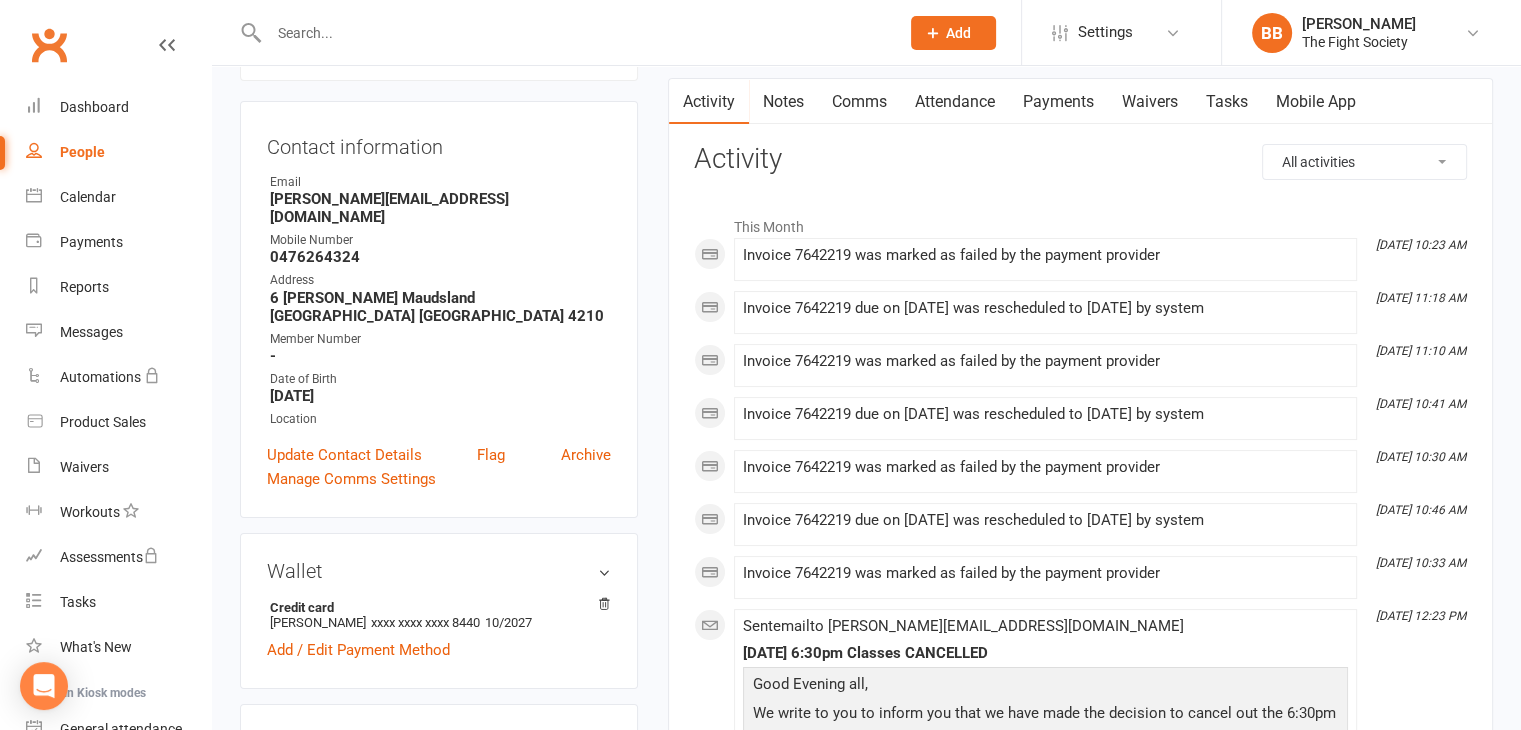 click on "Payments" at bounding box center (1058, 102) 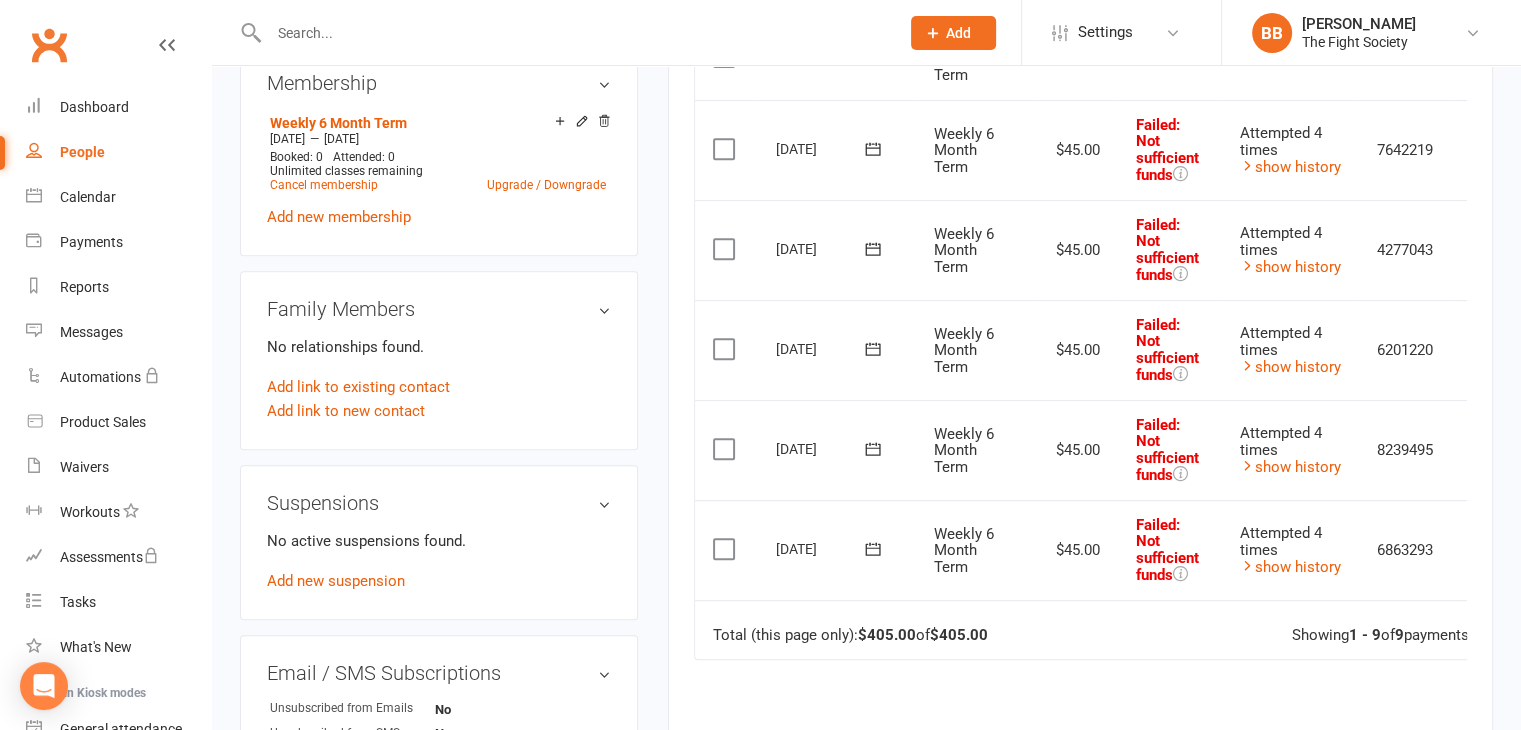 scroll, scrollTop: 656, scrollLeft: 0, axis: vertical 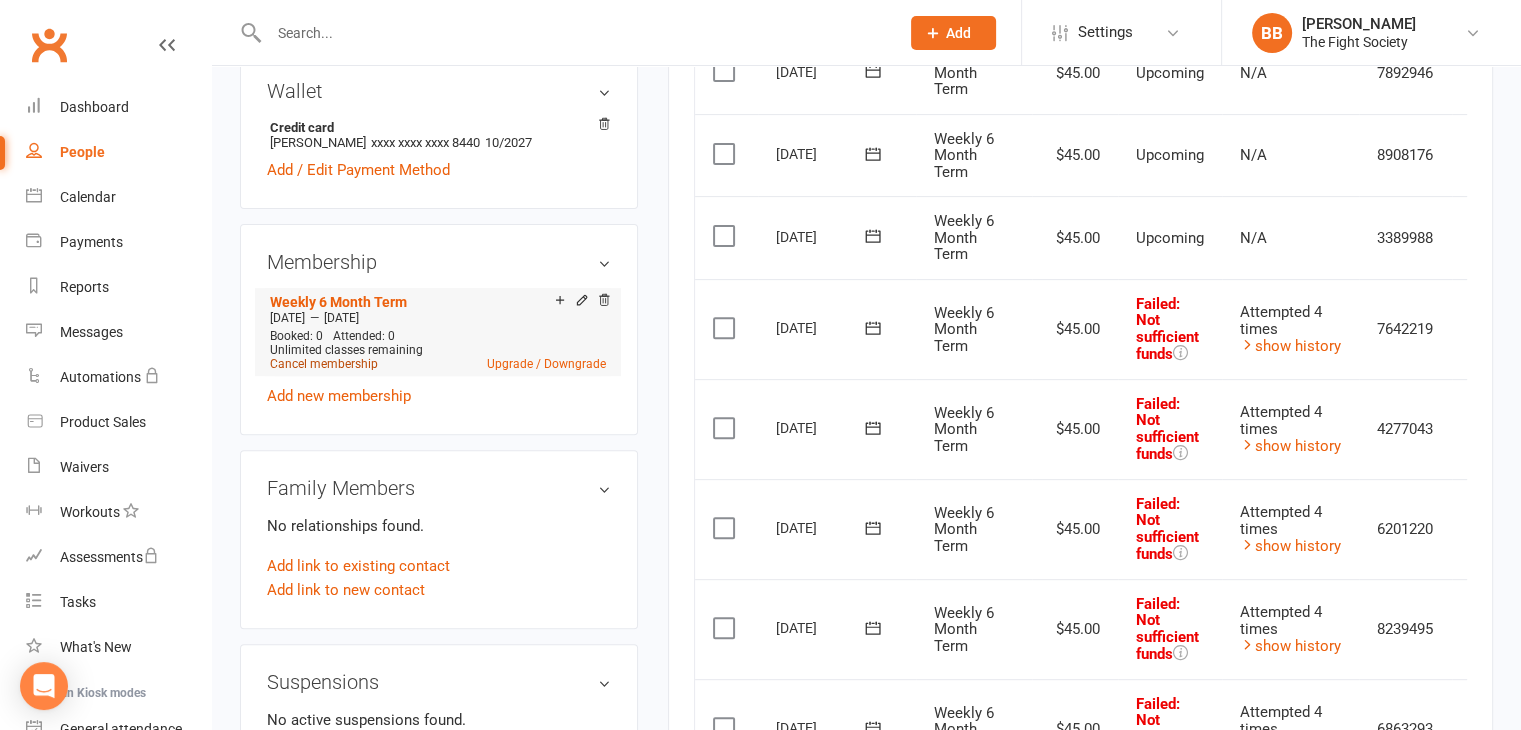click on "Cancel membership" at bounding box center (324, 364) 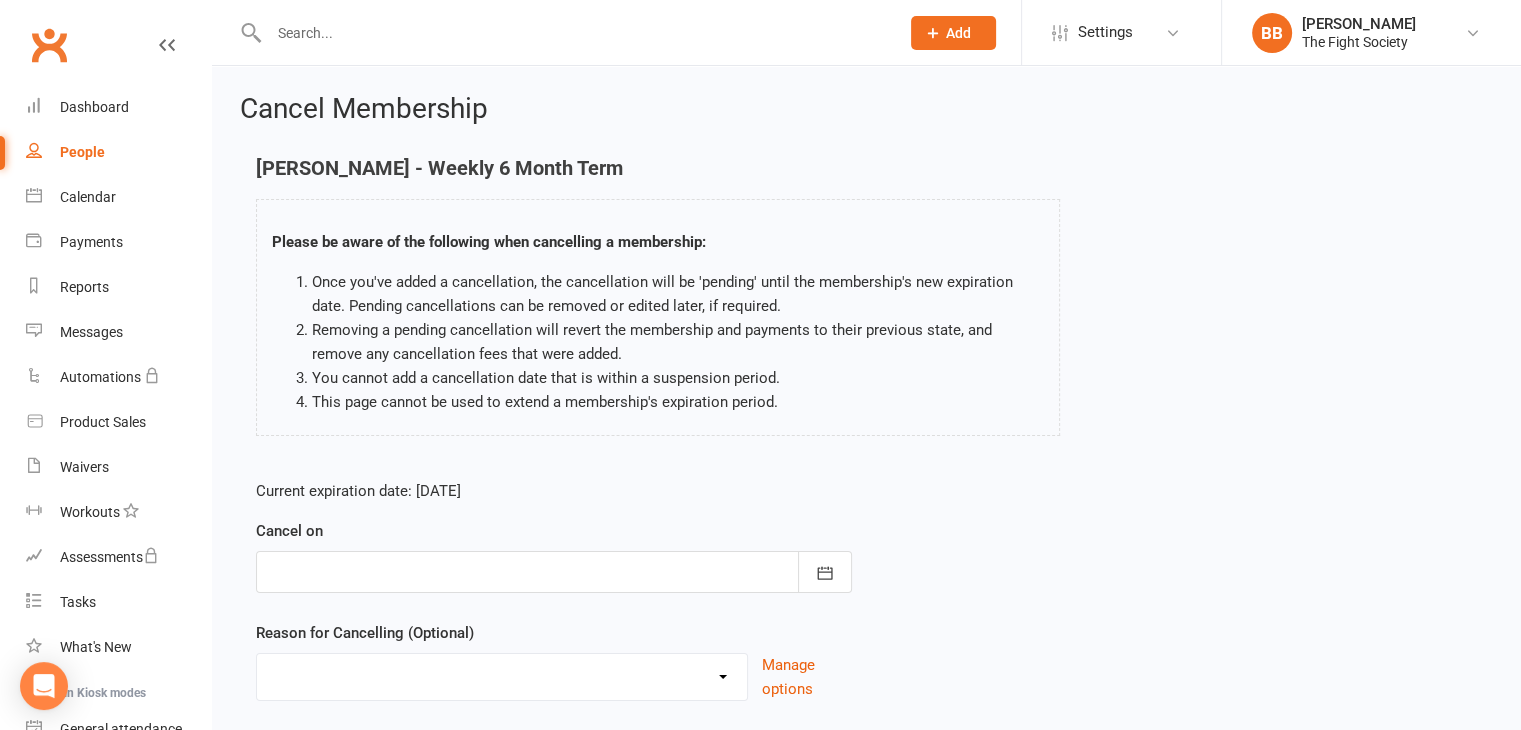 scroll, scrollTop: 132, scrollLeft: 0, axis: vertical 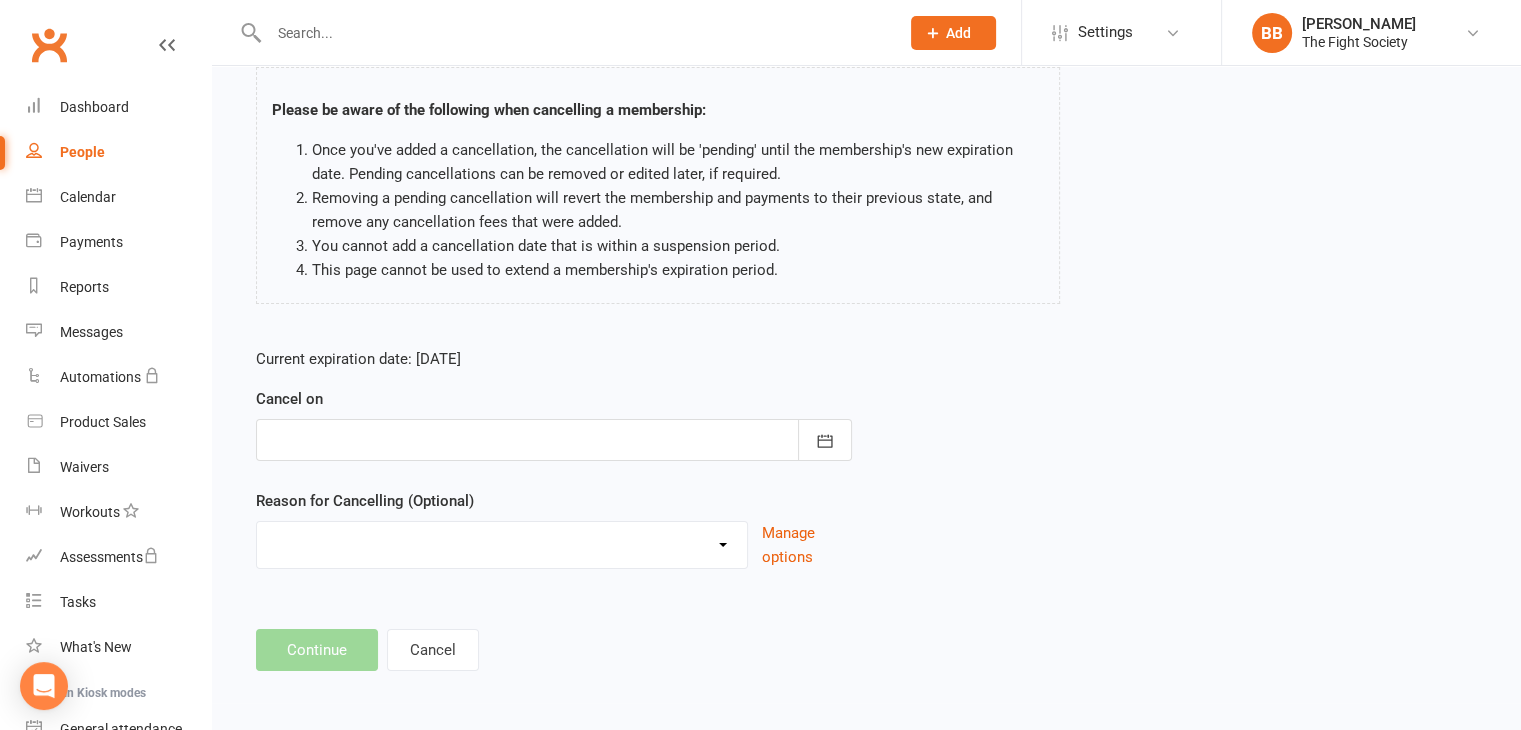 click on "Holiday Injury Other reason" at bounding box center [502, 542] 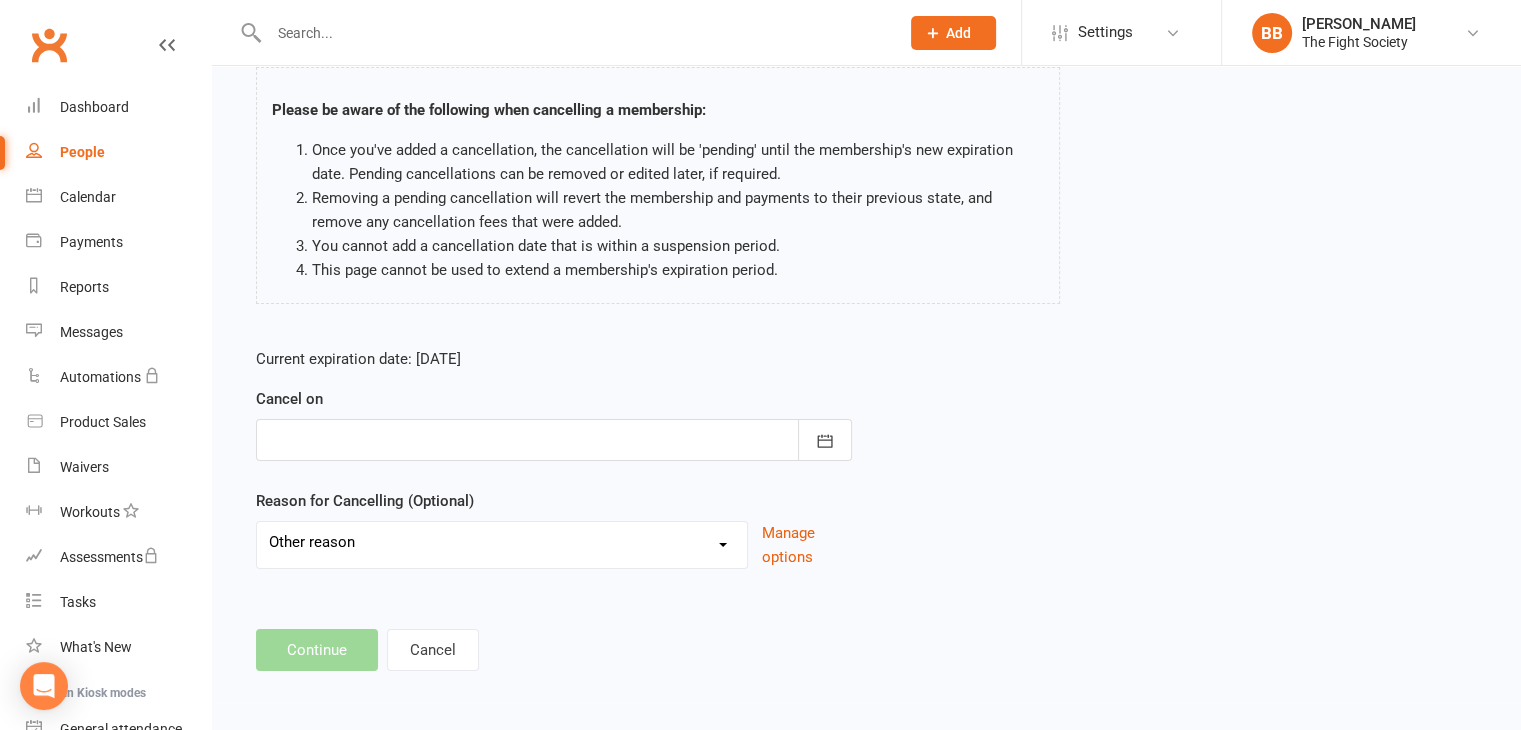 click on "Holiday Injury Other reason" at bounding box center (502, 542) 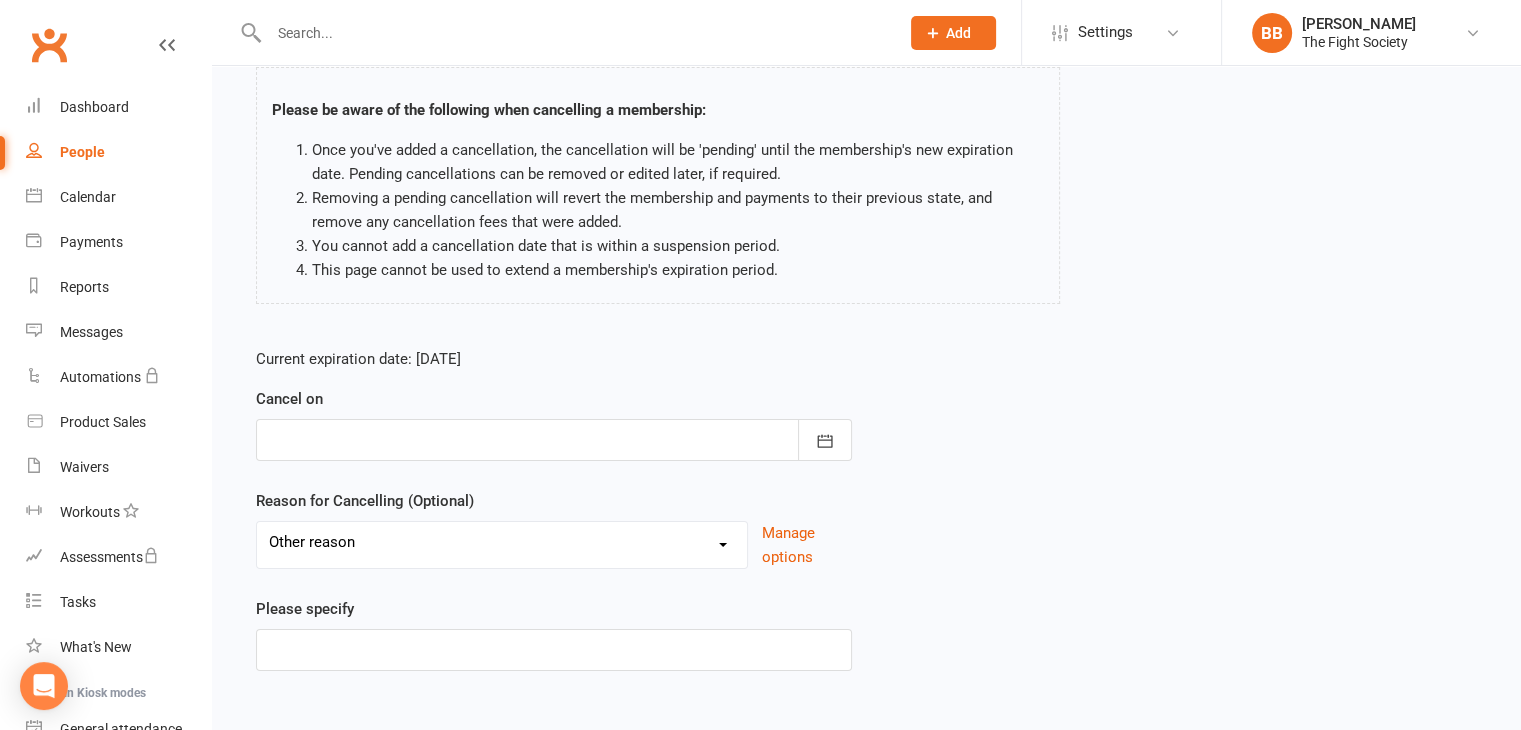 click at bounding box center (554, 440) 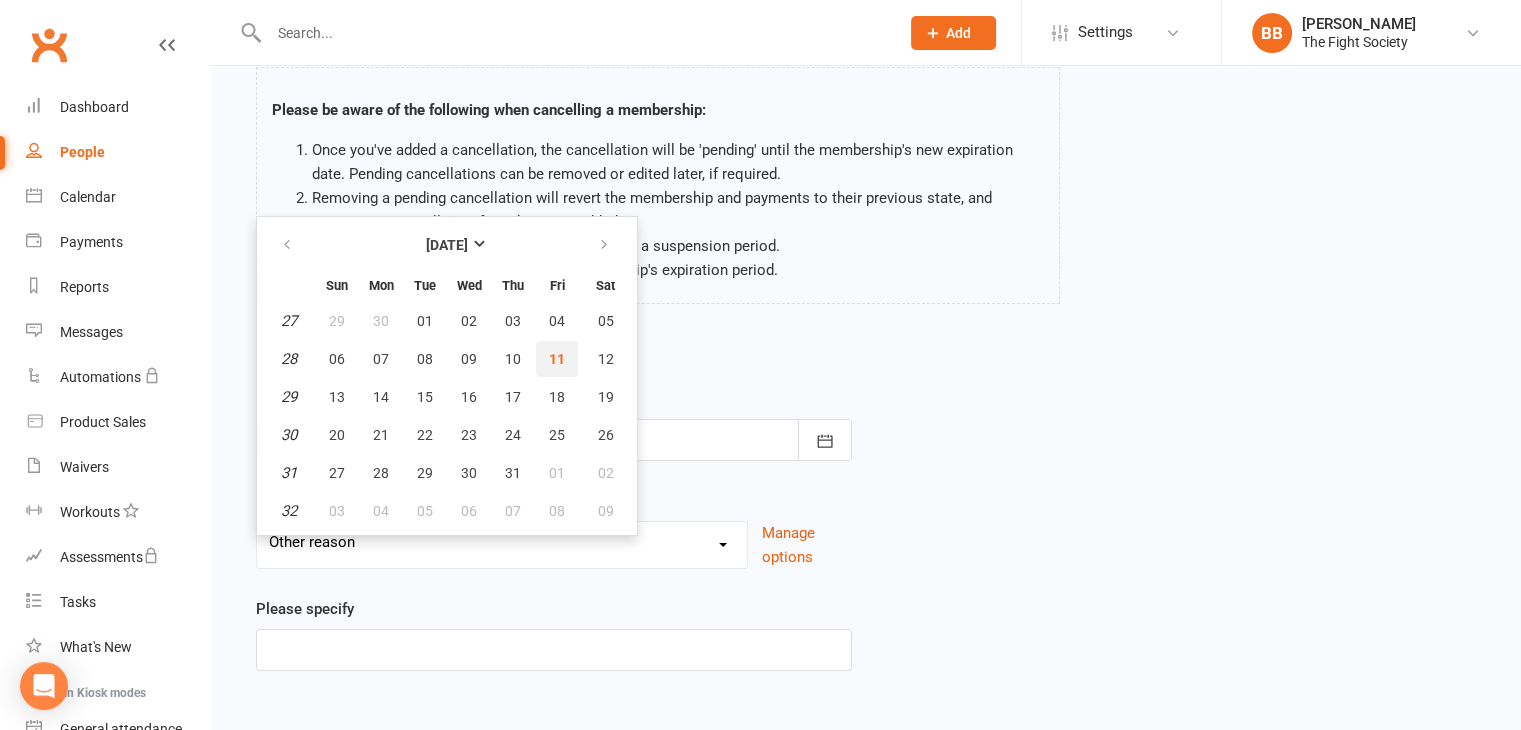 click on "11" at bounding box center [557, 359] 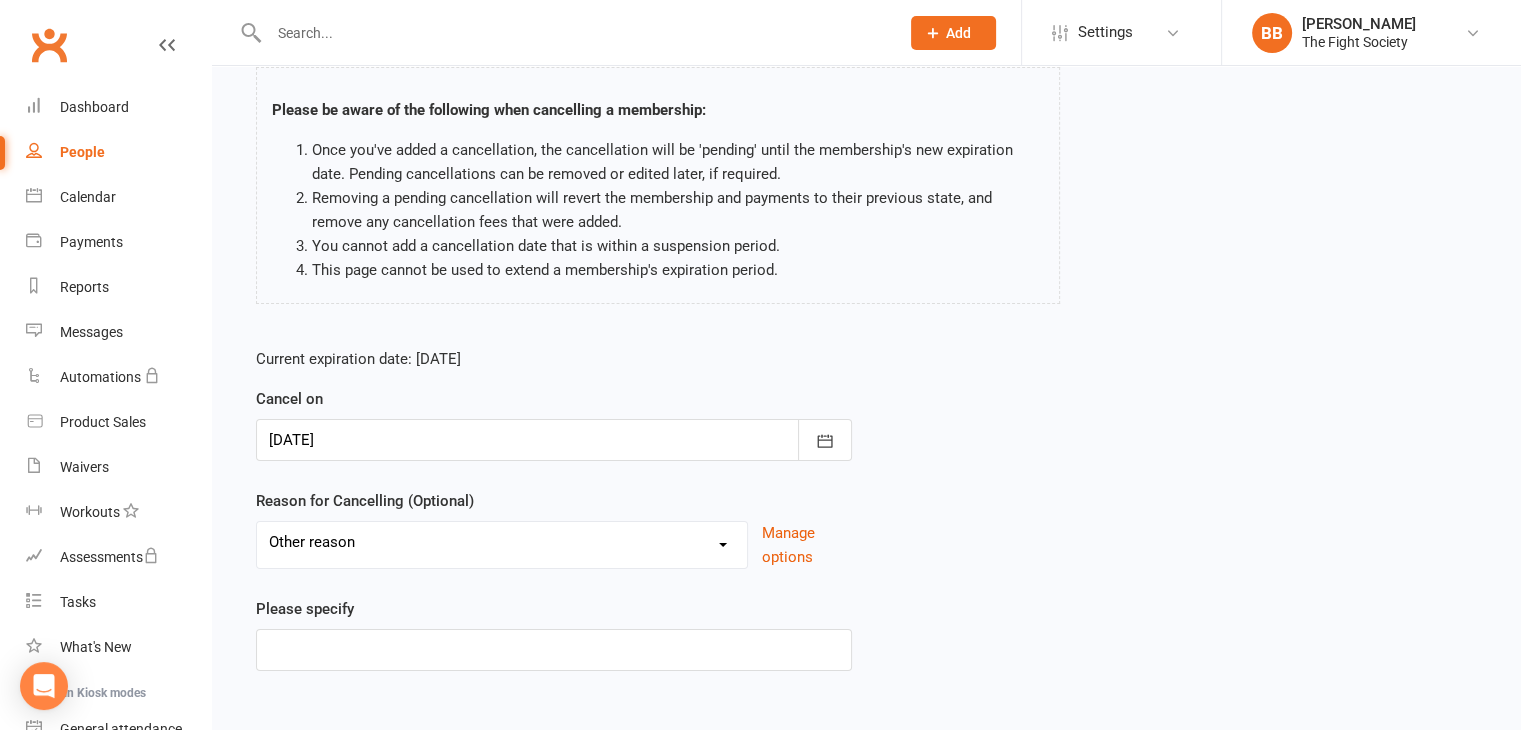 click on "Please specify" at bounding box center [554, 634] 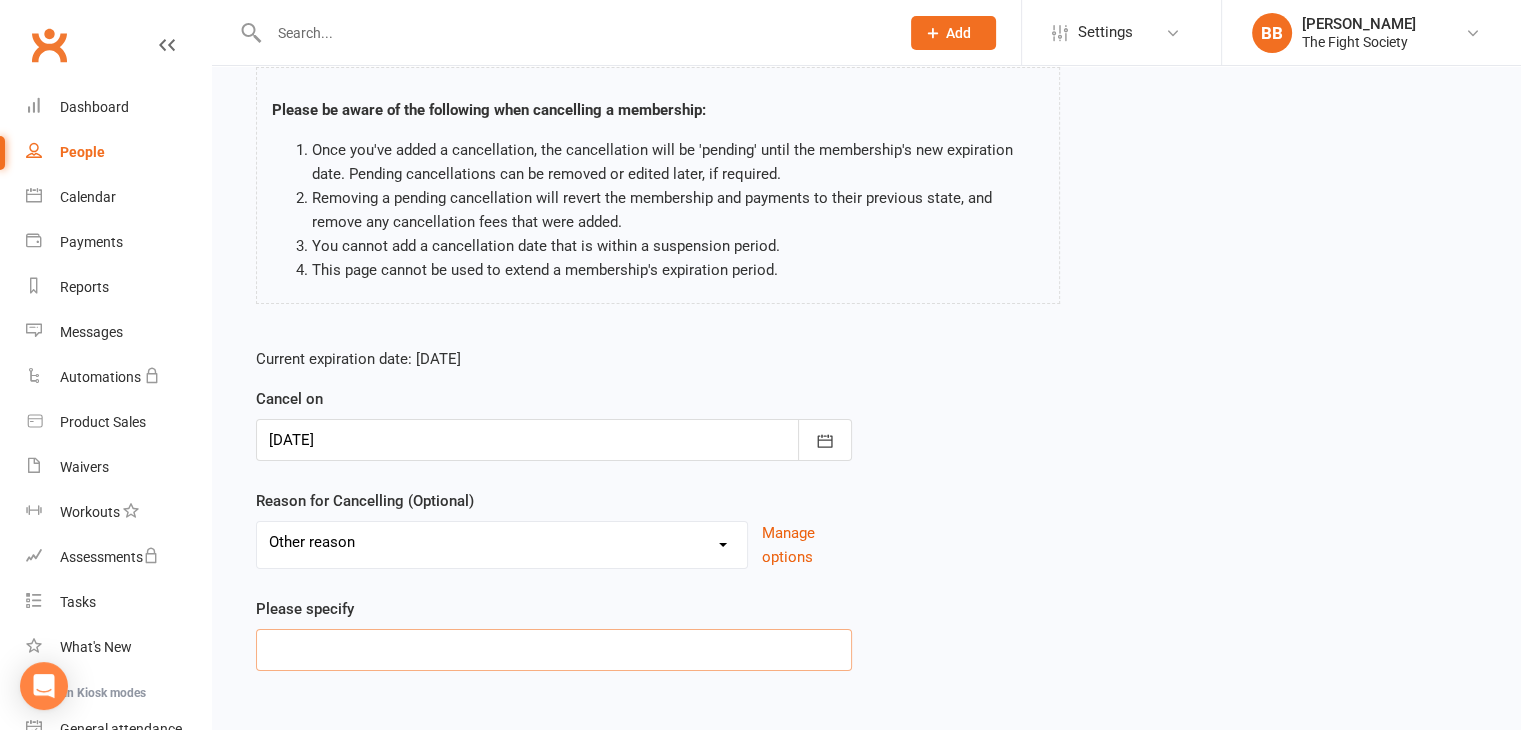 click at bounding box center [554, 650] 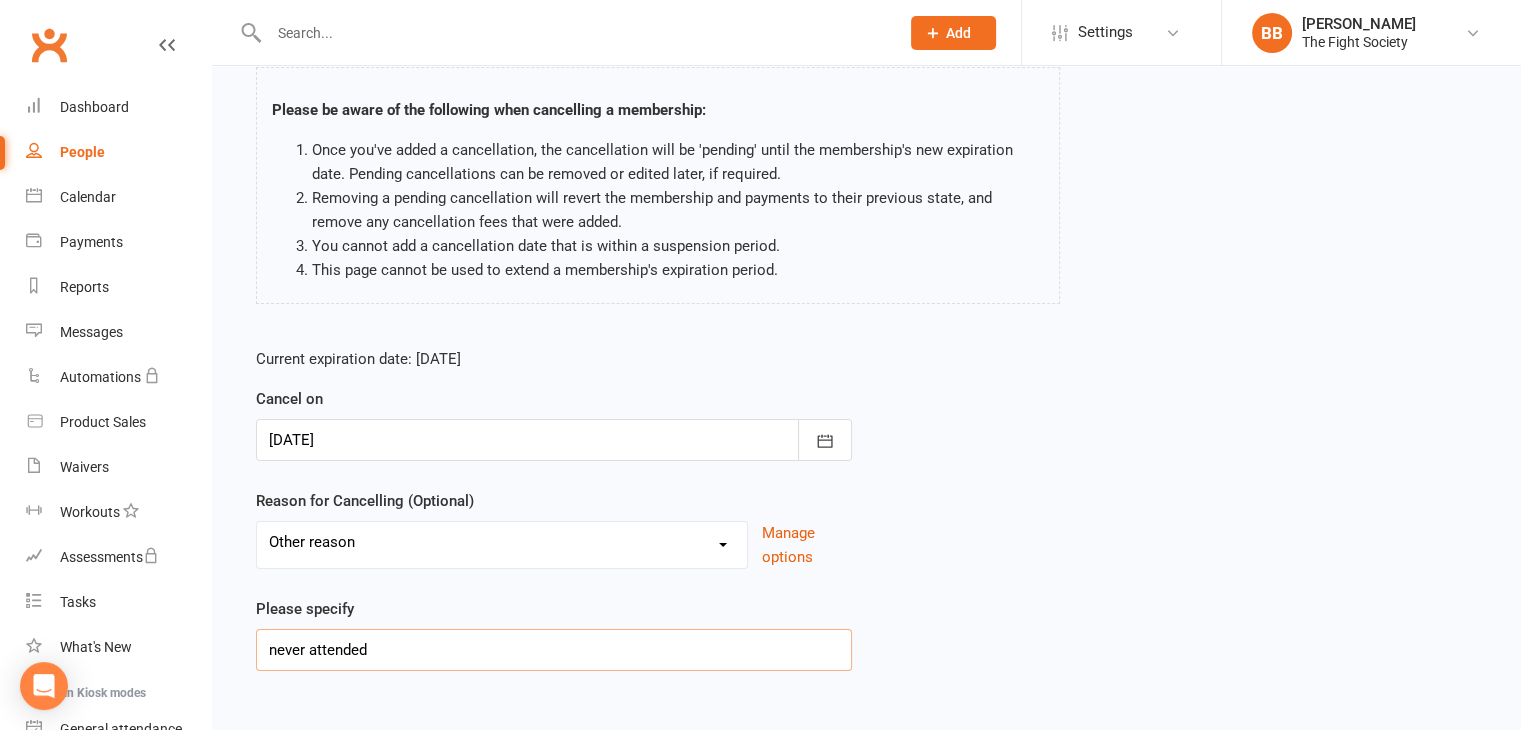 scroll, scrollTop: 234, scrollLeft: 0, axis: vertical 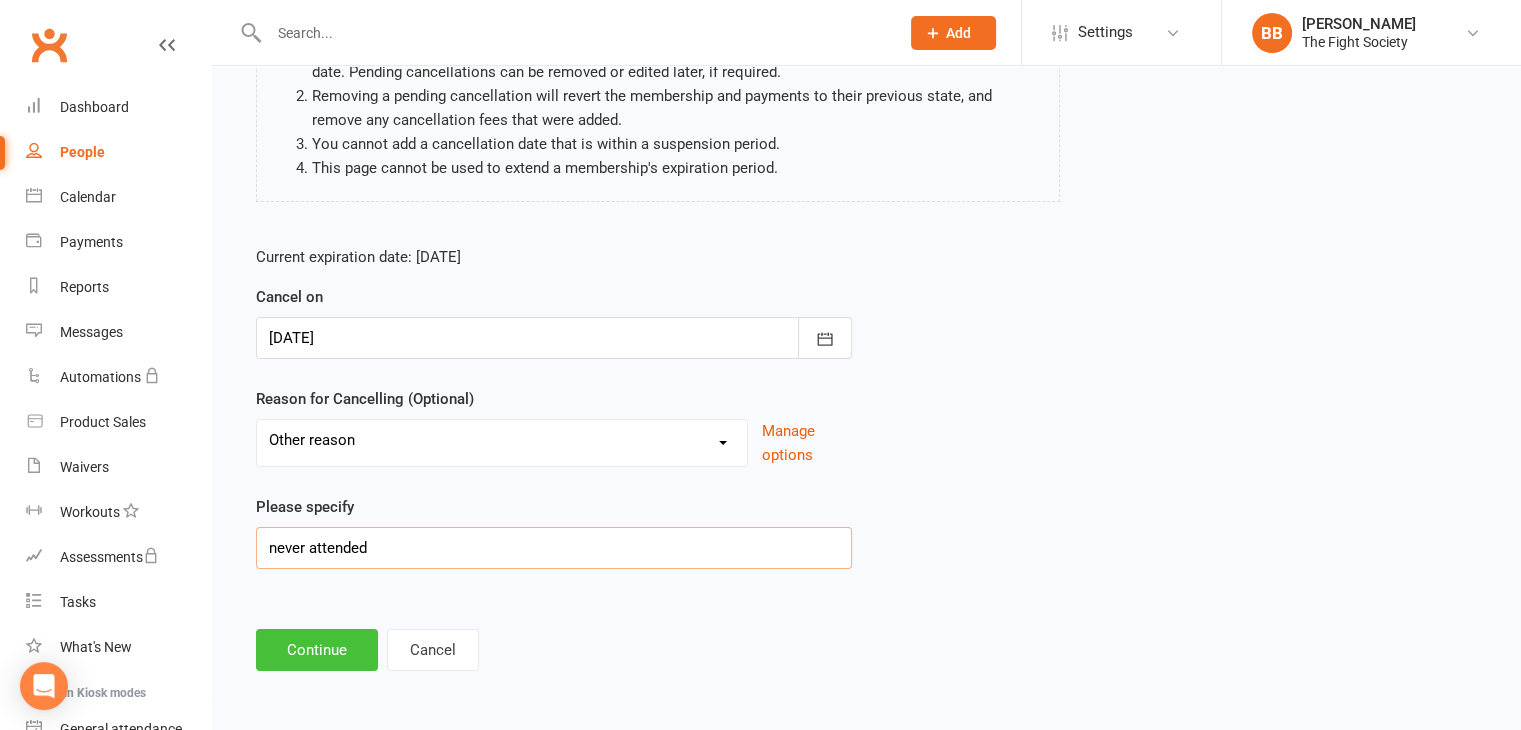 type on "never attended" 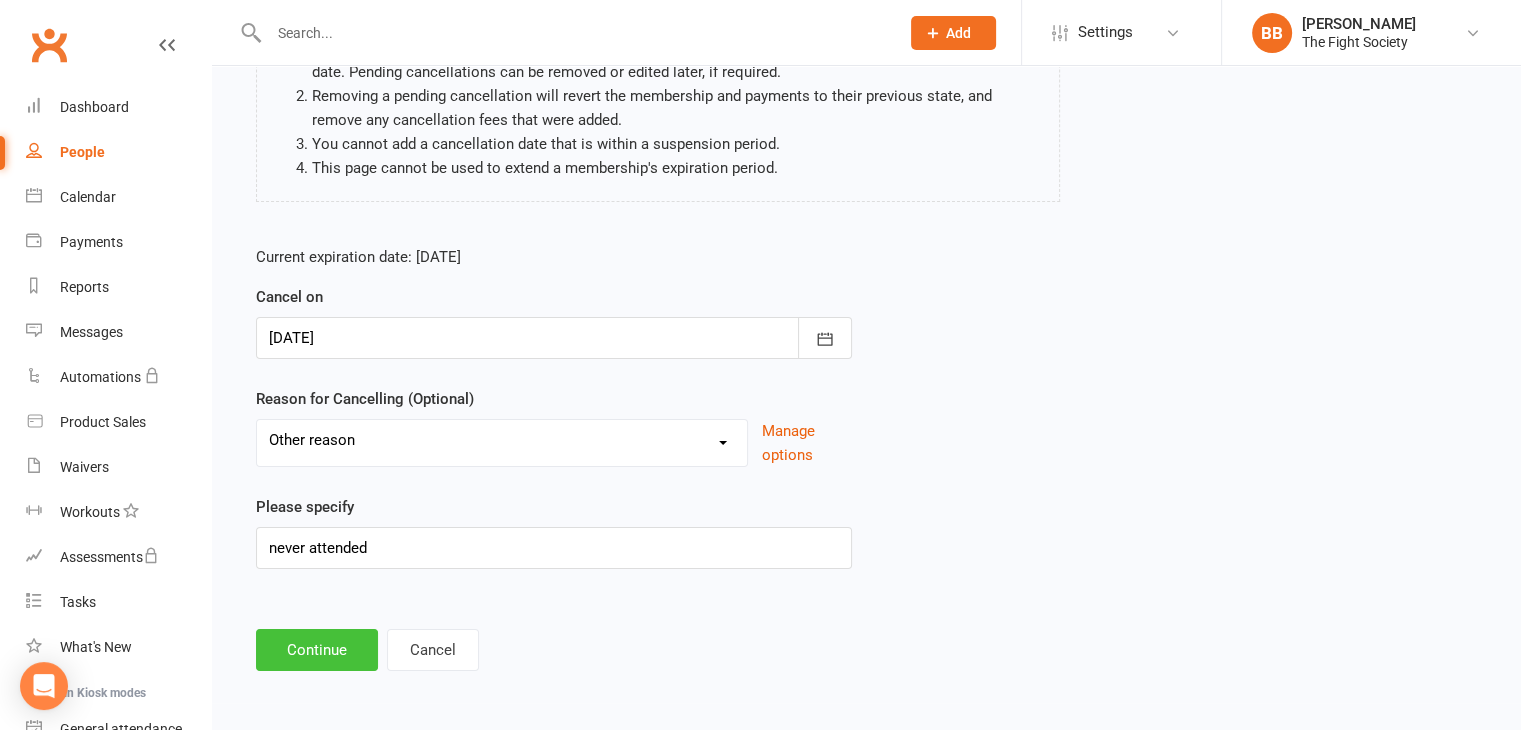 click on "Continue" at bounding box center [317, 650] 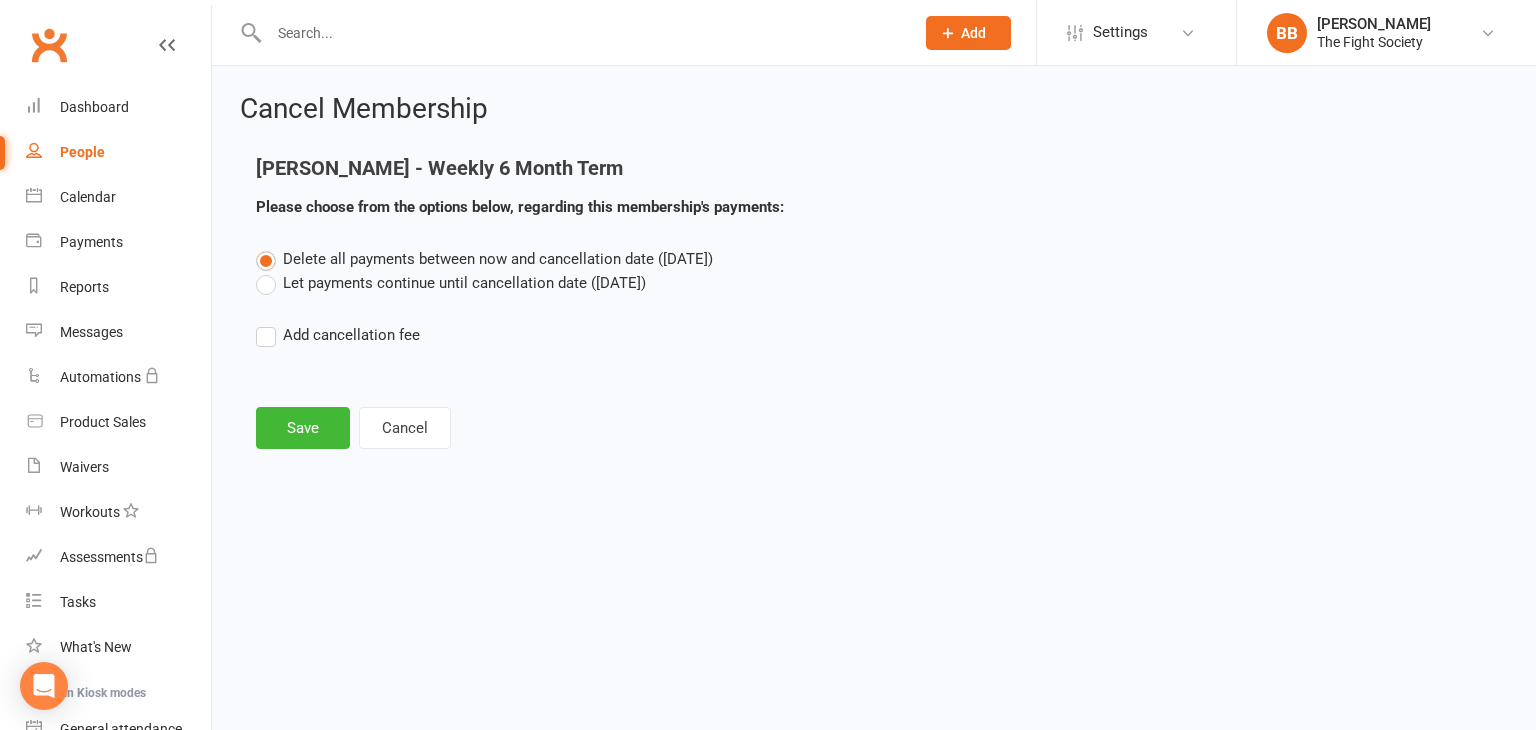 click on "Cancel Membership Ishan Falala - Weekly 6 Month Term Please choose from the options below, regarding this membership's payments: Delete all payments between now and cancellation date (Jul 11, 2025) Let payments continue until cancellation date (Jul 11, 2025) Add cancellation fee Save   Cancel" at bounding box center [874, 273] 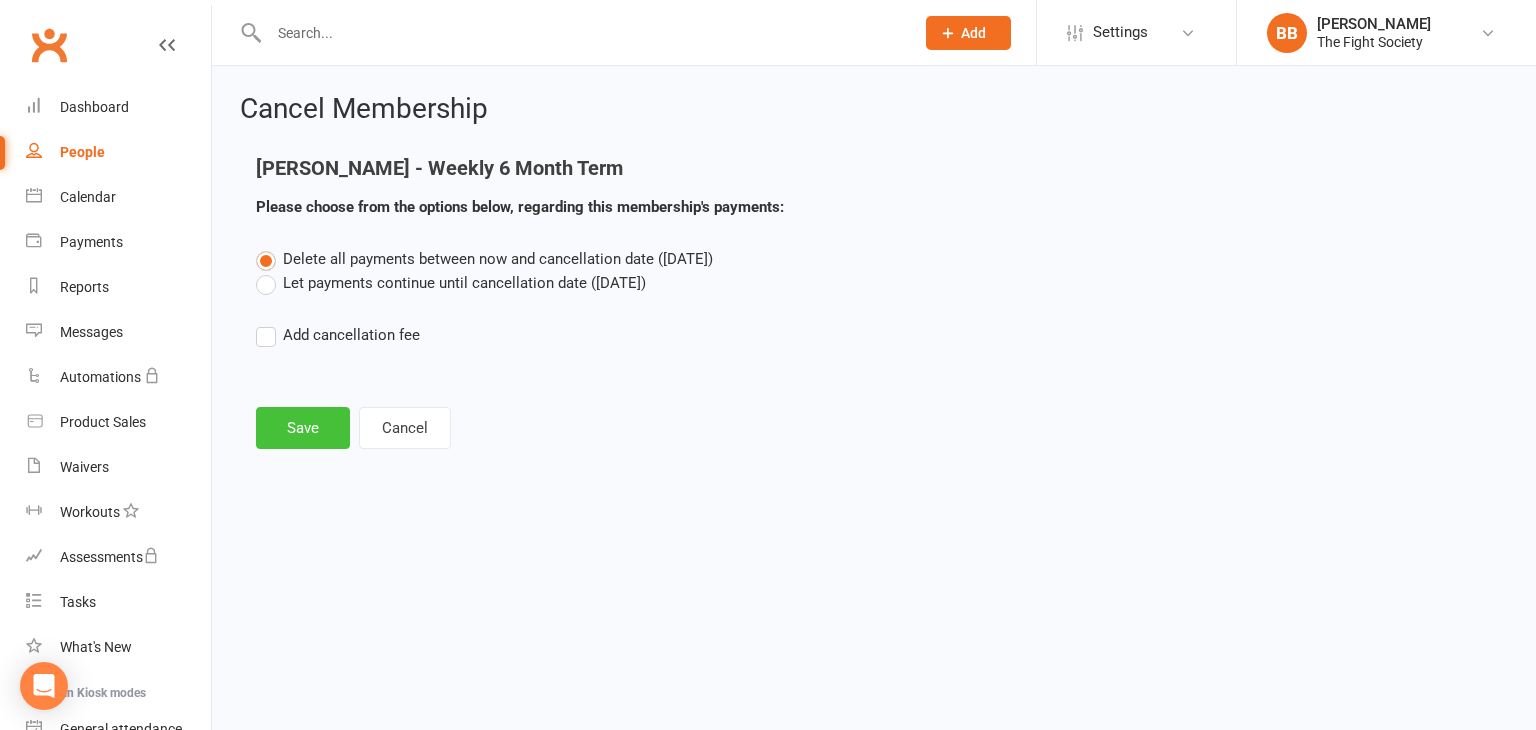 click on "Save" at bounding box center [303, 428] 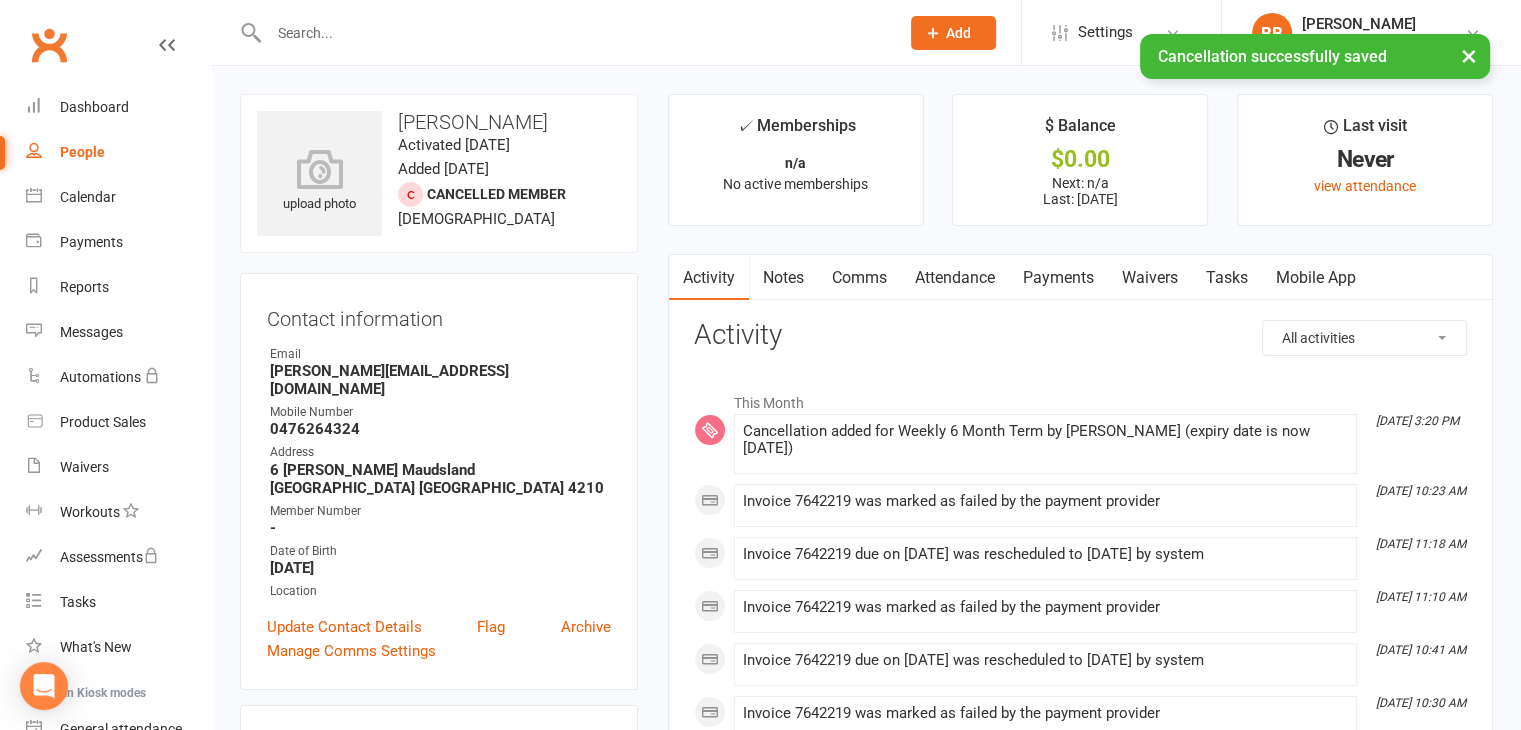 click on "Payments" at bounding box center (1058, 278) 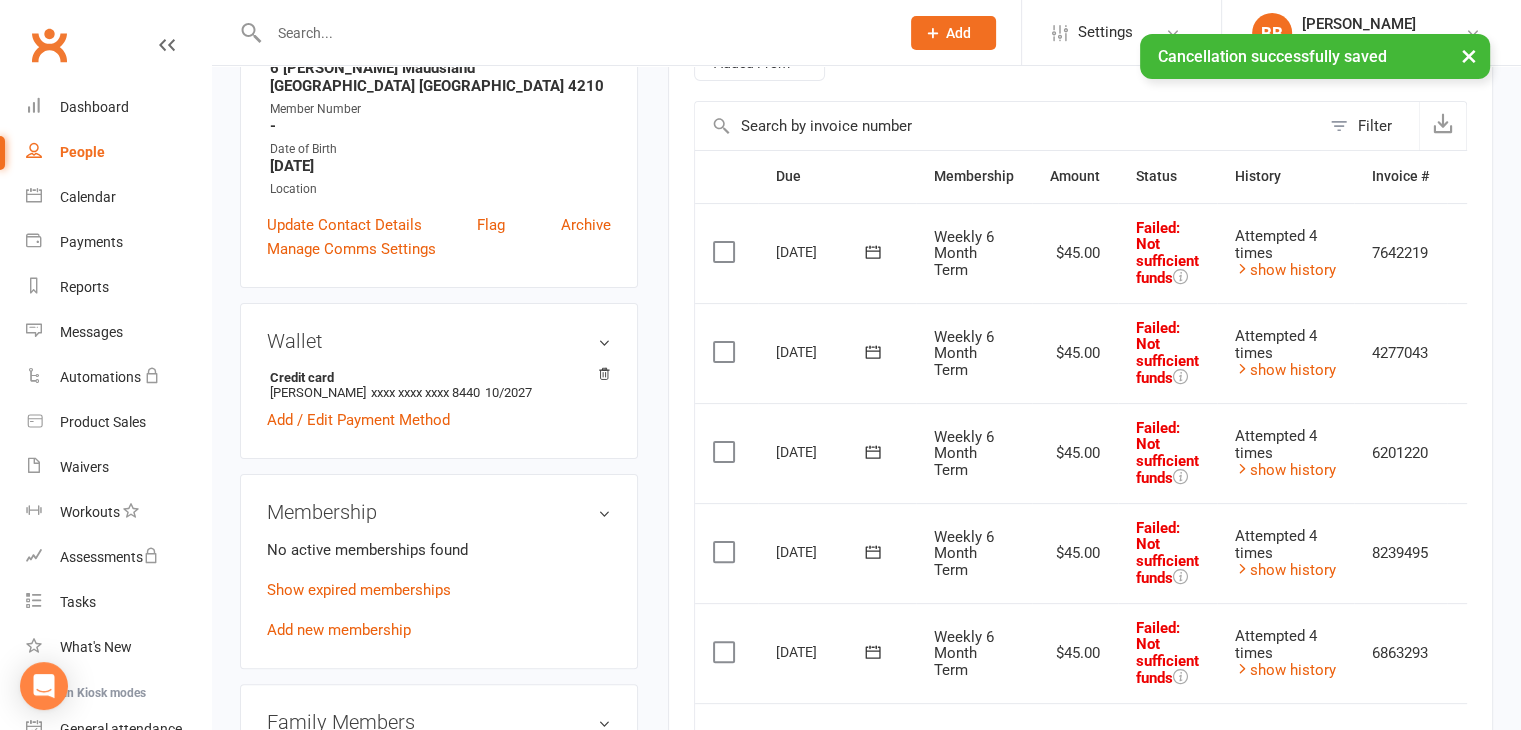 scroll, scrollTop: 403, scrollLeft: 0, axis: vertical 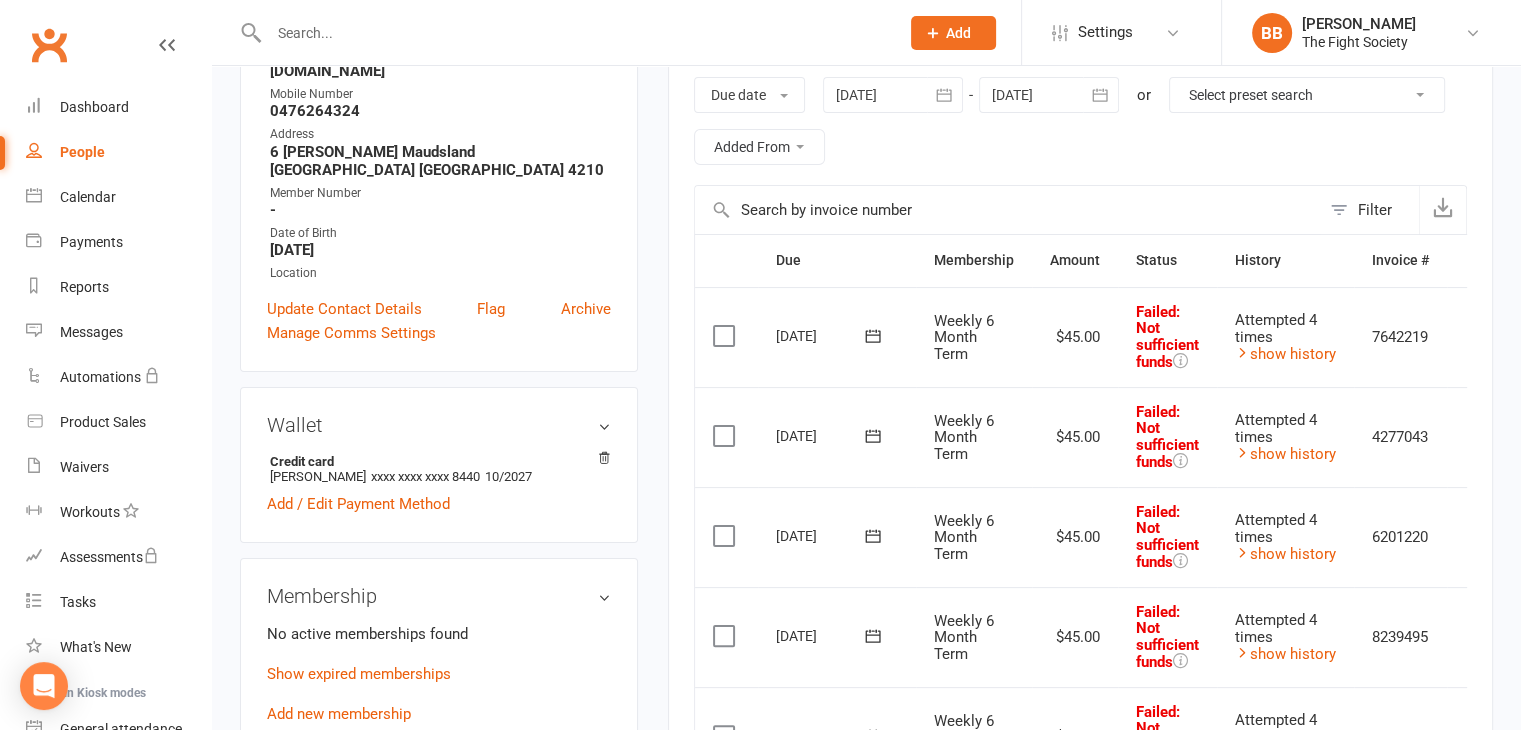 click at bounding box center [726, 336] 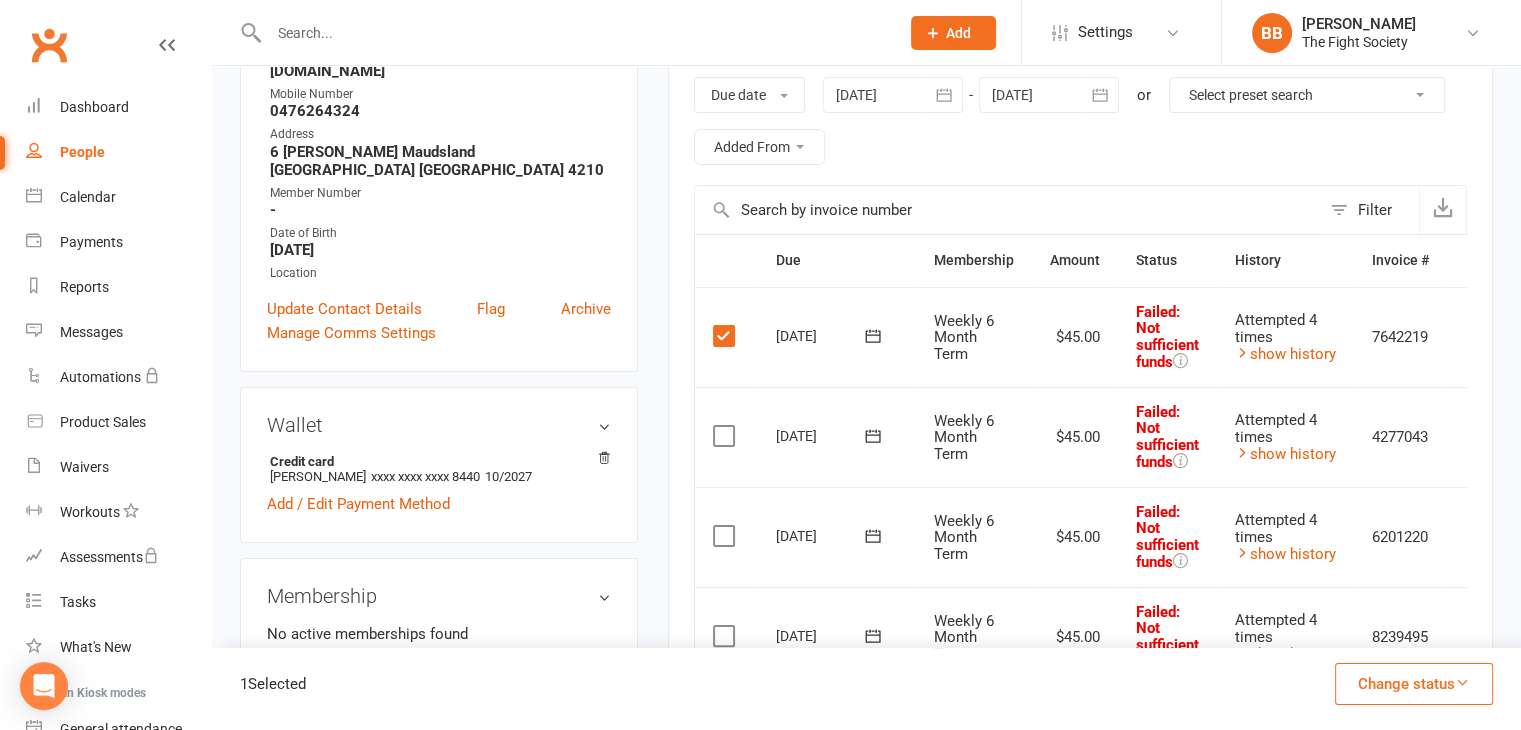 click at bounding box center [726, 436] 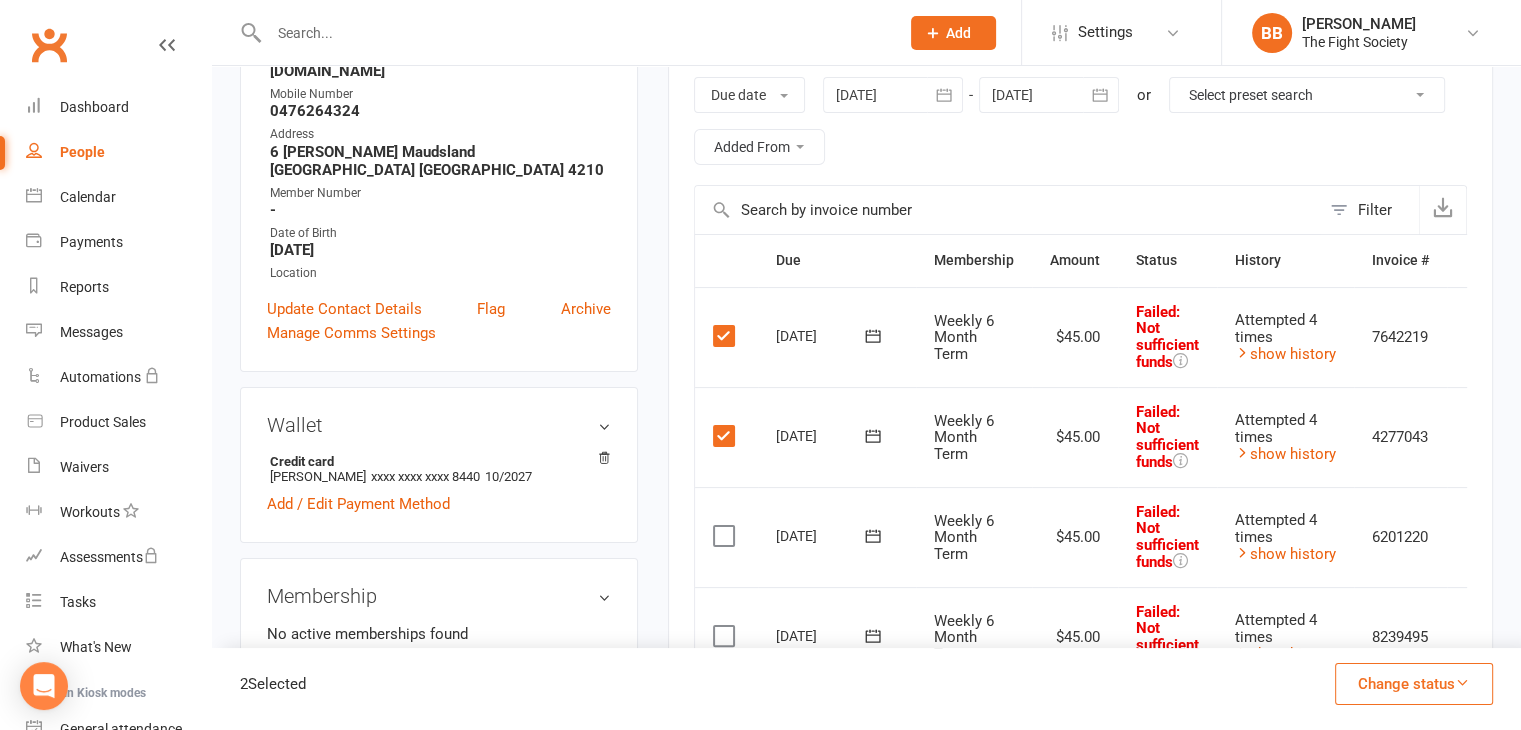 click at bounding box center (726, 536) 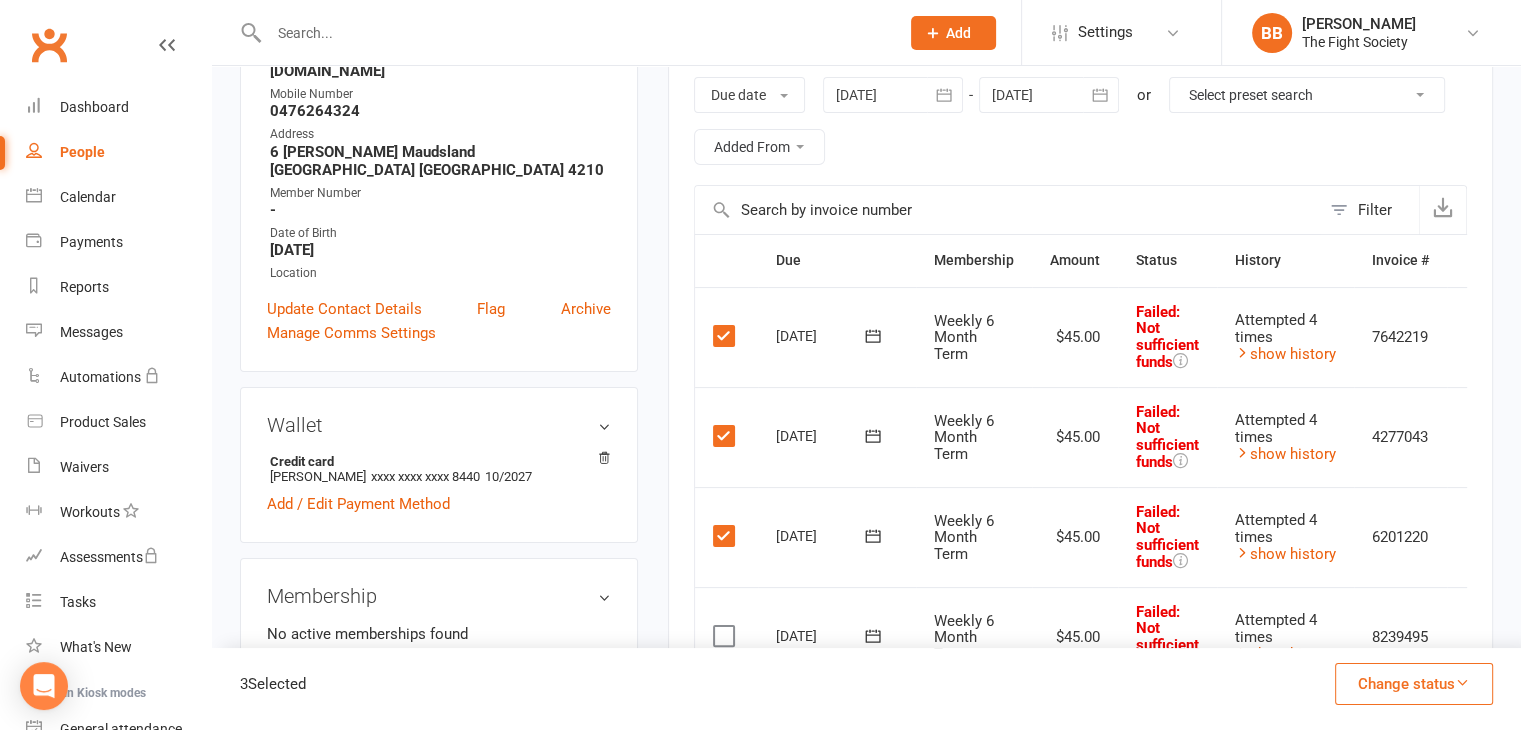 click at bounding box center [726, 636] 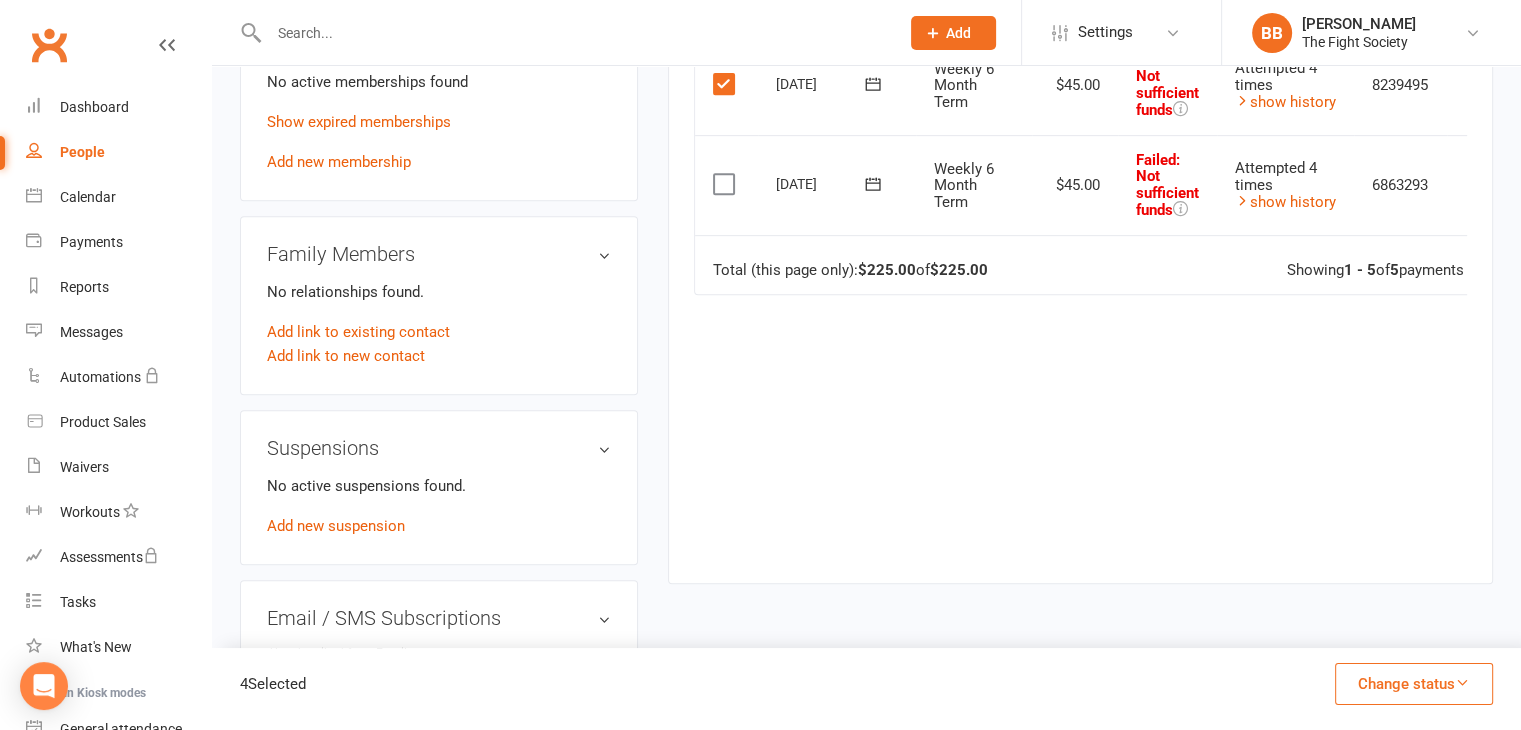 scroll, scrollTop: 871, scrollLeft: 0, axis: vertical 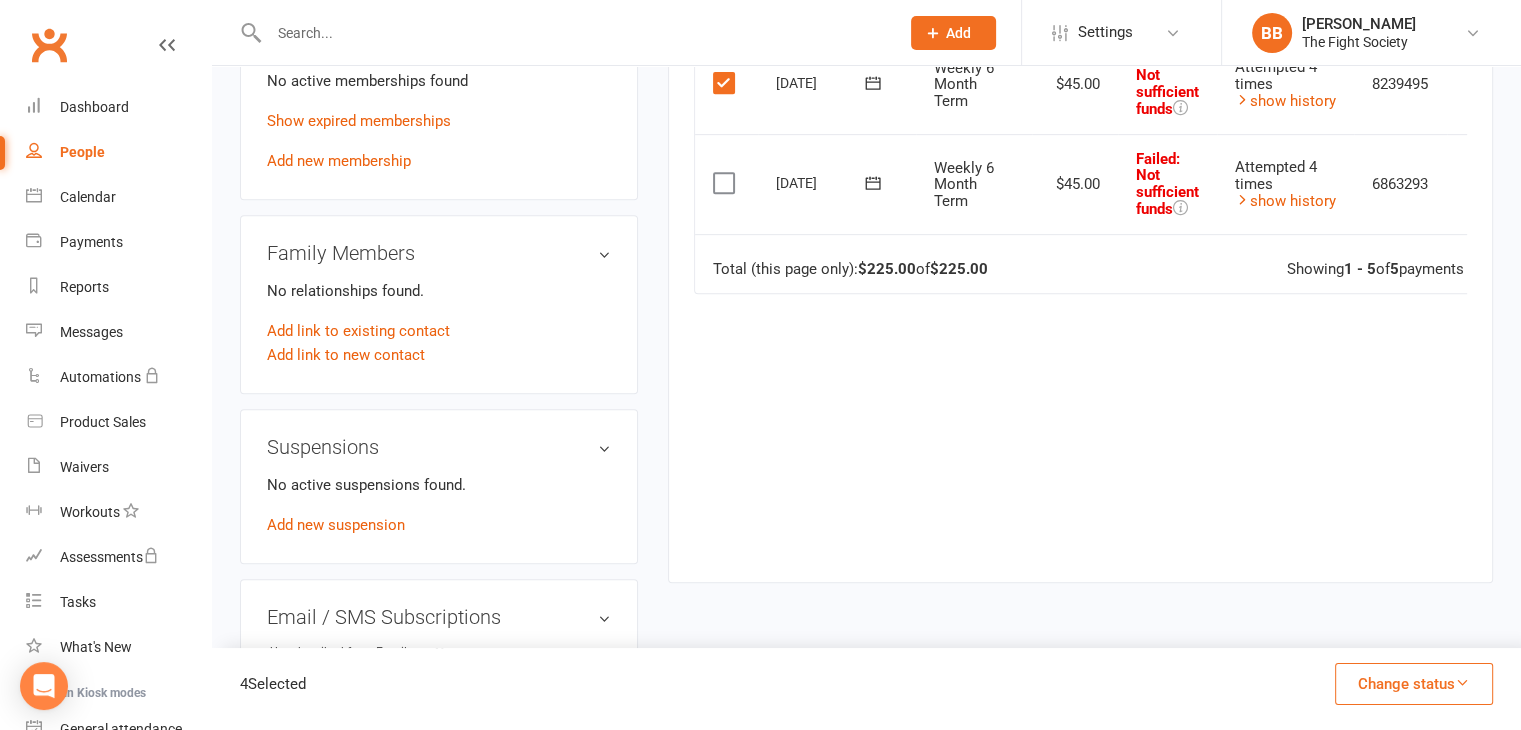 click at bounding box center (726, 183) 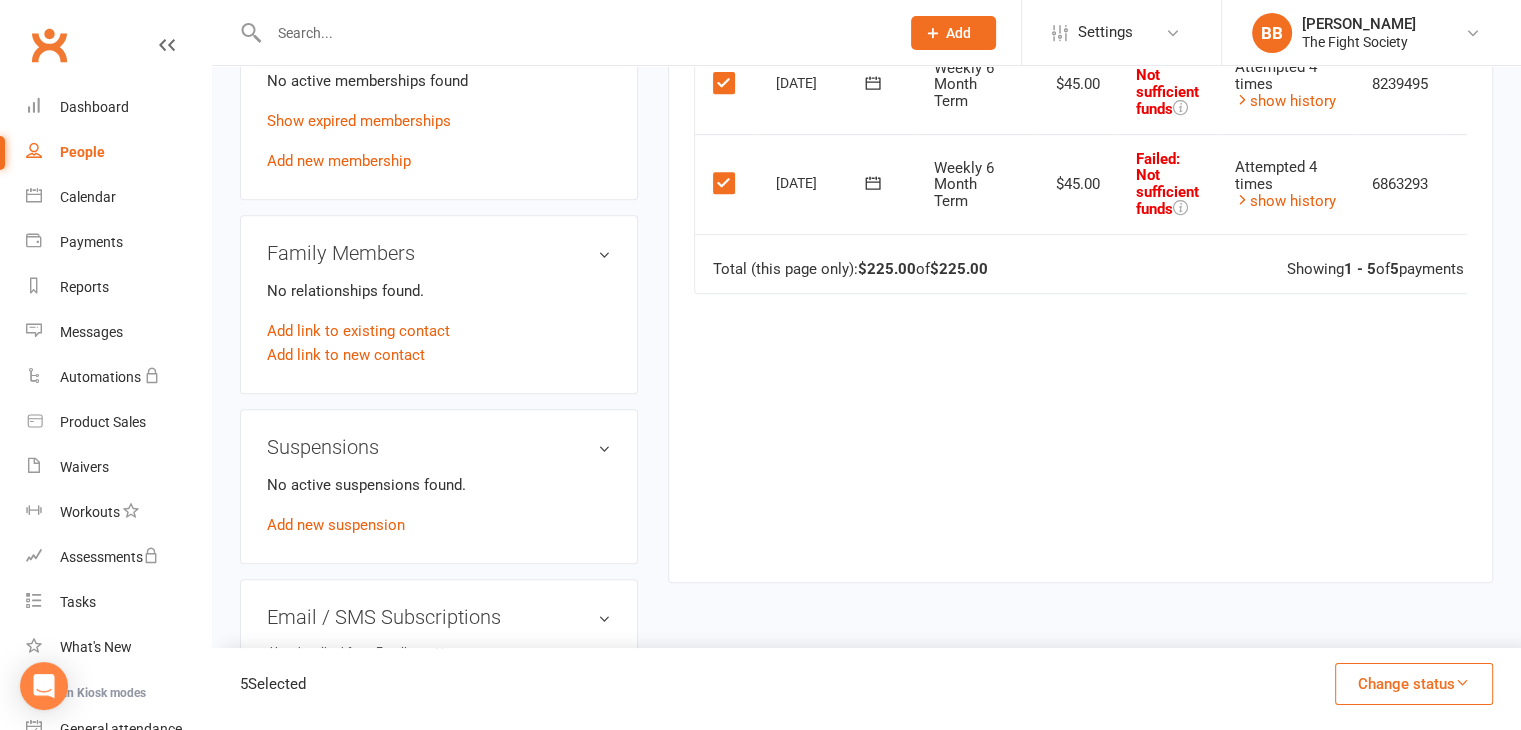 click on "Change status" at bounding box center [1414, 684] 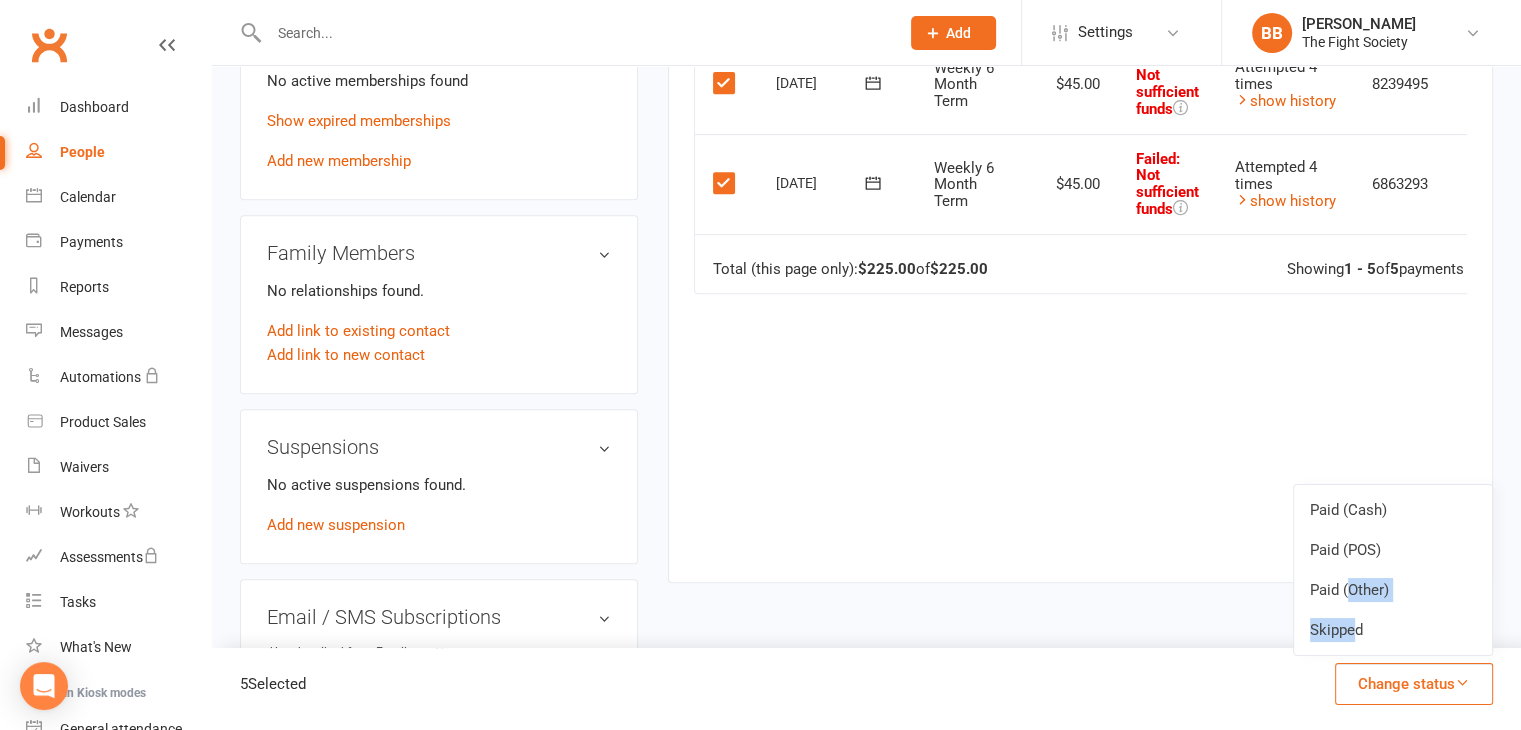 drag, startPoint x: 1352, startPoint y: 608, endPoint x: 1357, endPoint y: 622, distance: 14.866069 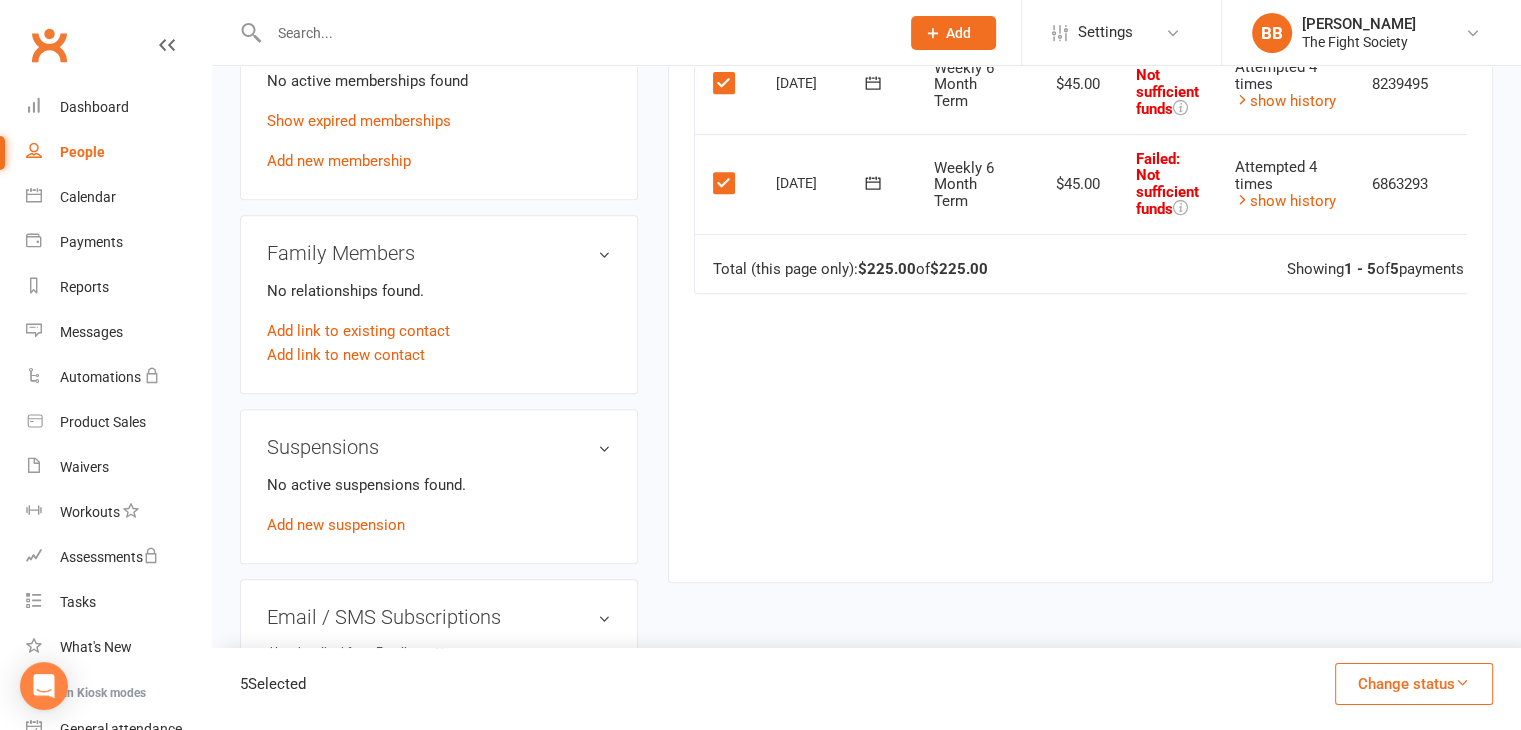 click on "Change status" at bounding box center (1414, 684) 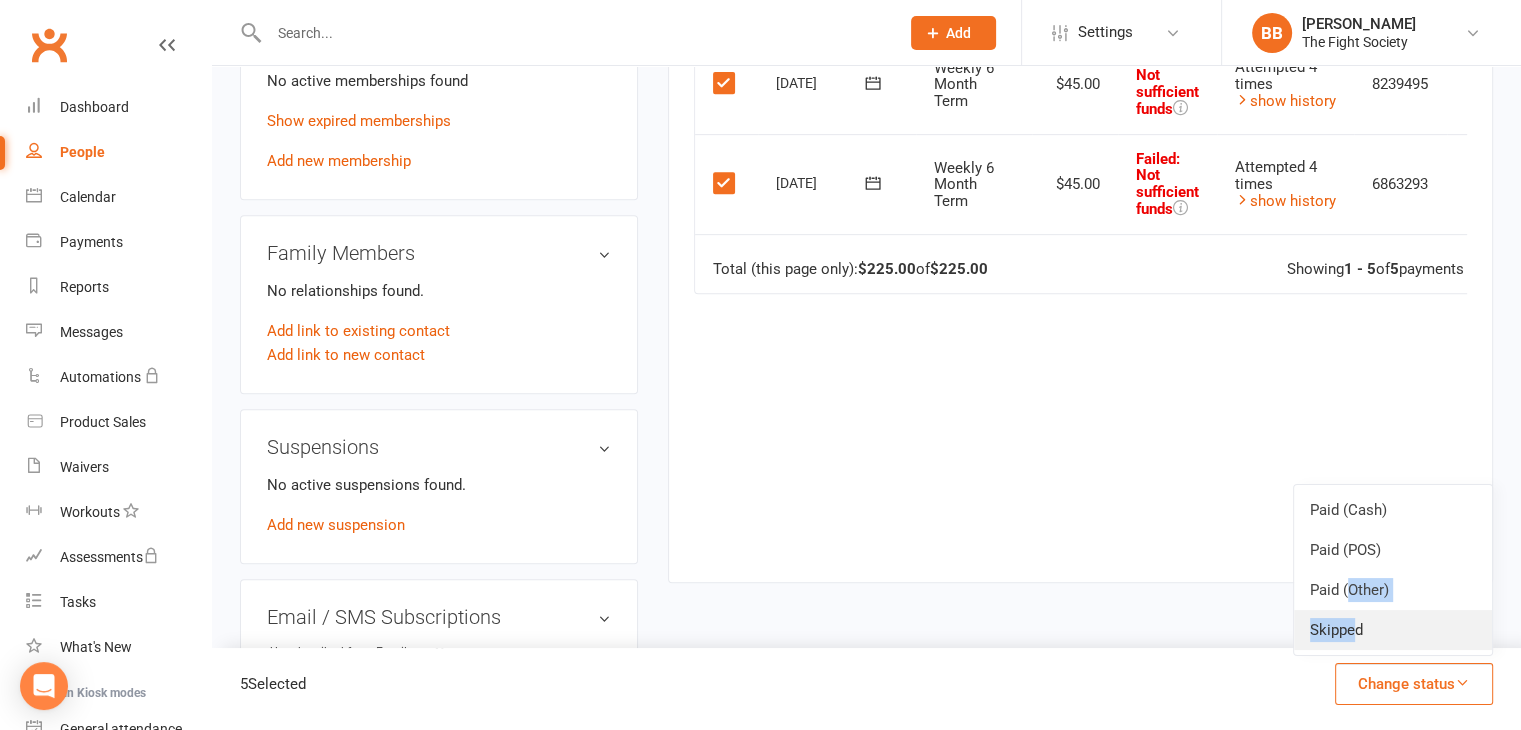 click on "Skipped" at bounding box center [1393, 630] 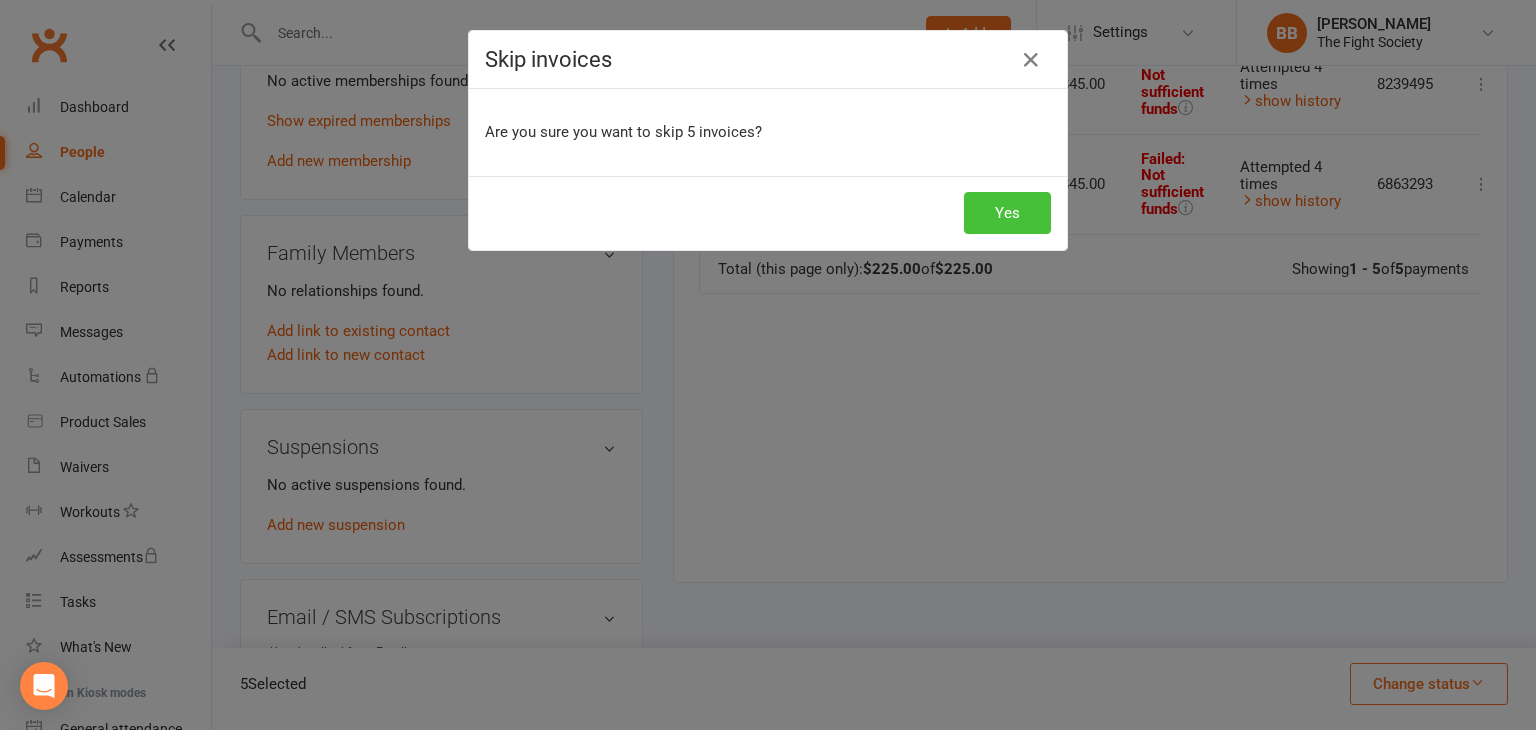 click on "Yes" at bounding box center (1007, 213) 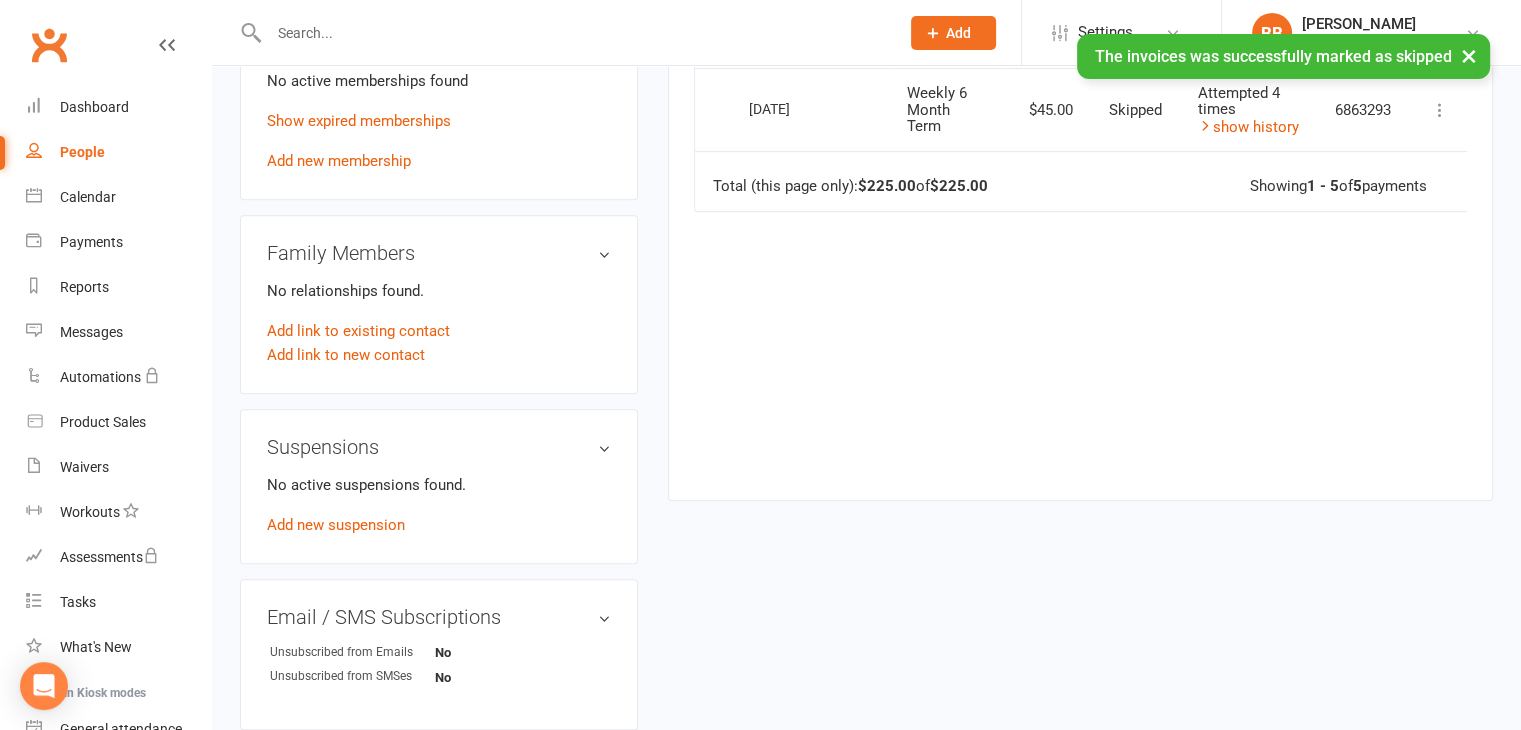 scroll, scrollTop: 0, scrollLeft: 6, axis: horizontal 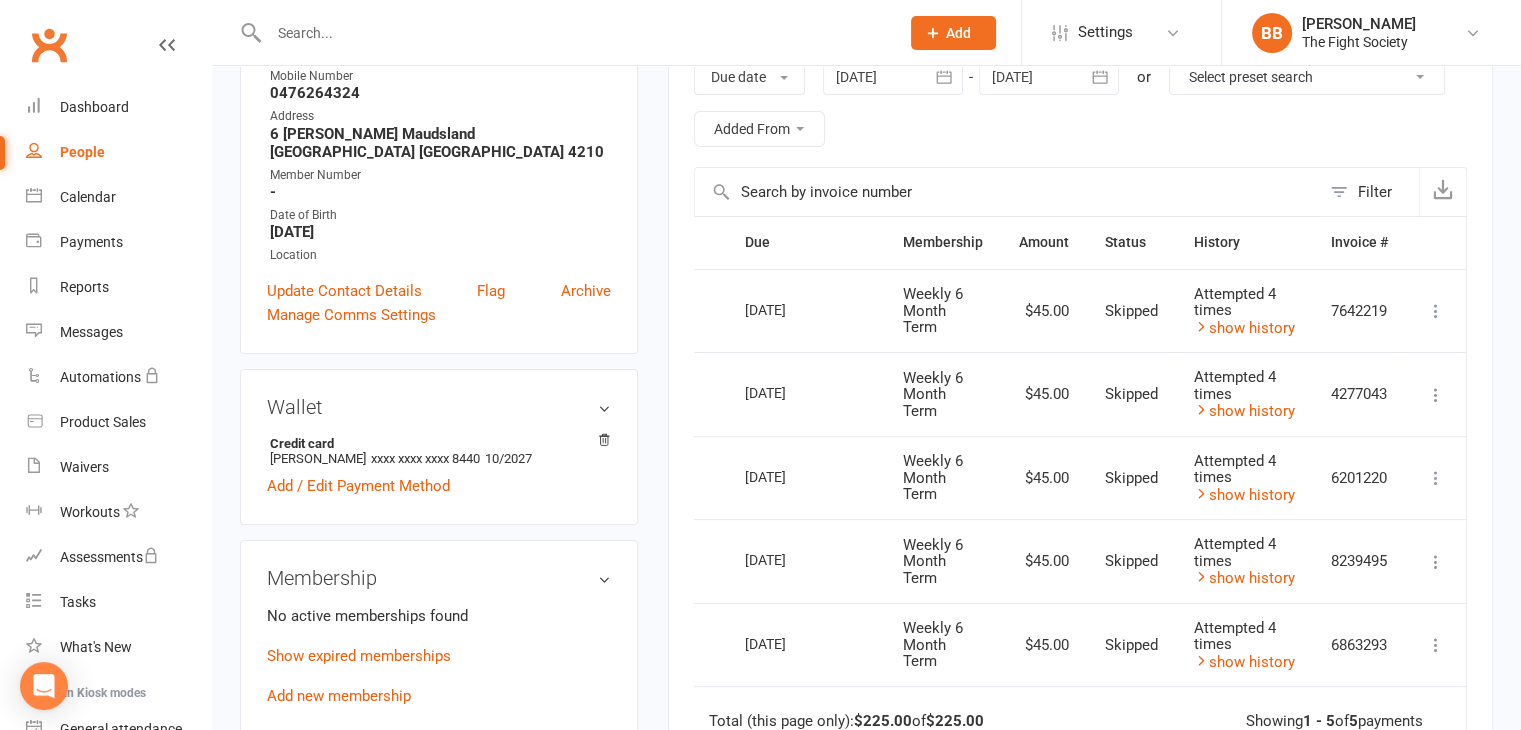click at bounding box center [893, 77] 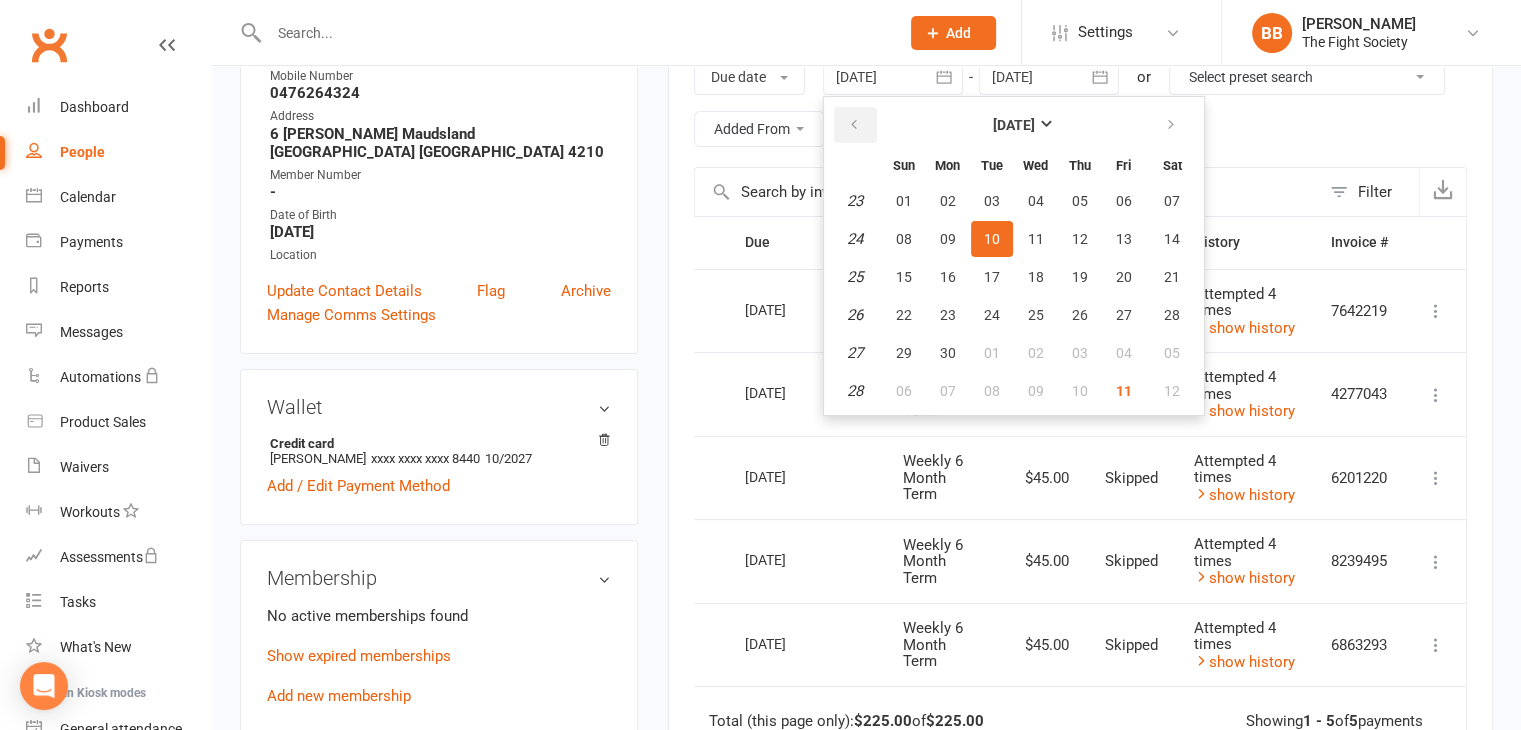 click at bounding box center (854, 125) 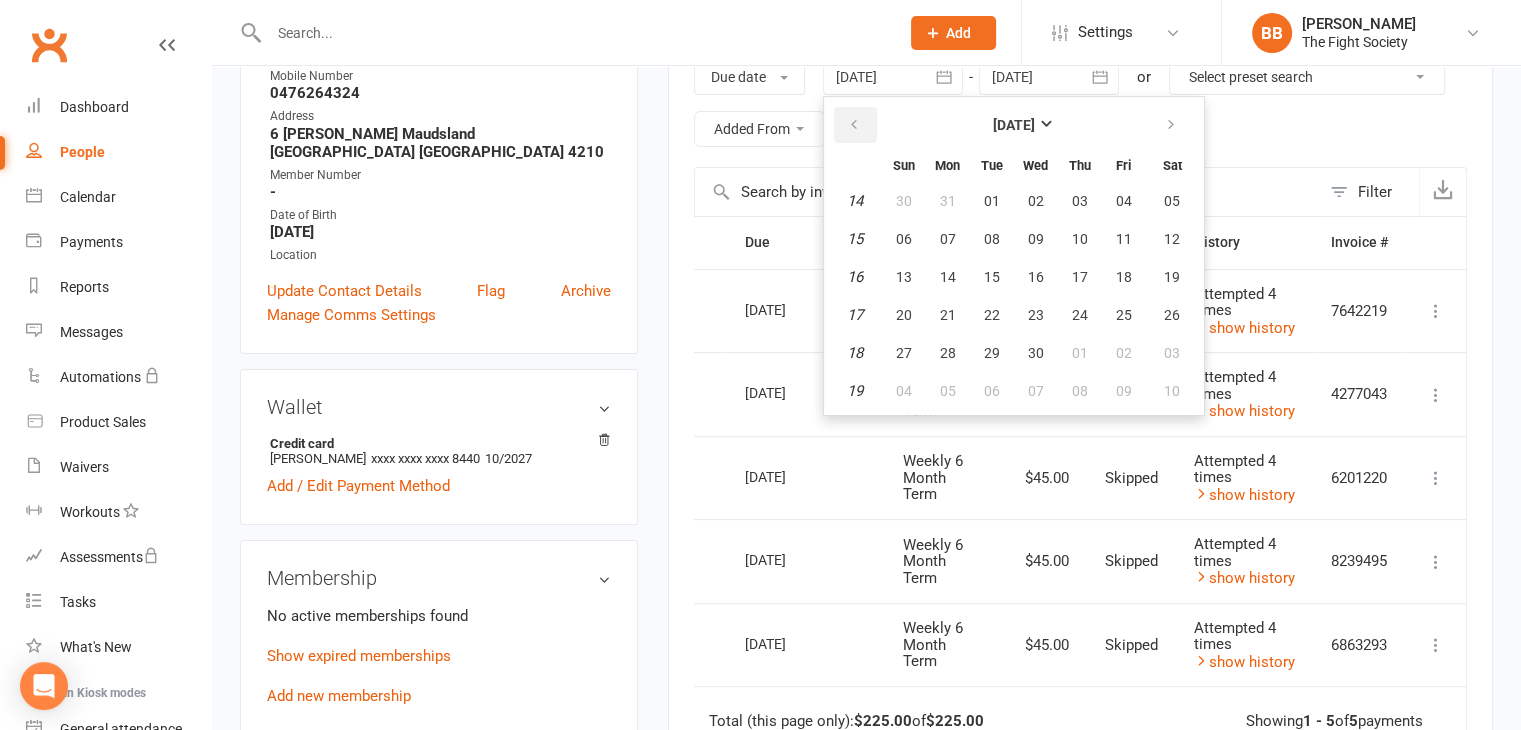 click at bounding box center [854, 125] 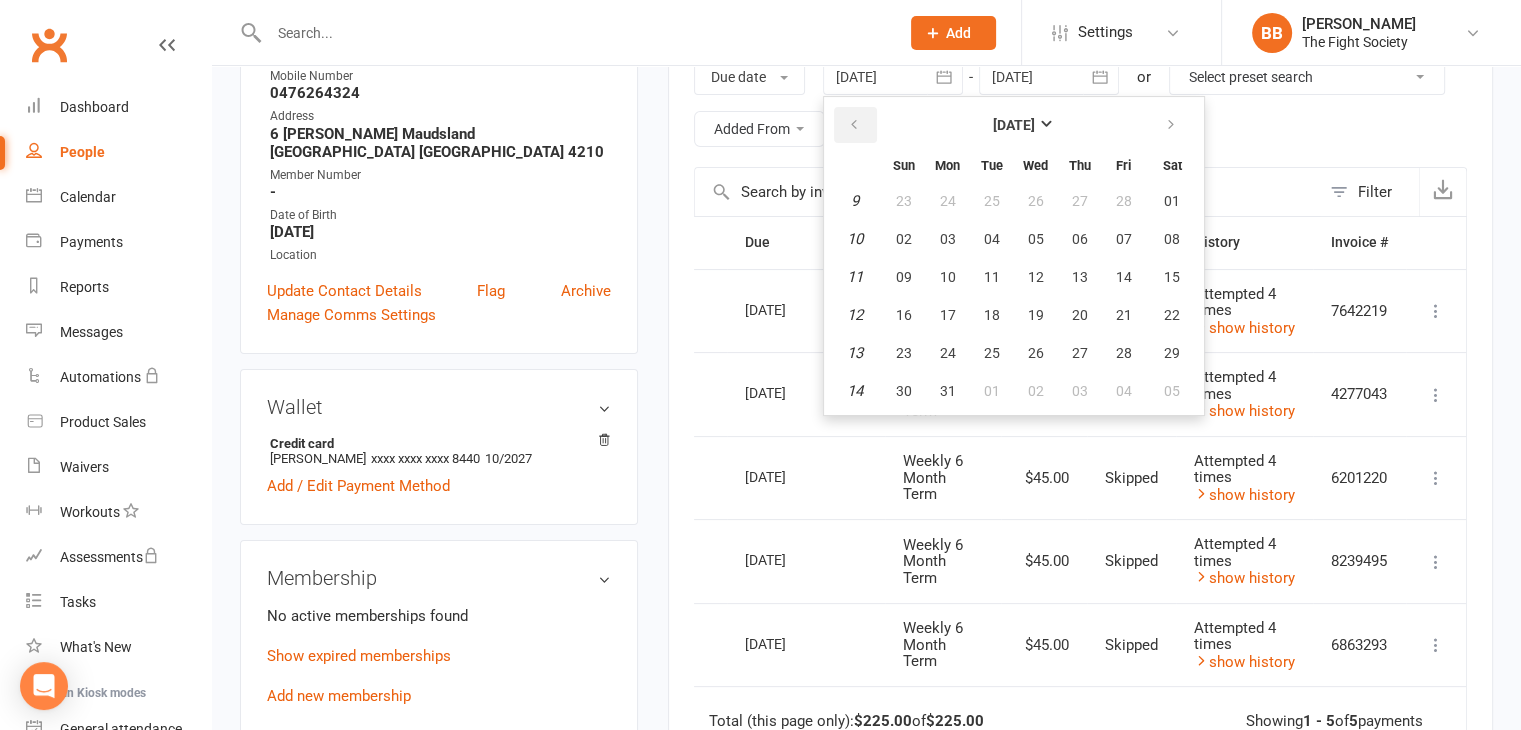 click at bounding box center (854, 125) 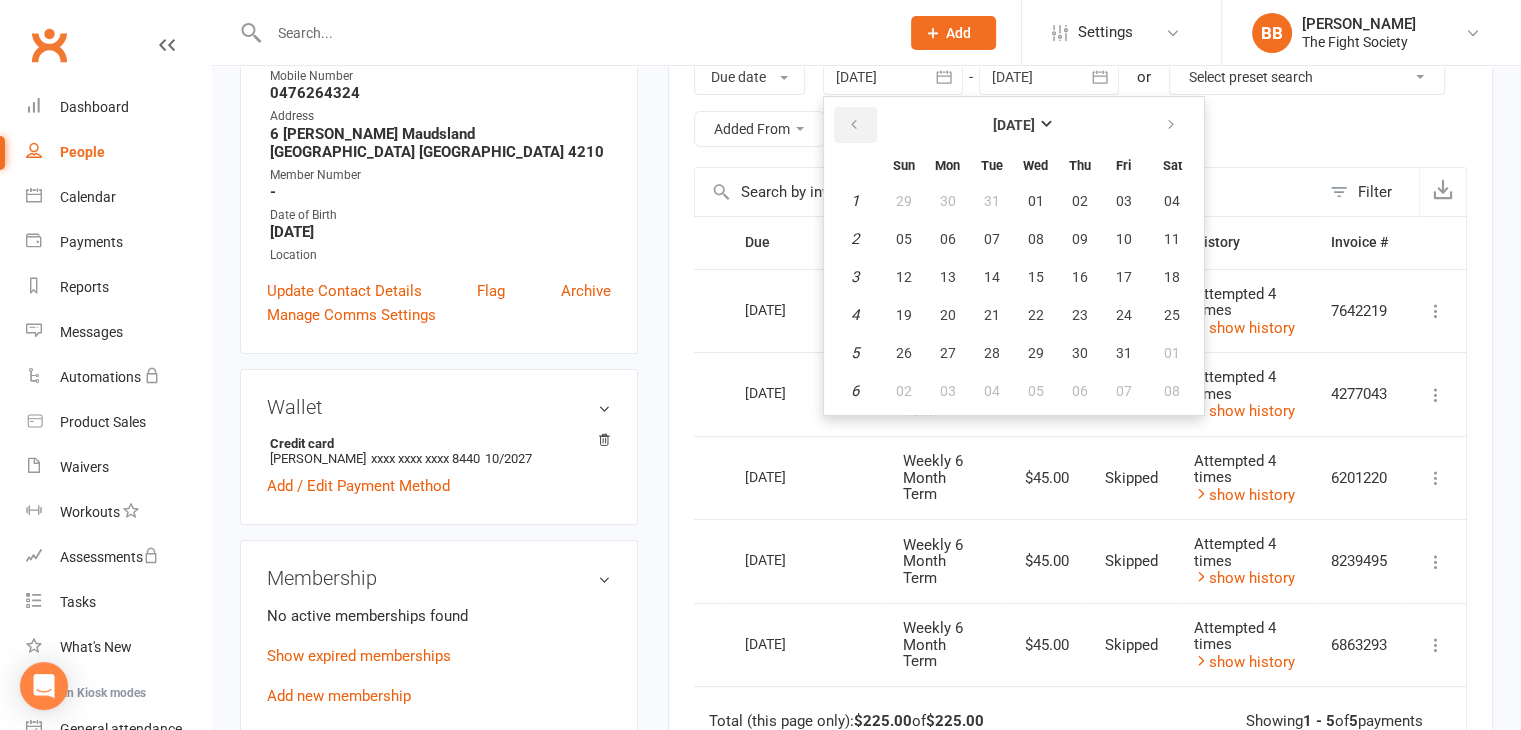 click at bounding box center (854, 125) 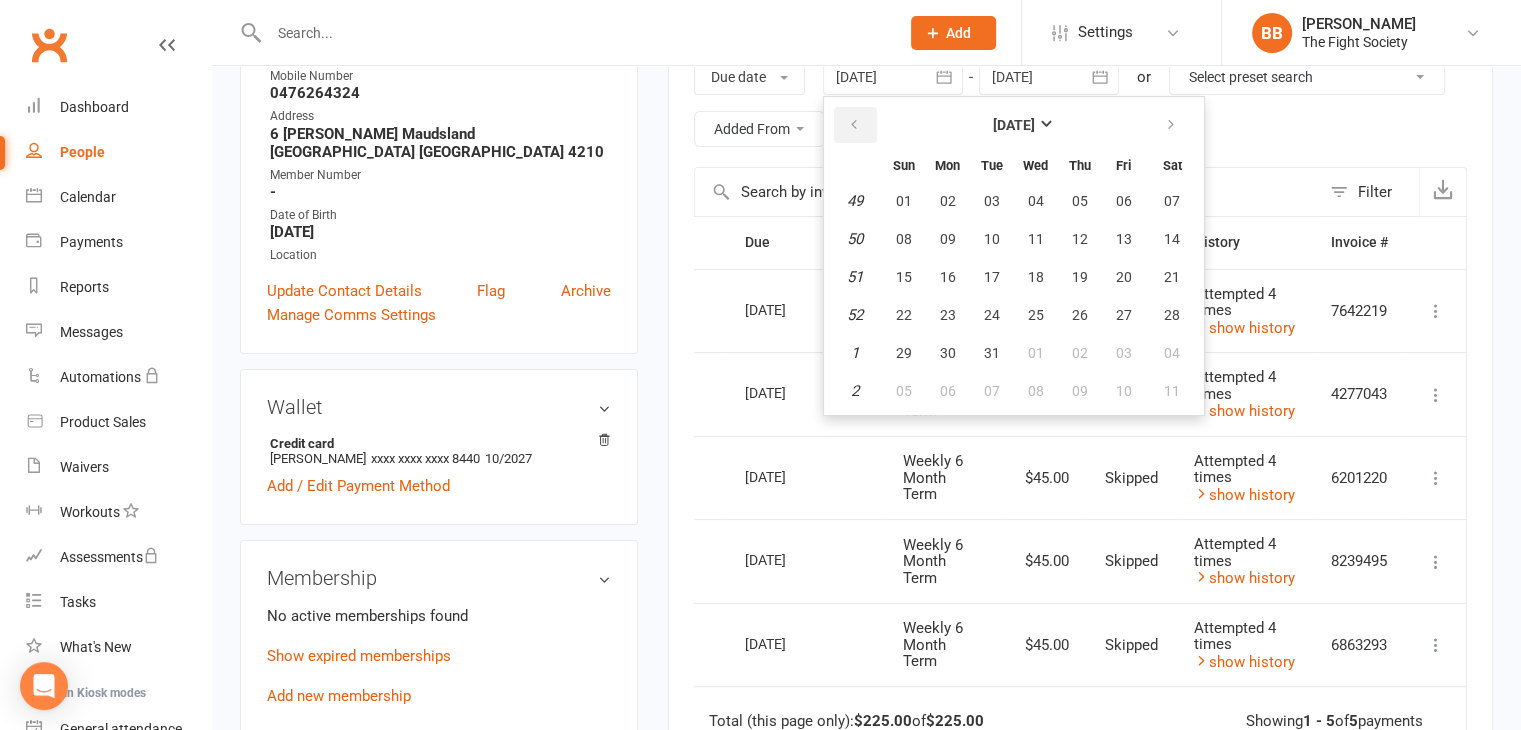 click at bounding box center [854, 125] 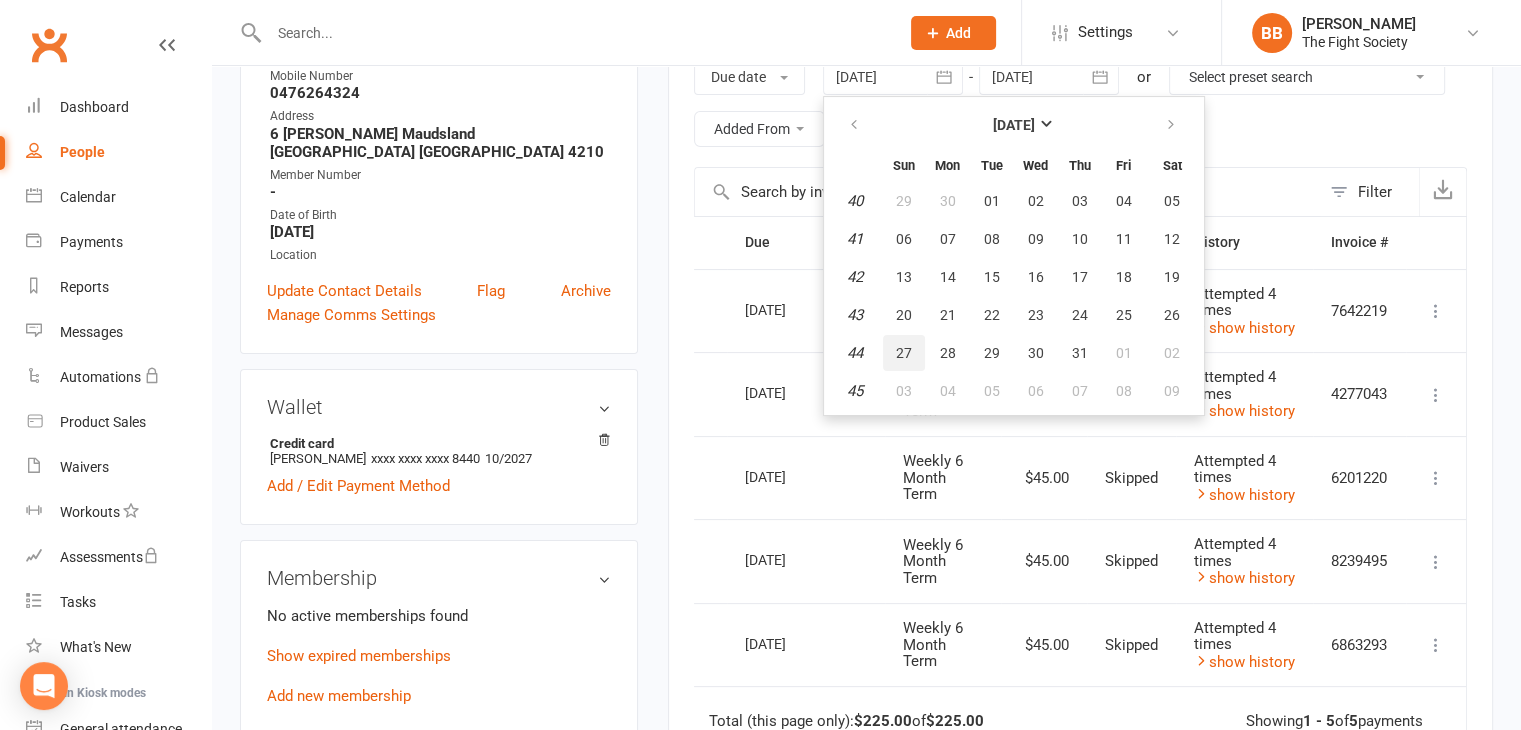 click on "27" at bounding box center [904, 353] 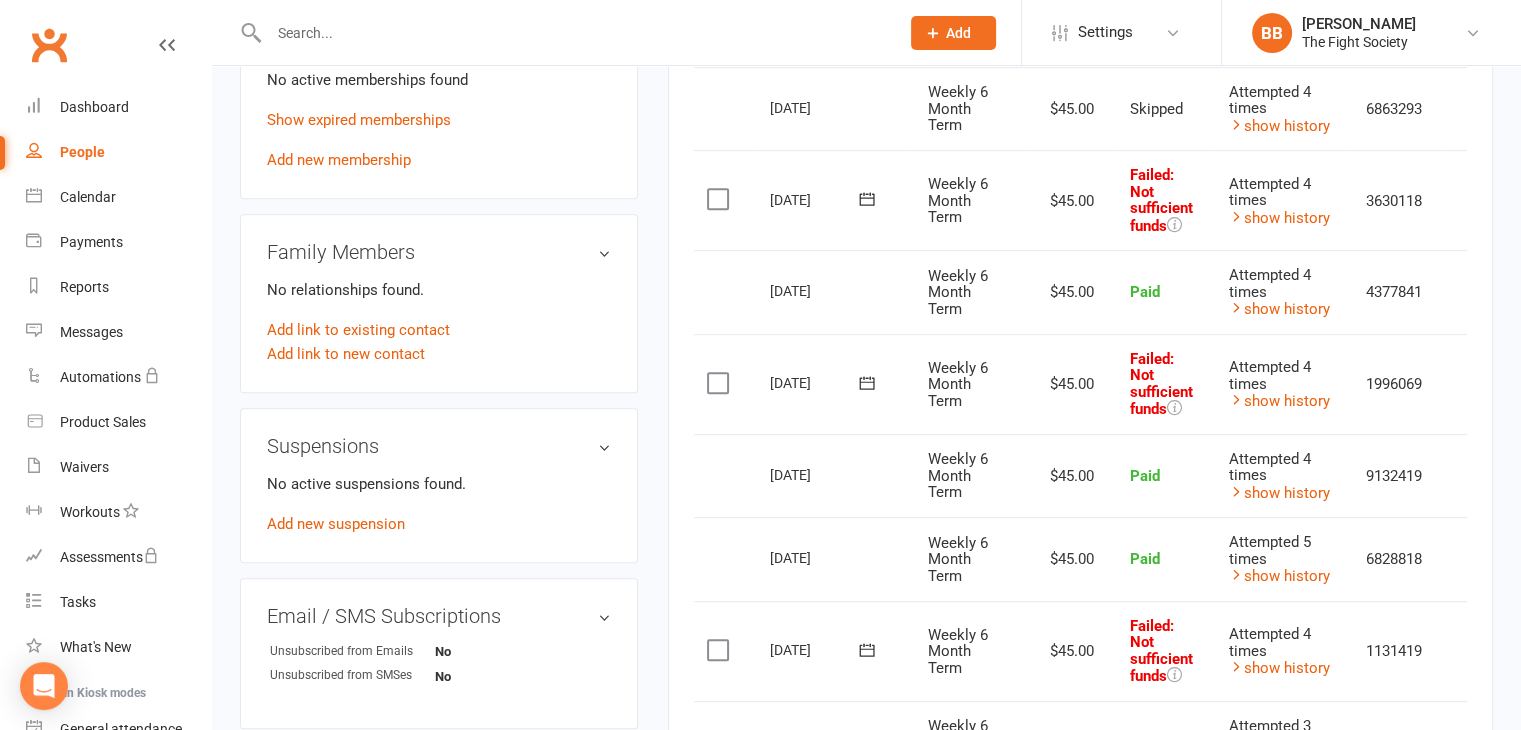 scroll, scrollTop: 874, scrollLeft: 0, axis: vertical 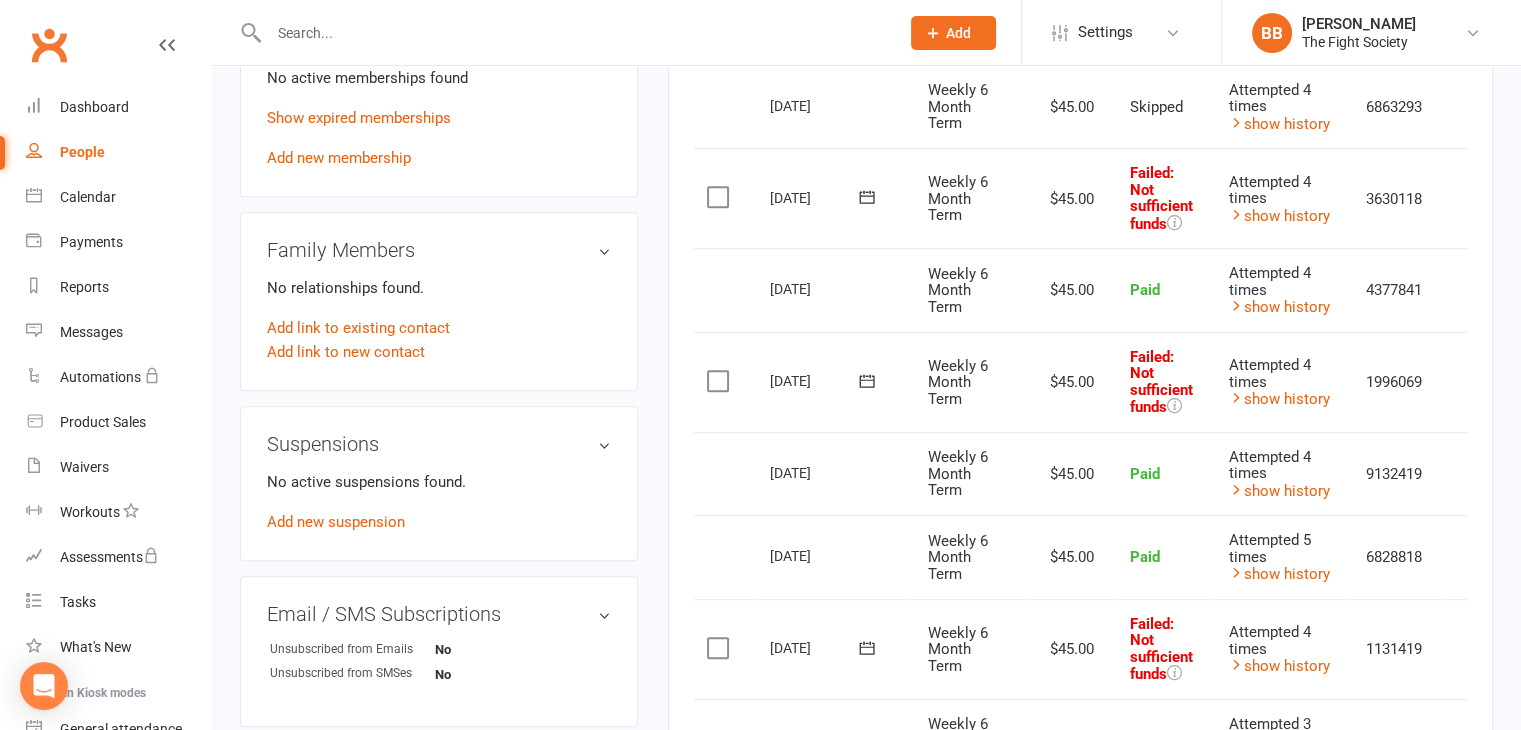 click at bounding box center [720, 197] 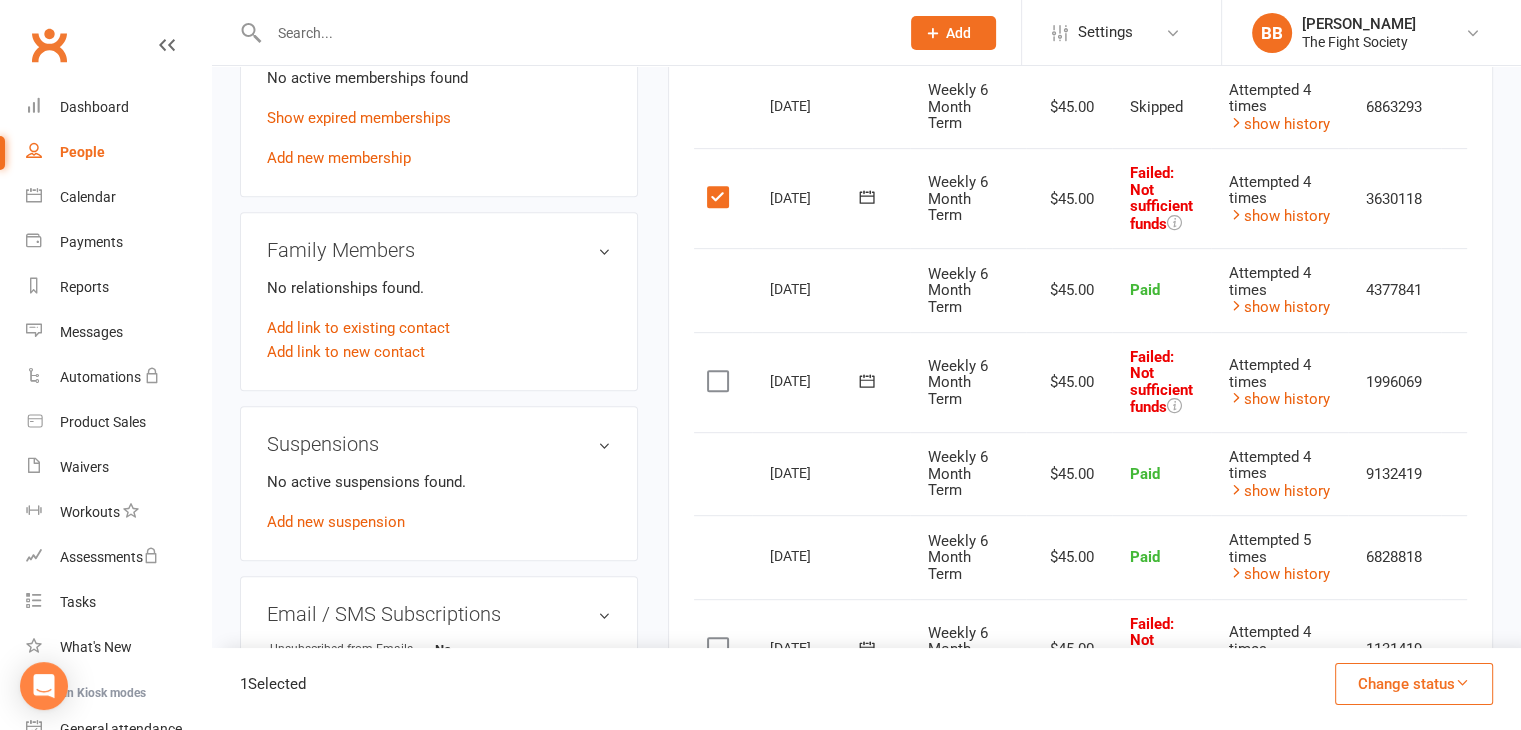 click at bounding box center (720, 381) 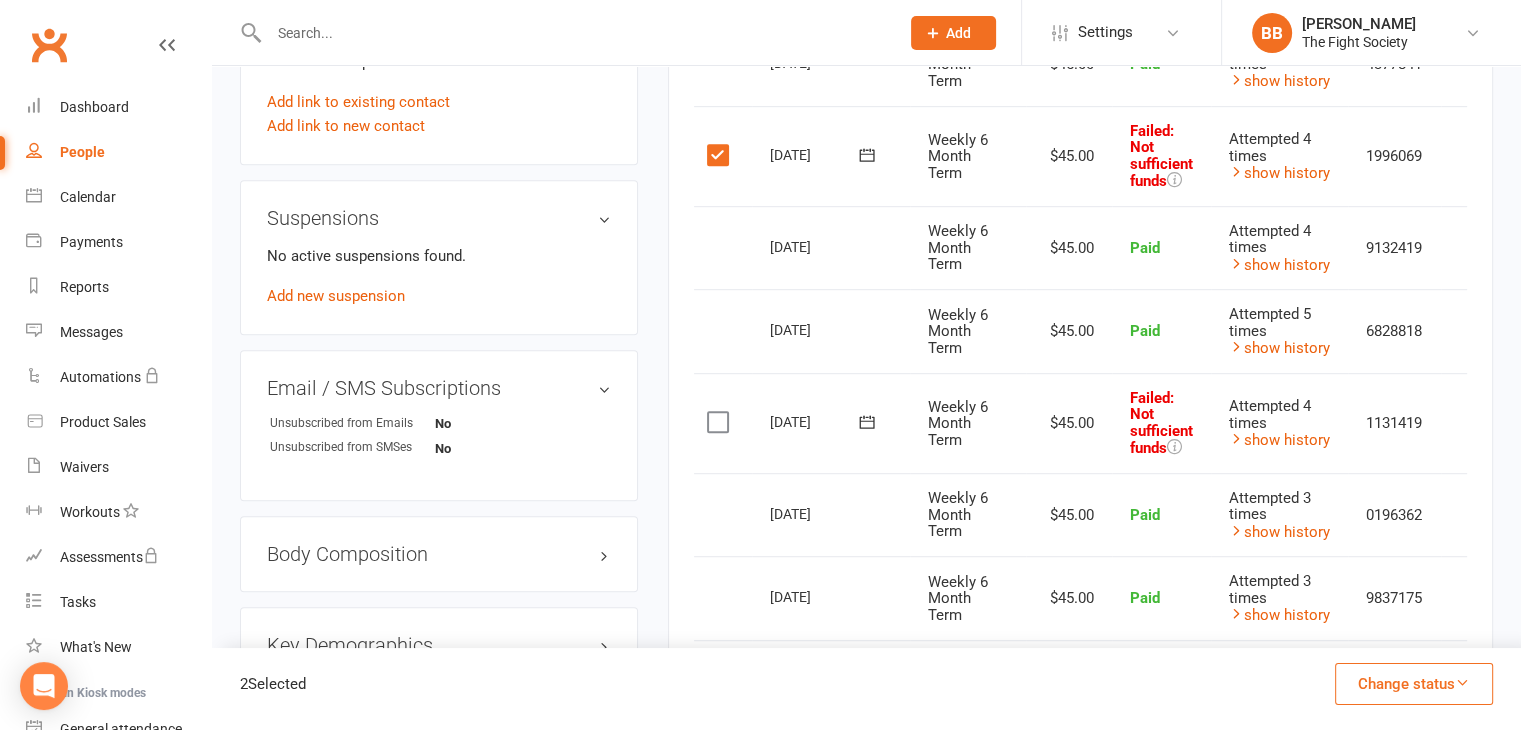 scroll, scrollTop: 1102, scrollLeft: 0, axis: vertical 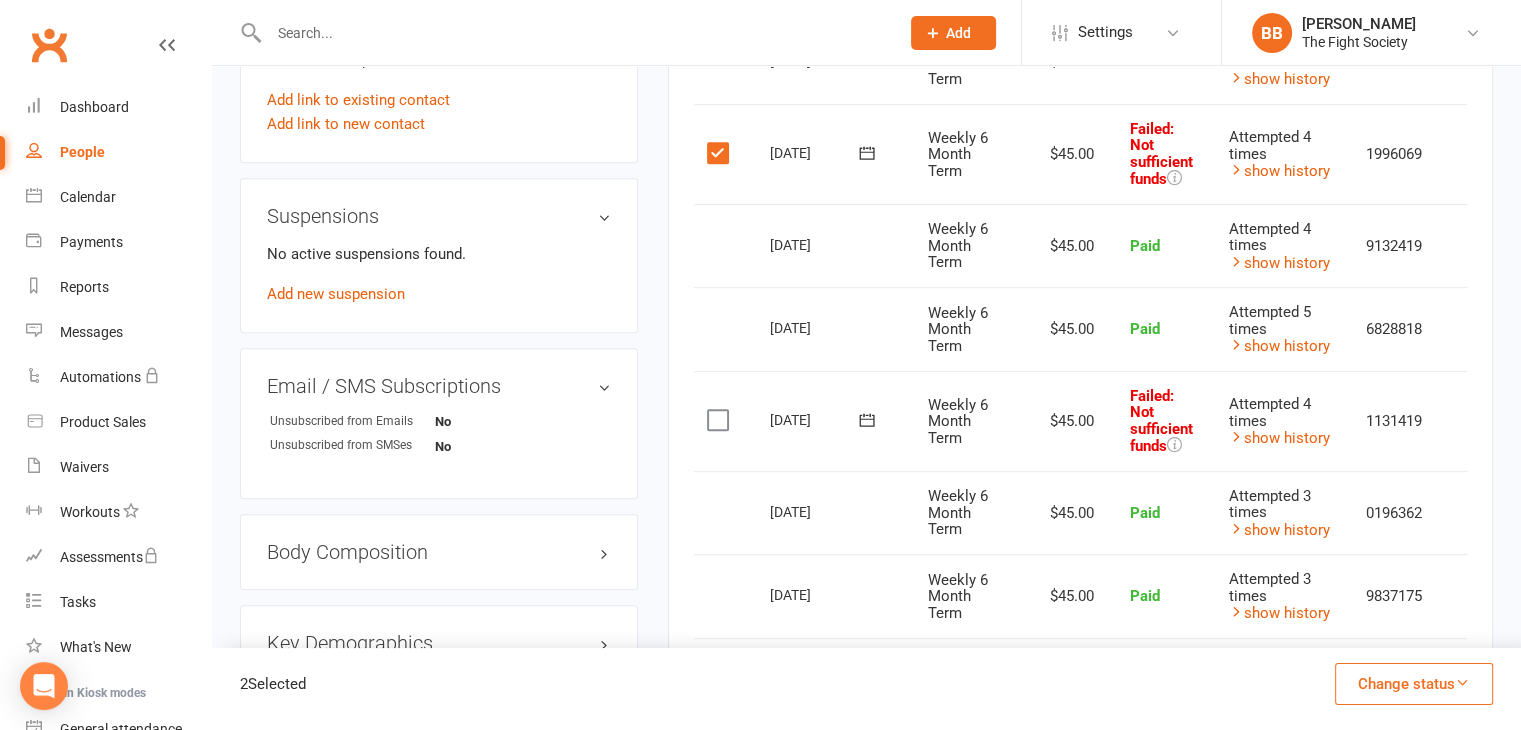 click at bounding box center [720, 420] 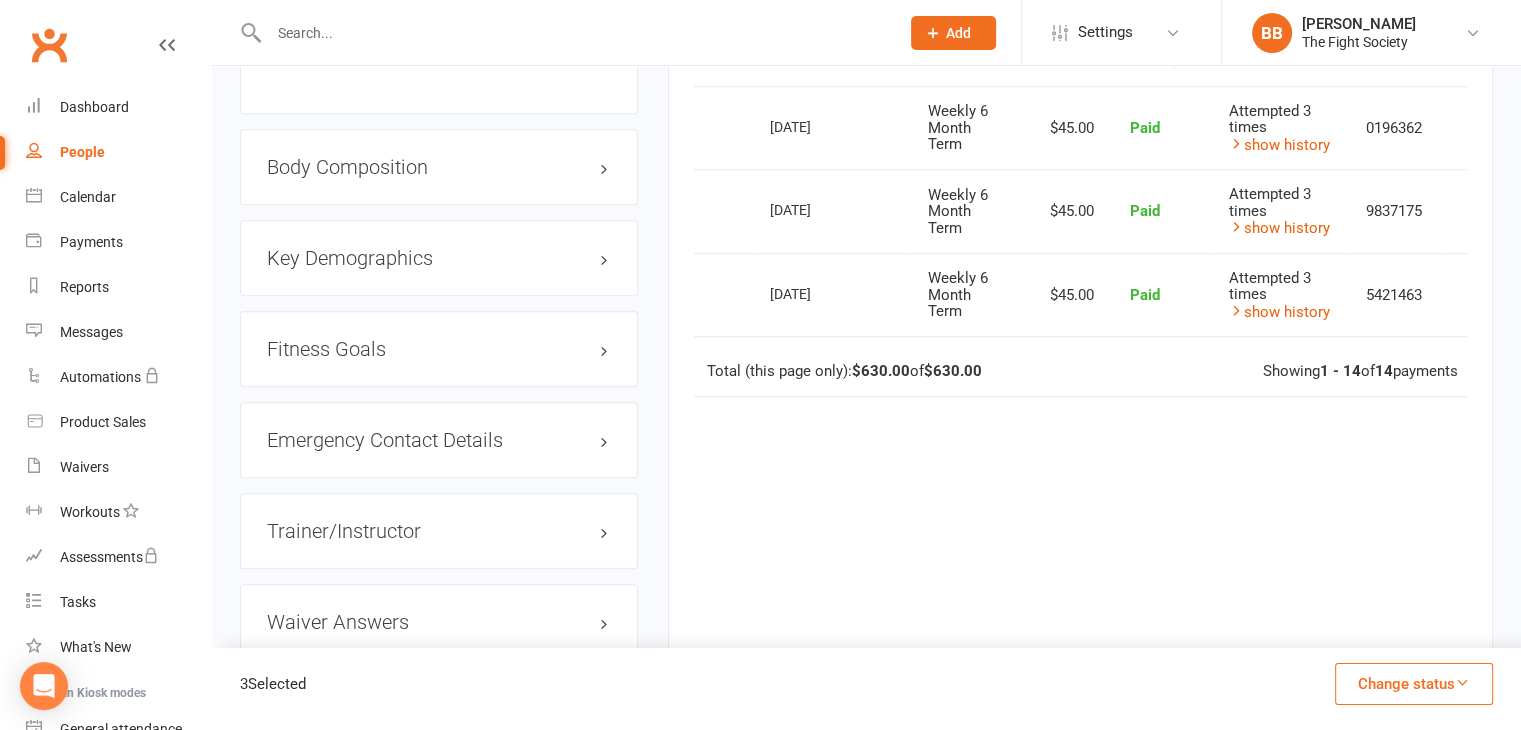 scroll, scrollTop: 1488, scrollLeft: 0, axis: vertical 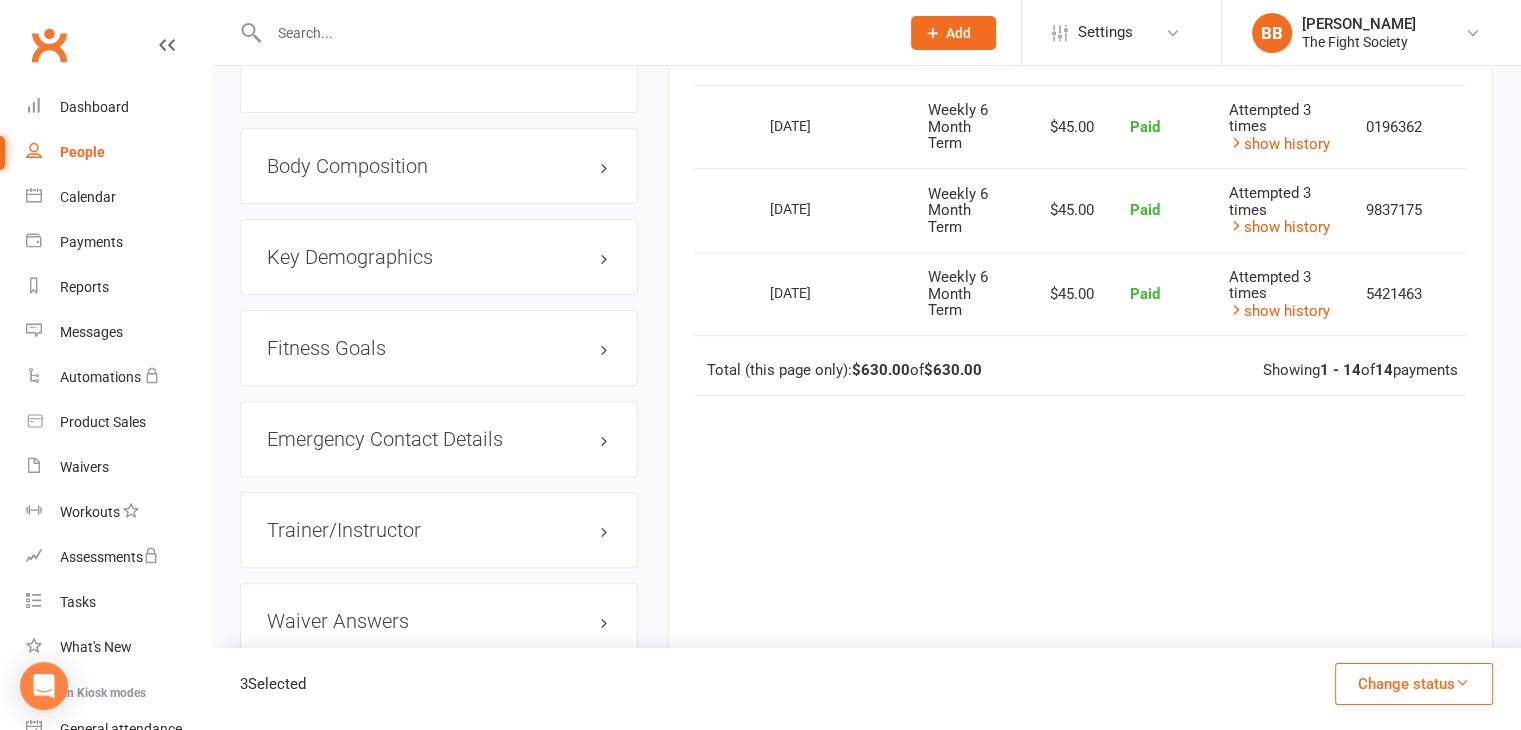 click on "Change status" at bounding box center (1414, 684) 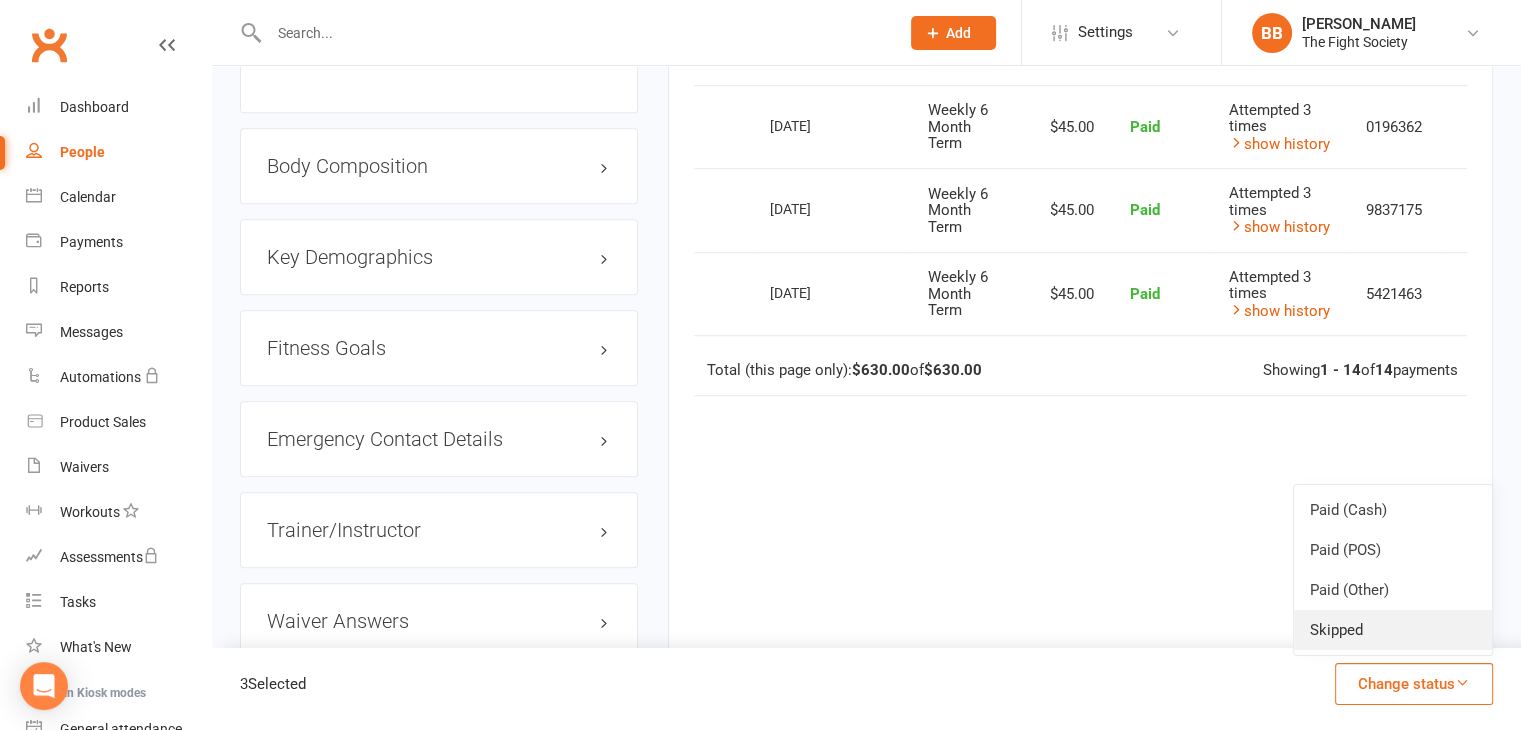 click on "Skipped" at bounding box center [1393, 630] 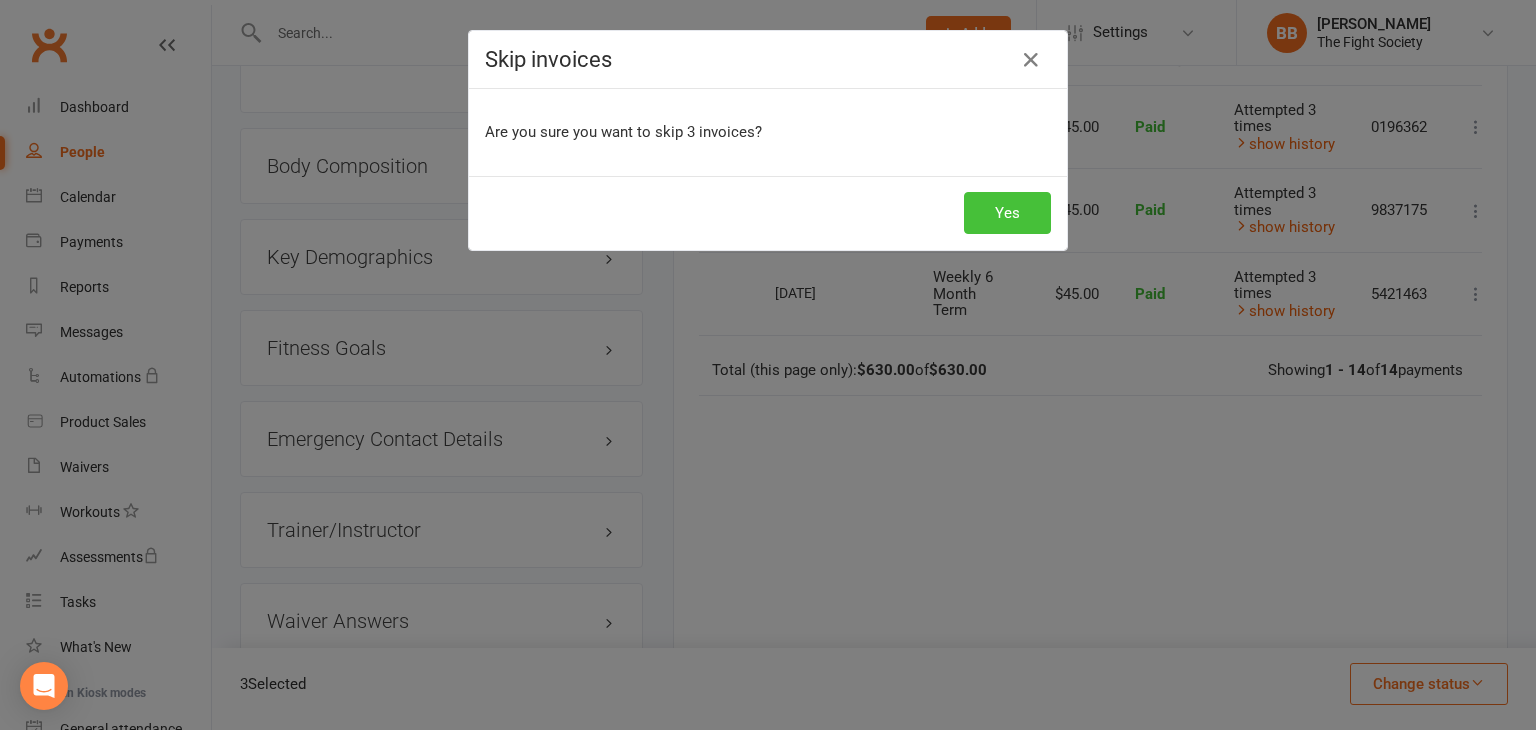 click on "Yes" at bounding box center (1007, 213) 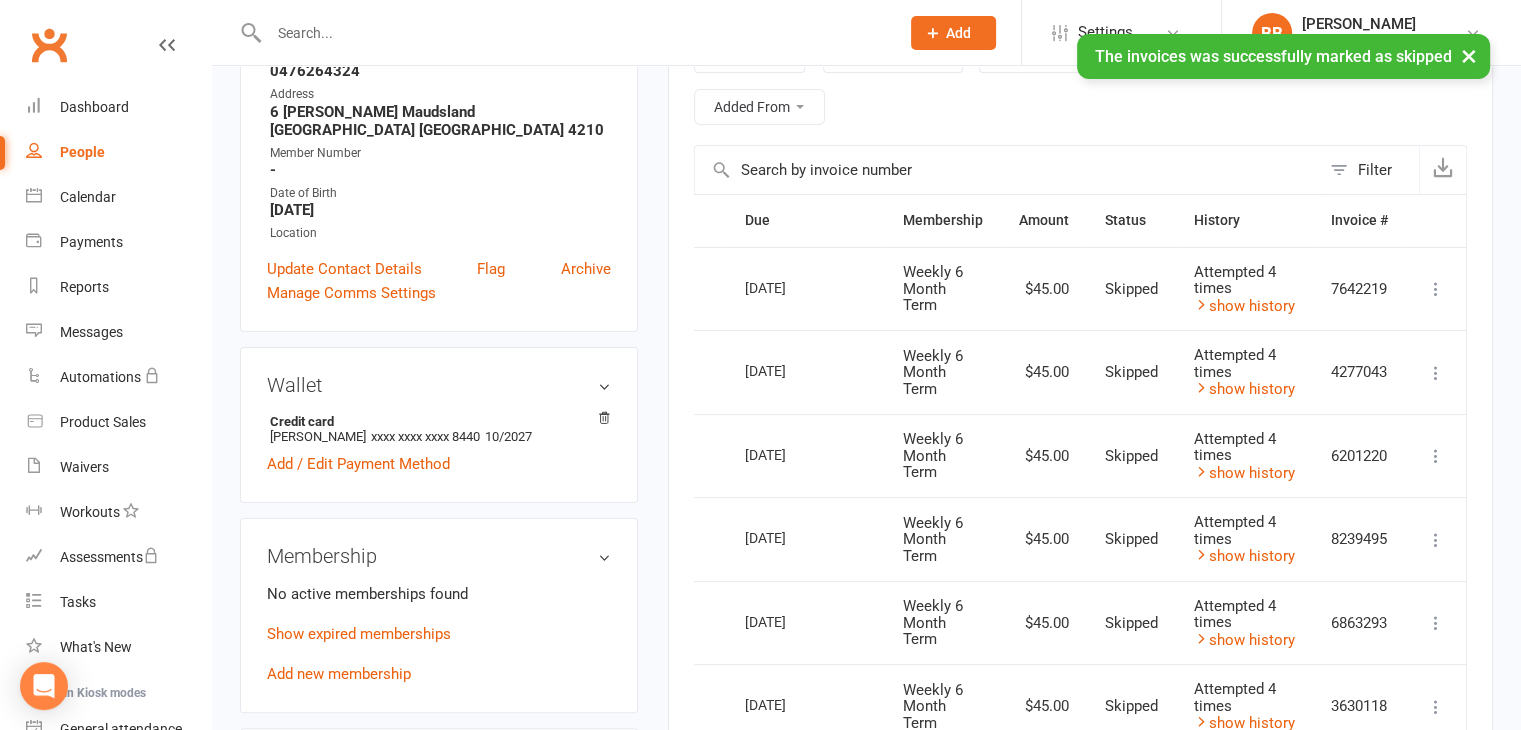 scroll, scrollTop: 0, scrollLeft: 0, axis: both 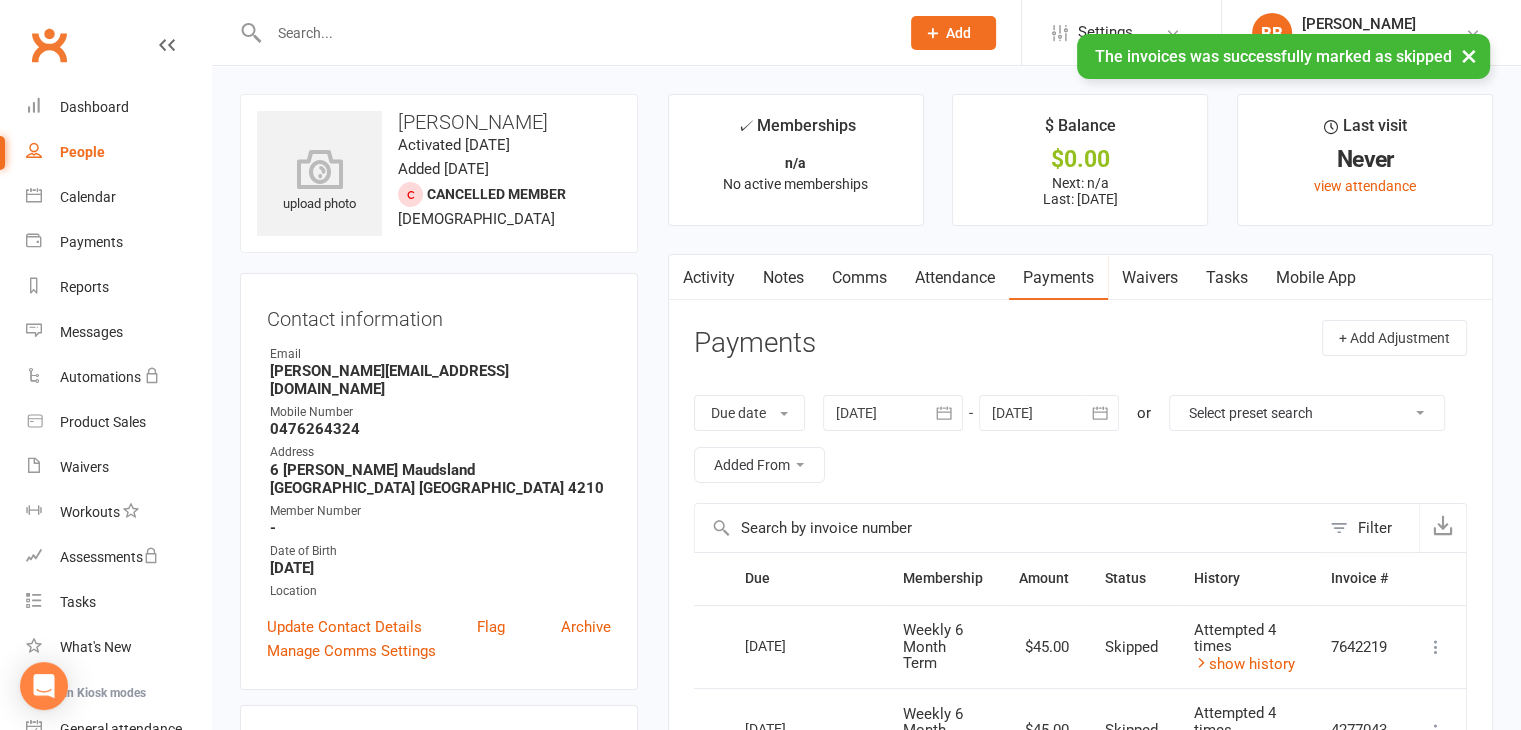 click on "People" at bounding box center (82, 152) 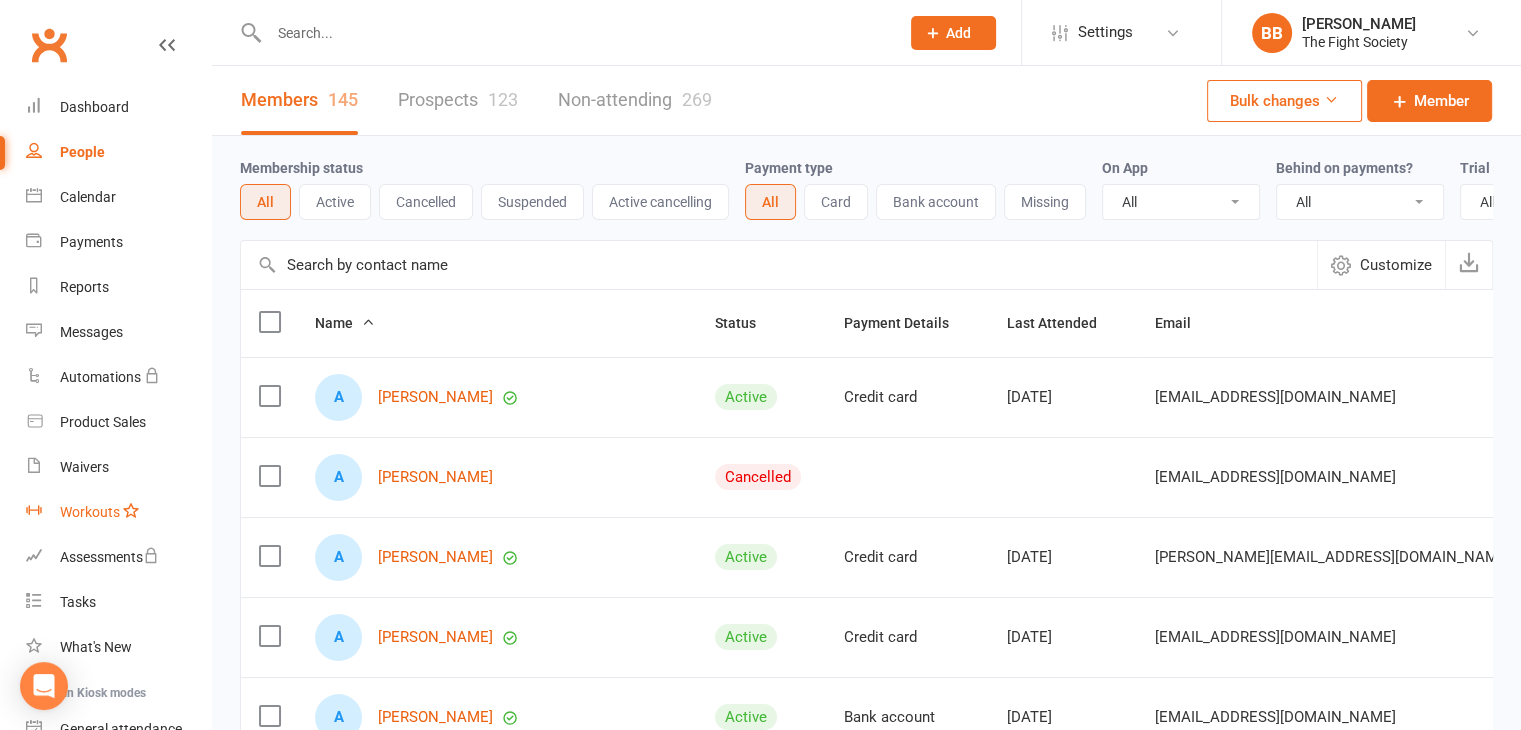 scroll, scrollTop: 187, scrollLeft: 0, axis: vertical 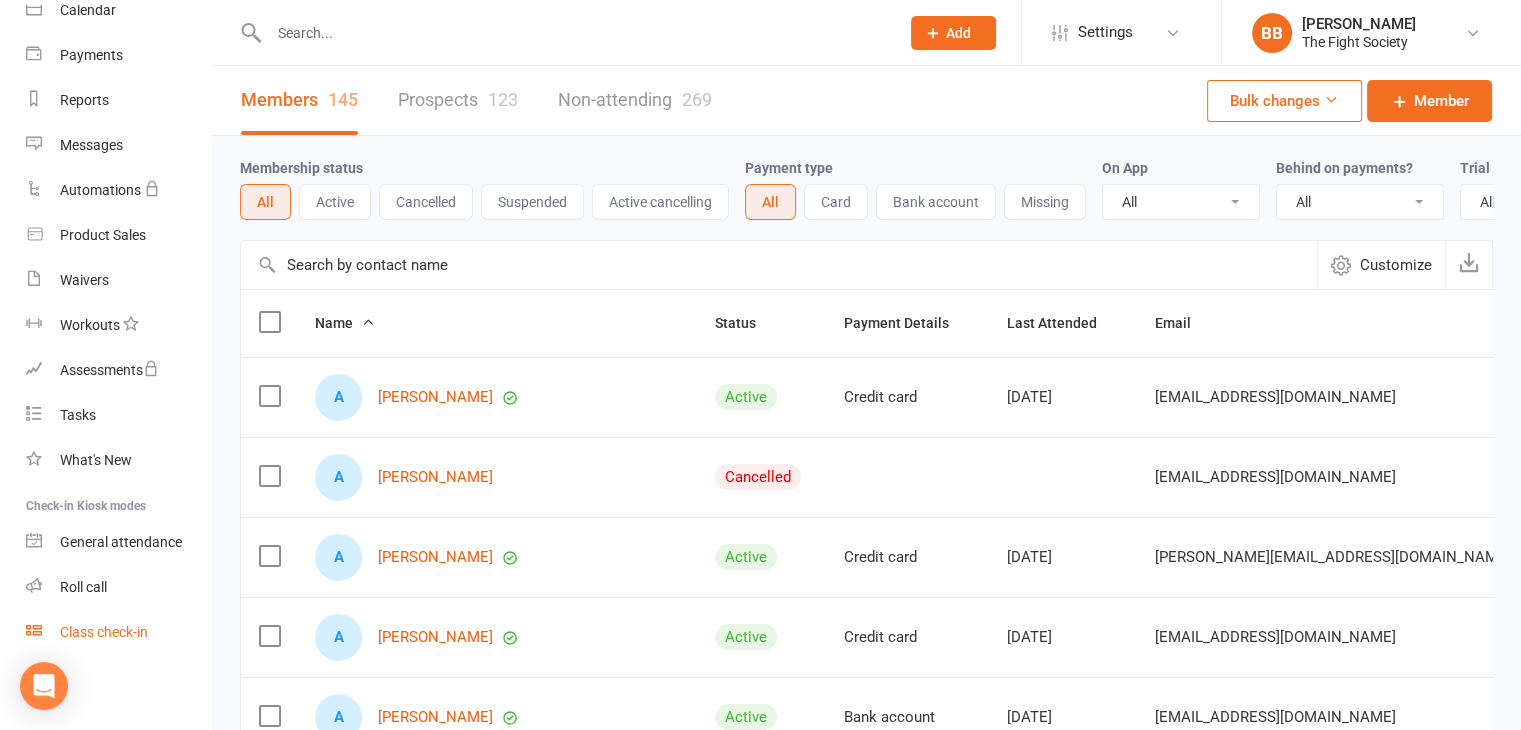 click on "Class check-in" at bounding box center [104, 632] 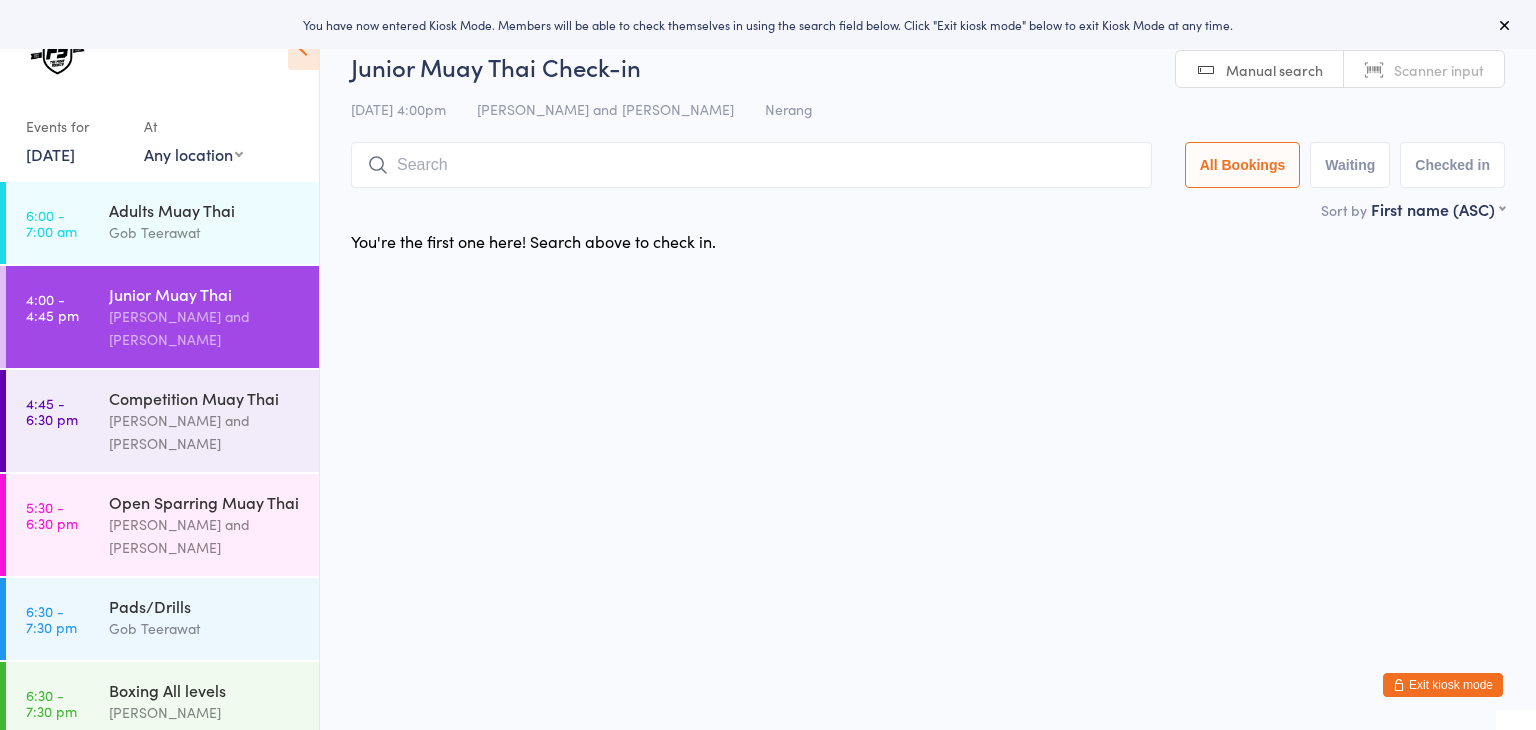 scroll, scrollTop: 0, scrollLeft: 0, axis: both 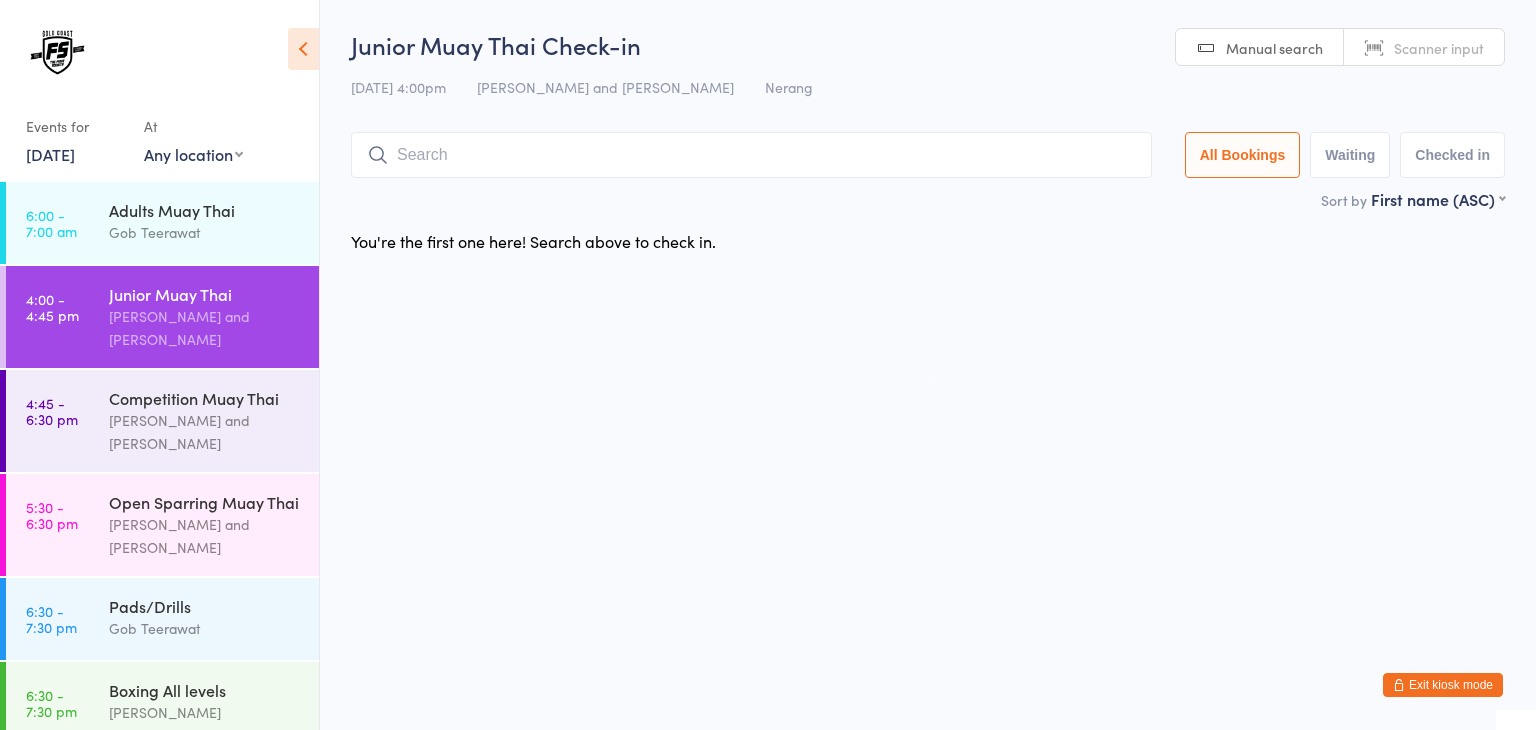 click on "Scanner input" at bounding box center [1424, 48] 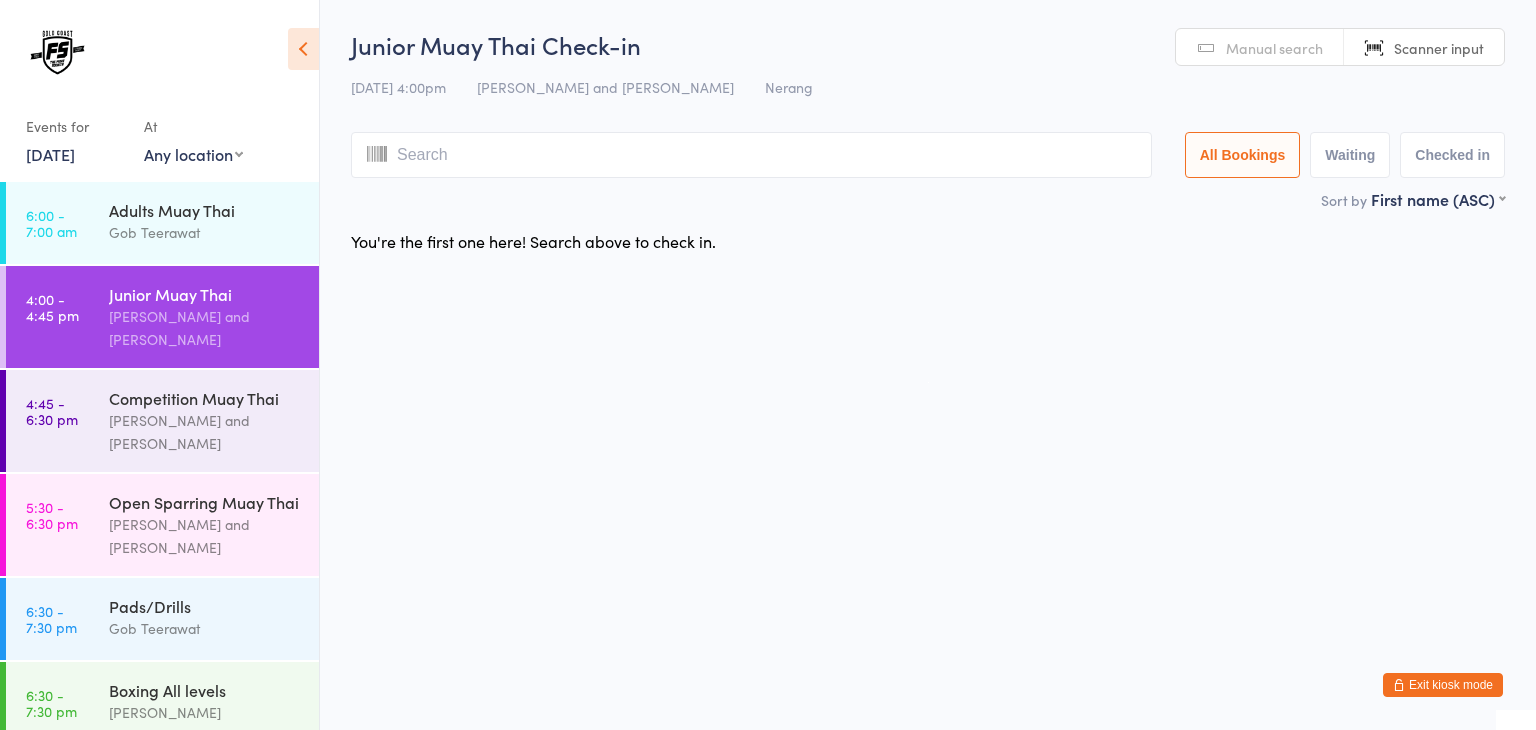 click at bounding box center [751, 155] 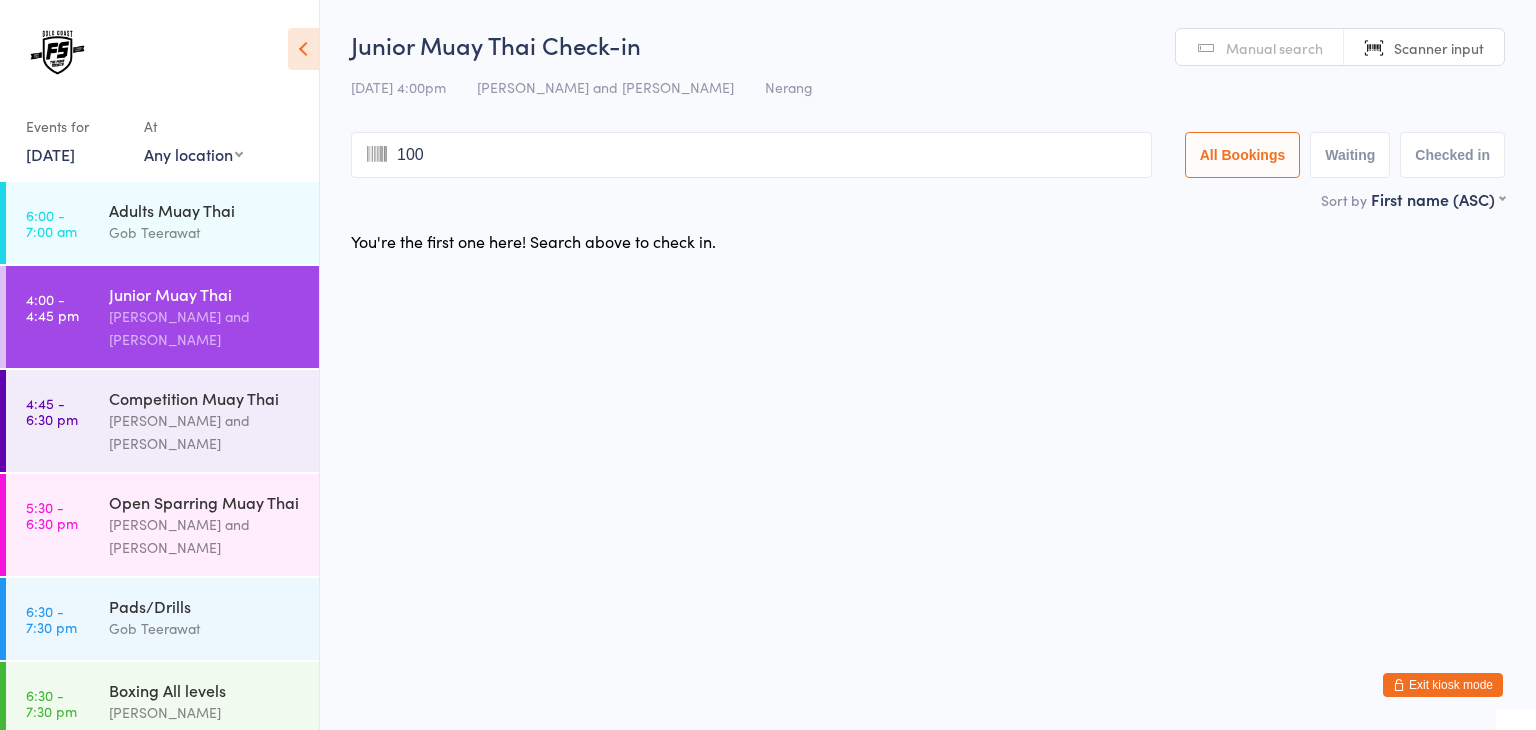type on "1006" 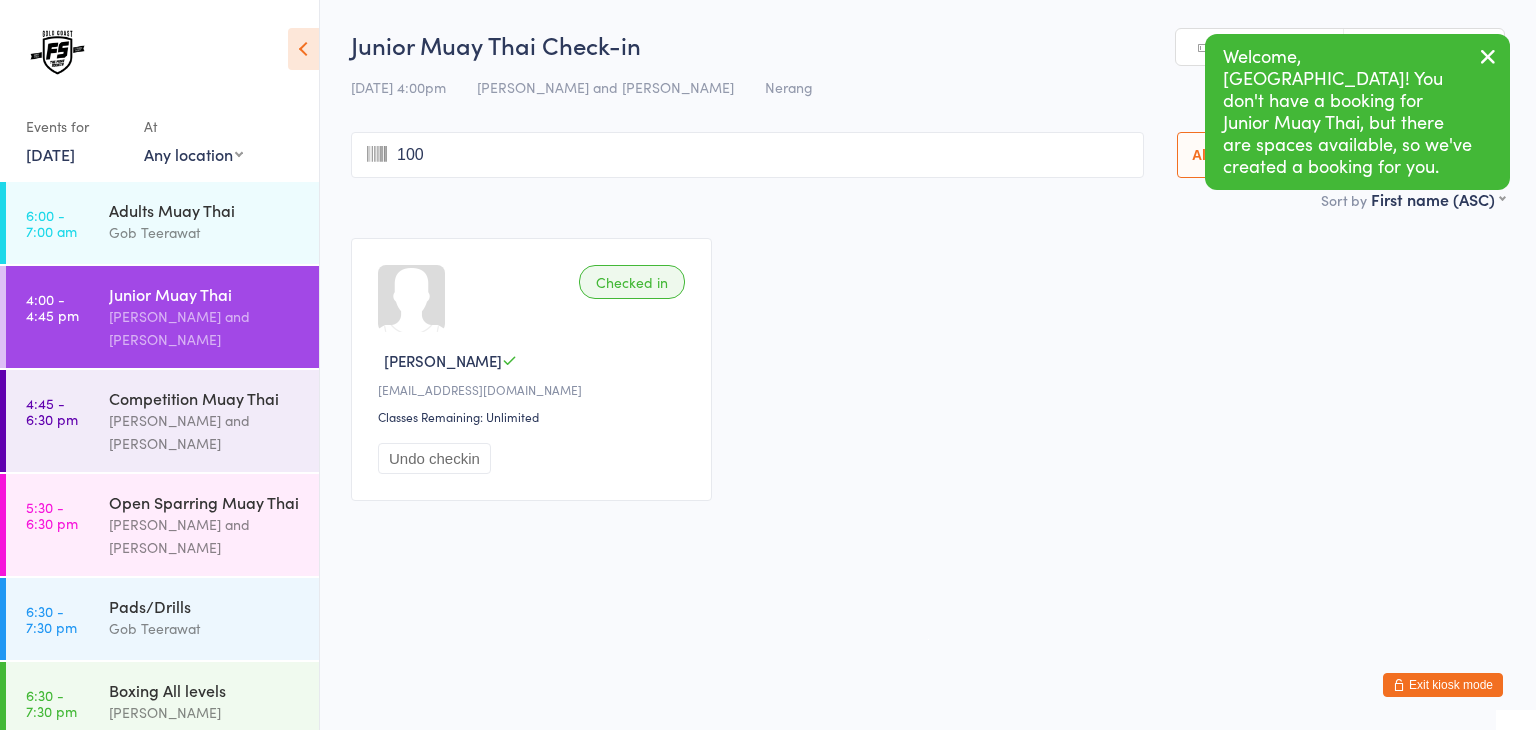 type on "1006" 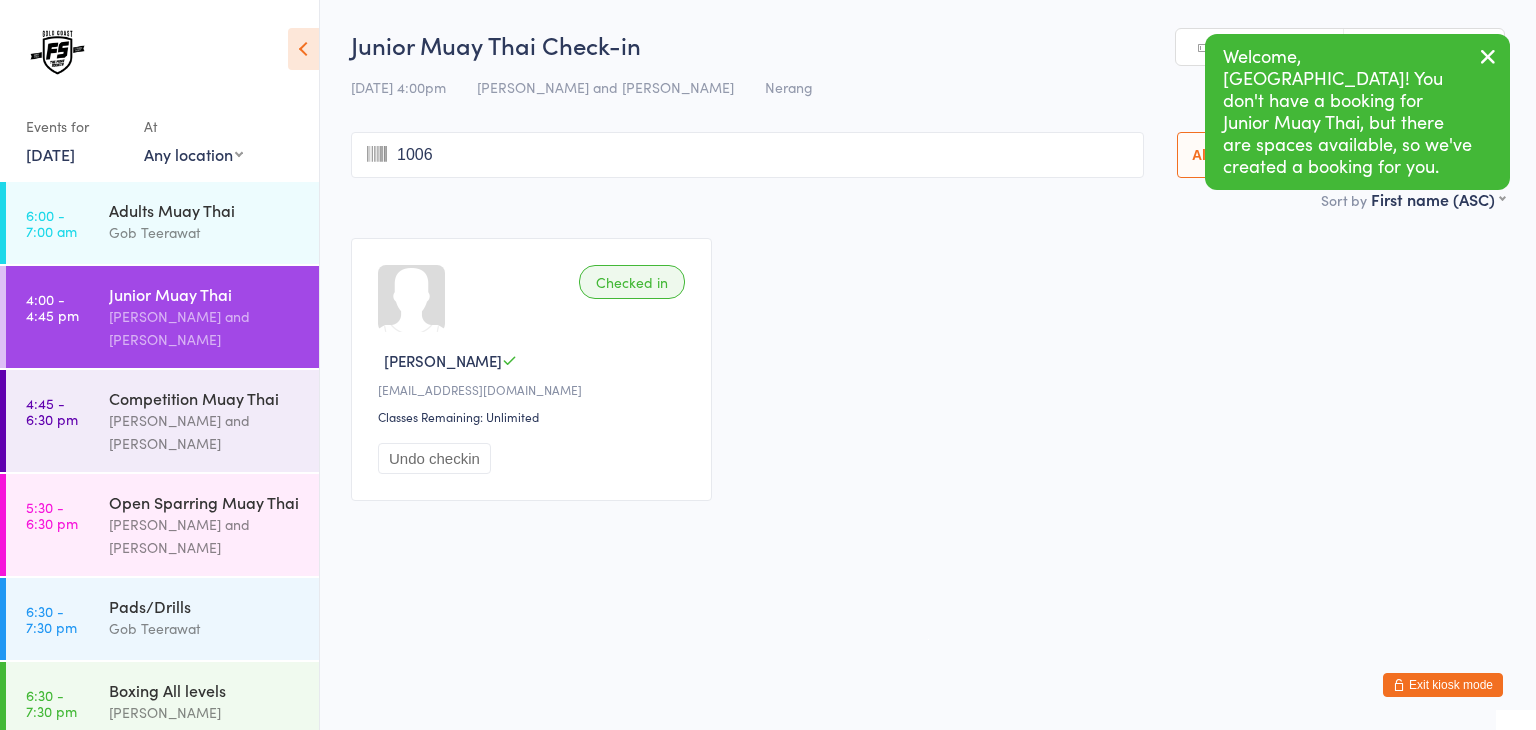 type 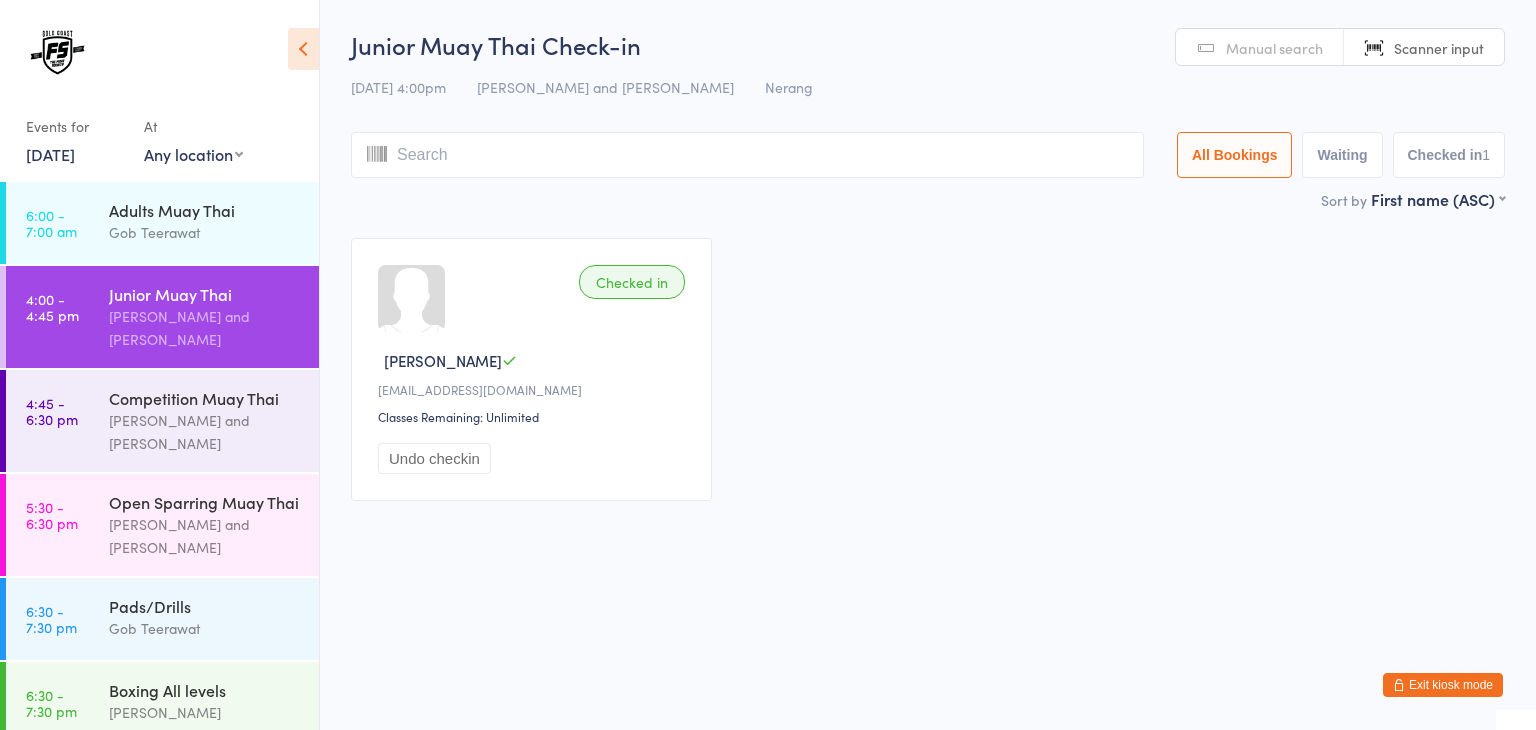 click on "You have now entered Kiosk Mode. Members will be able to check themselves in using the search field below. Click "Exit kiosk mode" below to exit Kiosk Mode at any time. Welcome, Dallas! You don't have a booking for Junior Muay Thai, but there are spaces available, so we've created a booking for you. Hi Dallas! Your attendance for Junior Muay Thai has already been marked. Events for 11 Jul, 2025 11 Jul, 2025
July 2025
Sun Mon Tue Wed Thu Fri Sat
27
29
30
01
02
03
04
05
28
06
07
08
09
10
11
12
29
13
14
15
16
17
18 19 30" at bounding box center [768, 365] 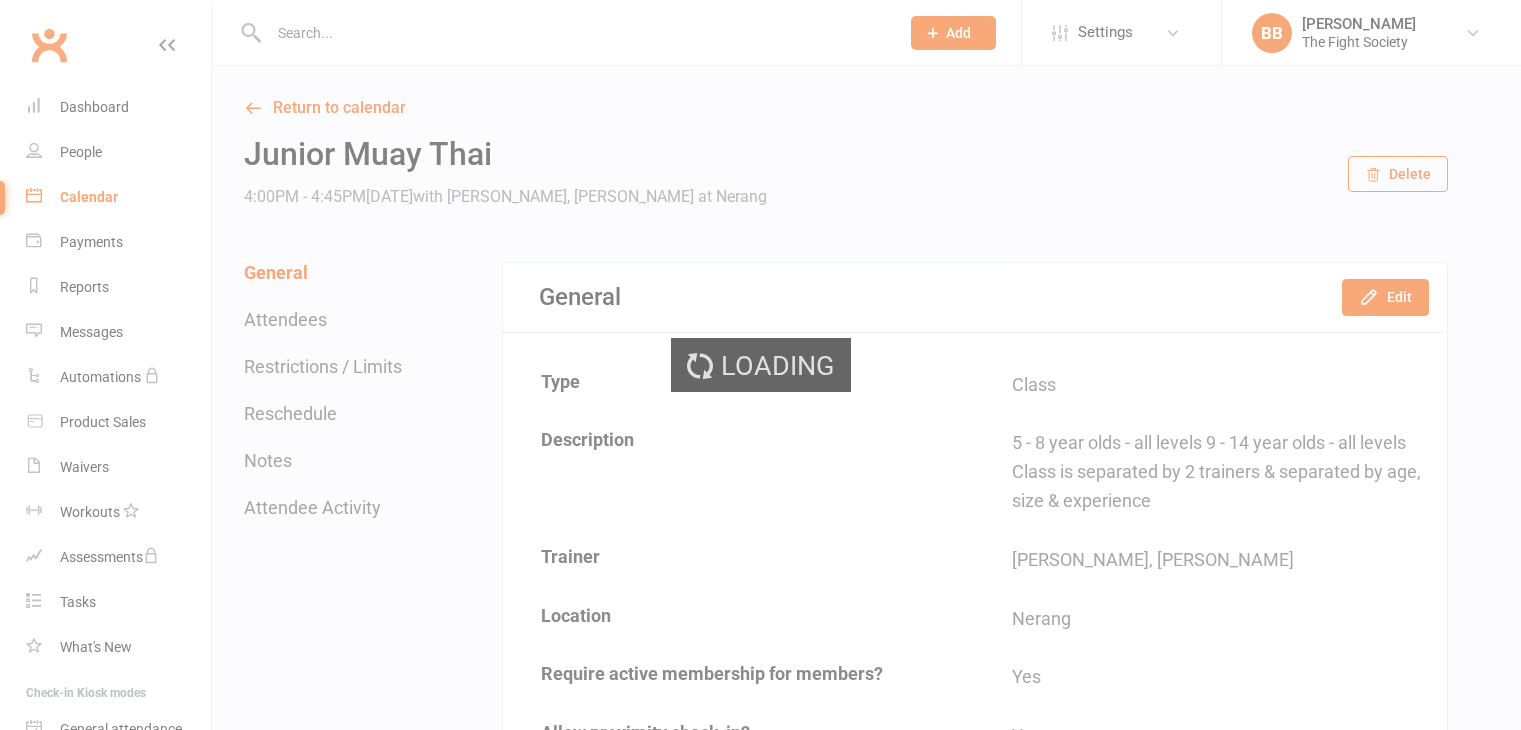 scroll, scrollTop: 0, scrollLeft: 0, axis: both 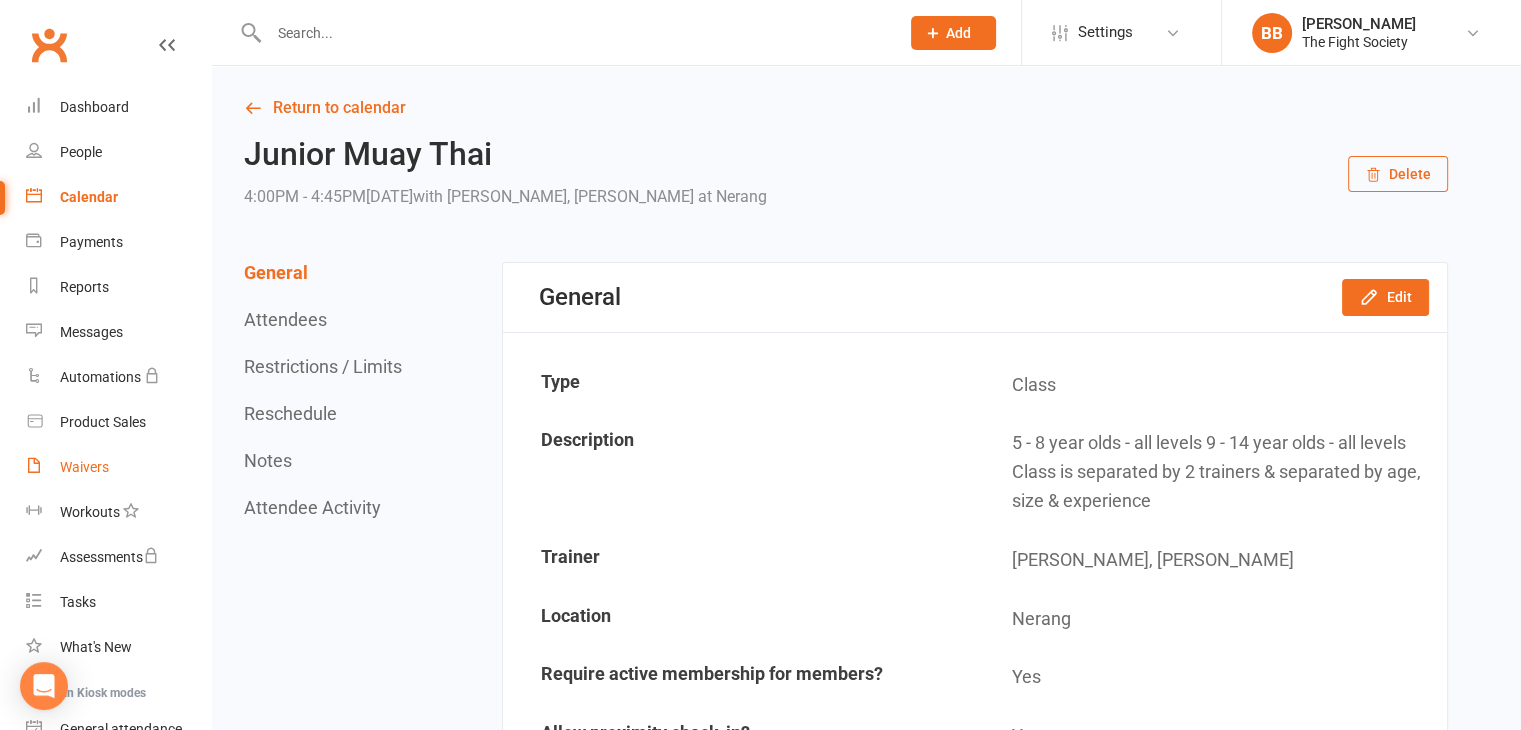 click on "Waivers" at bounding box center (84, 467) 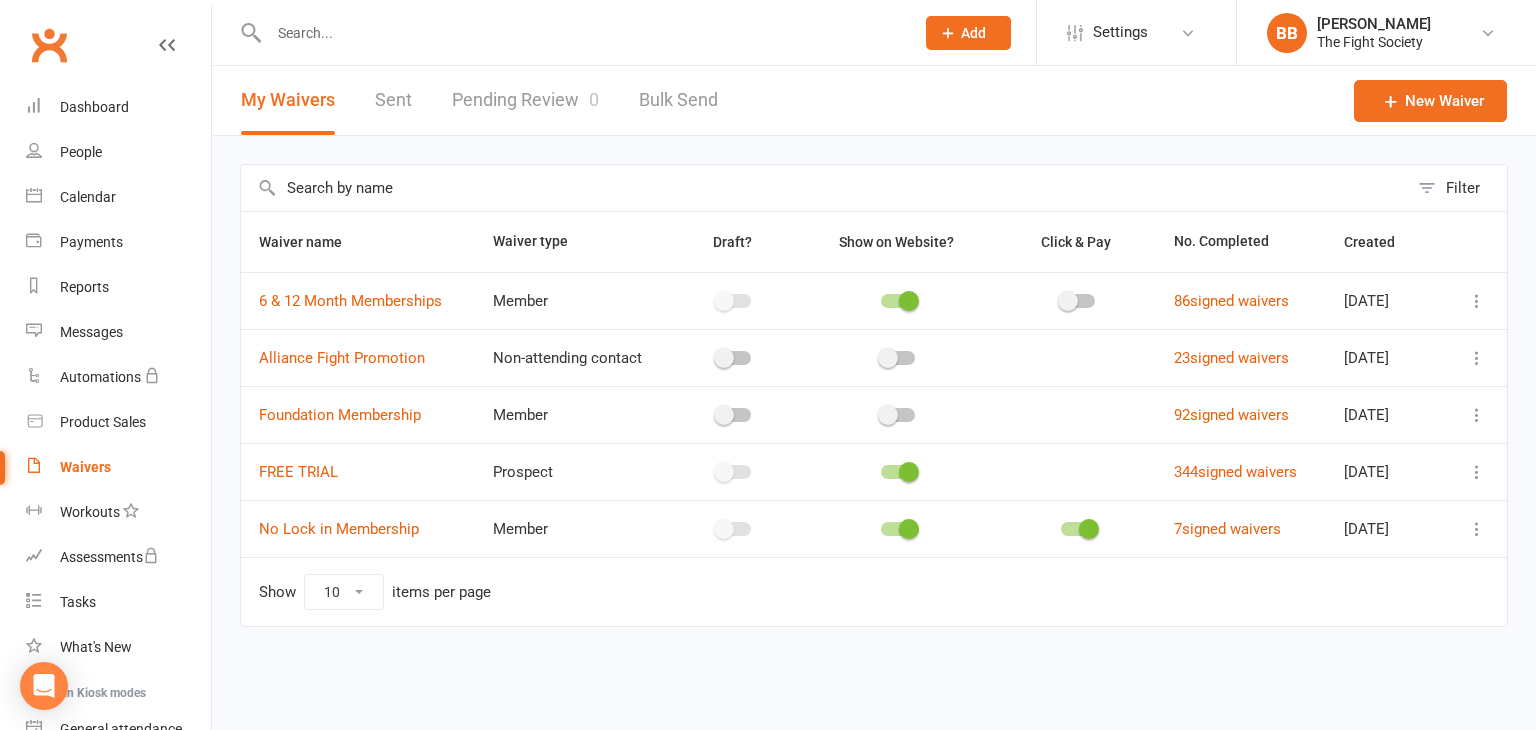 click on "Pending Review 0" at bounding box center (525, 100) 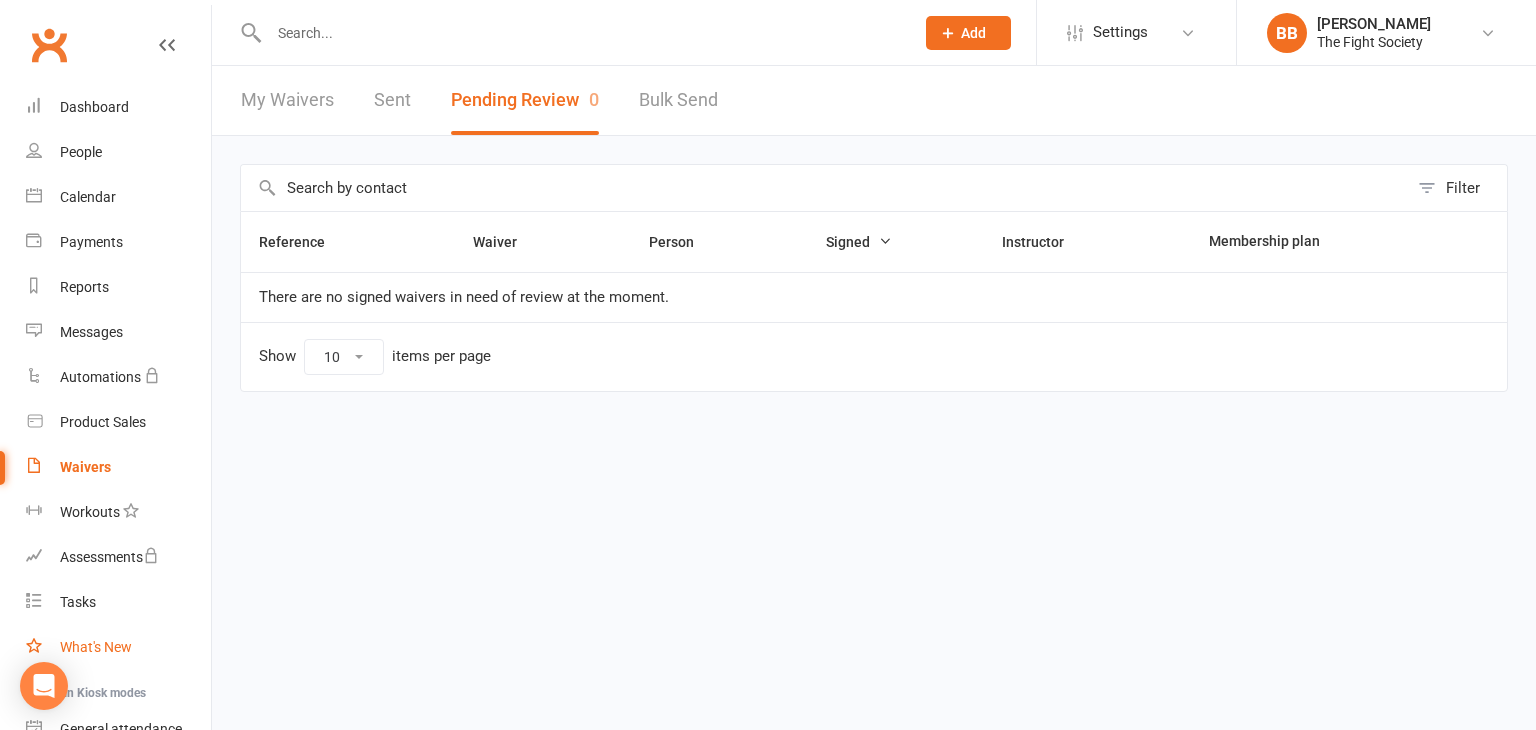 scroll, scrollTop: 187, scrollLeft: 0, axis: vertical 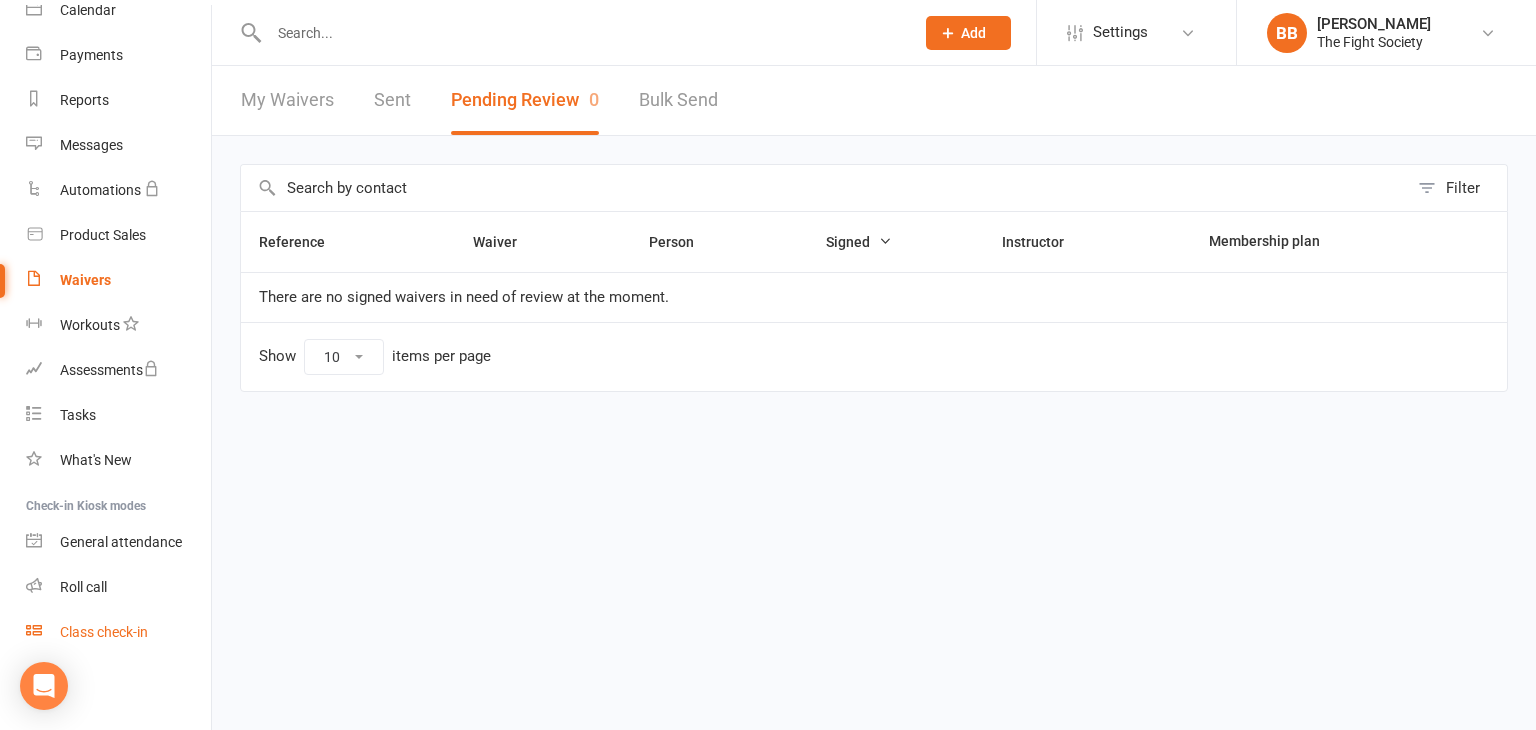 click on "Class check-in" at bounding box center [104, 632] 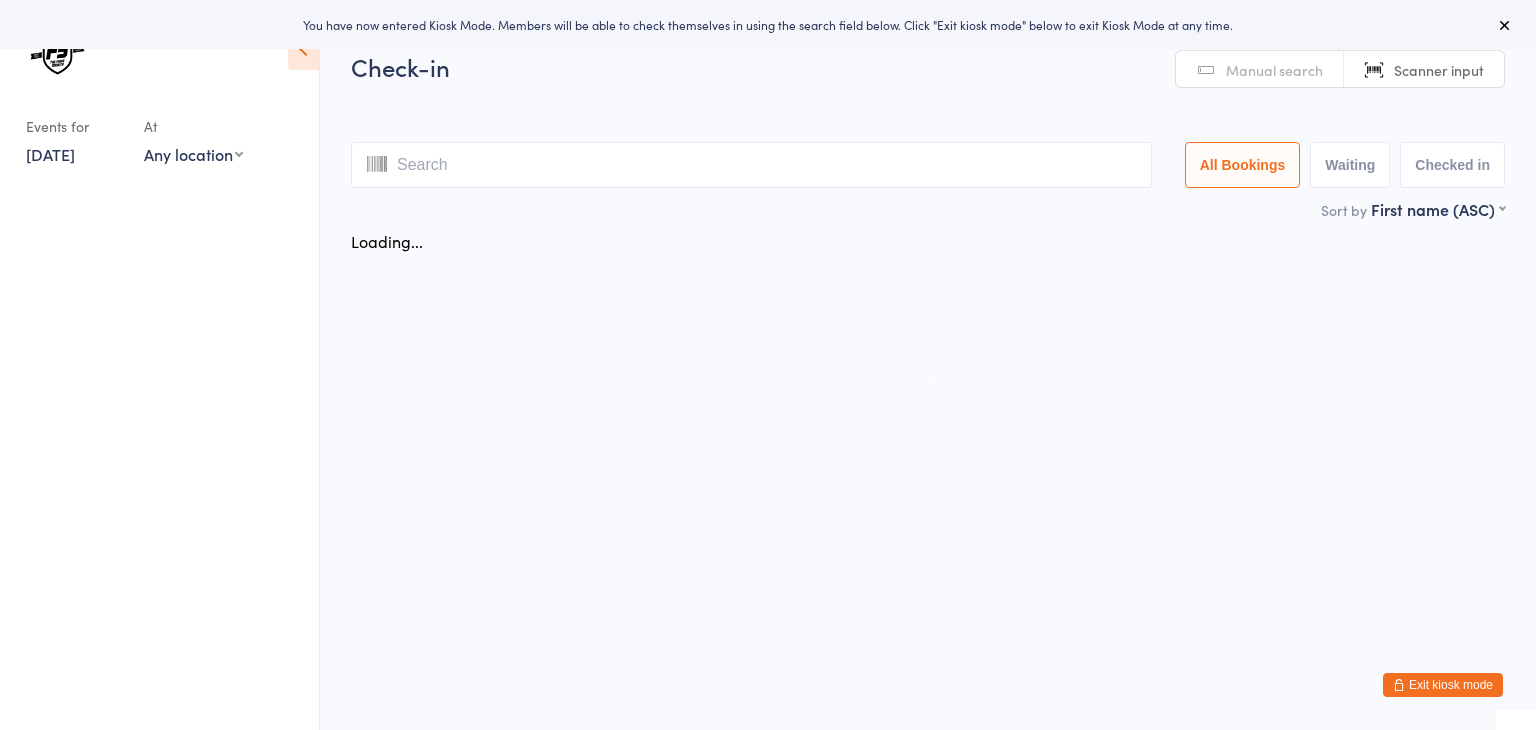 scroll, scrollTop: 0, scrollLeft: 0, axis: both 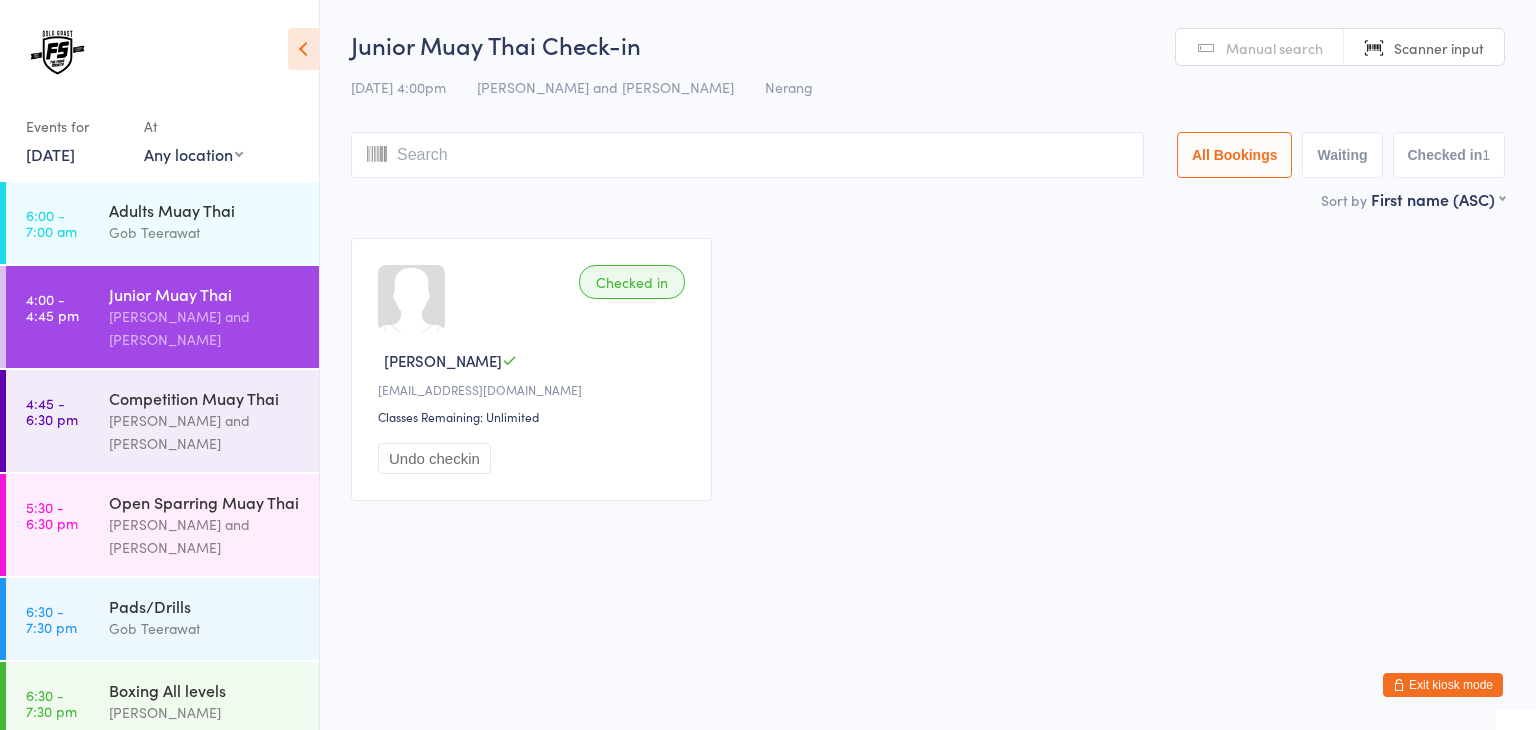 click at bounding box center [747, 155] 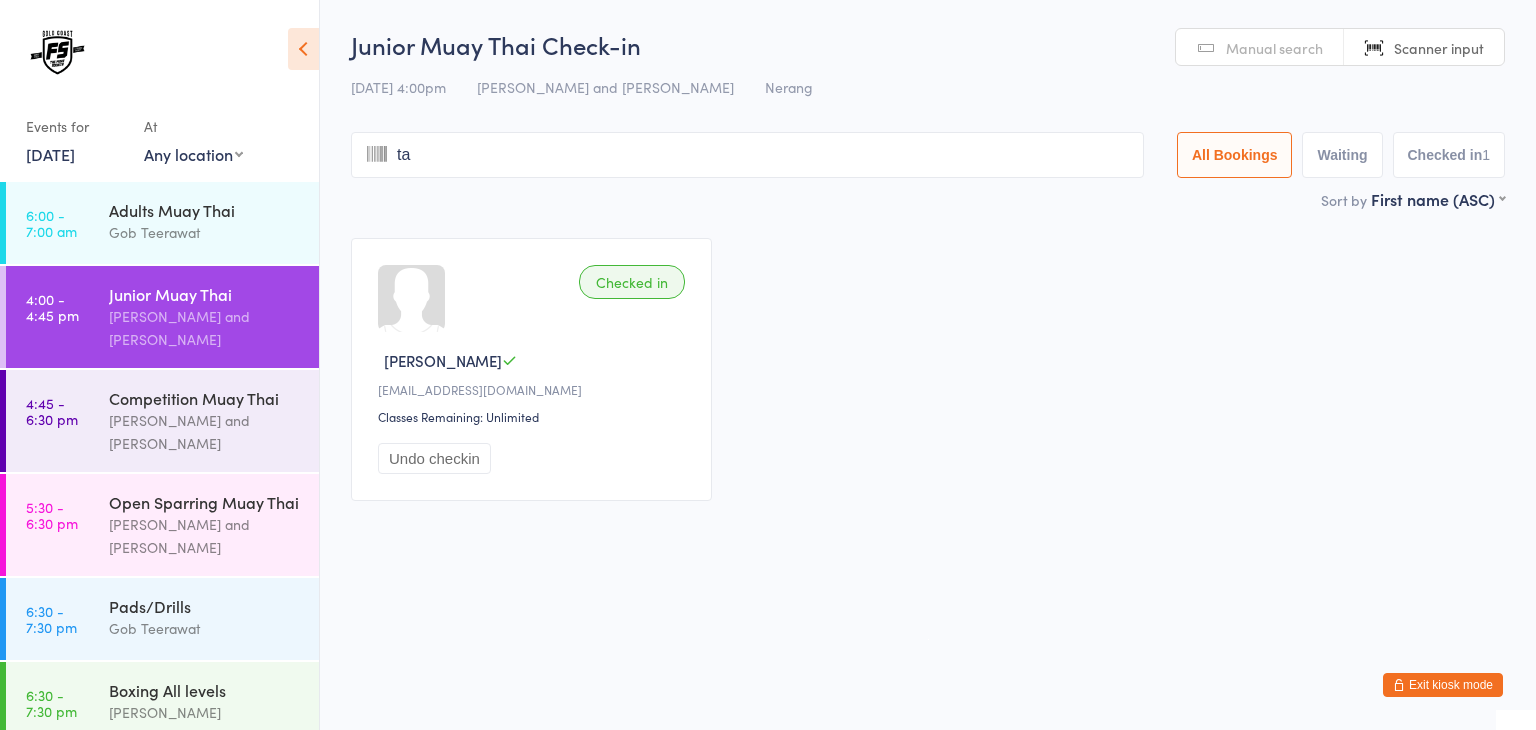 type on "taj" 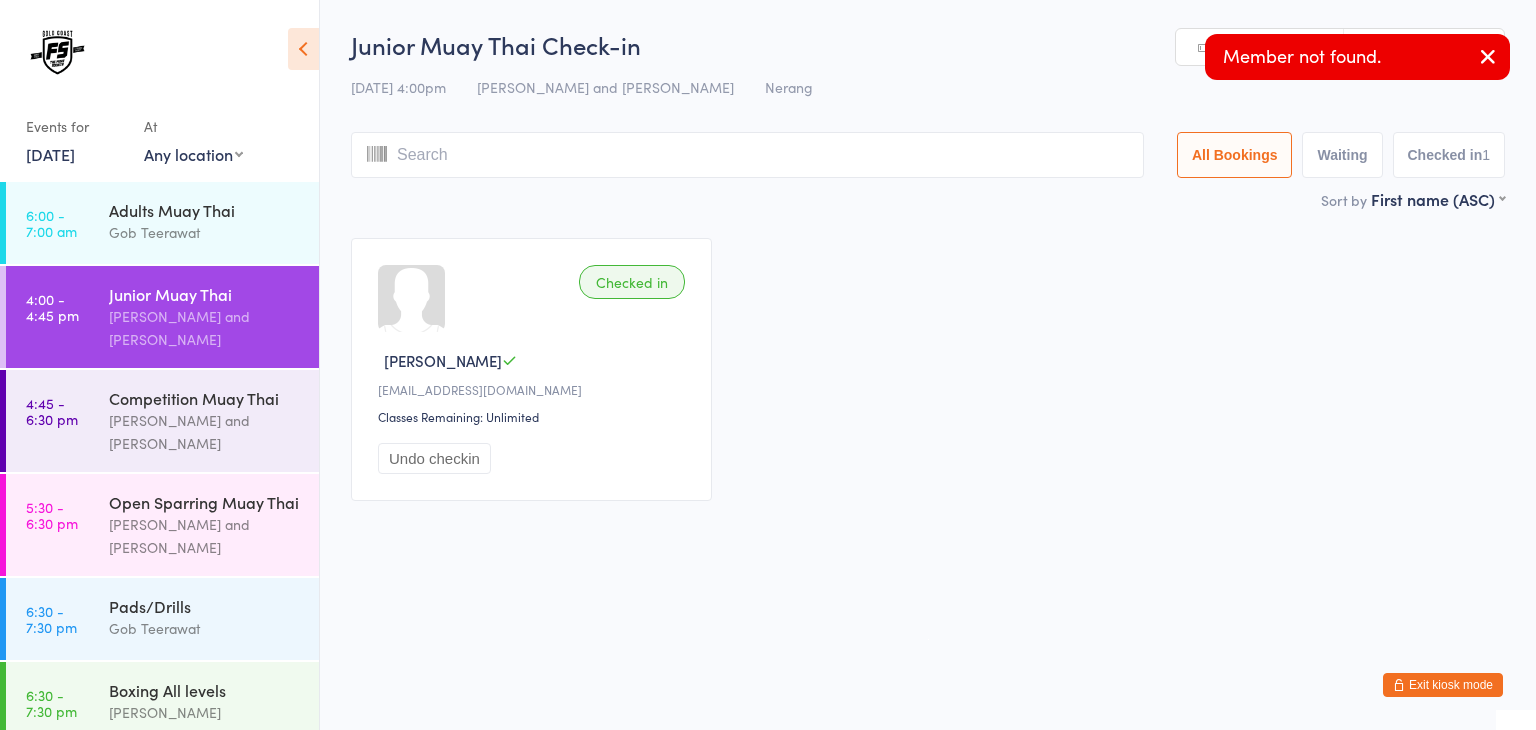 click on "You have now entered Kiosk Mode. Members will be able to check themselves in using the search field below. Click "Exit kiosk mode" below to exit Kiosk Mode at any time. Member not found. Events for 11 Jul, 2025 11 Jul, 2025
July 2025
Sun Mon Tue Wed Thu Fri Sat
27
29
30
01
02
03
04
05
28
06
07
08
09
10
11
12
29
13
14
15
16
17
18
19
30
20
21
22
23
24
25
26" at bounding box center [768, 365] 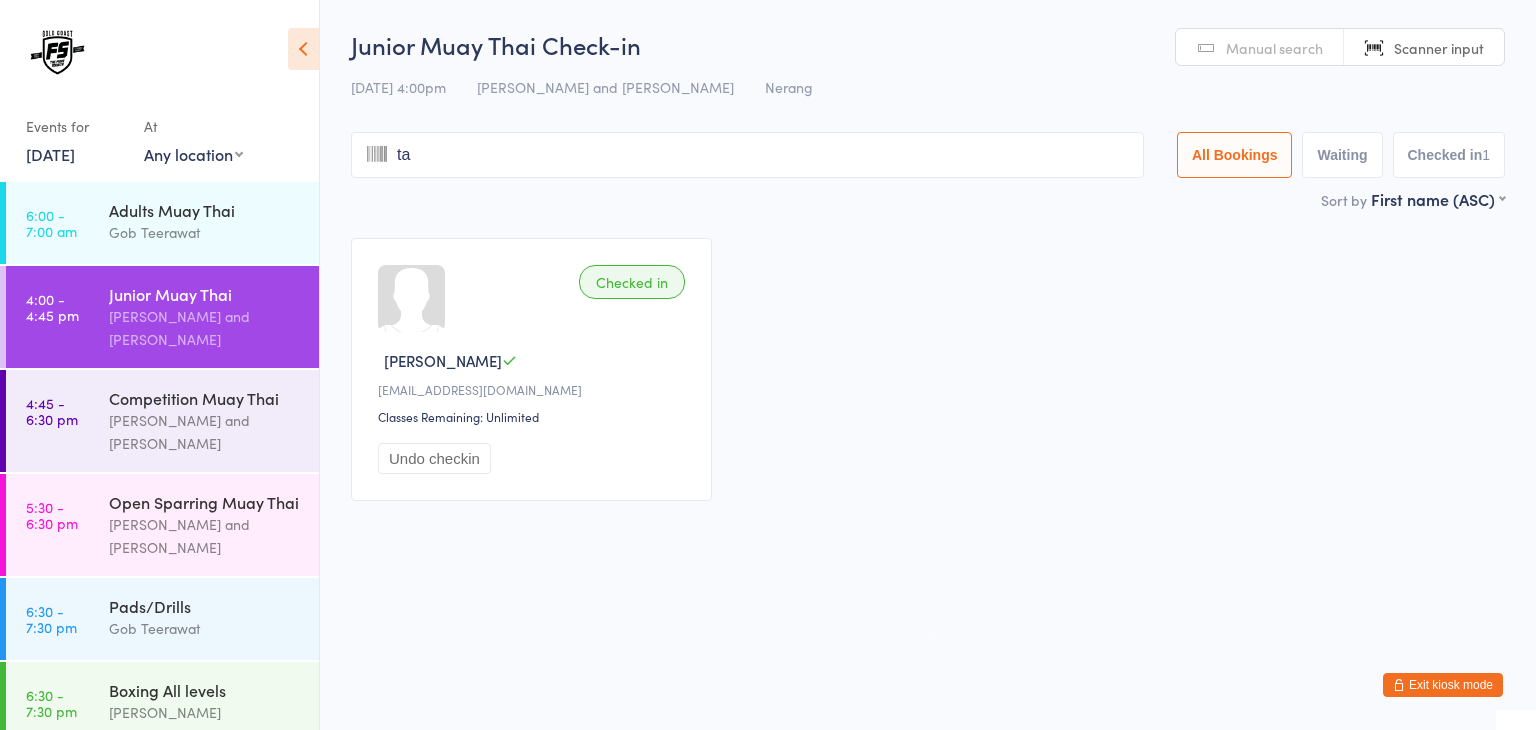 type on "taj" 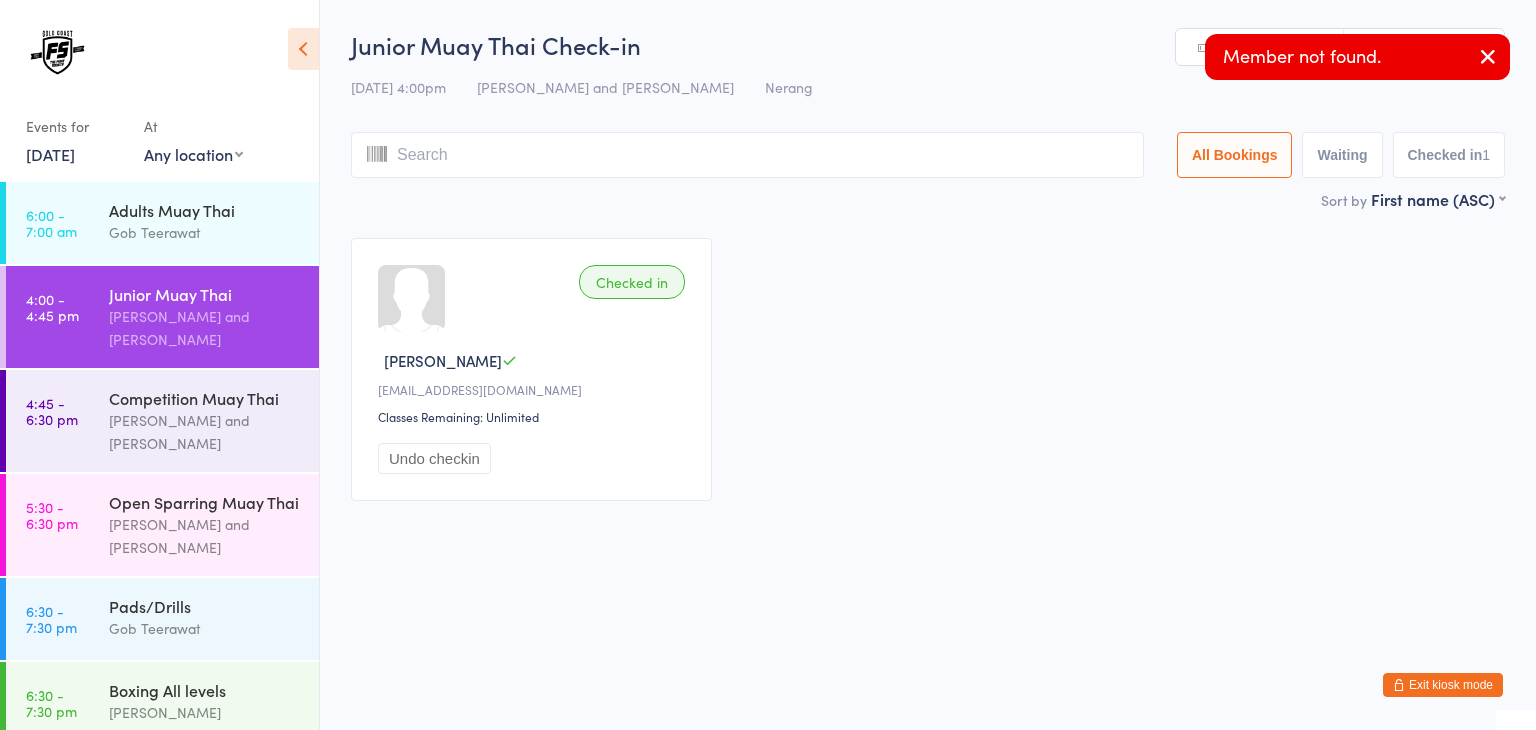 click on "11 Jul 4:00pm  Brandon Baresic and Gob Teerawat  Nerang" at bounding box center [928, 87] 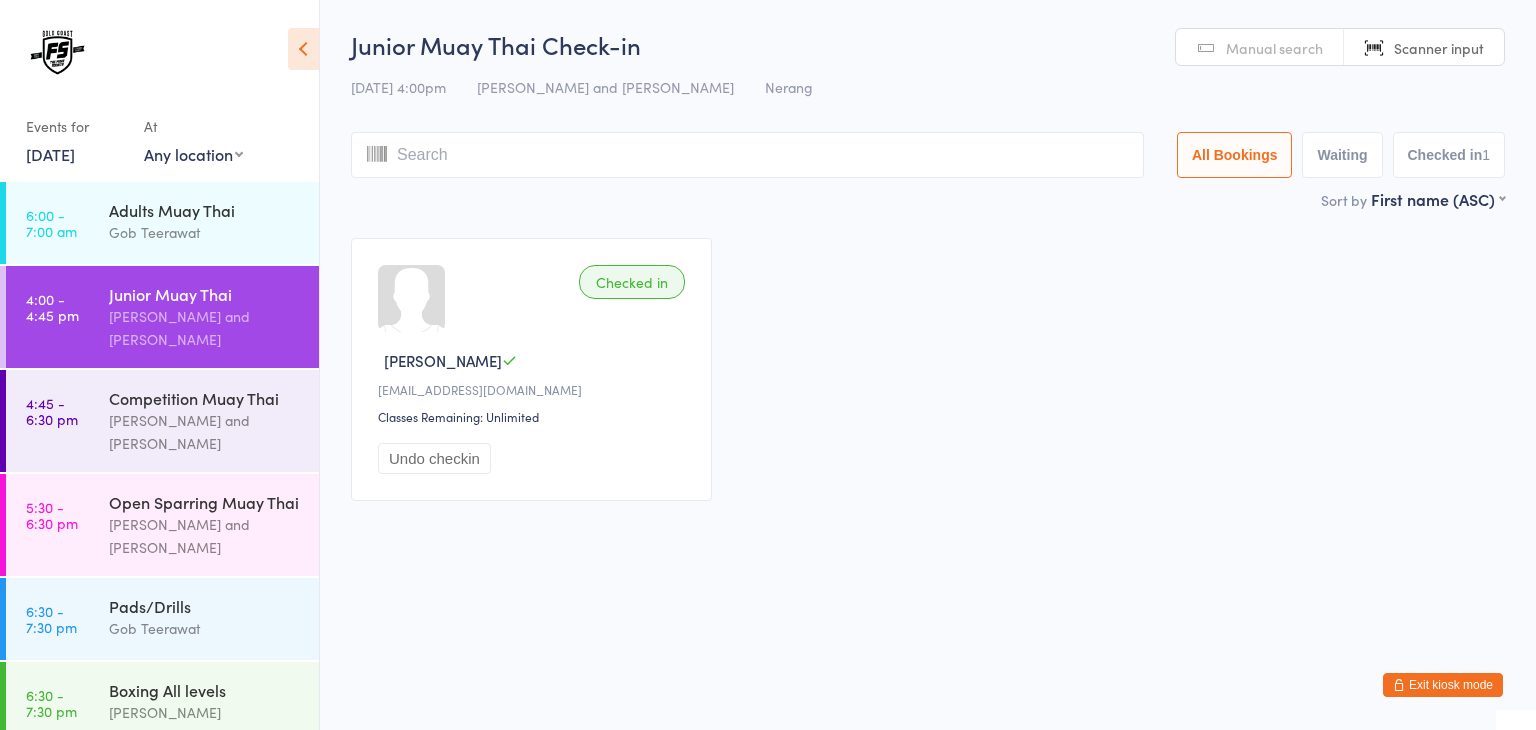 click on "Manual search" at bounding box center (1274, 48) 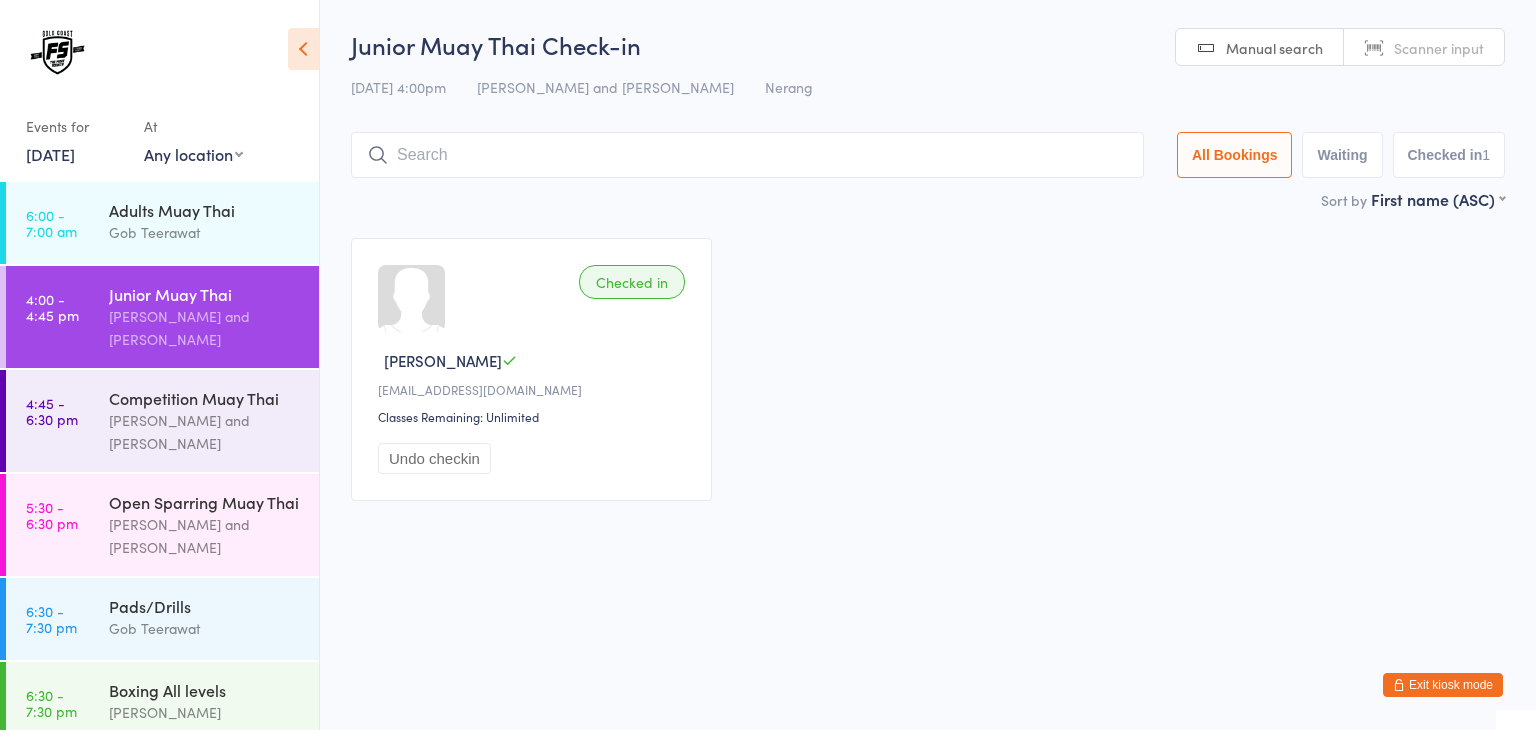 click at bounding box center (747, 155) 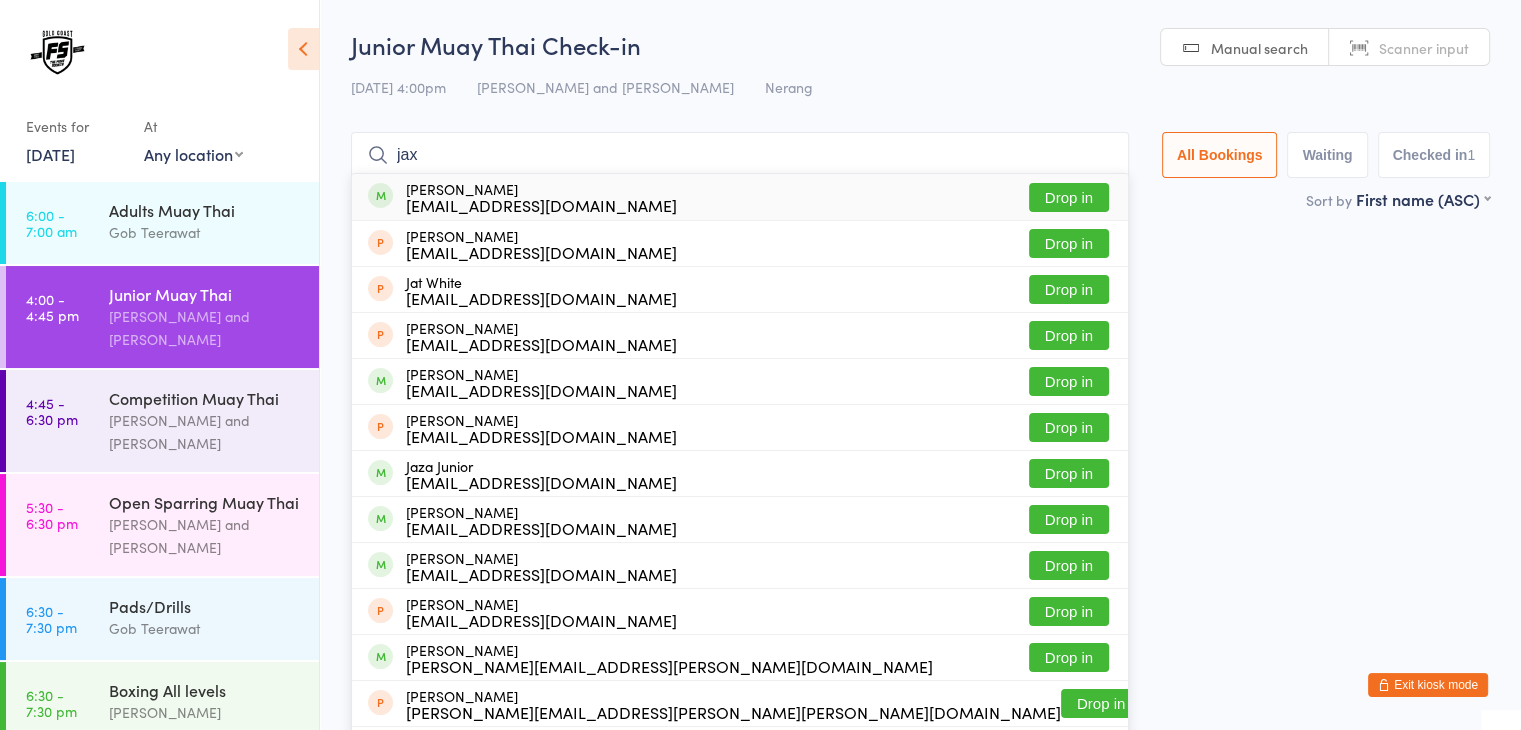 type on "jax" 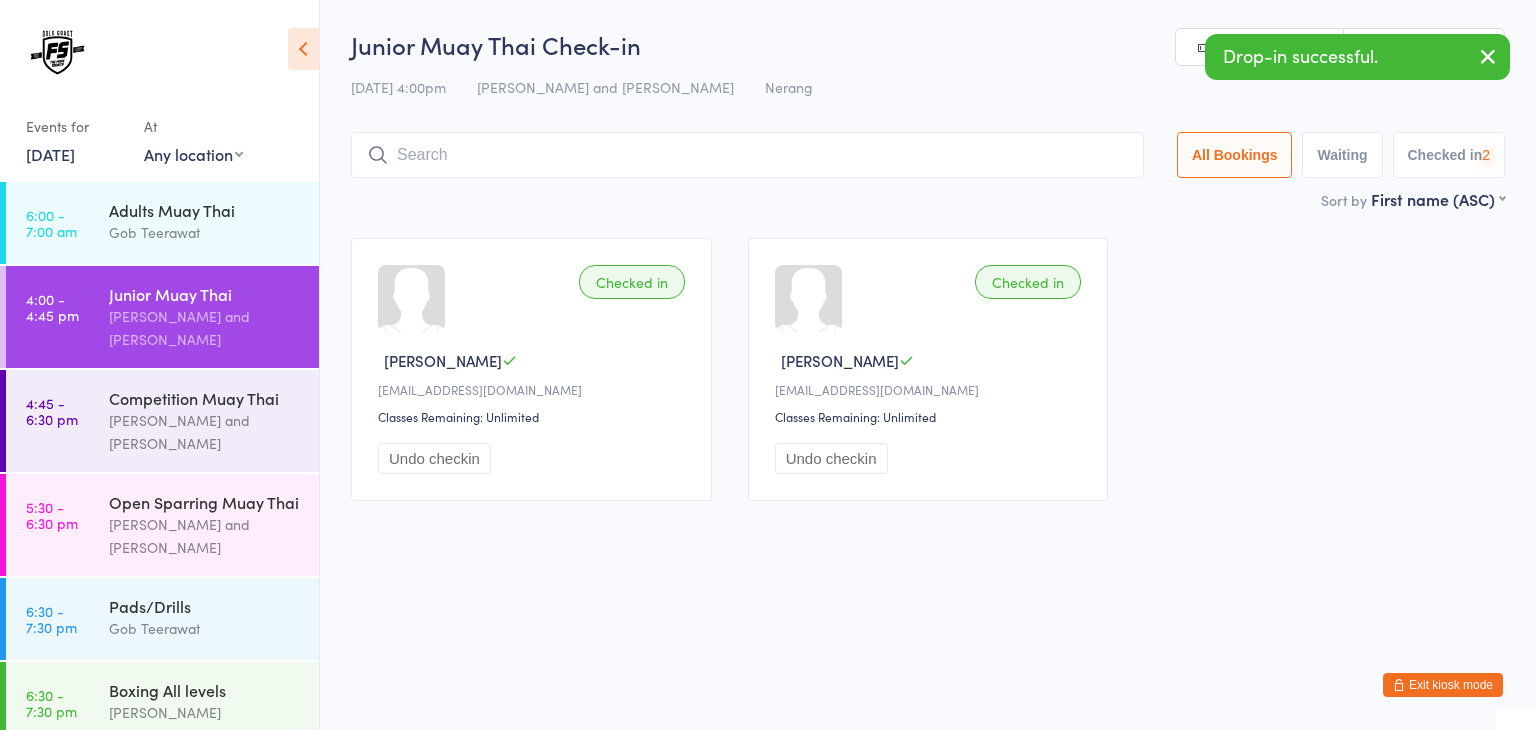 click at bounding box center [747, 155] 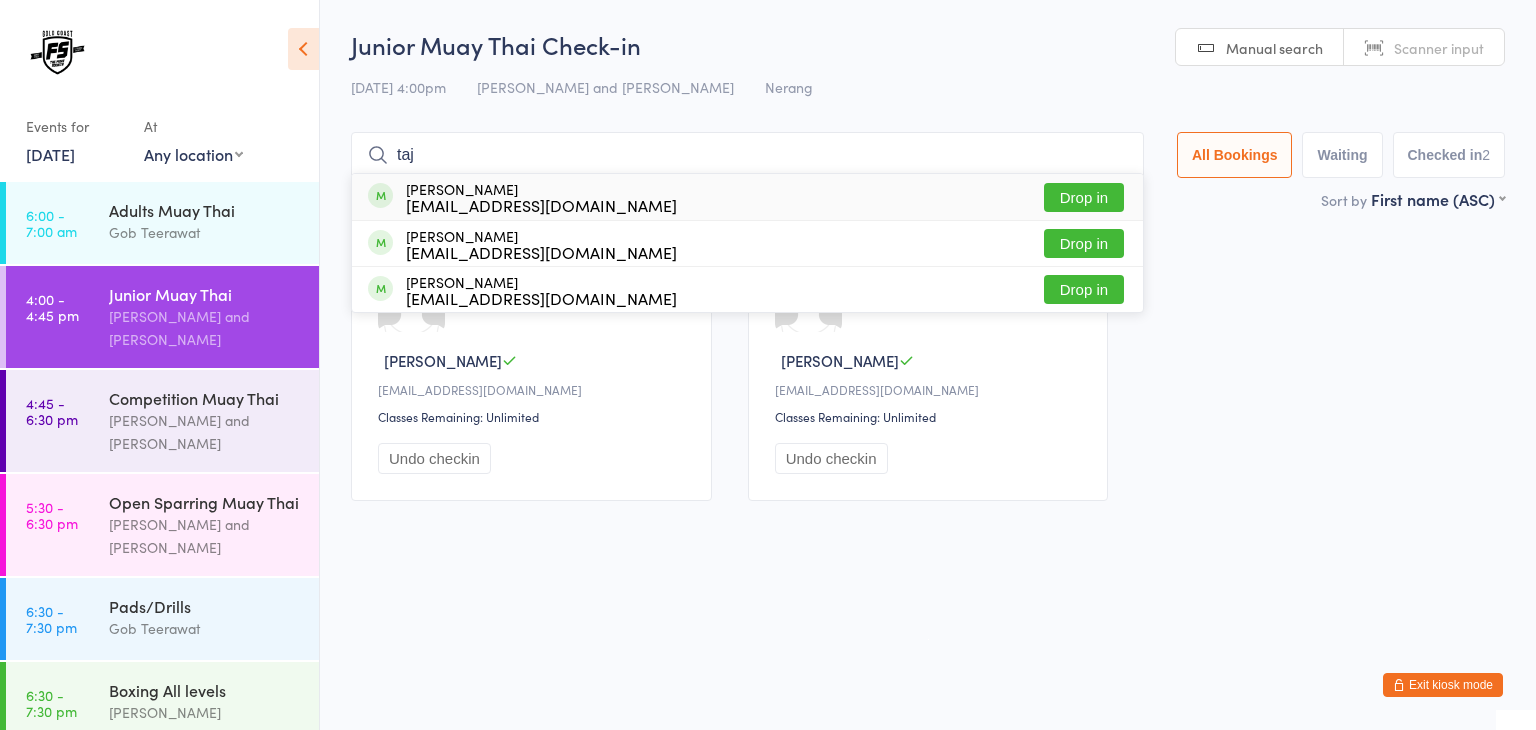 type on "taj" 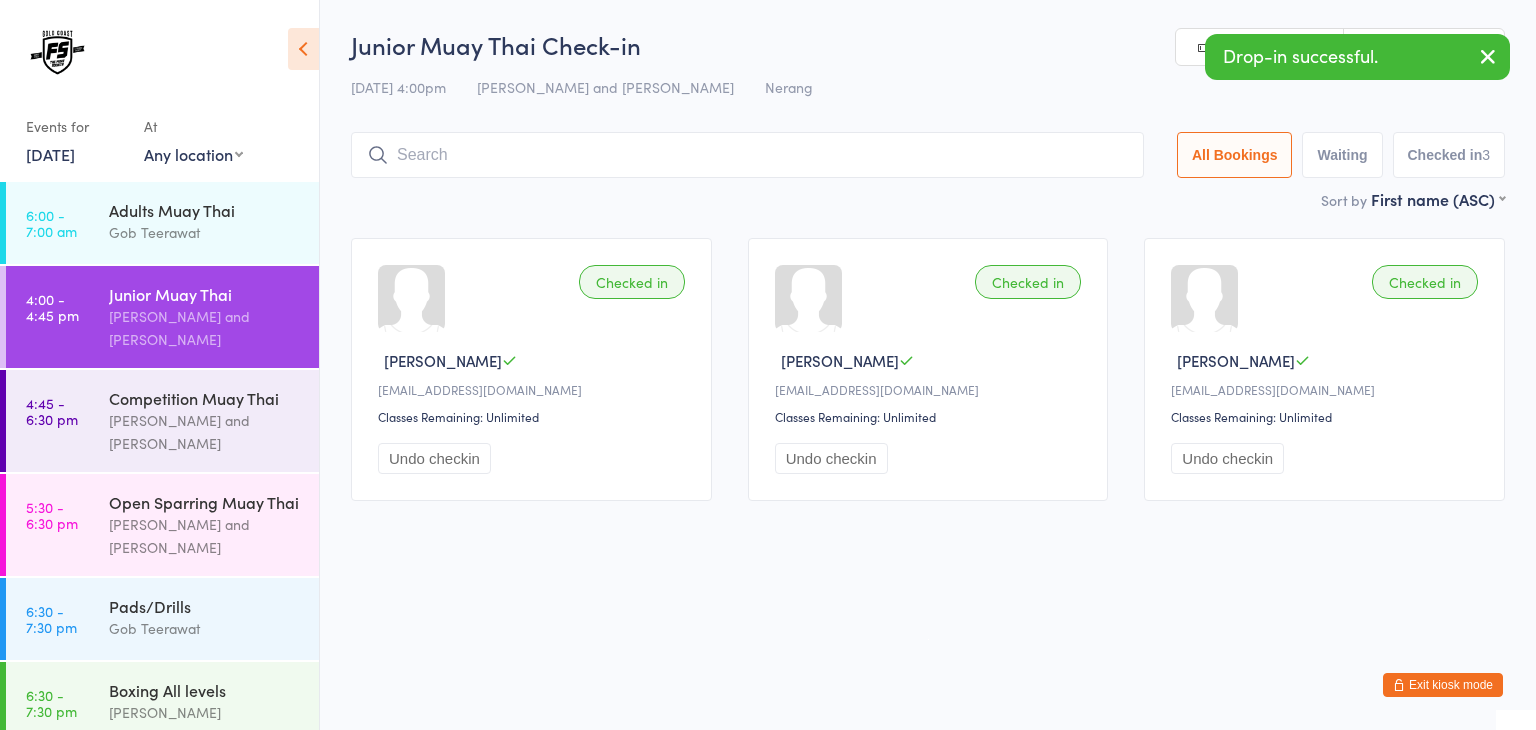 click at bounding box center [747, 155] 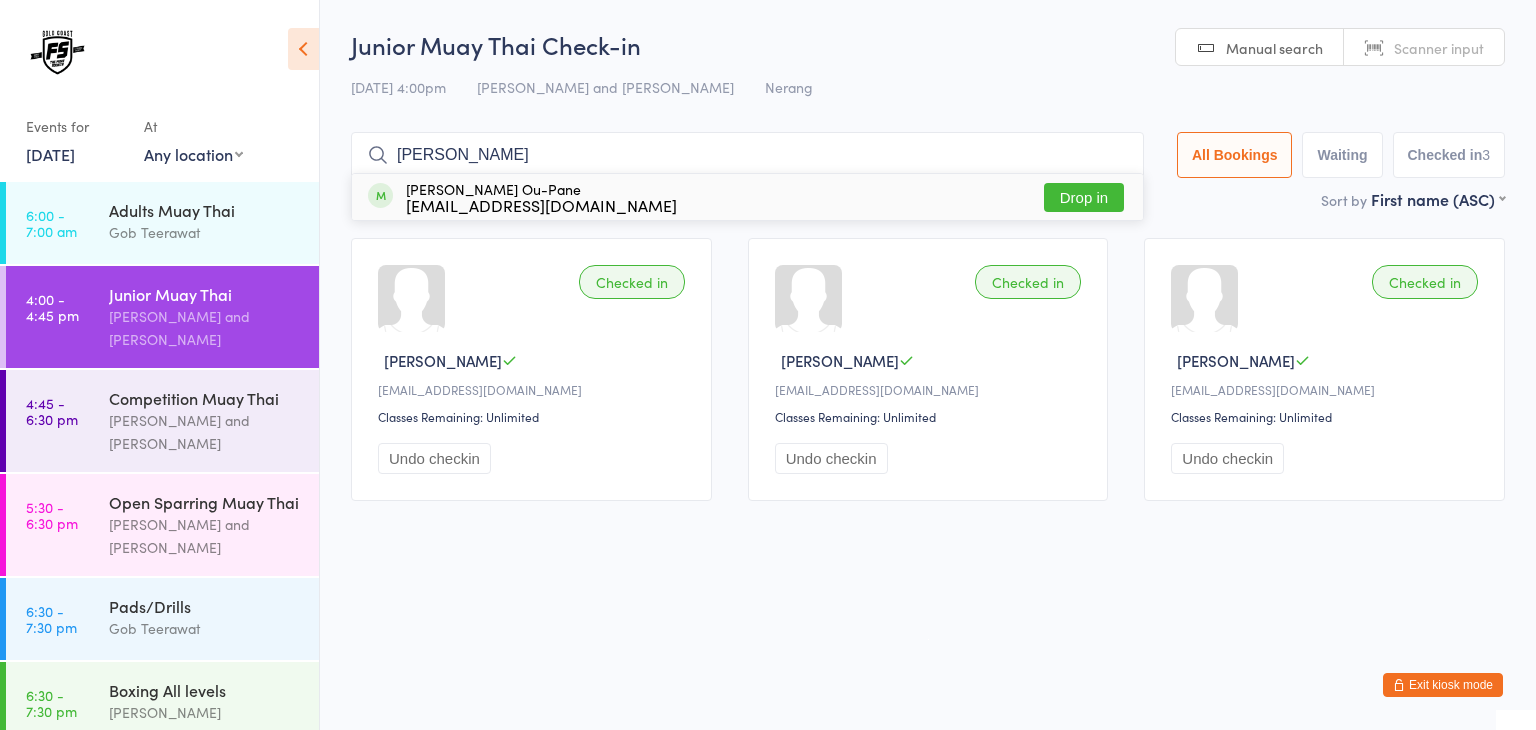 type on "ridle" 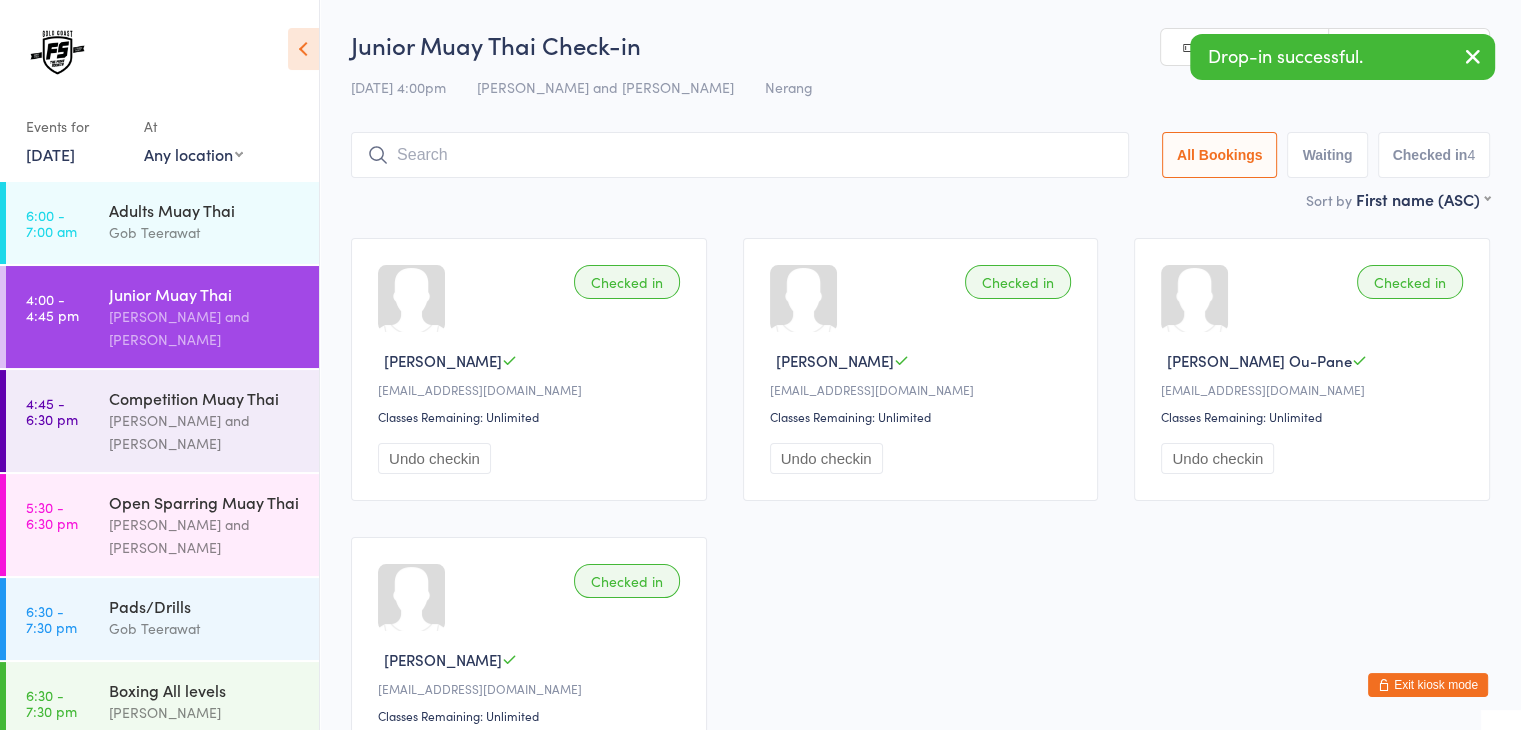 click at bounding box center [1473, 56] 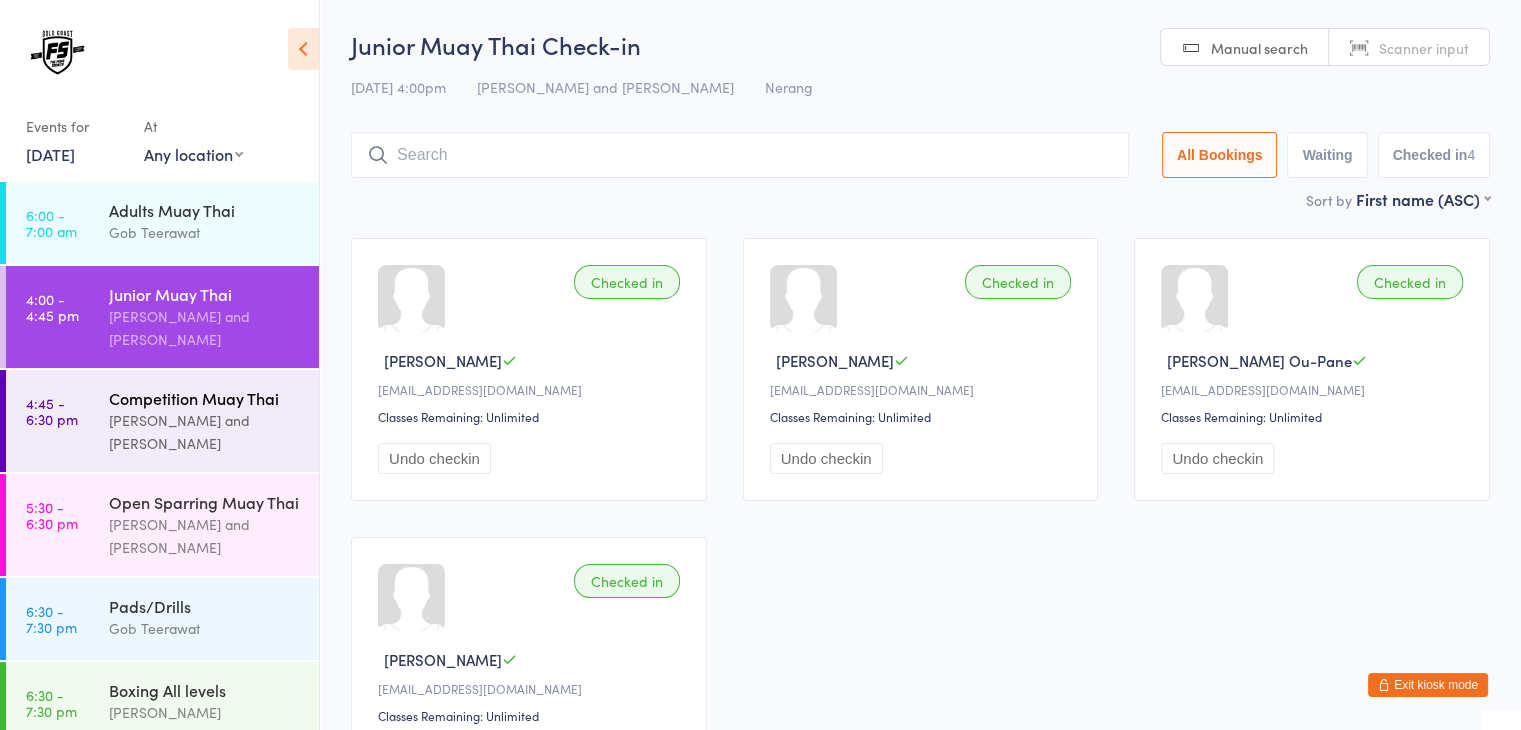 click on "Brandon Baresic and Gob Teerawat" at bounding box center [205, 432] 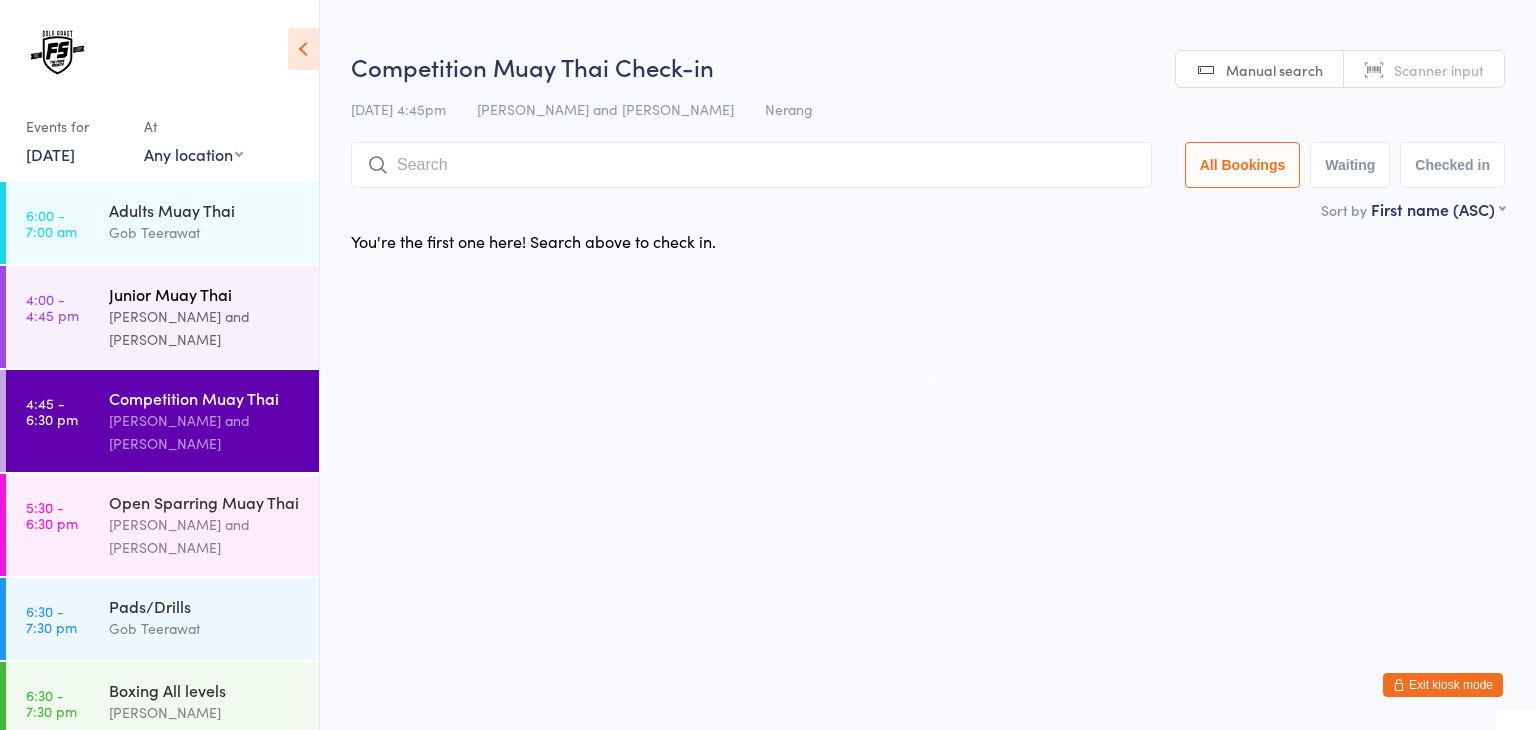 click on "[PERSON_NAME] and [PERSON_NAME]" at bounding box center (205, 328) 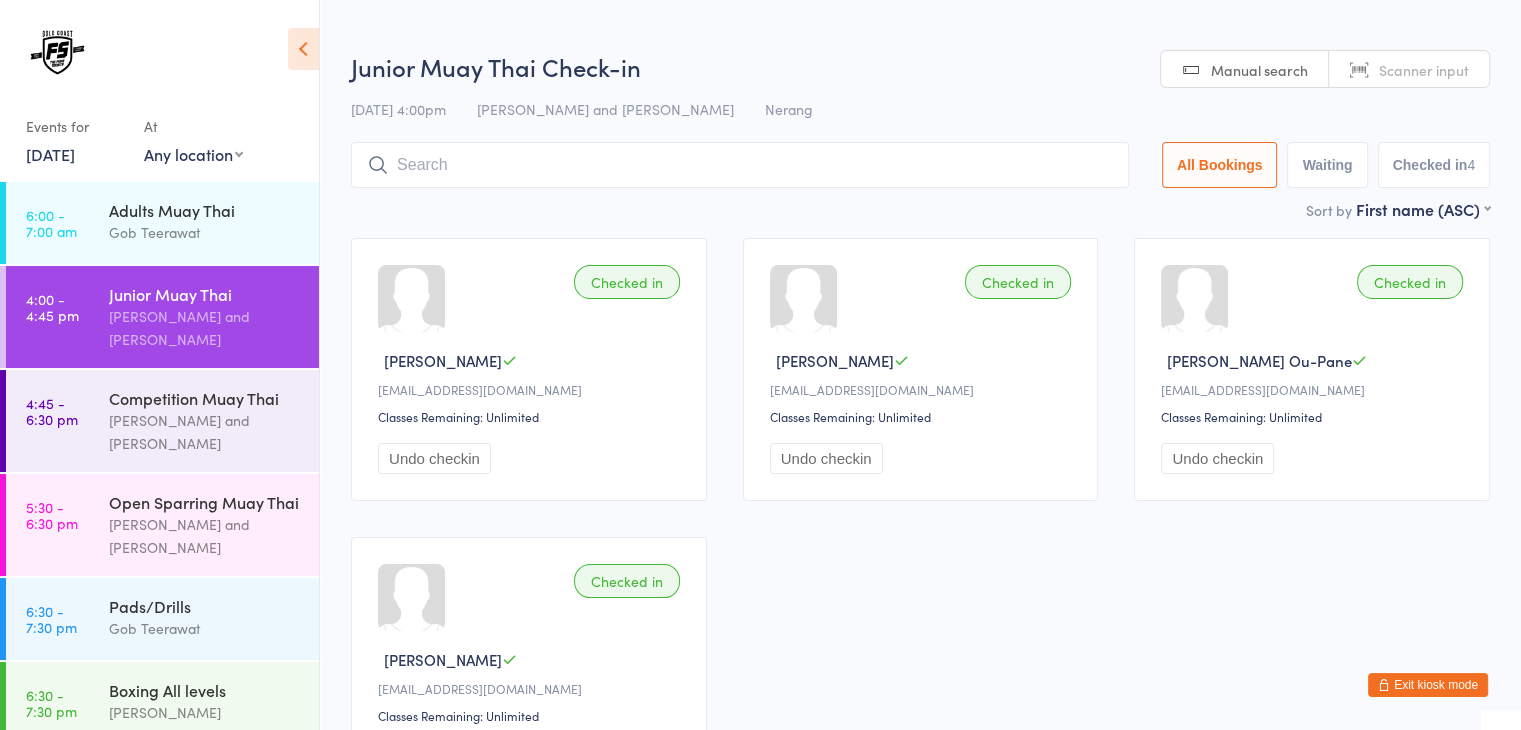click on "Exit kiosk mode" at bounding box center [1428, 685] 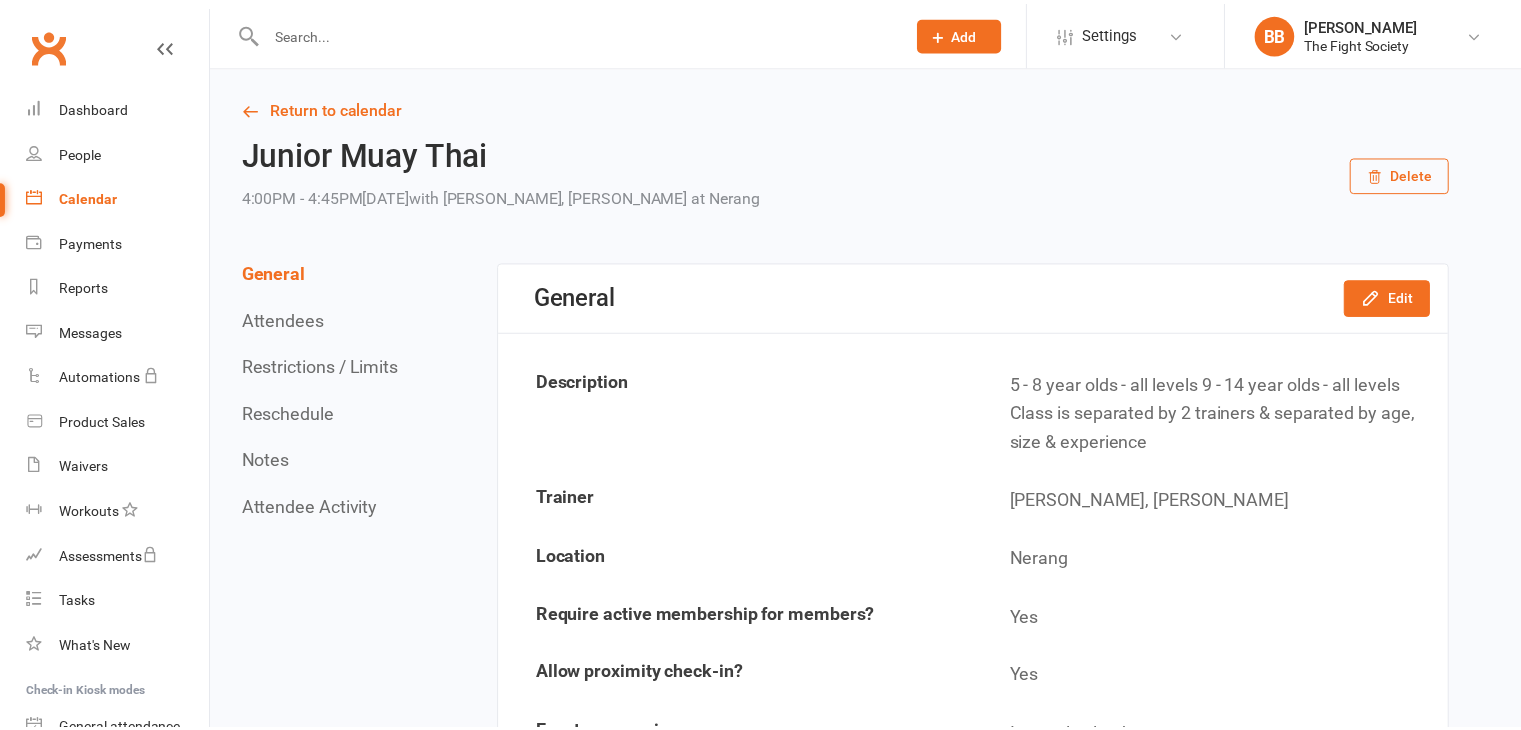 scroll, scrollTop: 0, scrollLeft: 0, axis: both 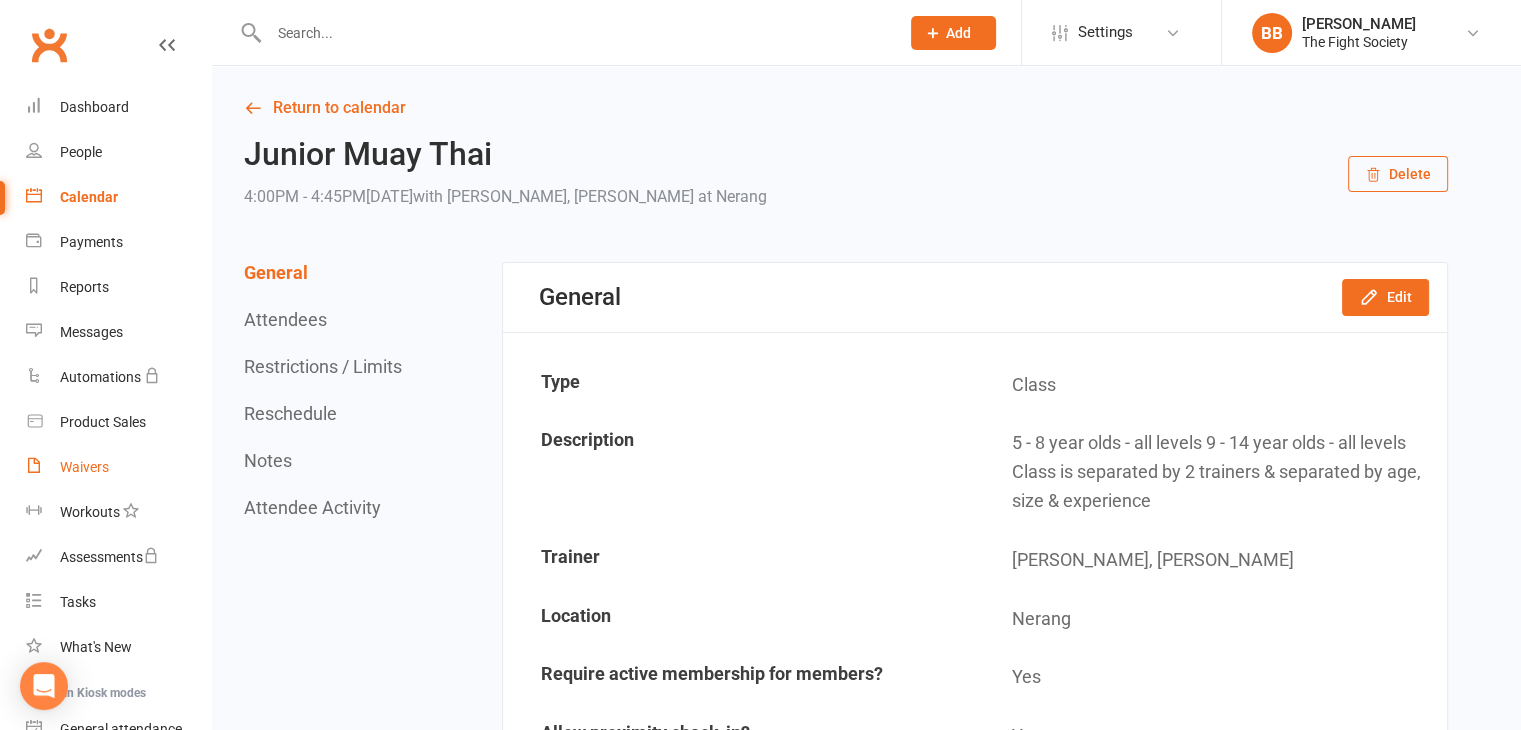 click on "Waivers" at bounding box center [84, 467] 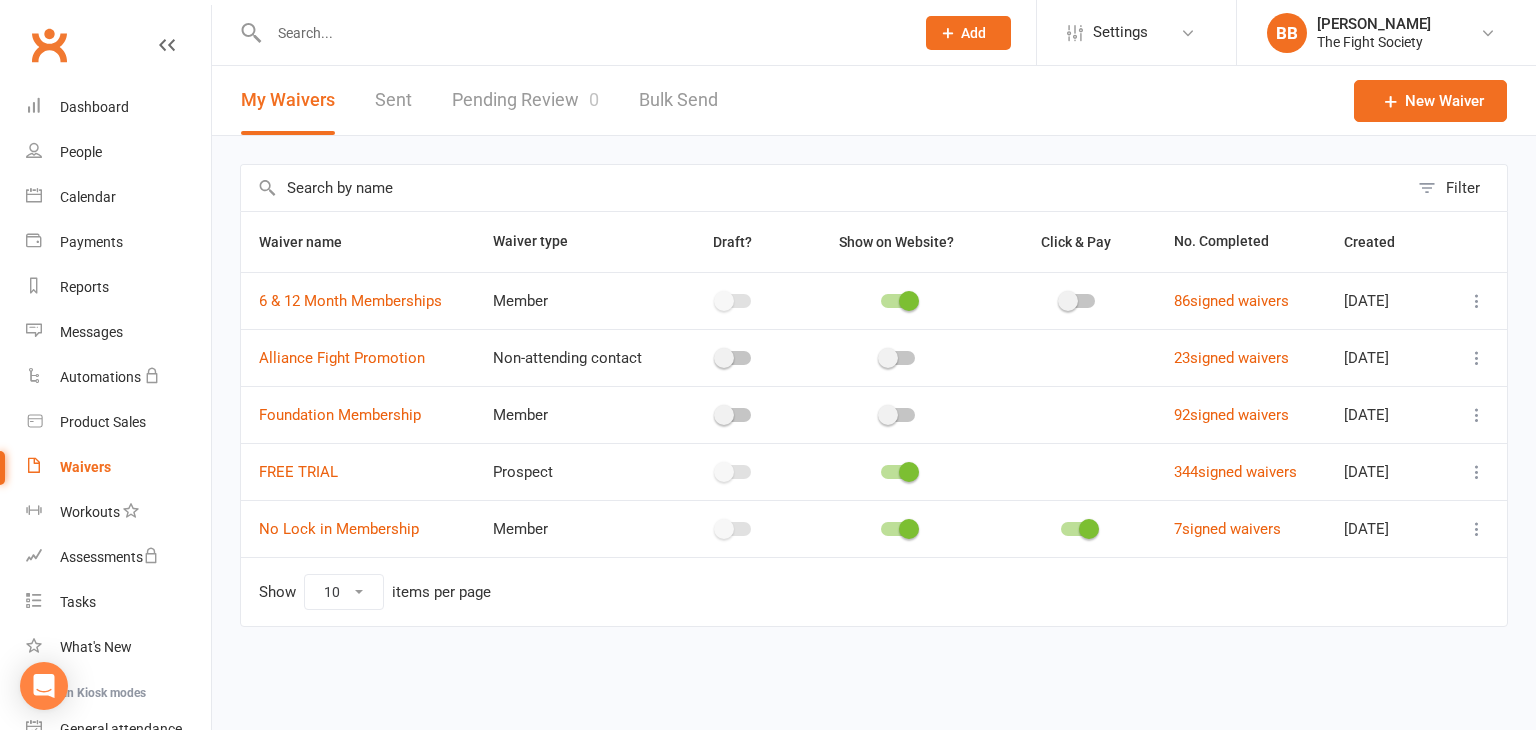 click on "Pending Review 0" at bounding box center (525, 100) 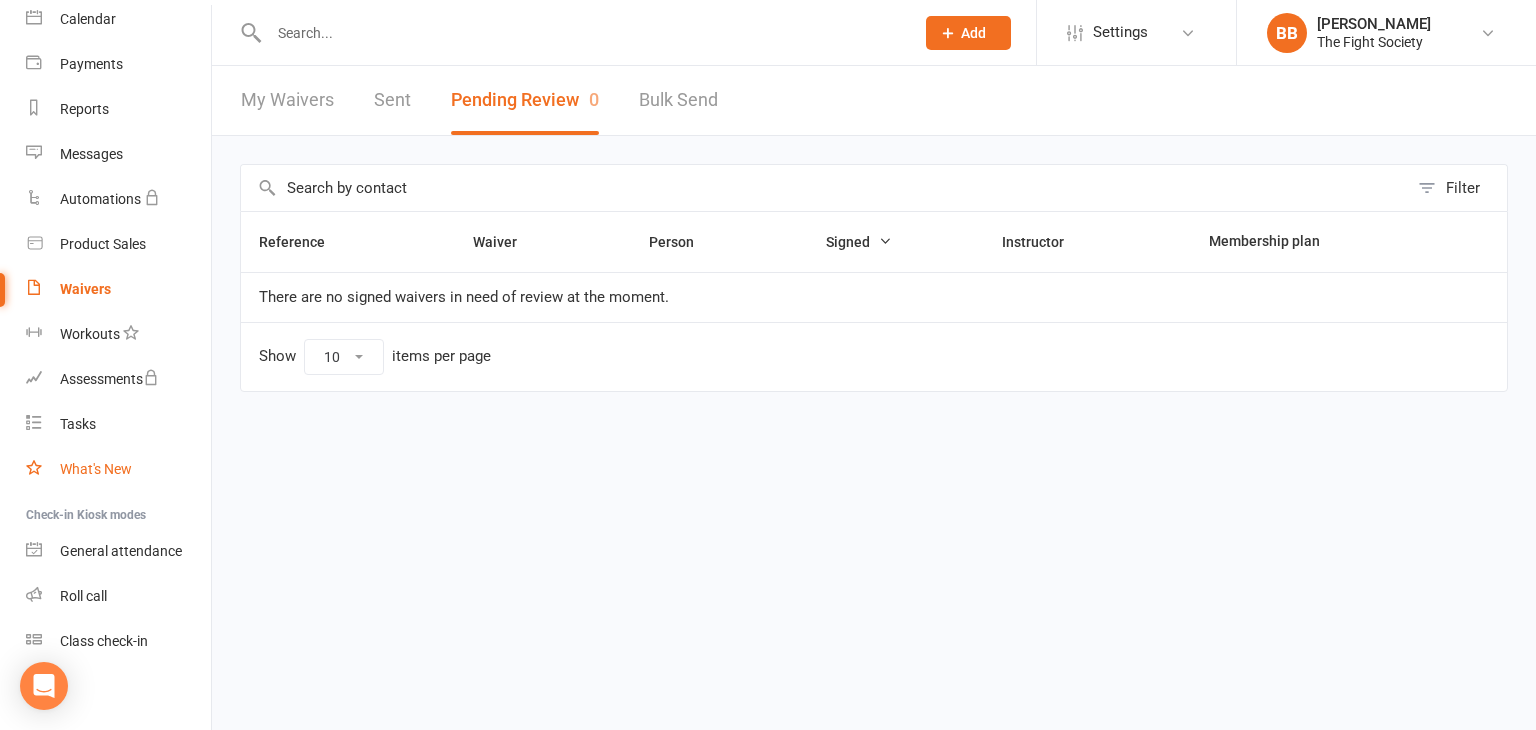 scroll, scrollTop: 187, scrollLeft: 0, axis: vertical 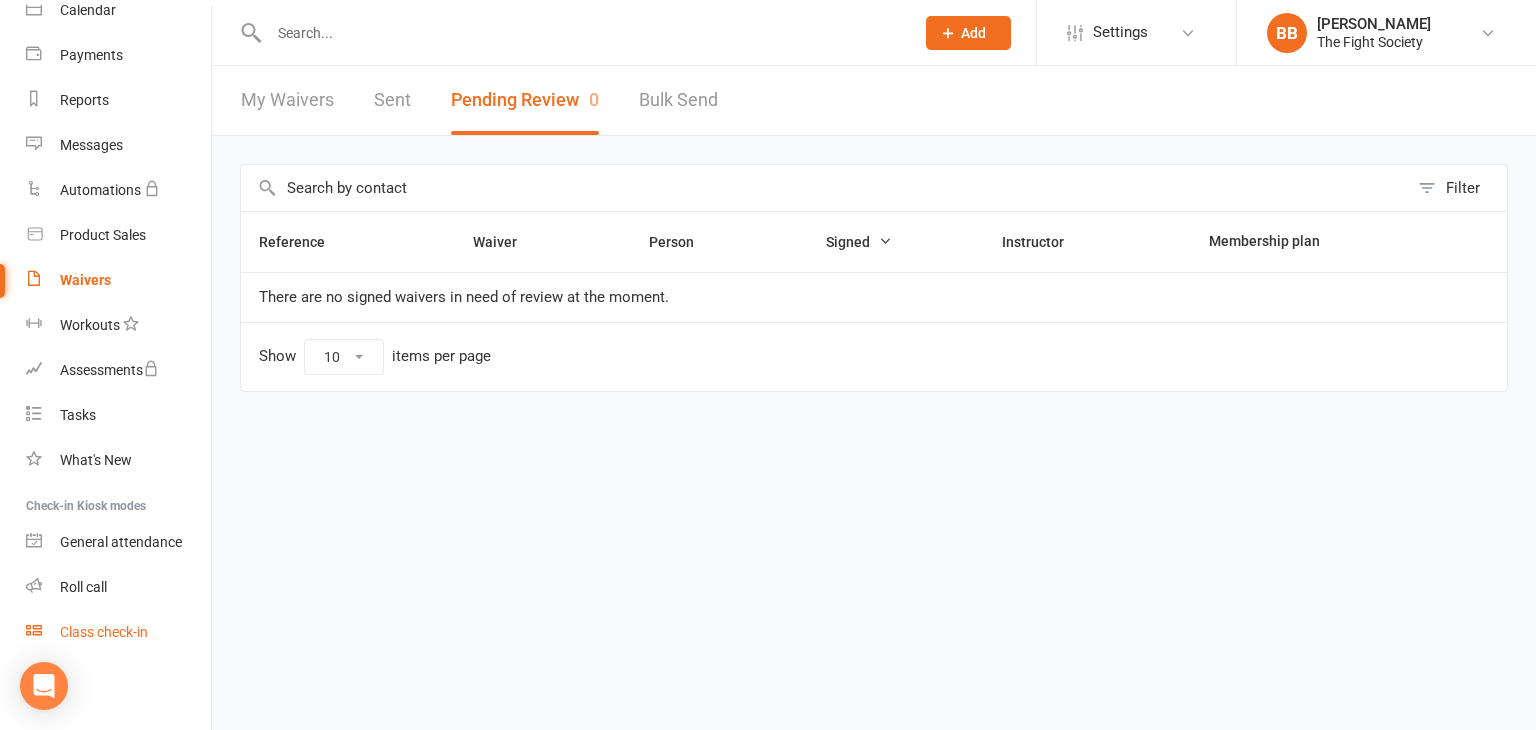 click on "Class check-in" at bounding box center (104, 632) 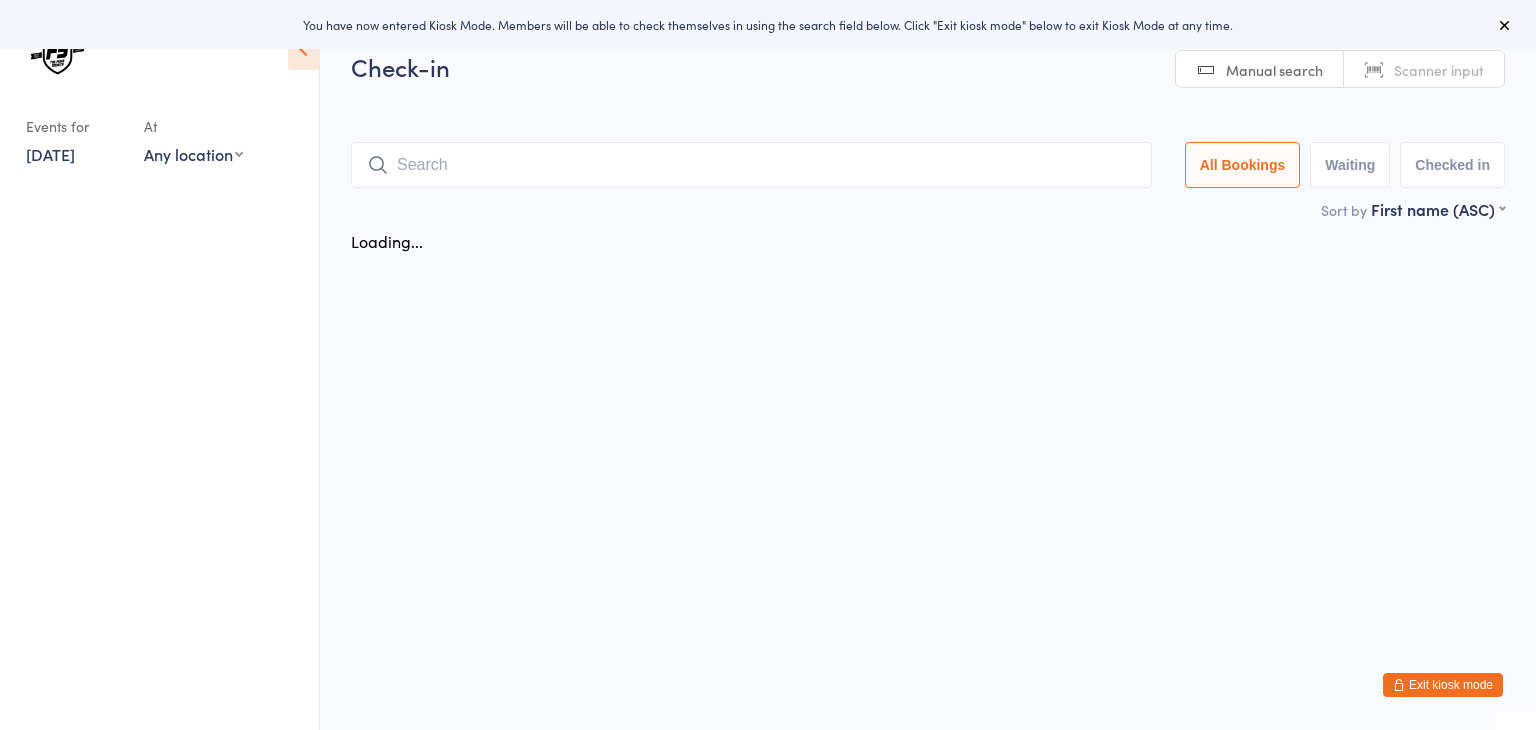 scroll, scrollTop: 0, scrollLeft: 0, axis: both 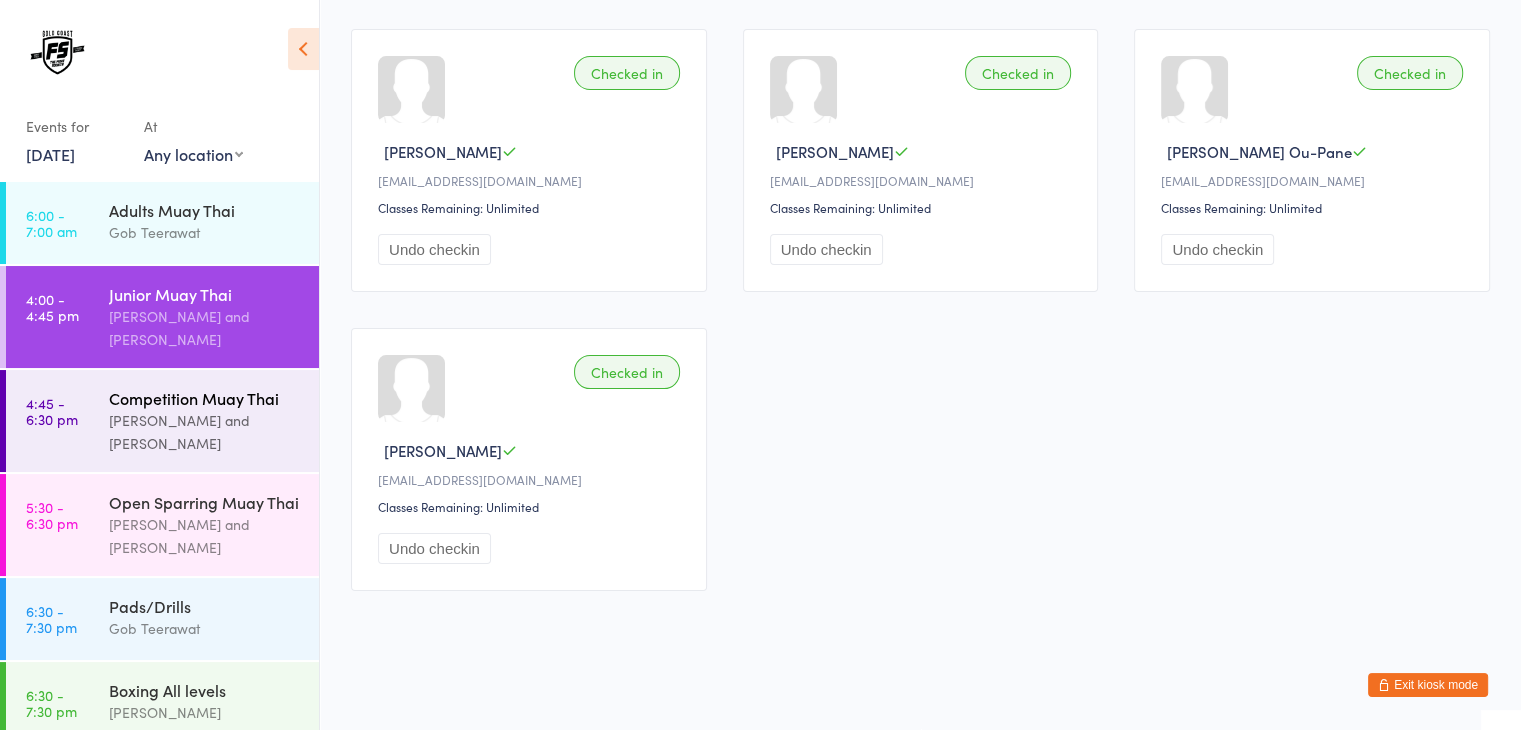 click on "[PERSON_NAME] and [PERSON_NAME]" at bounding box center [205, 432] 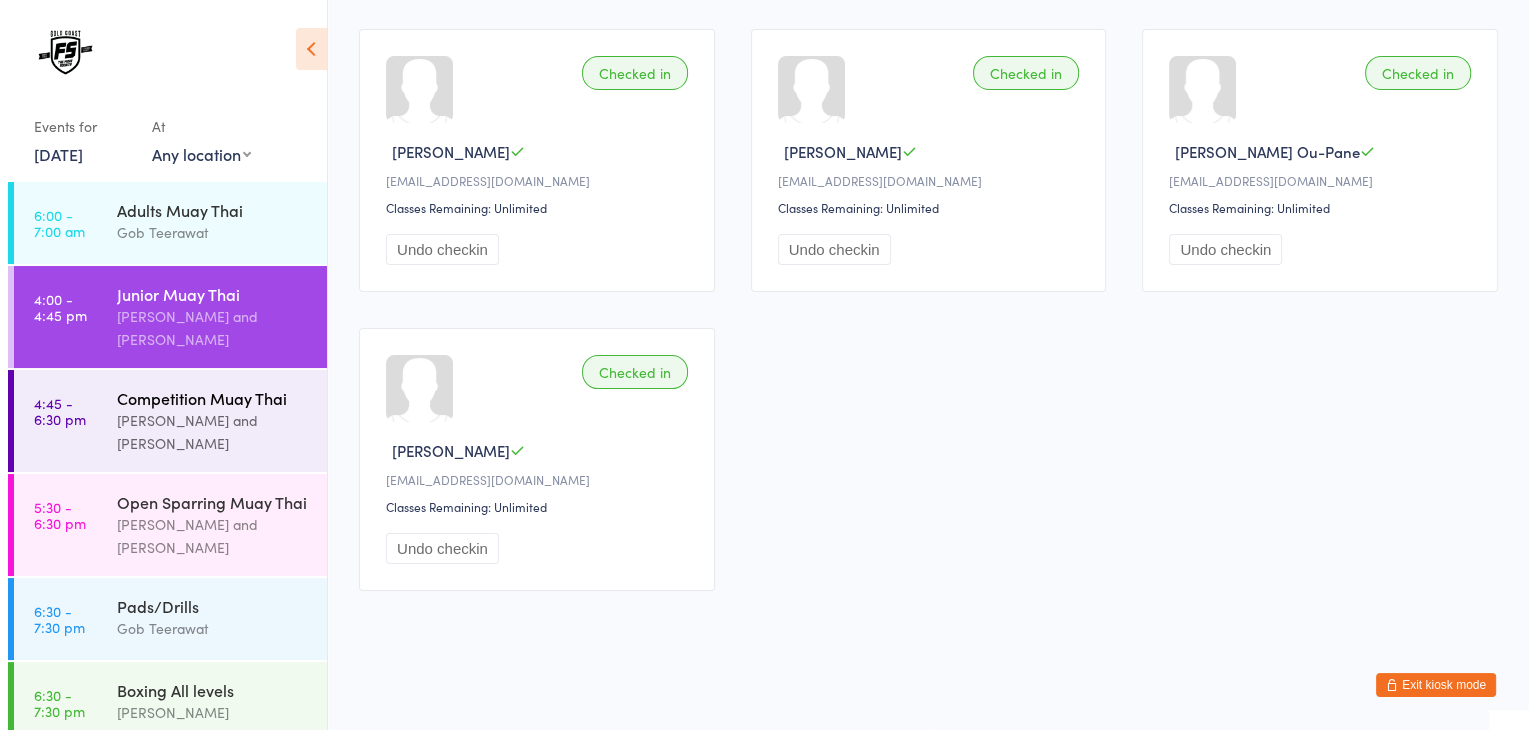 scroll, scrollTop: 0, scrollLeft: 0, axis: both 